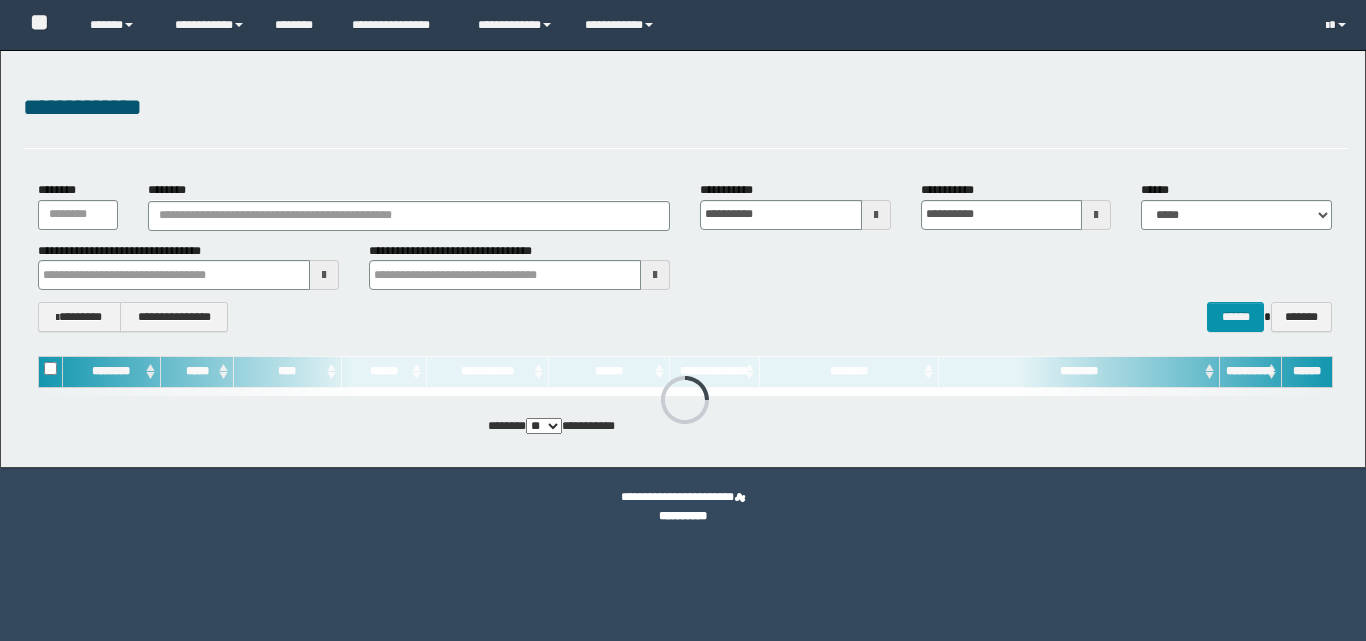 scroll, scrollTop: 0, scrollLeft: 0, axis: both 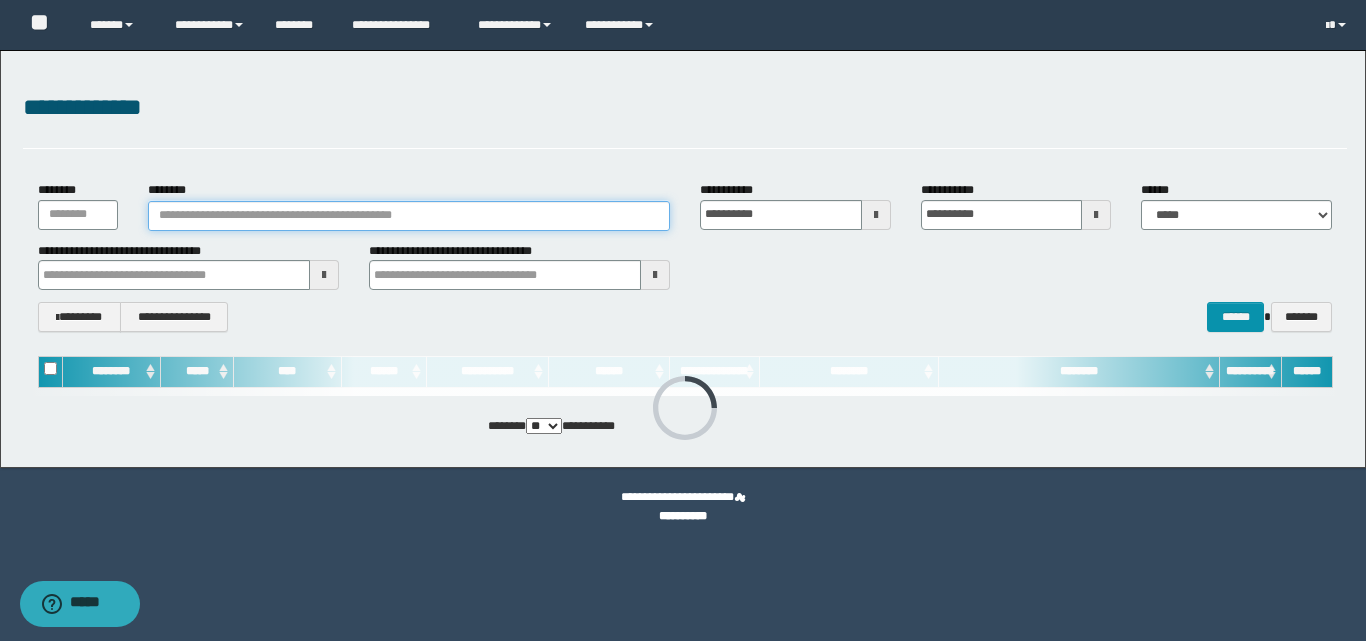 click on "********" at bounding box center [409, 216] 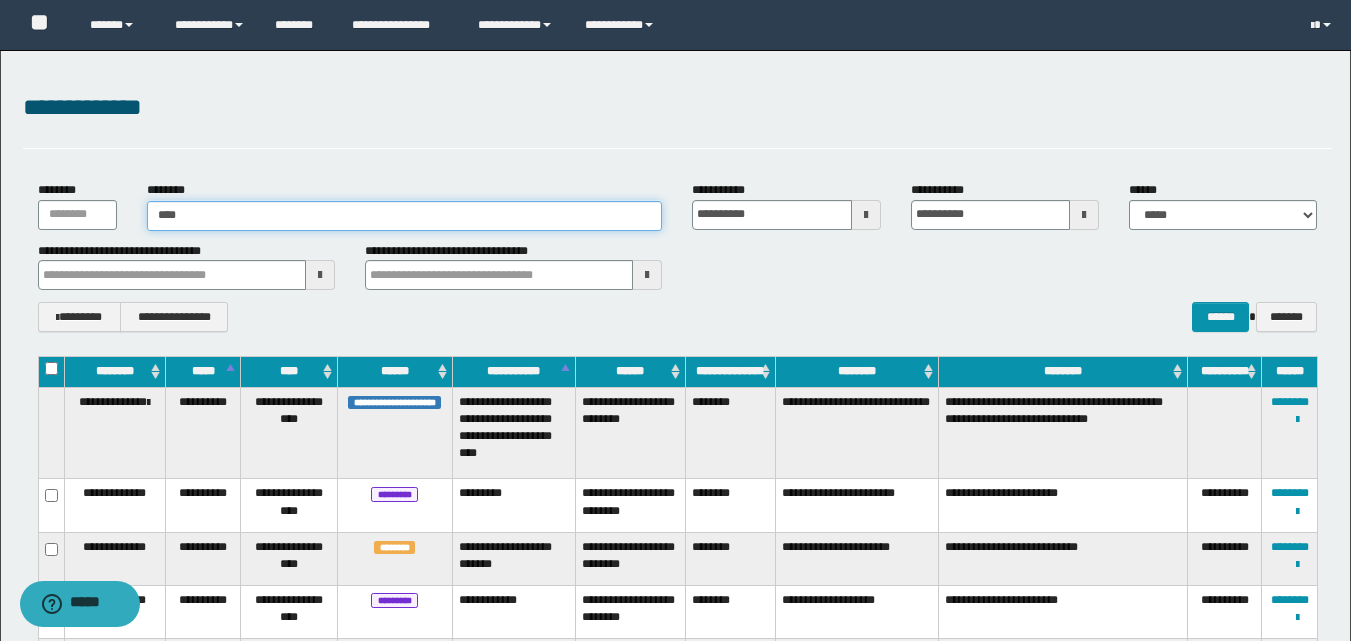 type on "*****" 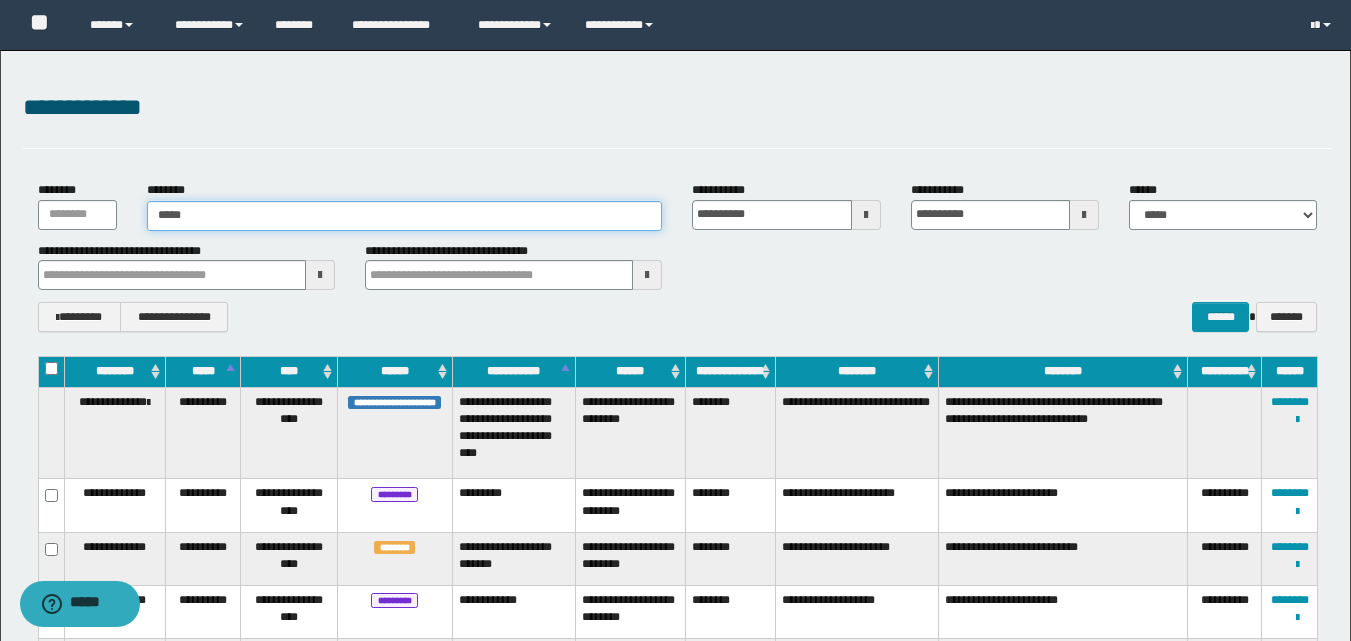 type on "*****" 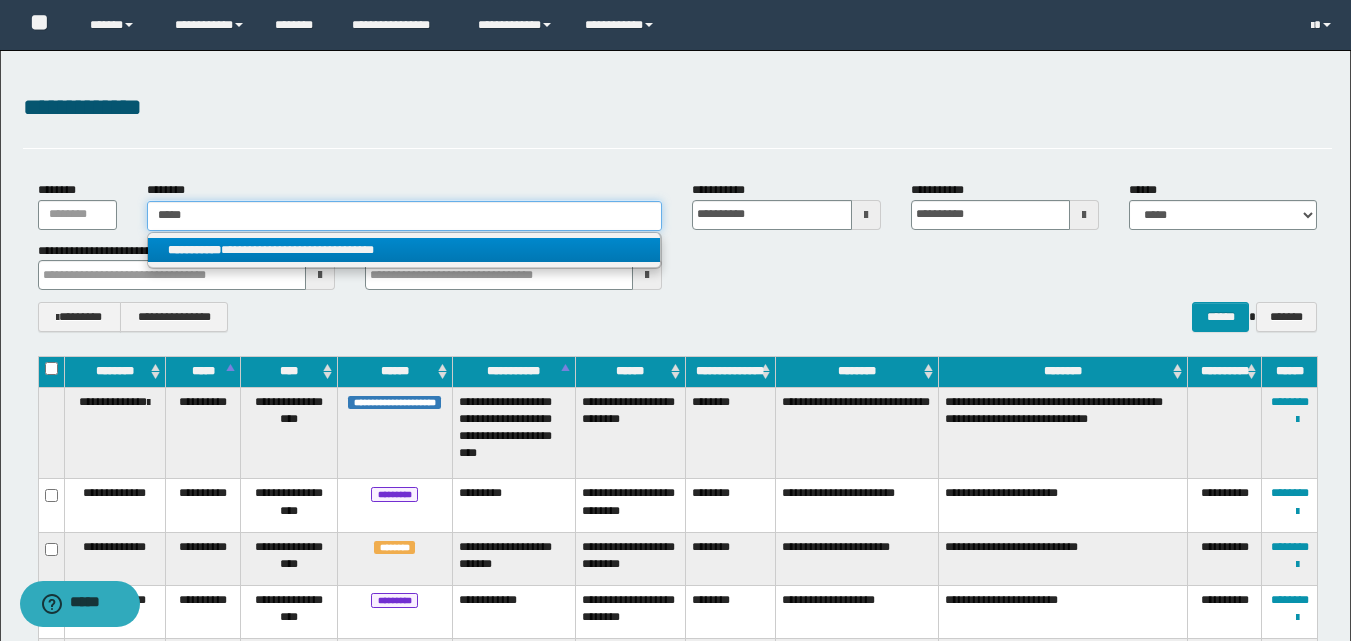 type on "*****" 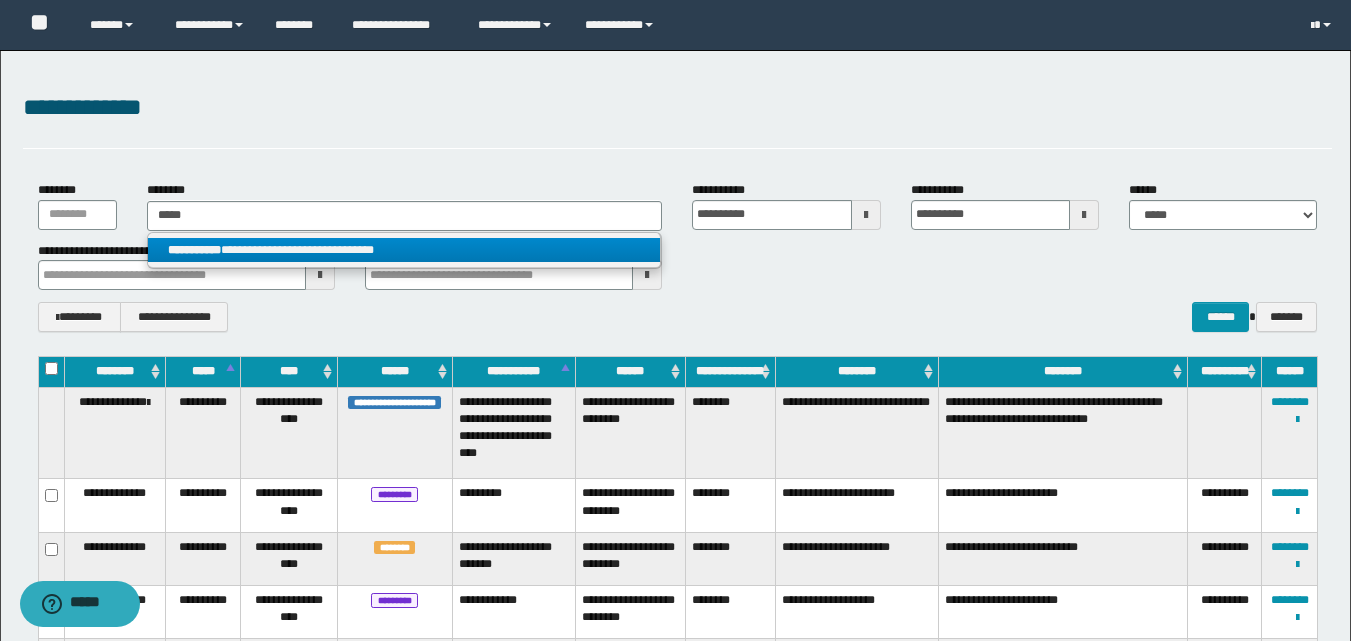 click on "**********" at bounding box center [404, 250] 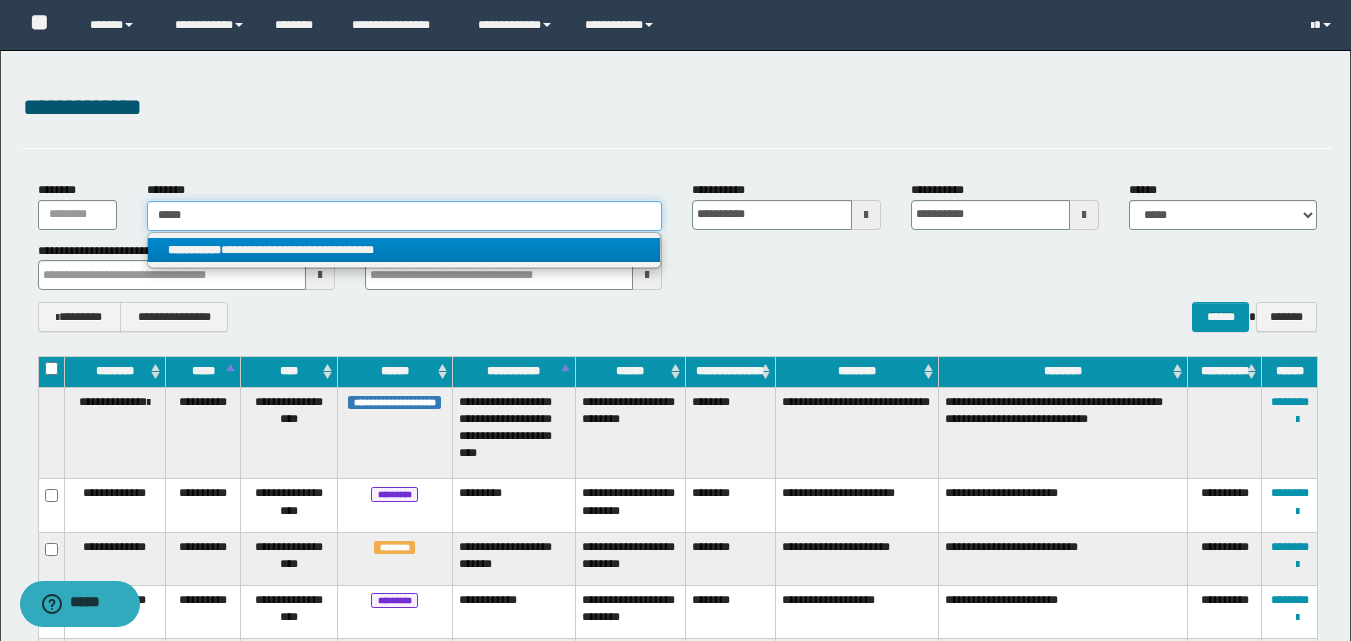 type 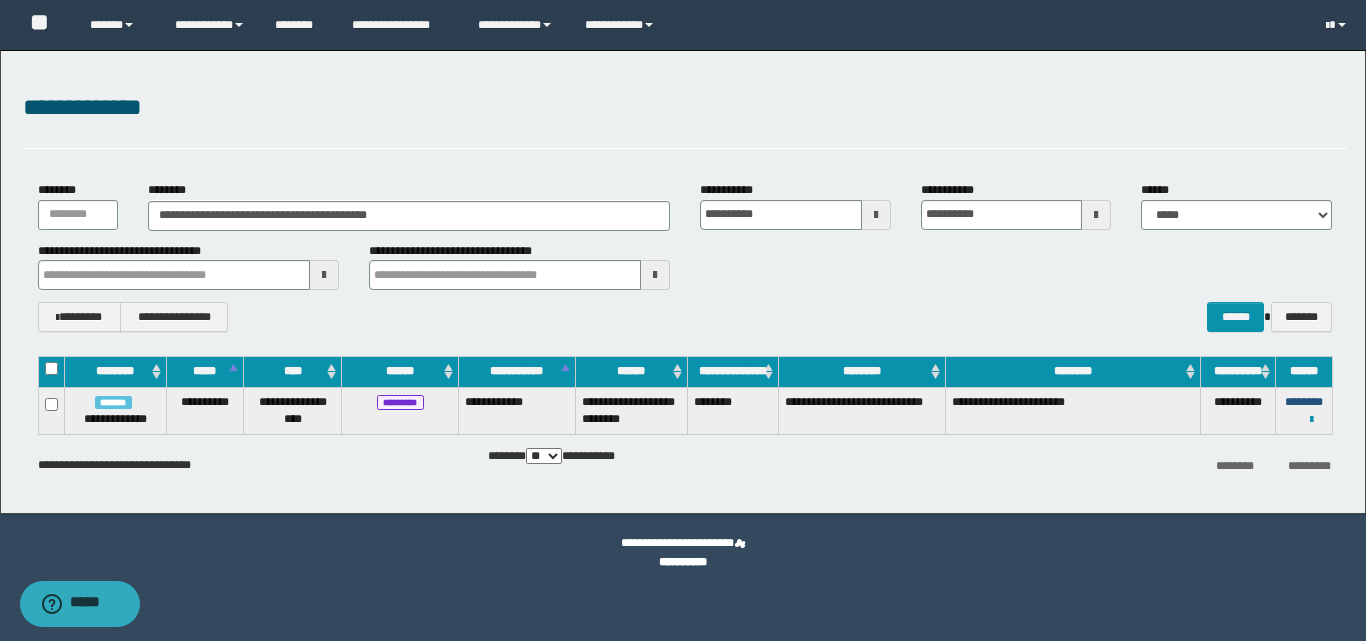 click on "********" at bounding box center (1304, 402) 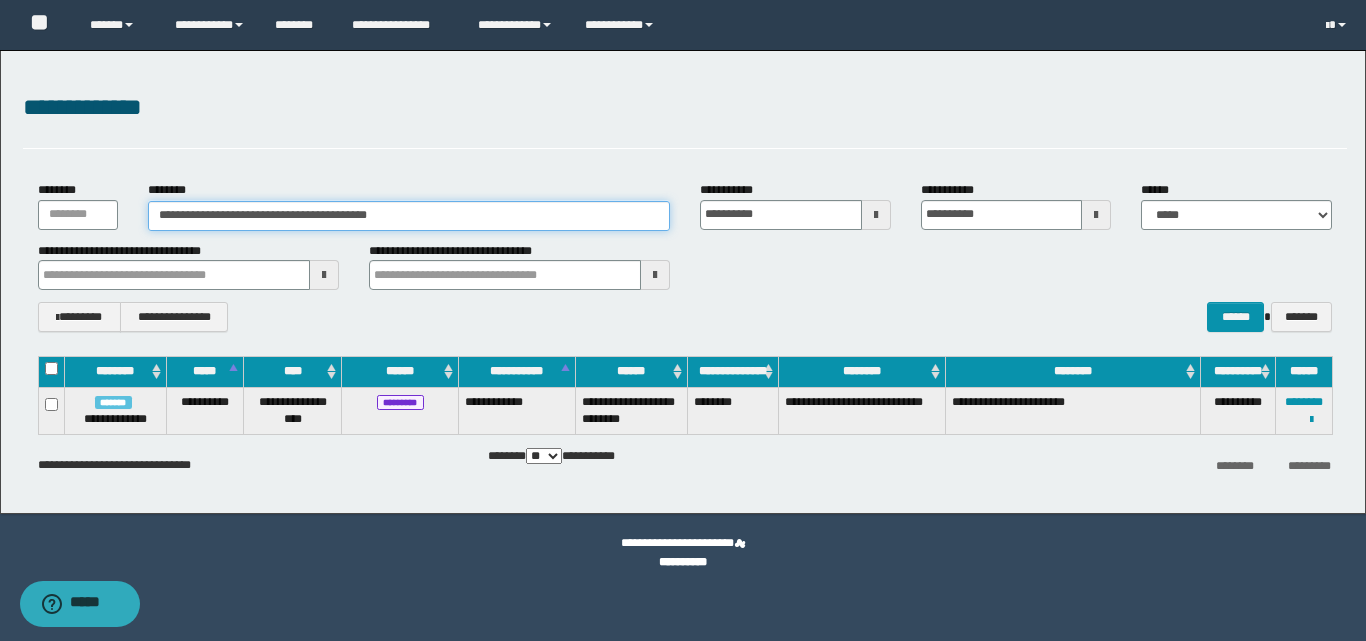 drag, startPoint x: 421, startPoint y: 211, endPoint x: 134, endPoint y: 254, distance: 290.20337 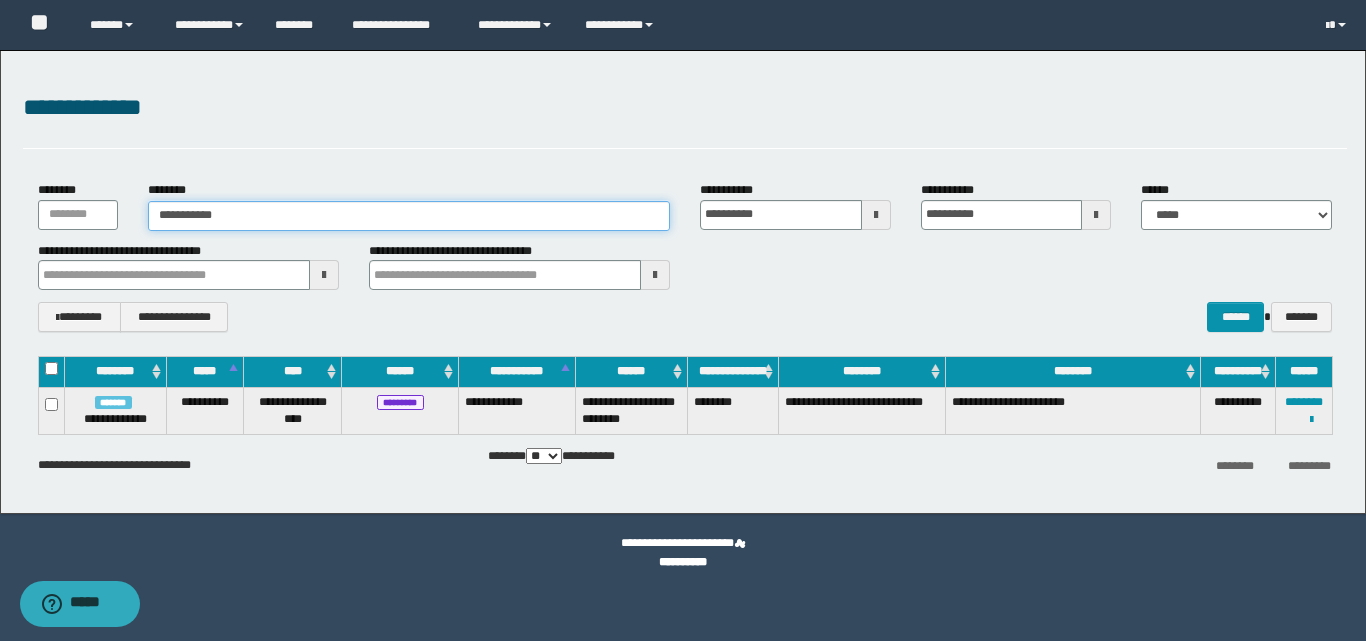 type on "**********" 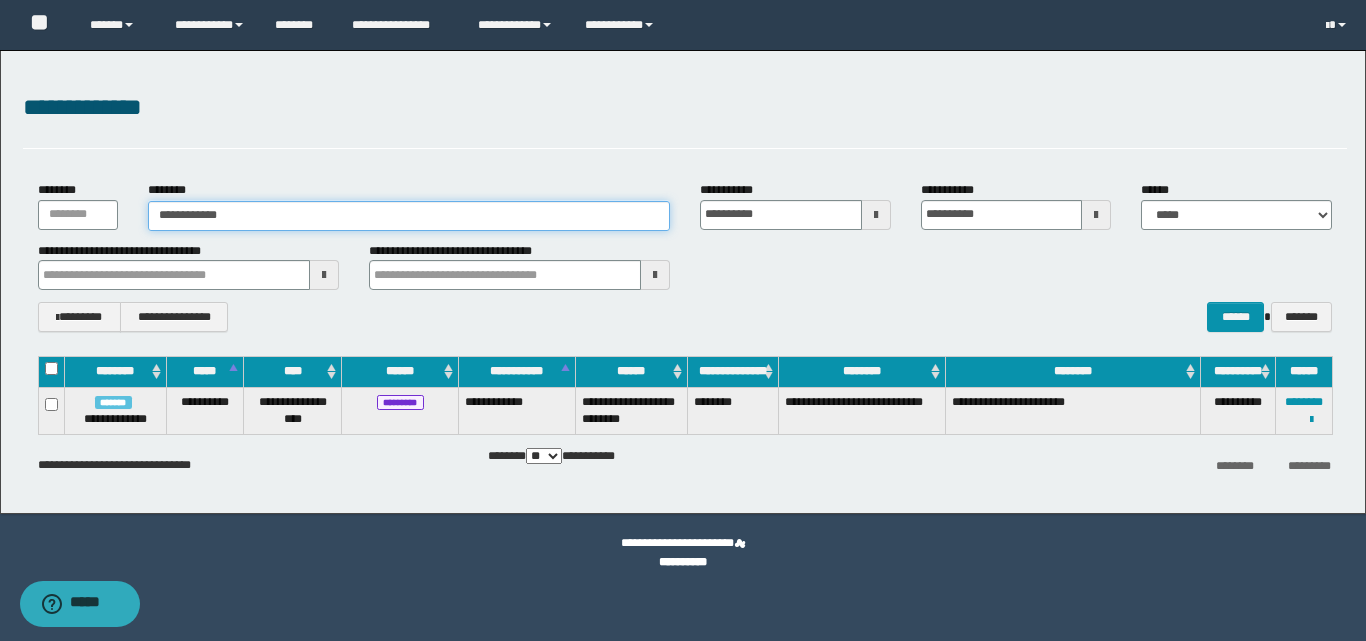 type on "**********" 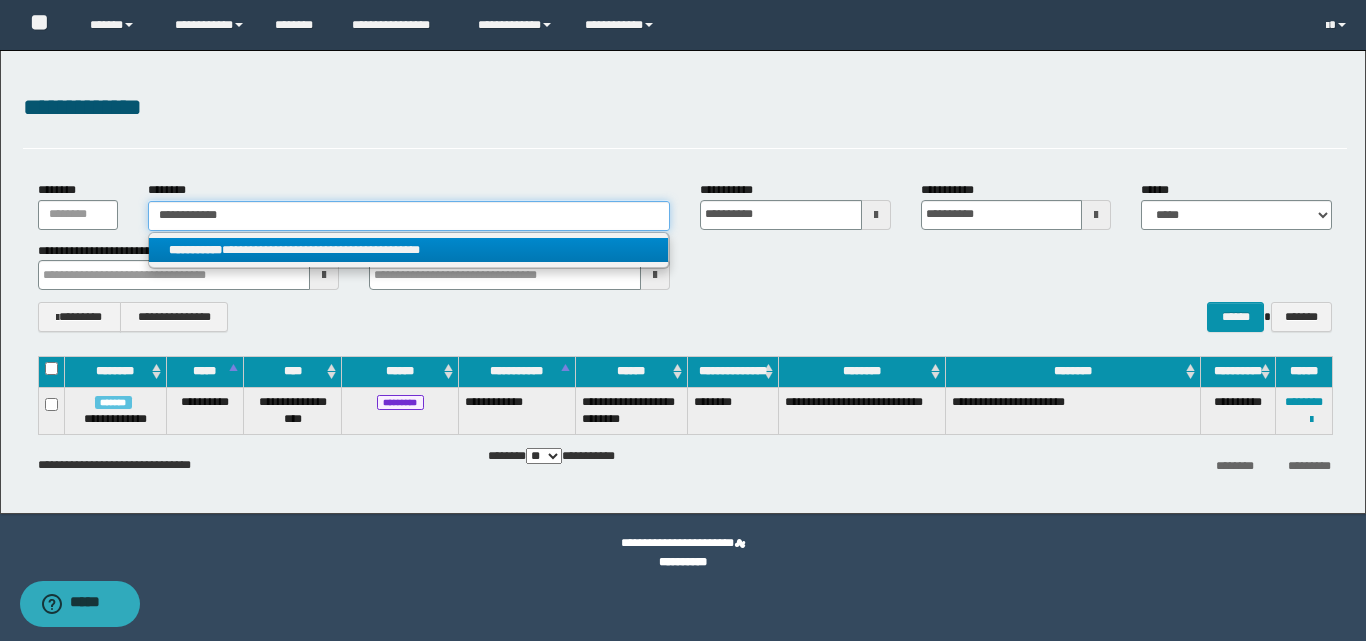 type on "**********" 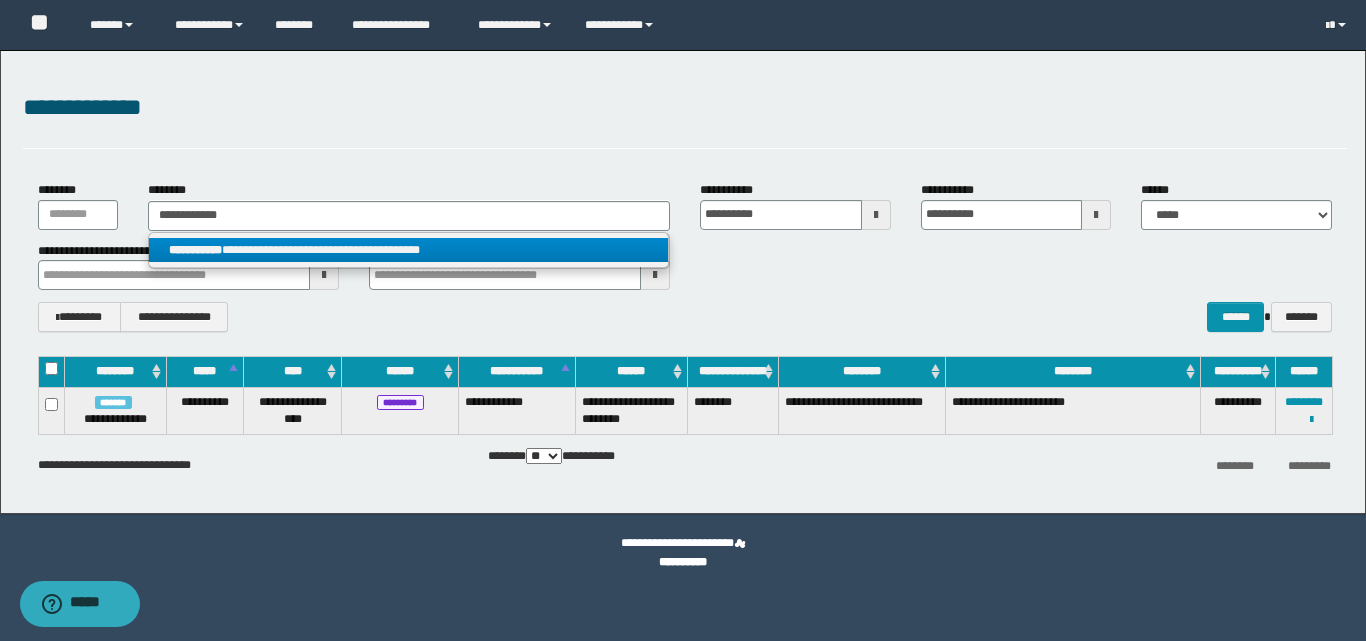click on "**********" at bounding box center (408, 250) 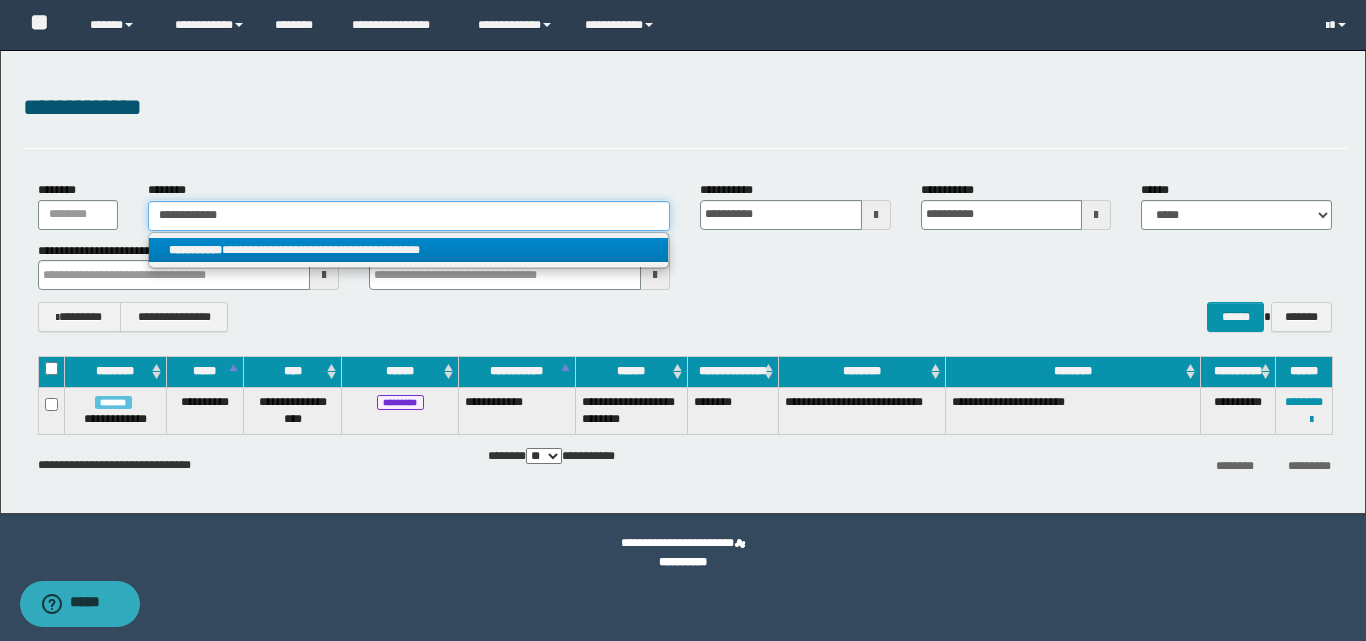 type 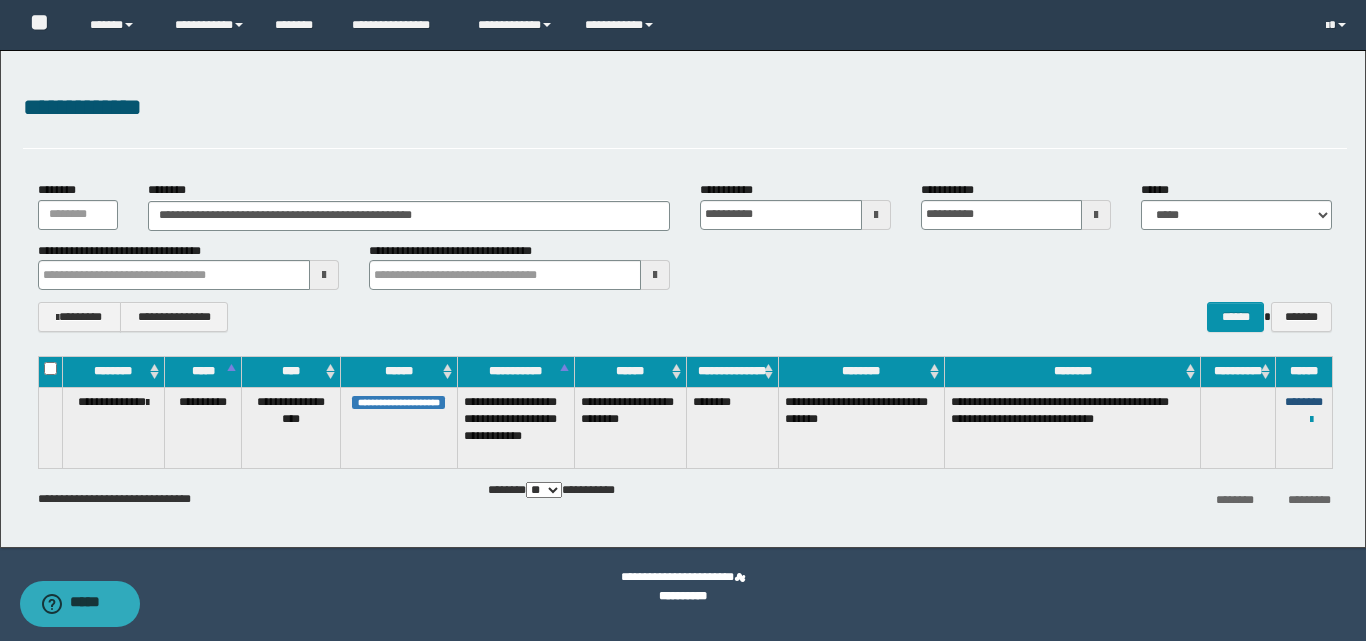 click on "********" at bounding box center [1304, 402] 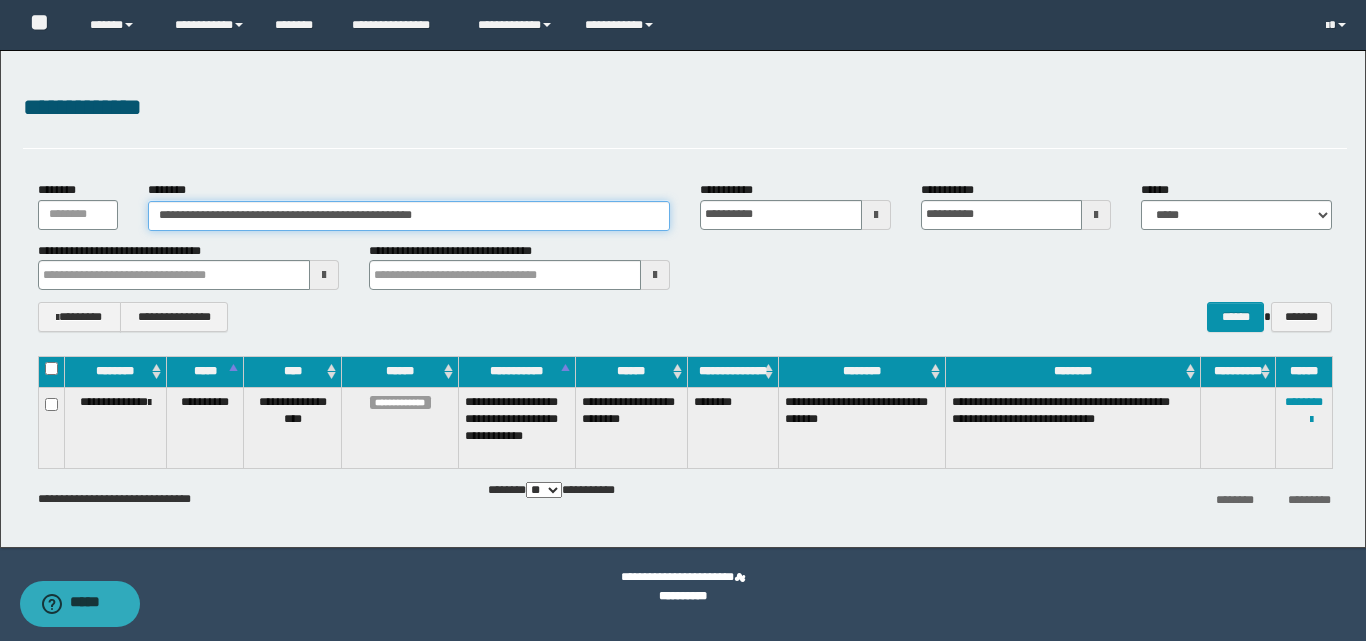 drag, startPoint x: 471, startPoint y: 213, endPoint x: 348, endPoint y: 224, distance: 123.49089 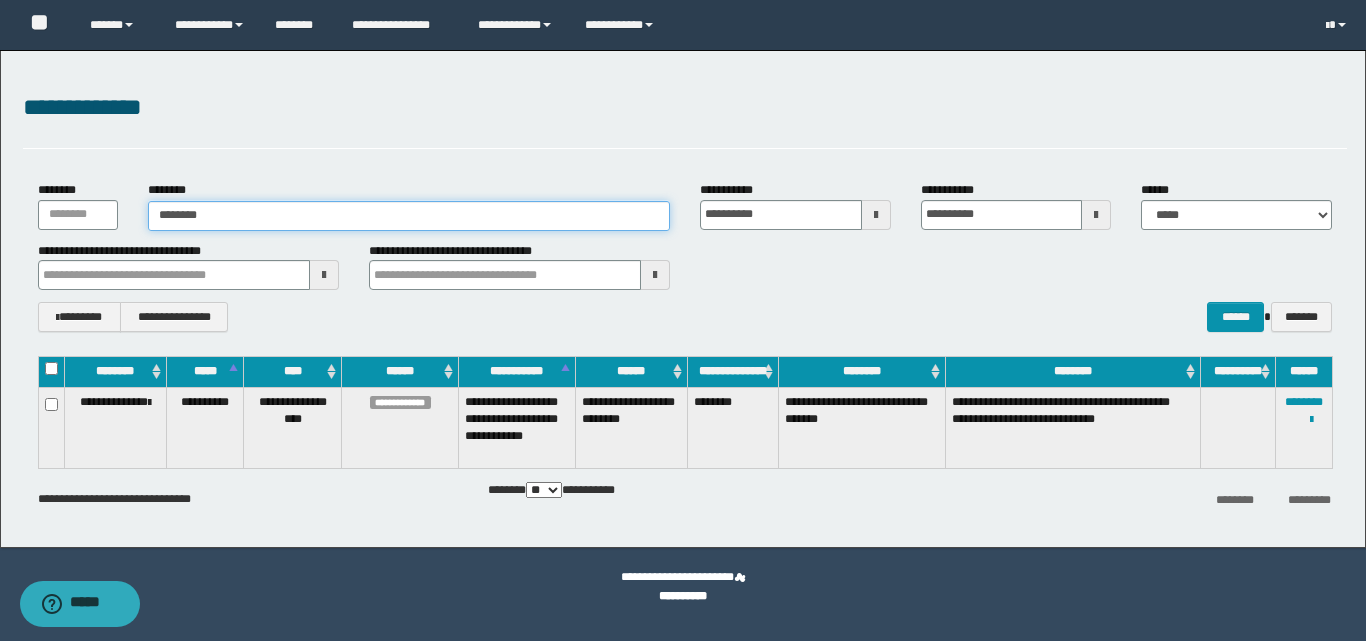 type on "*********" 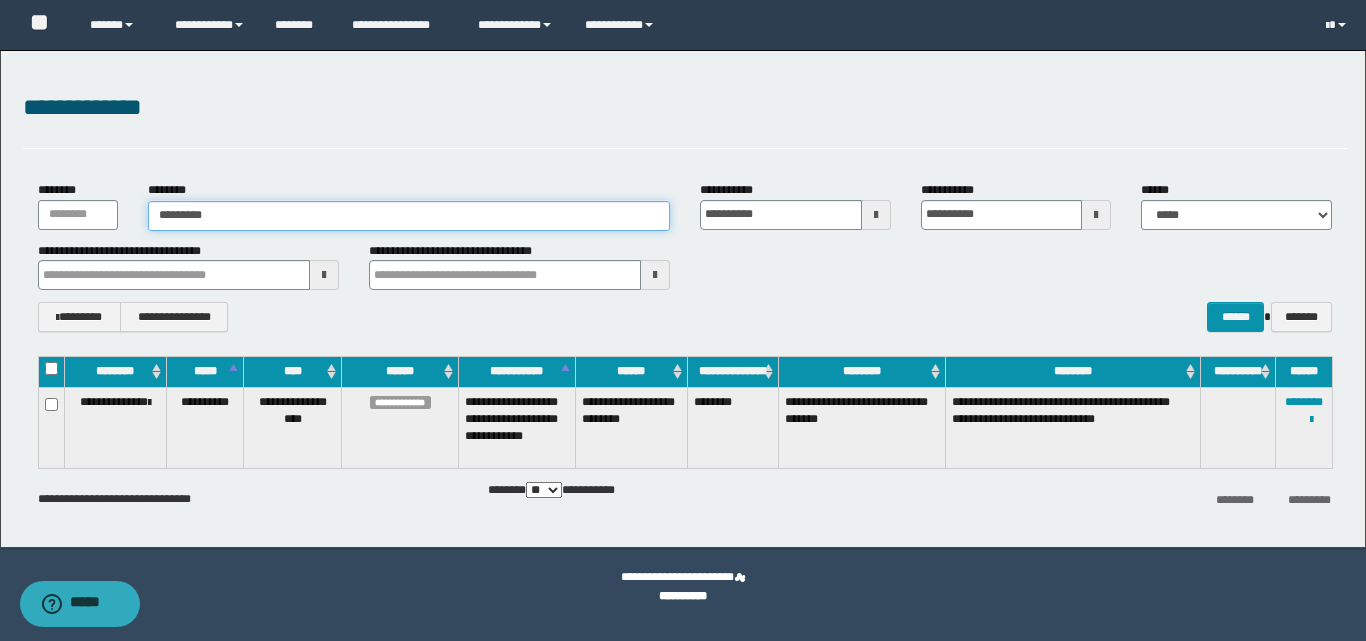 type on "*********" 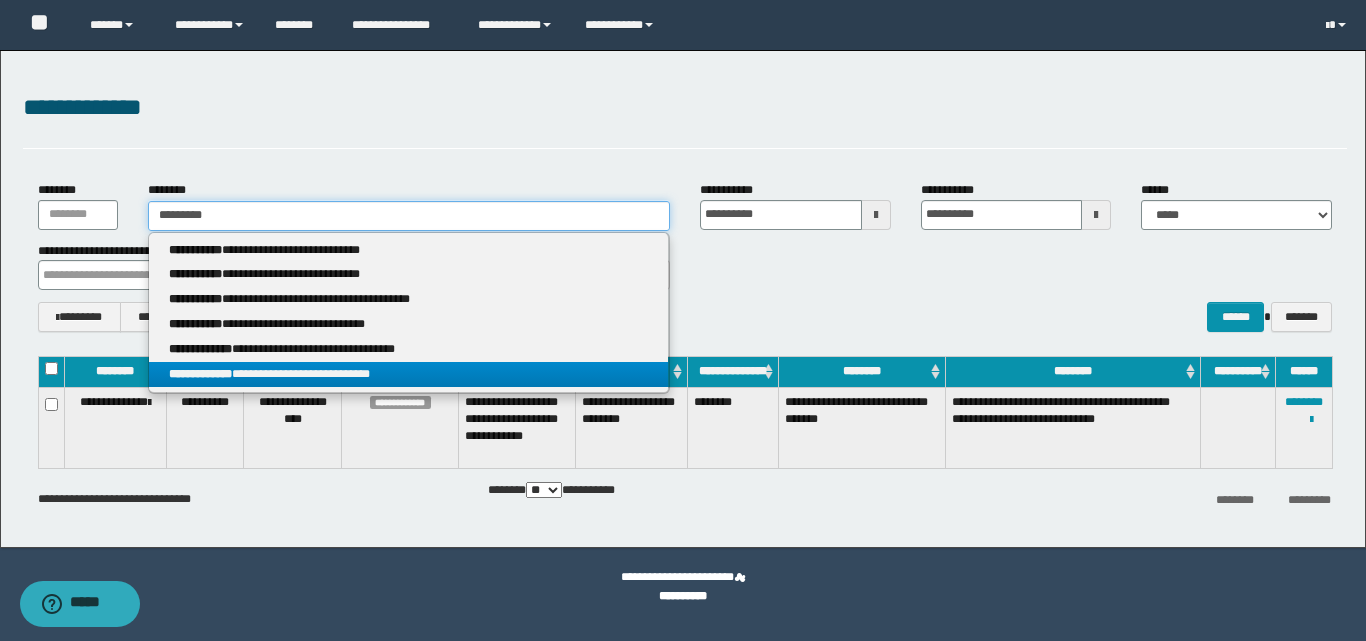 type on "*********" 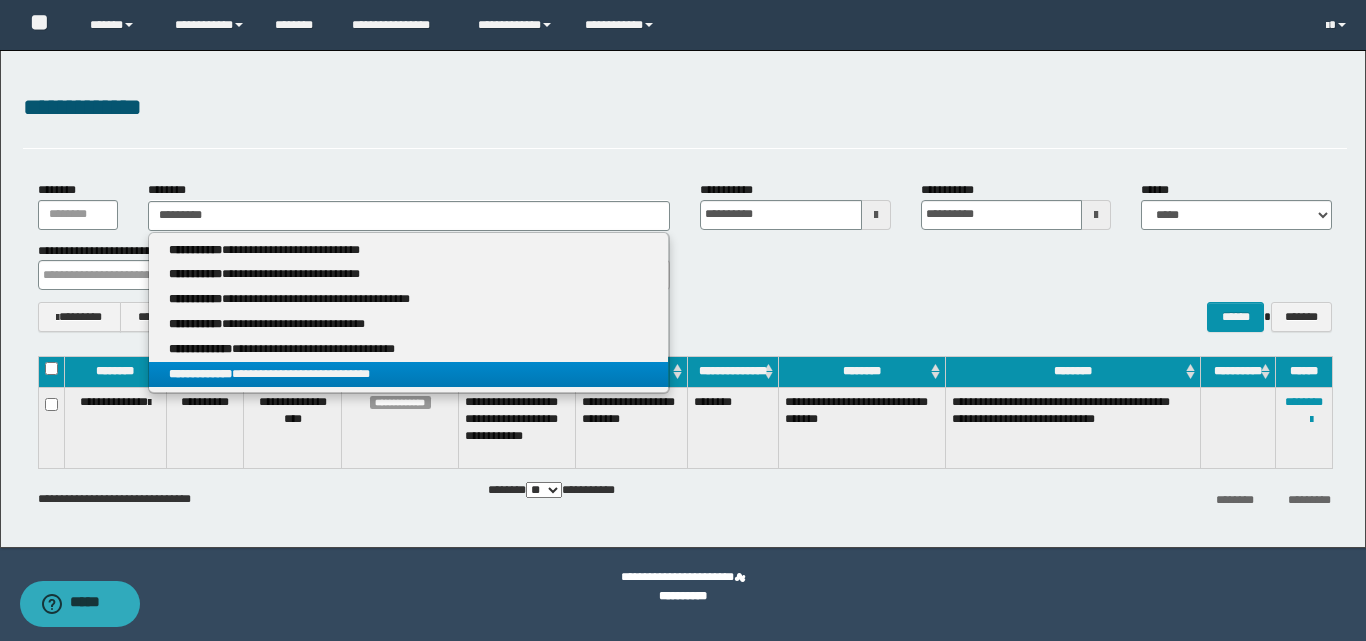 click on "**********" at bounding box center (408, 374) 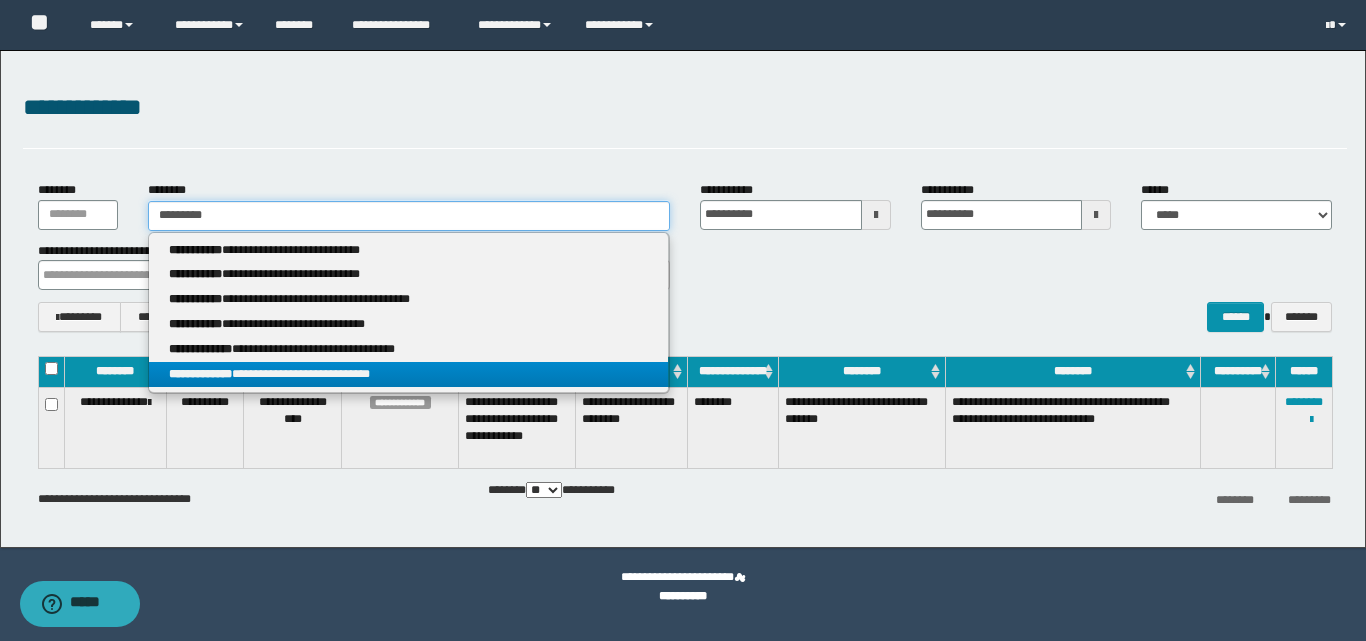type 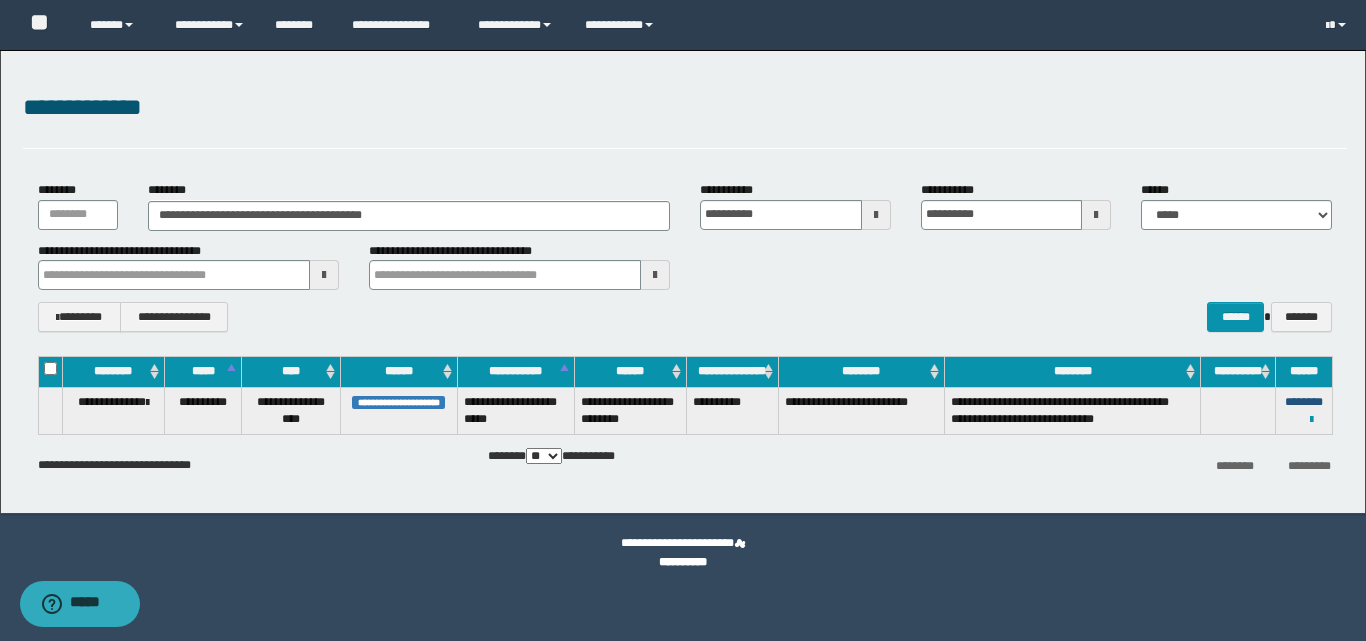 click on "********" at bounding box center (1304, 402) 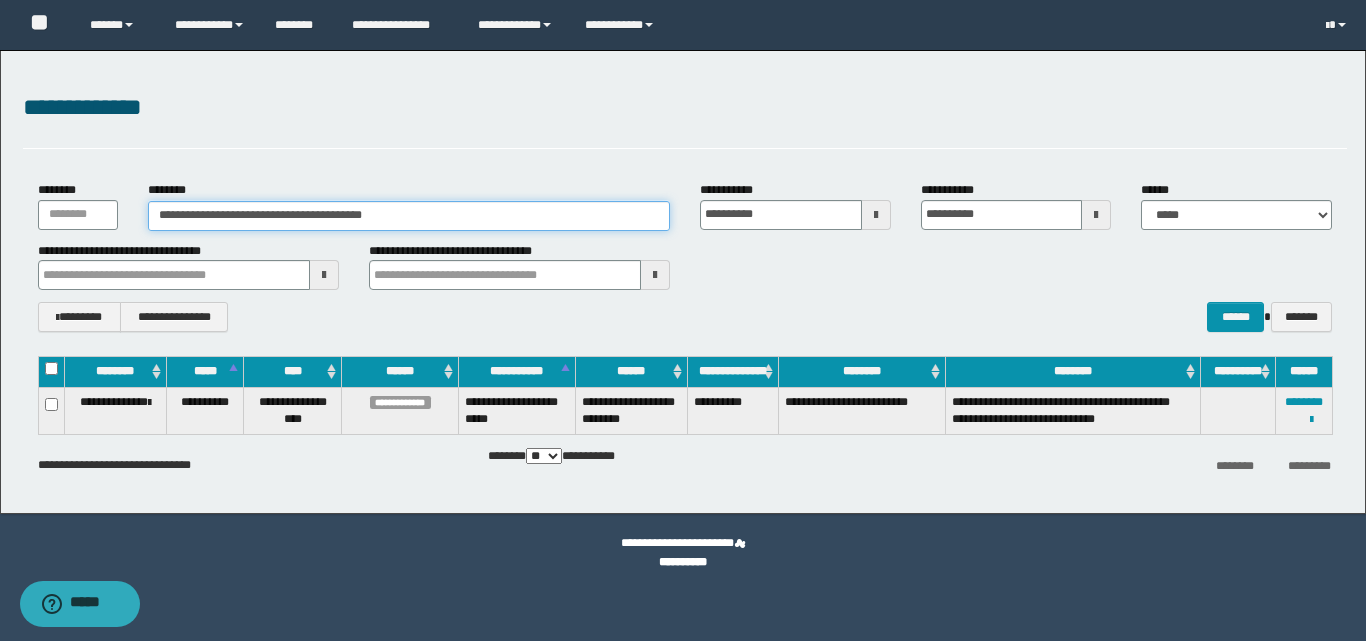 drag, startPoint x: 425, startPoint y: 221, endPoint x: 303, endPoint y: 198, distance: 124.1491 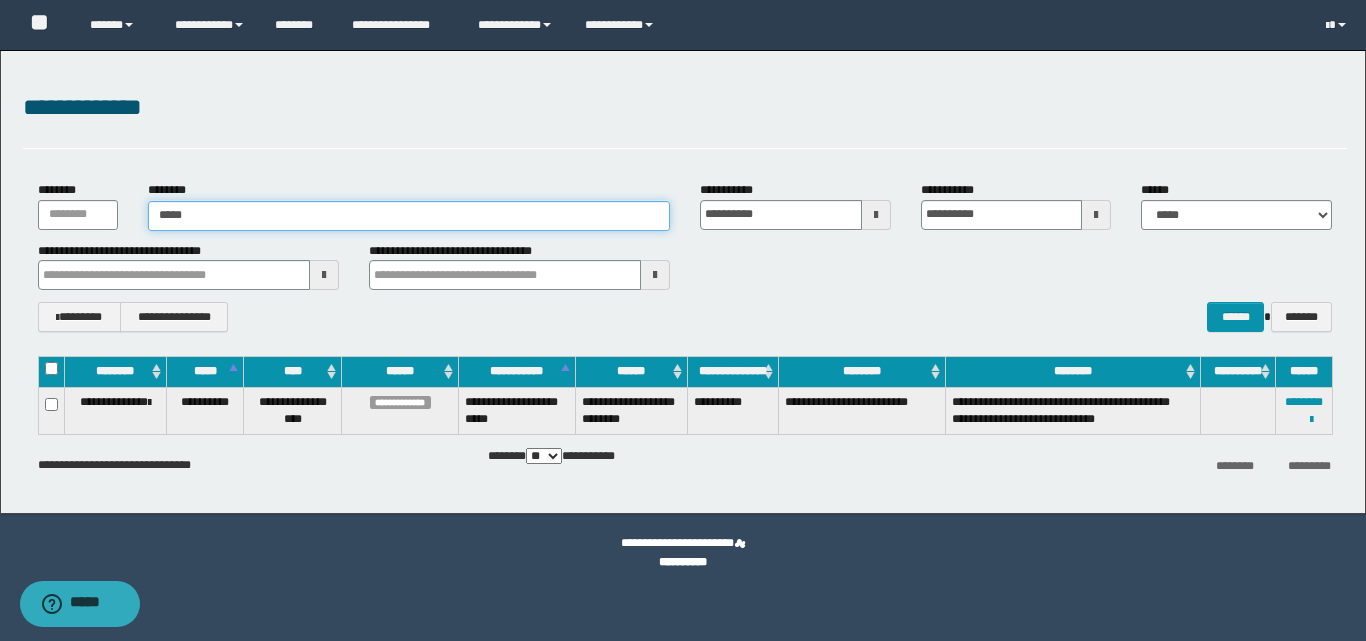 type on "******" 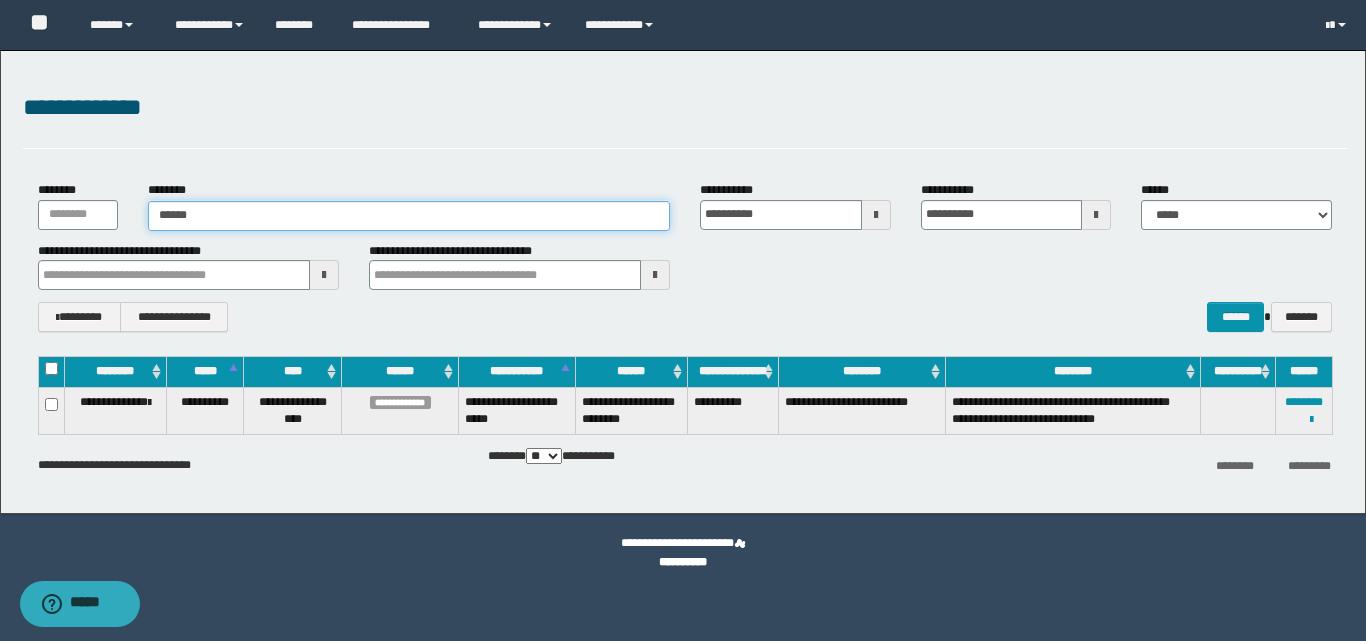 type on "******" 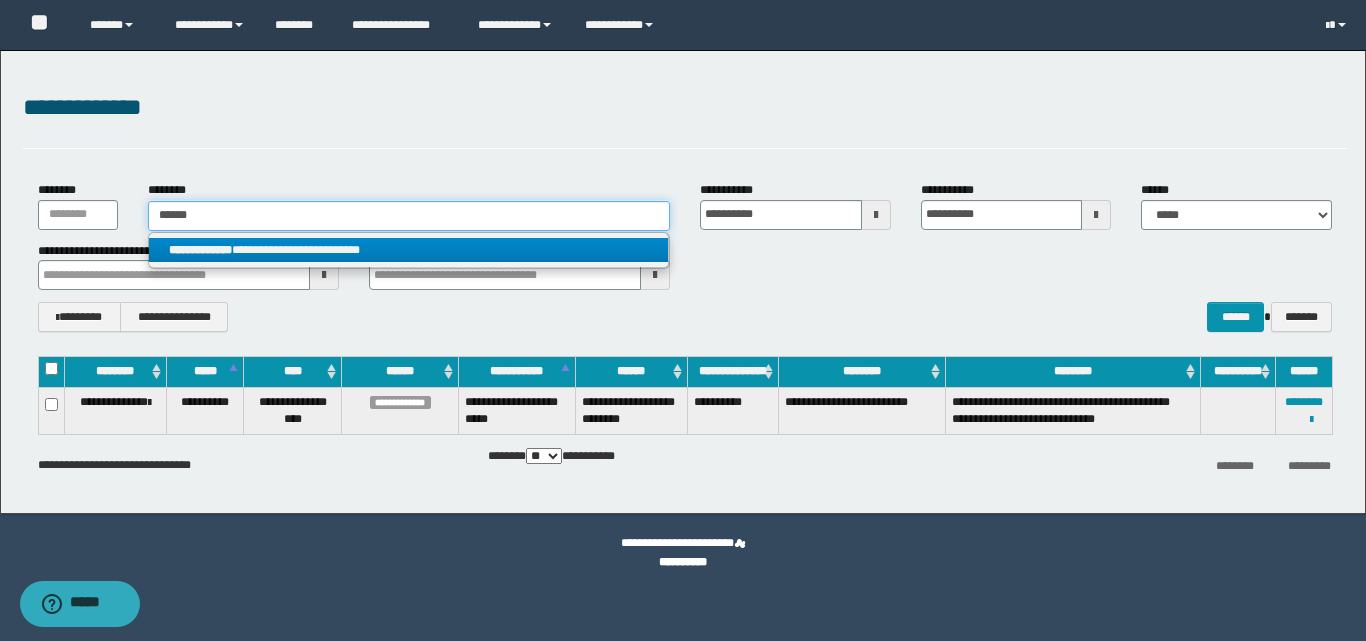 type on "******" 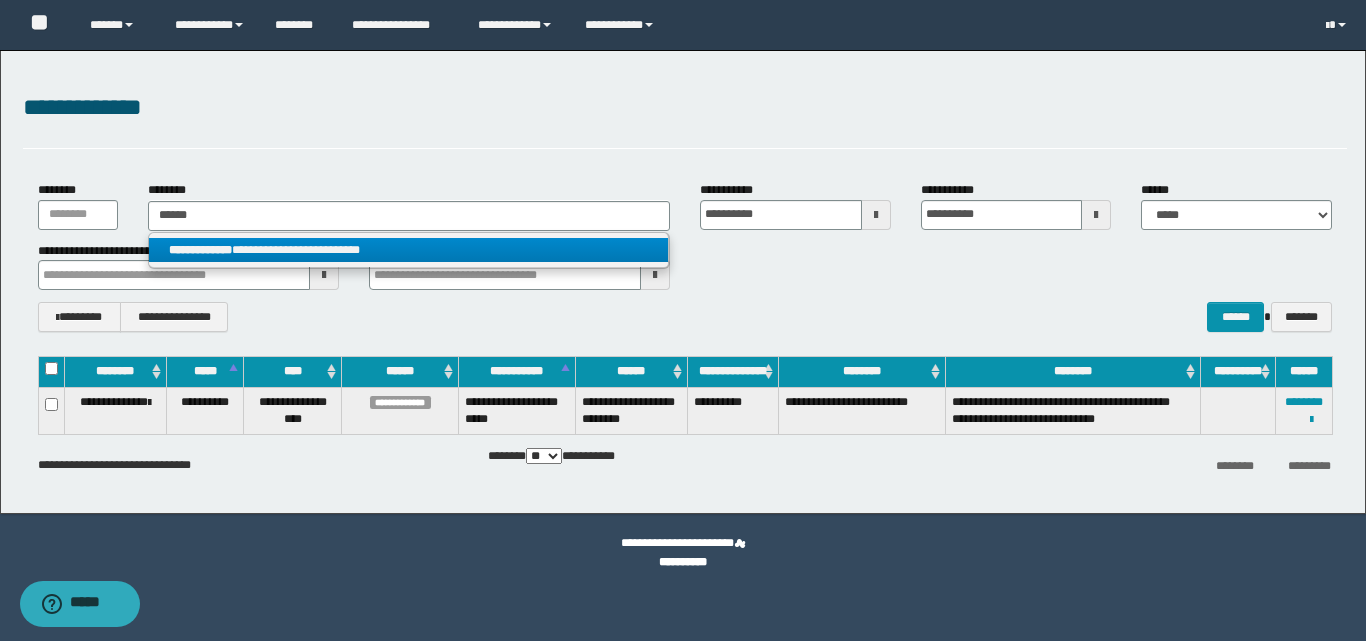 click on "**********" at bounding box center [408, 250] 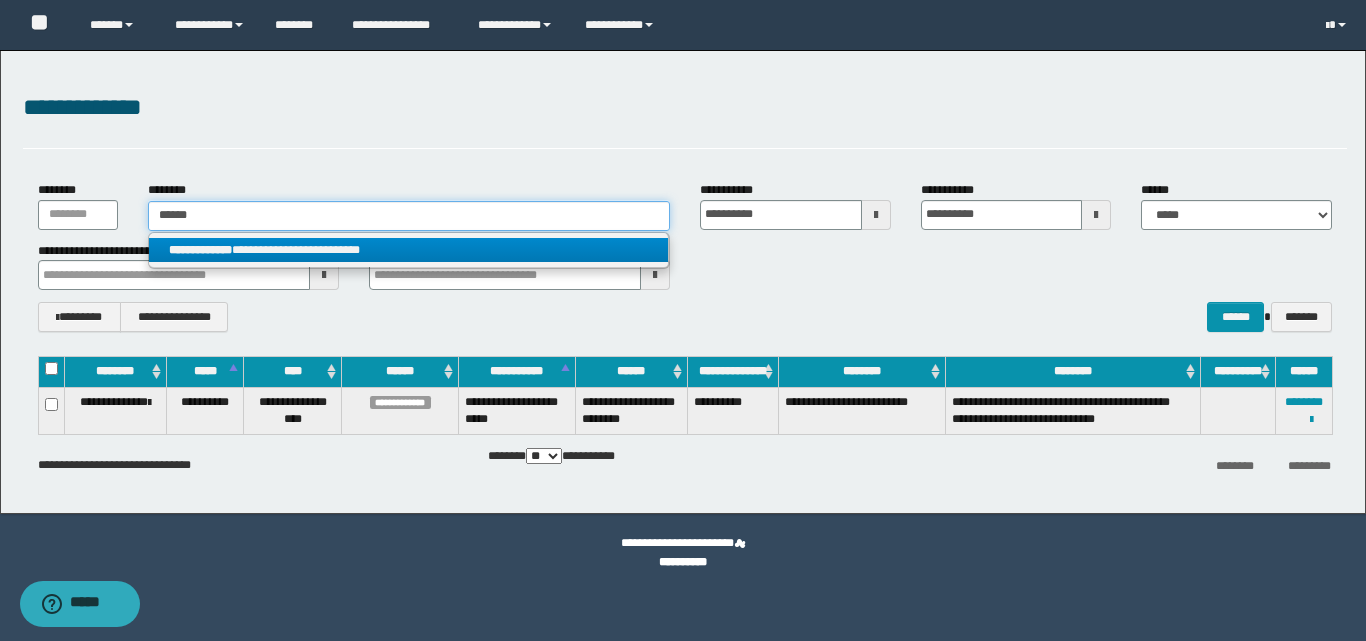 type 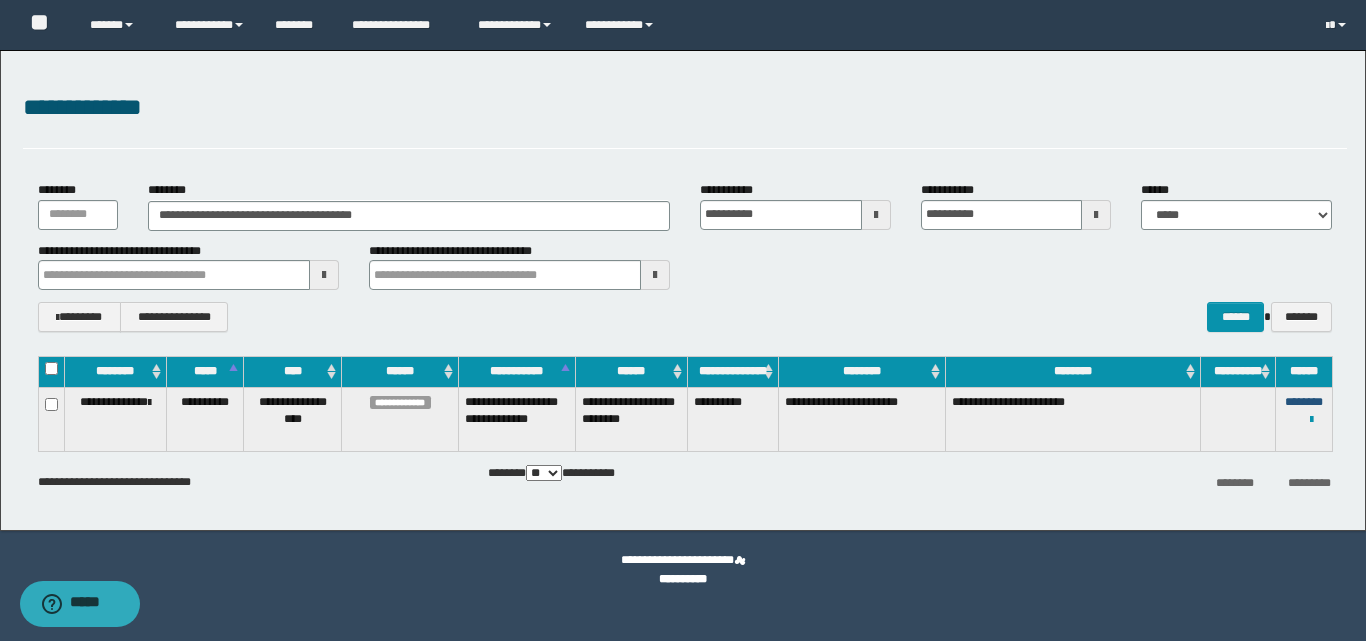 click on "********" at bounding box center (1304, 402) 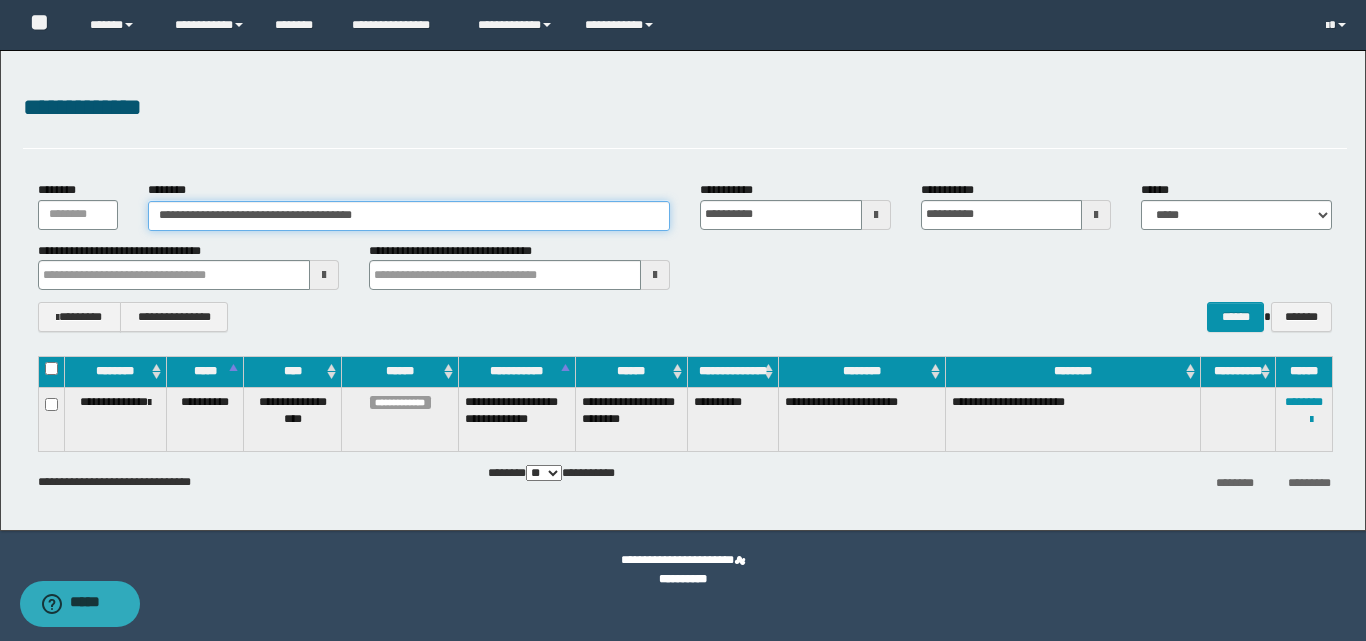 drag, startPoint x: 444, startPoint y: 221, endPoint x: 134, endPoint y: 236, distance: 310.3627 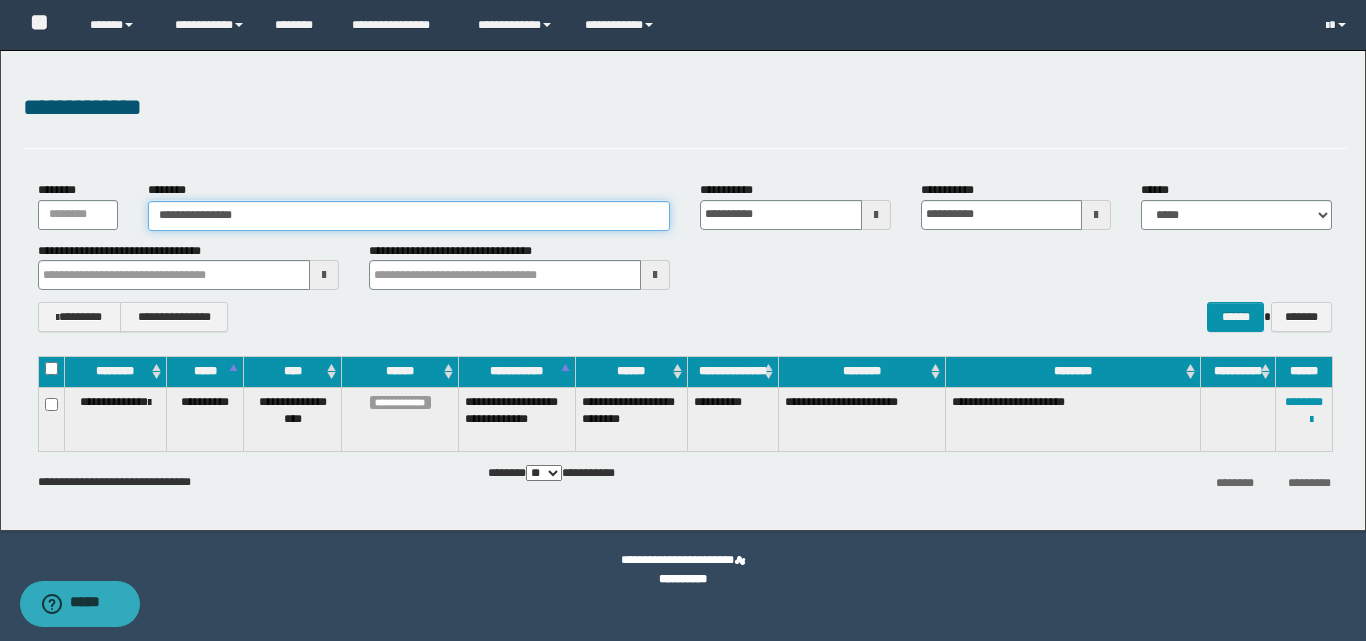 type on "**********" 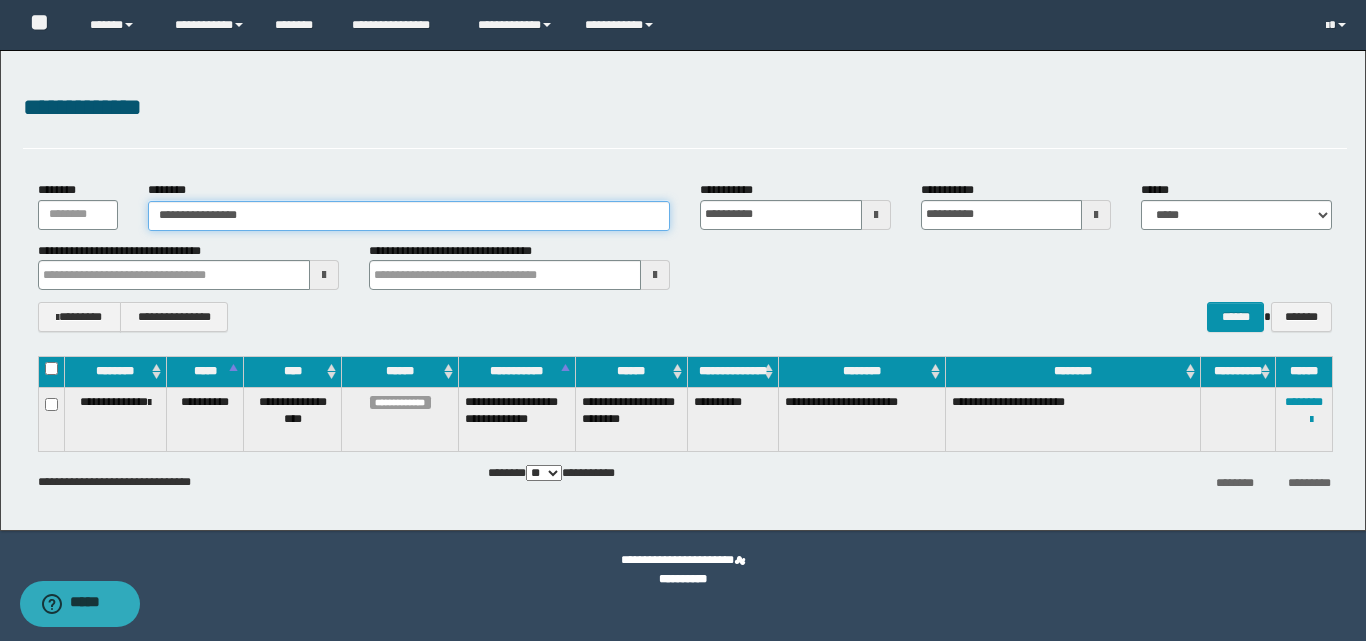 type on "**********" 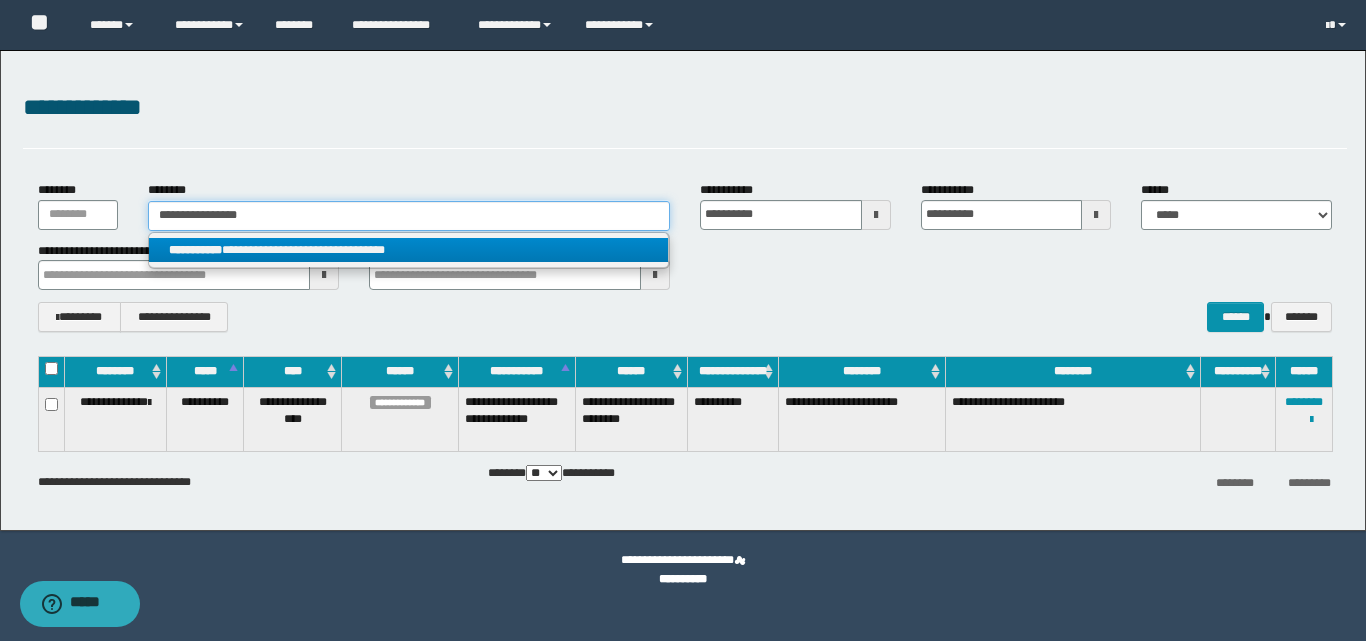 type on "**********" 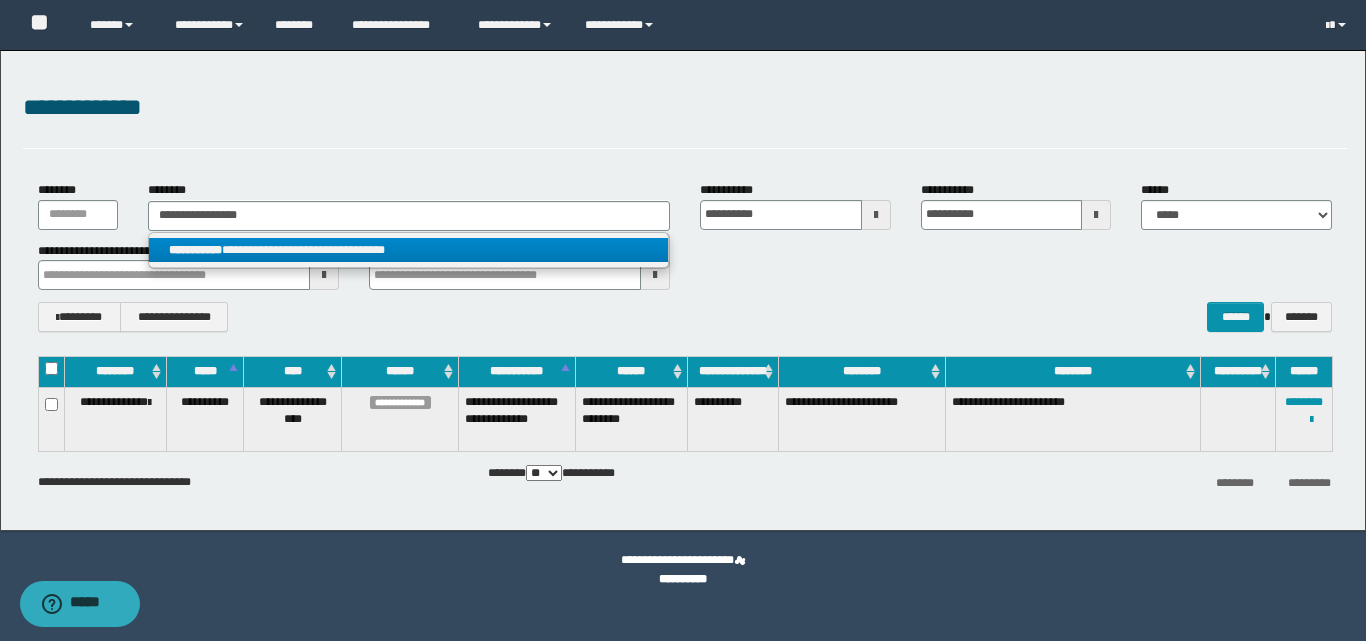 click on "**********" at bounding box center (408, 250) 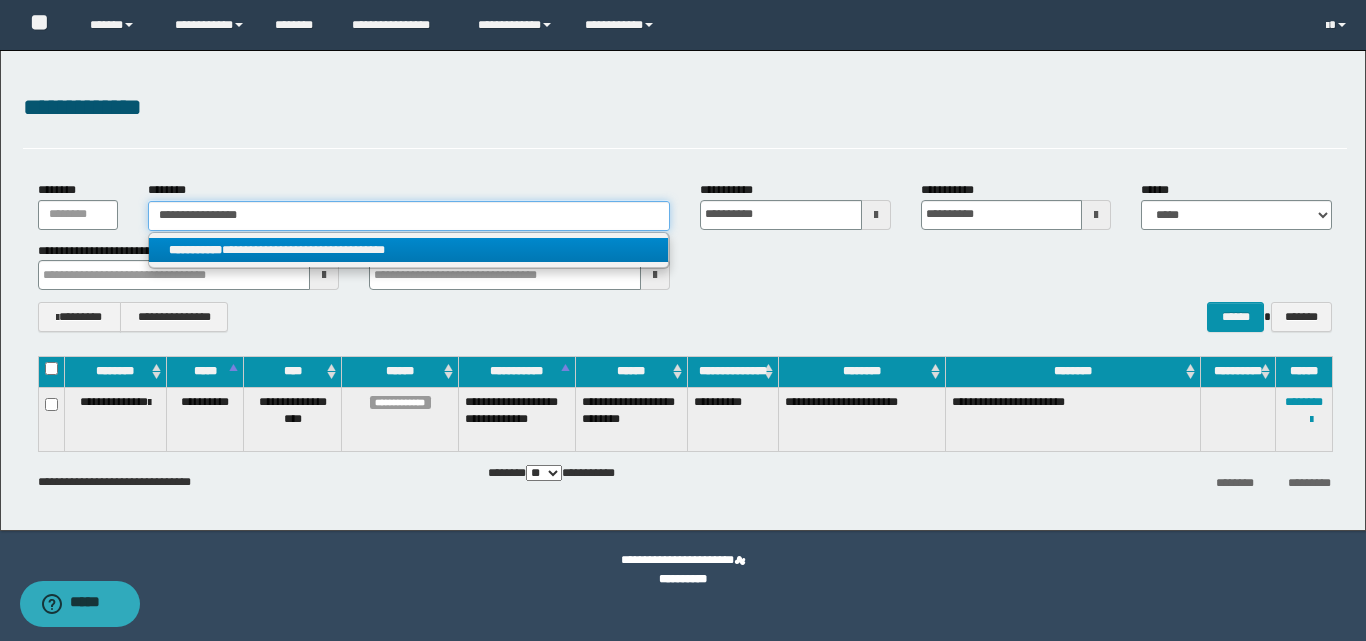 type 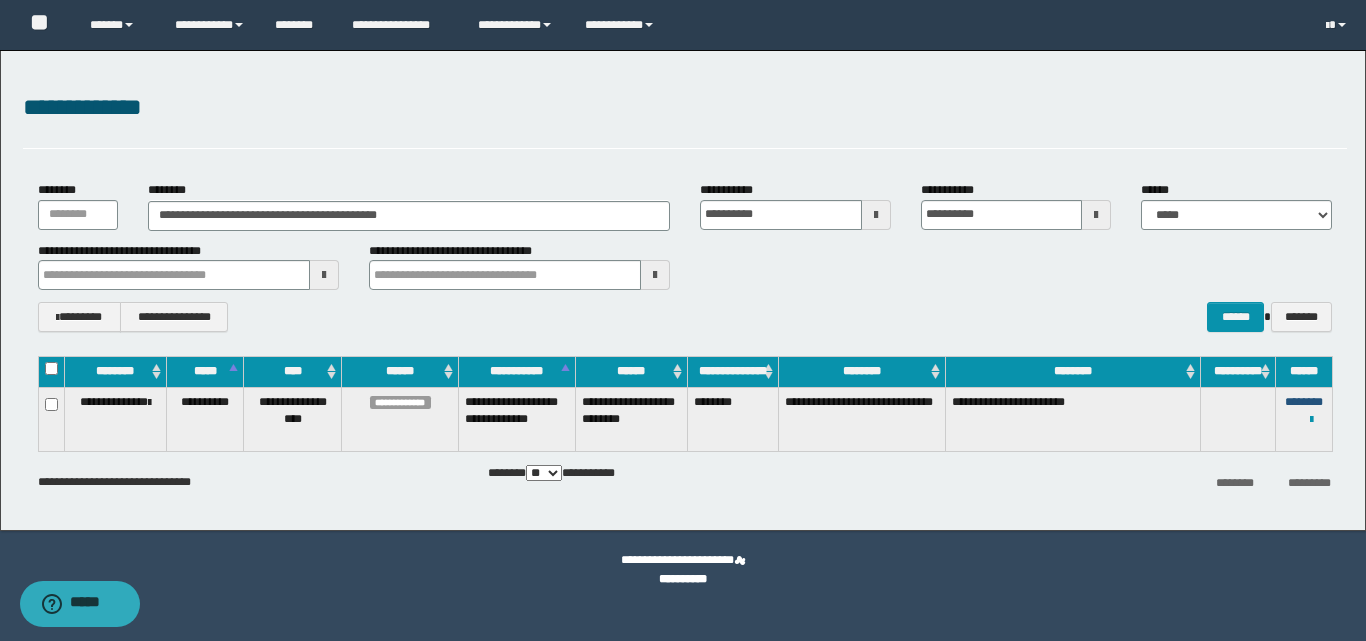 click on "********" at bounding box center (1304, 402) 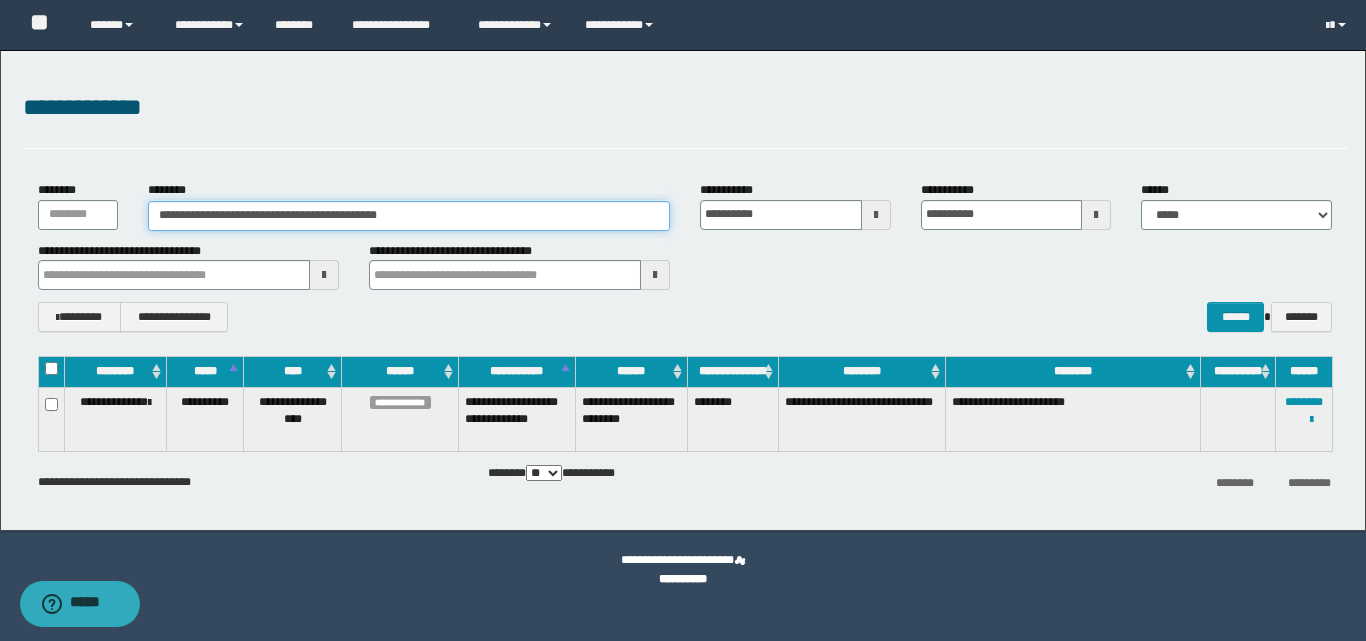 drag, startPoint x: 444, startPoint y: 213, endPoint x: 112, endPoint y: 243, distance: 333.35266 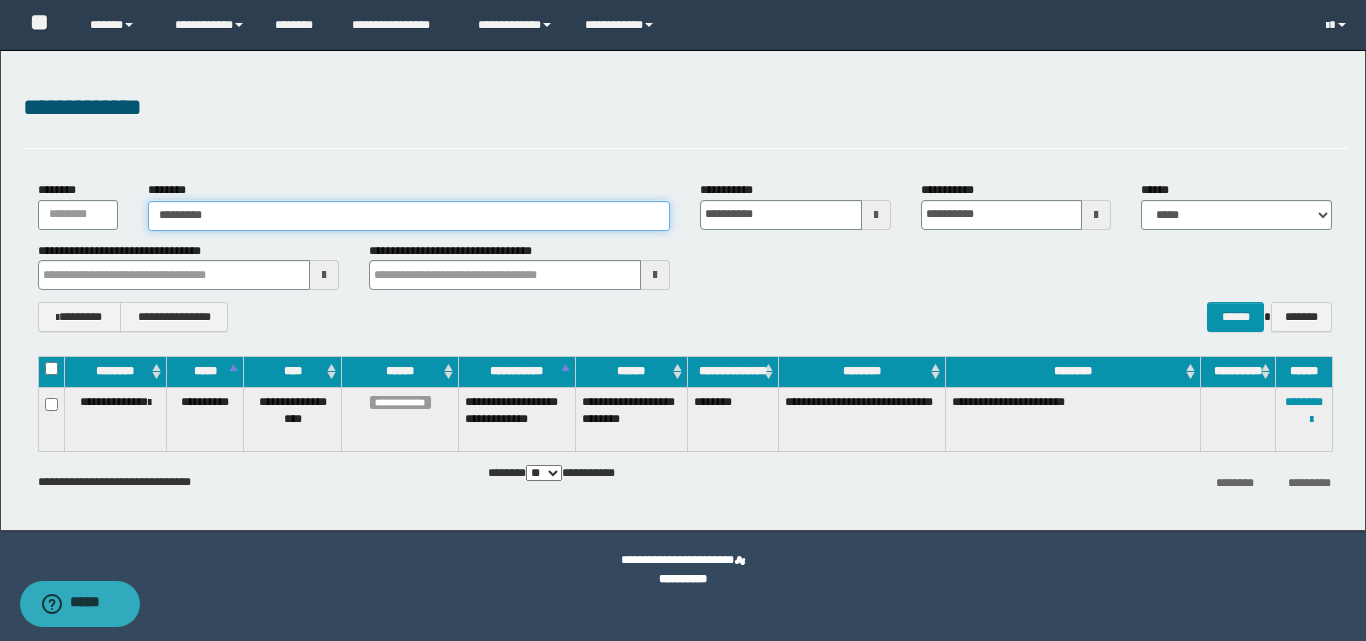 type on "**********" 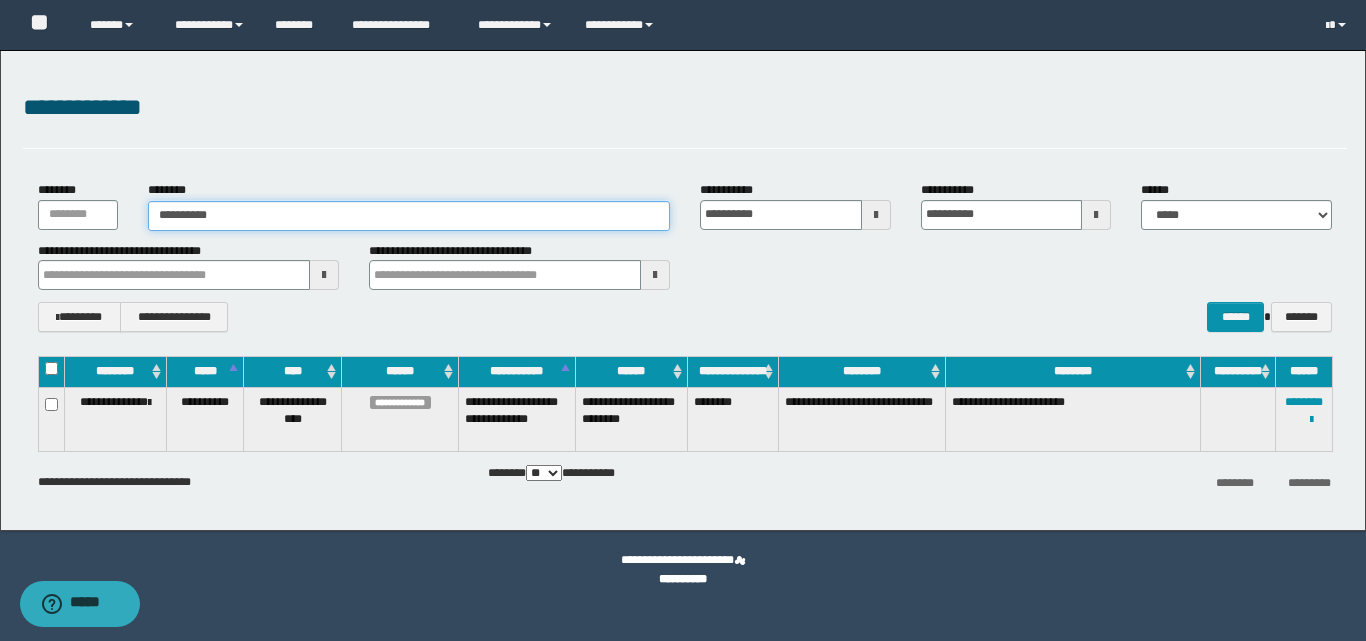 type on "**********" 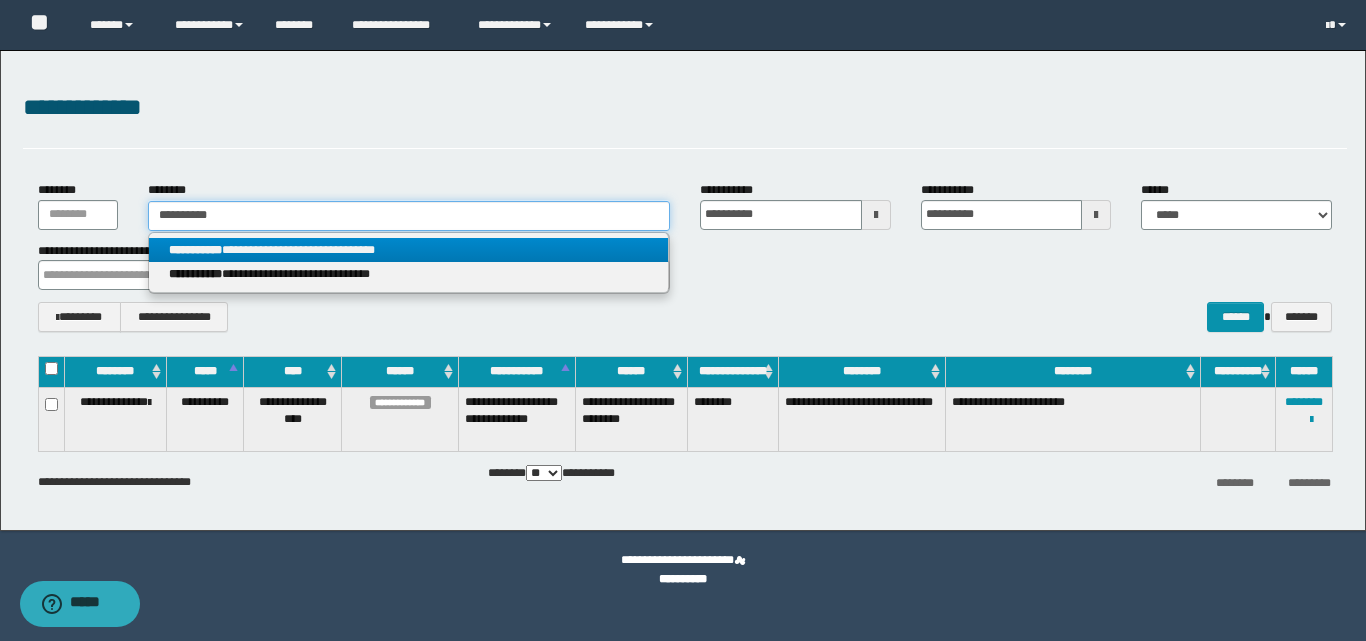 type on "**********" 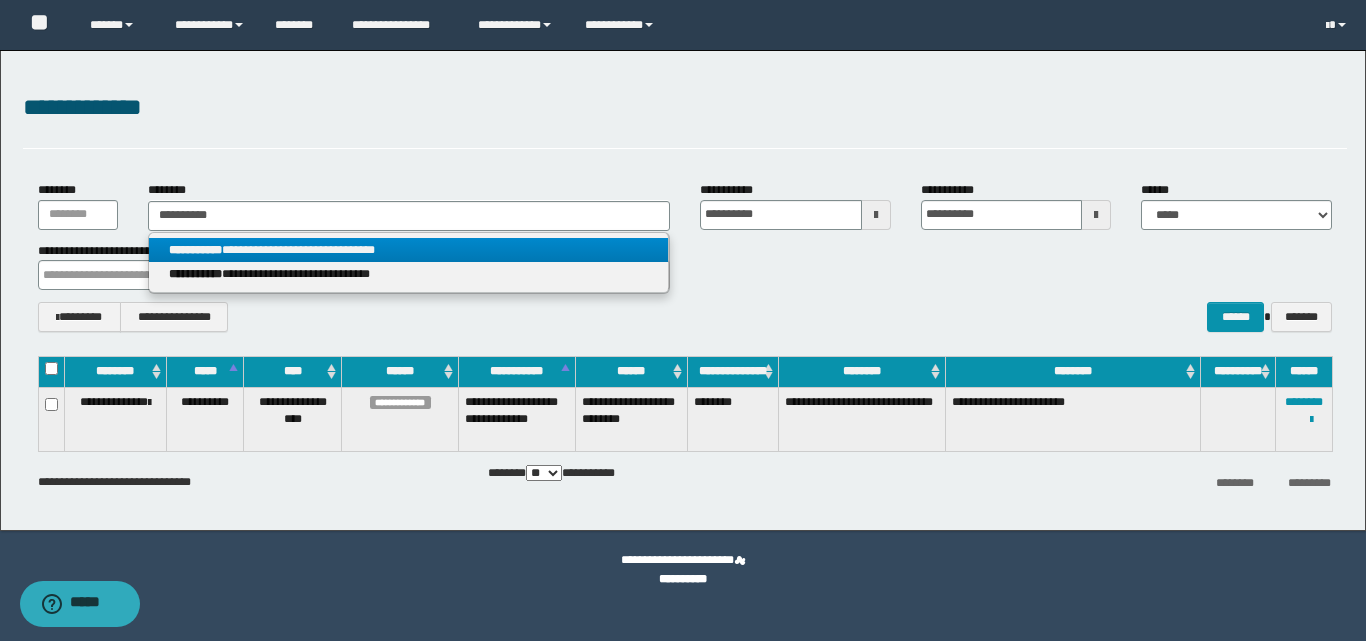 click on "**********" at bounding box center [408, 250] 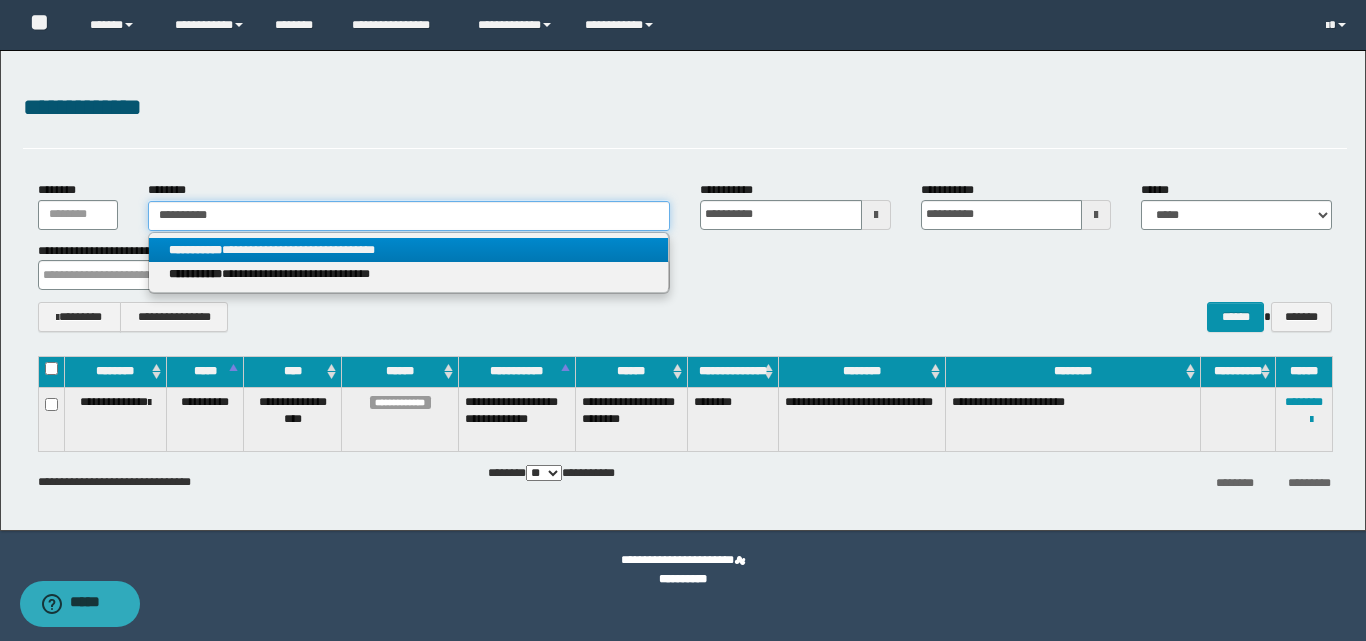 type 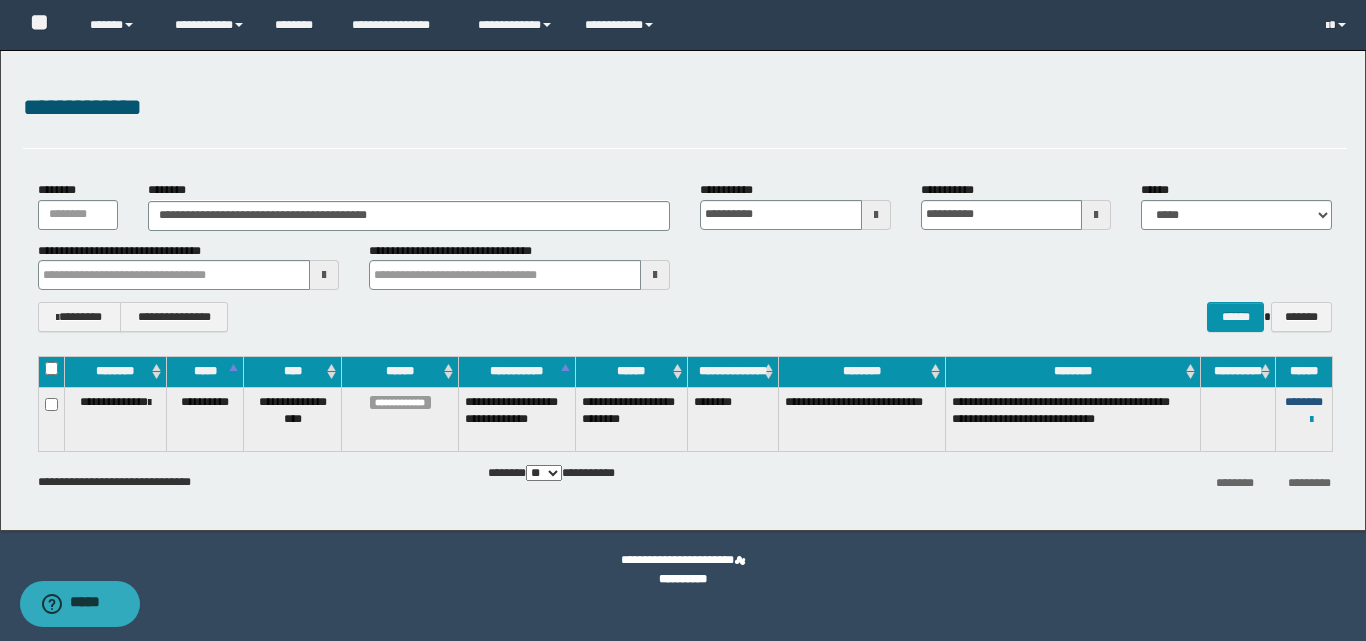 click on "********" at bounding box center [1304, 402] 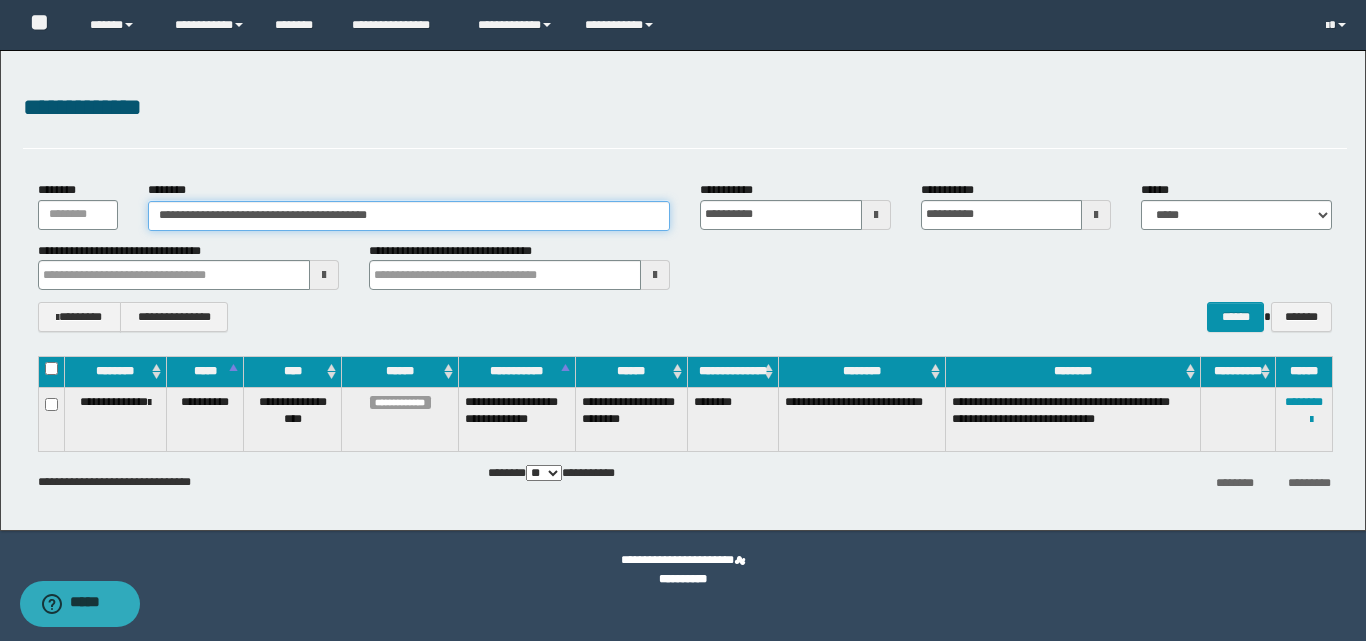 drag, startPoint x: 471, startPoint y: 216, endPoint x: 35, endPoint y: 256, distance: 437.83102 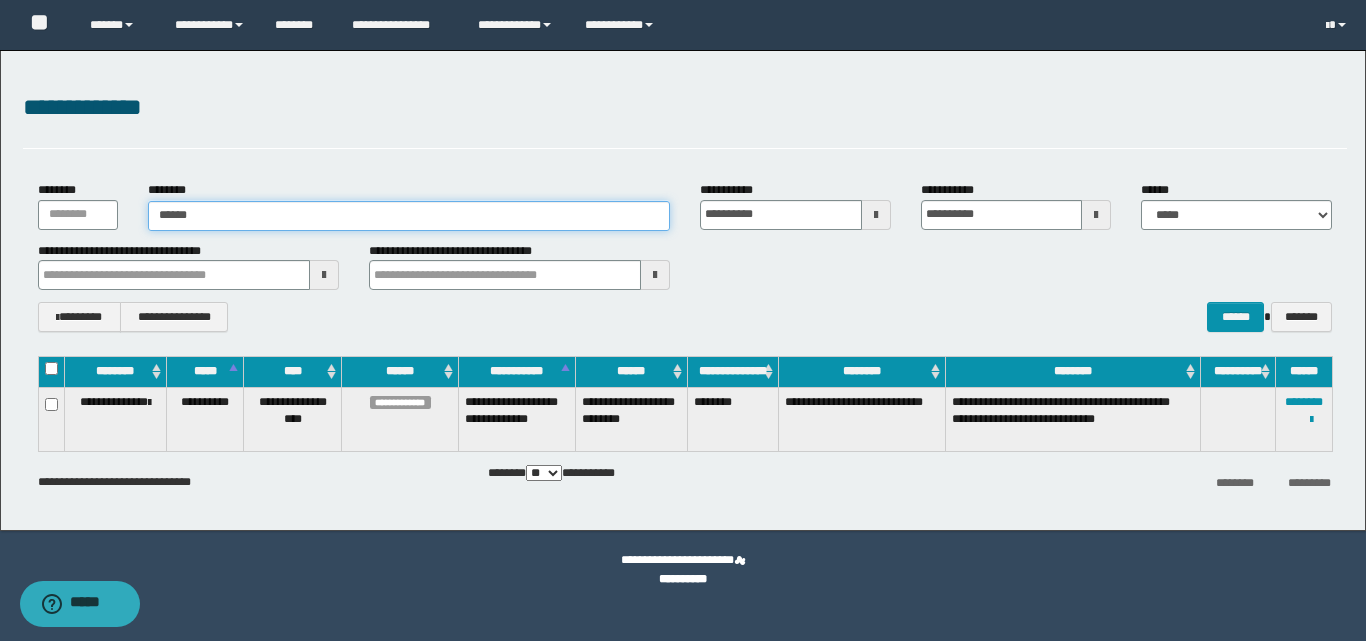 type on "*******" 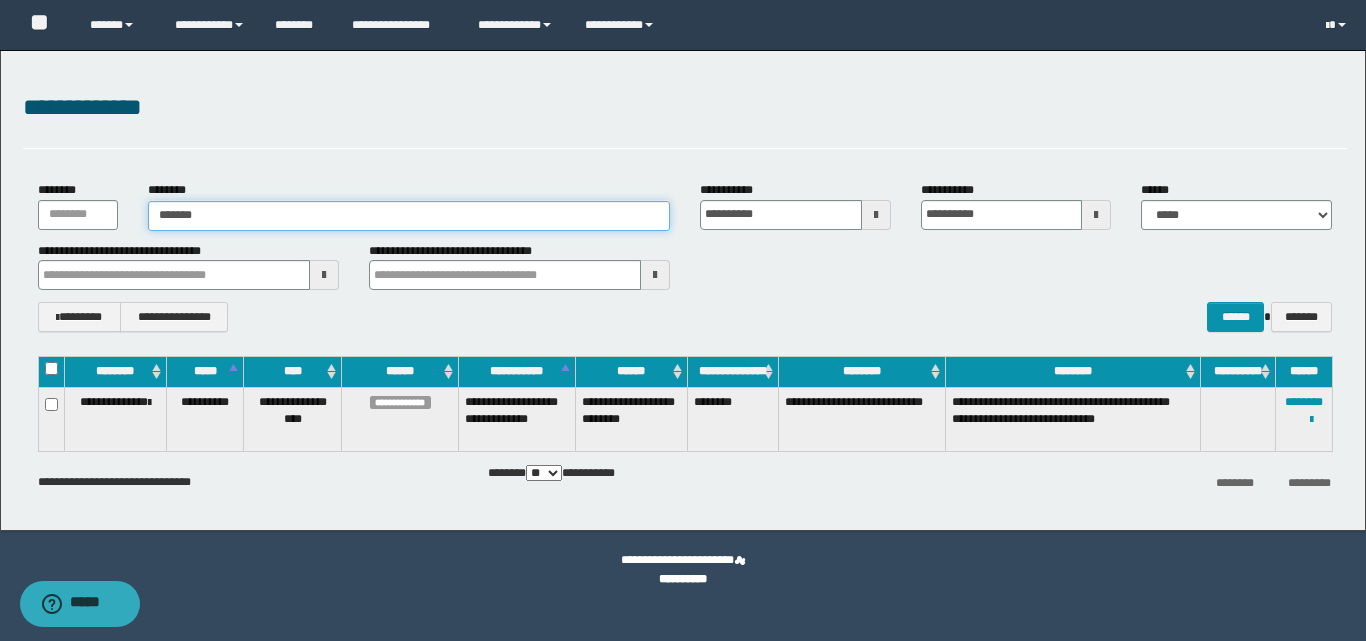 type on "*******" 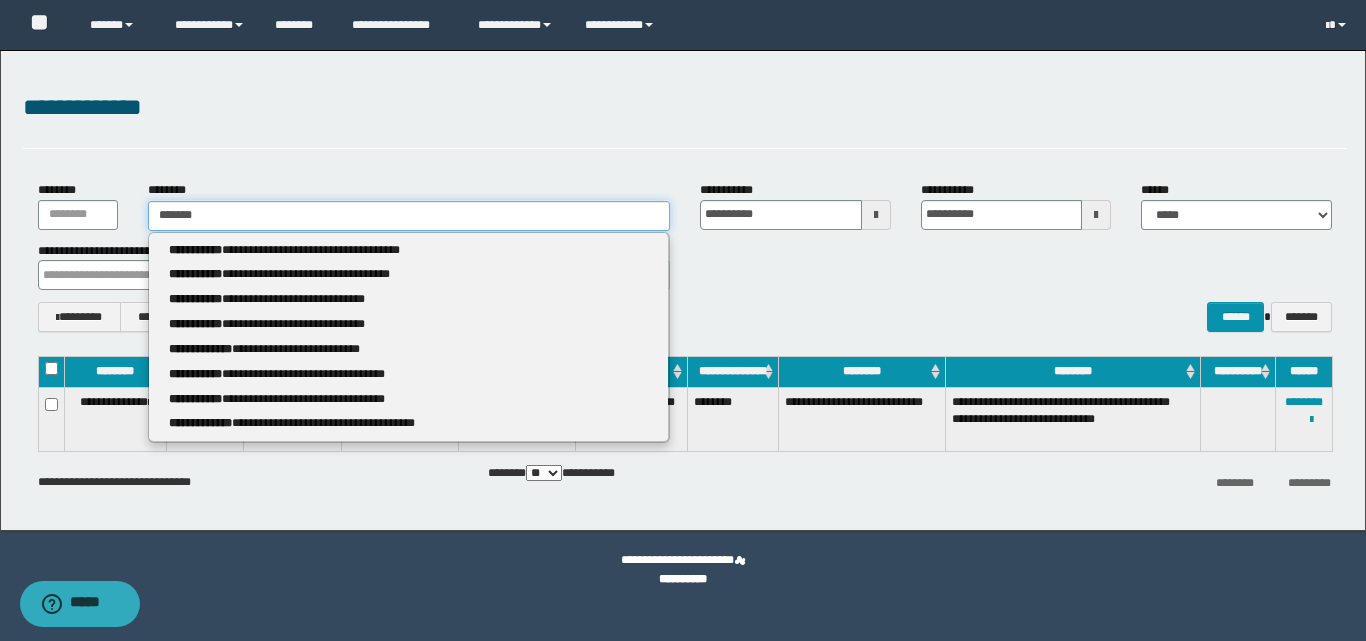 type on "*******" 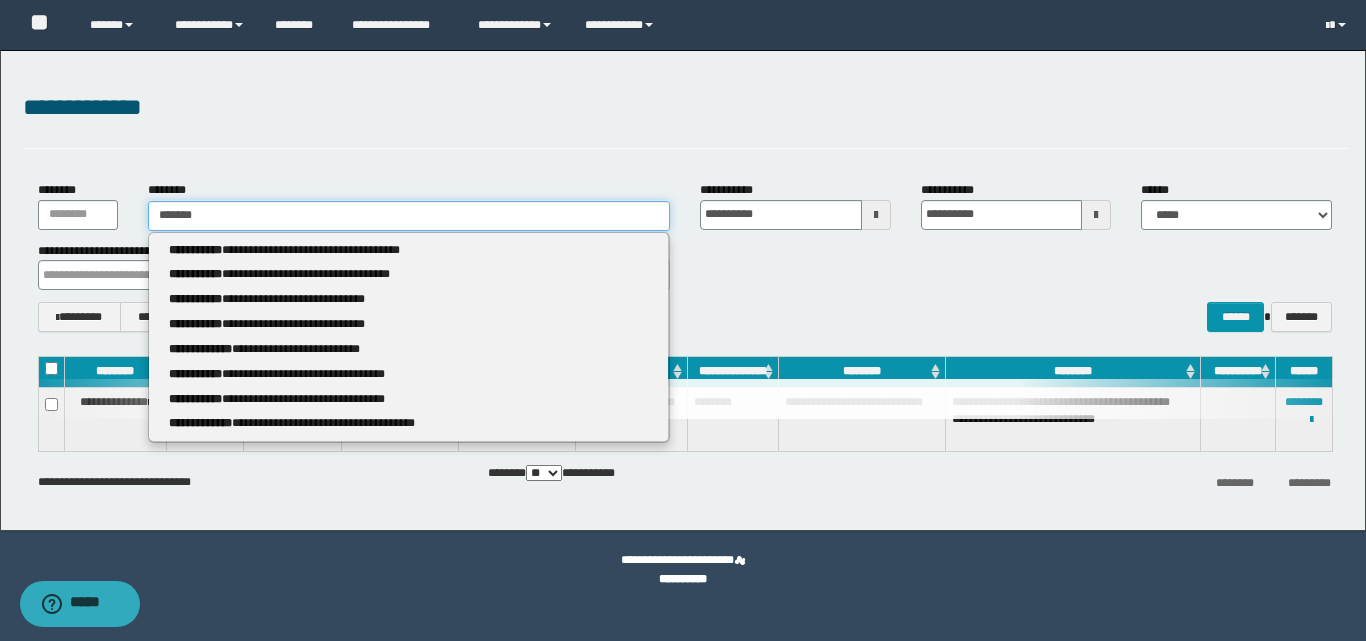 type on "*******" 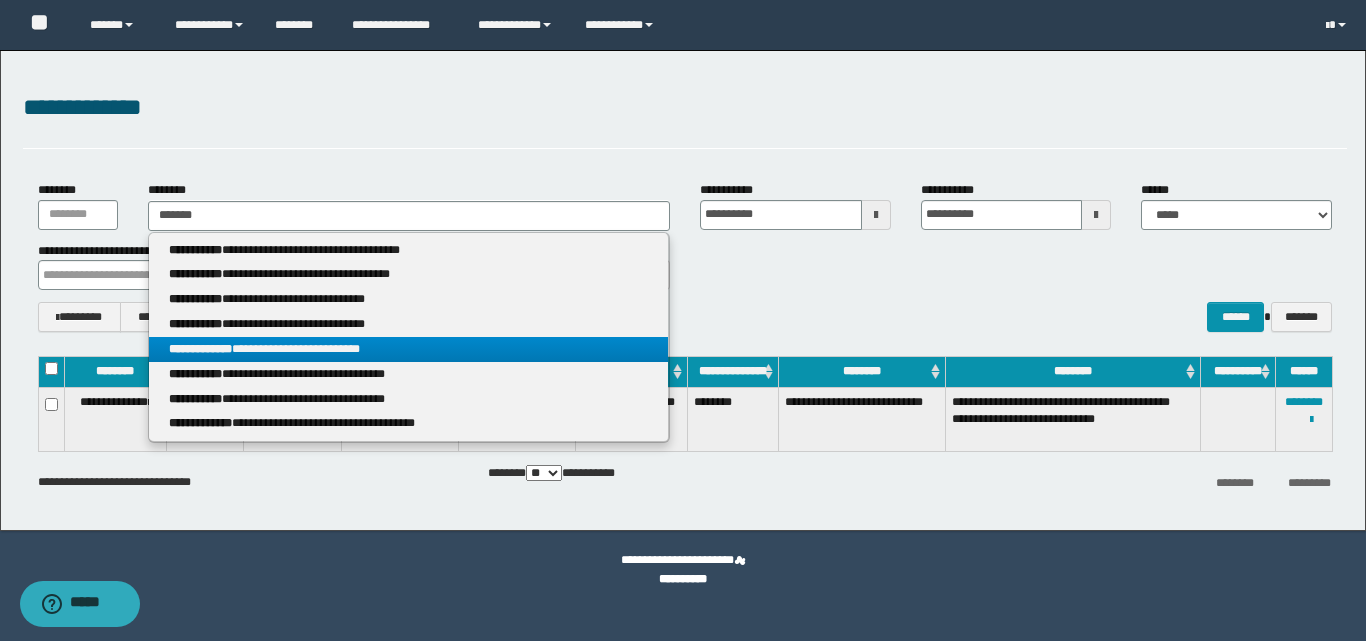click on "**********" at bounding box center (408, 349) 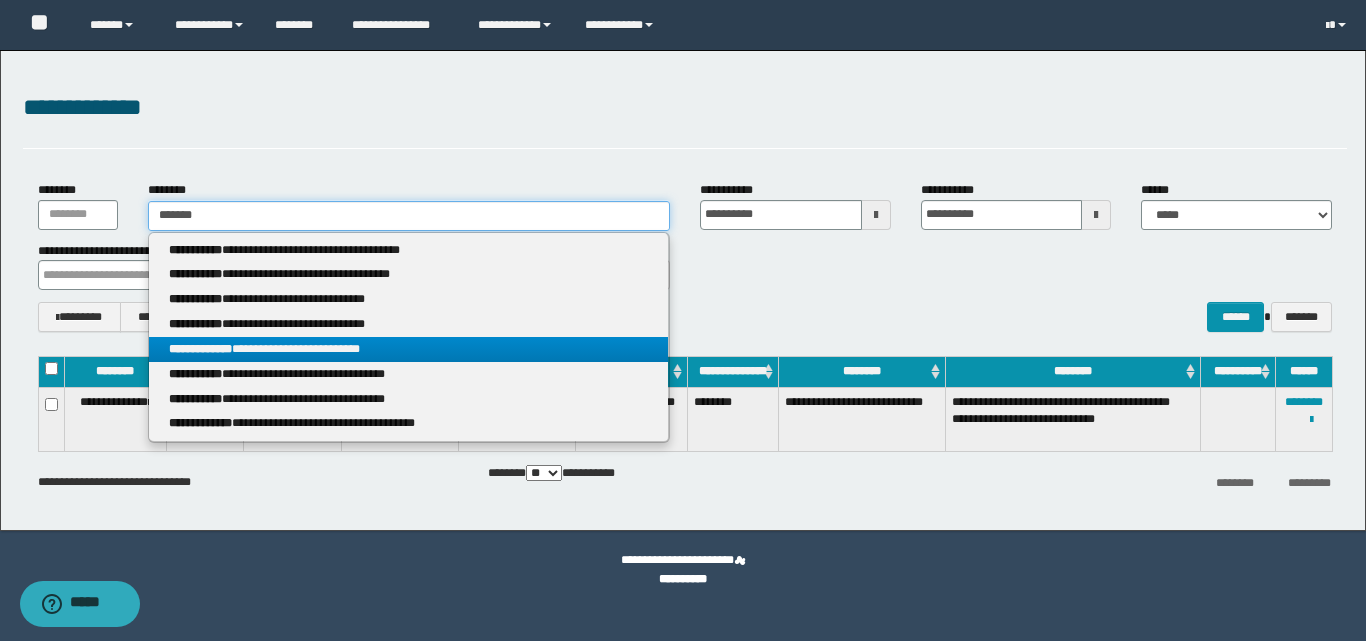 type 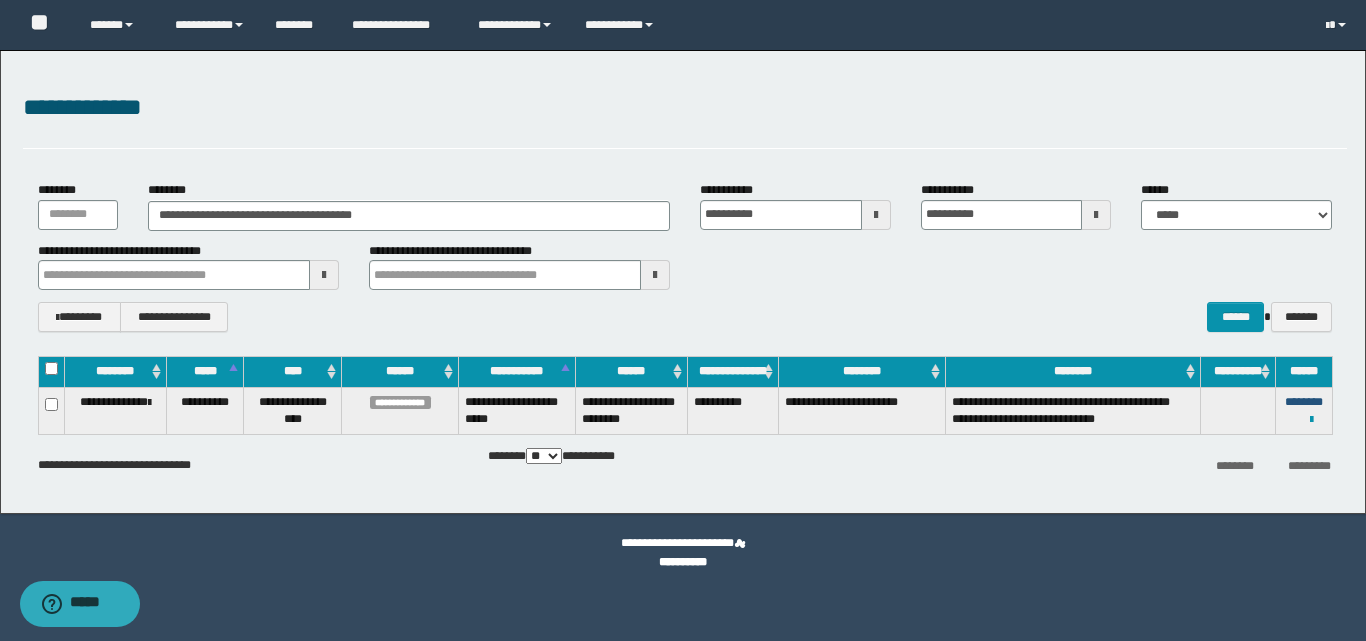 click on "********" at bounding box center (1304, 402) 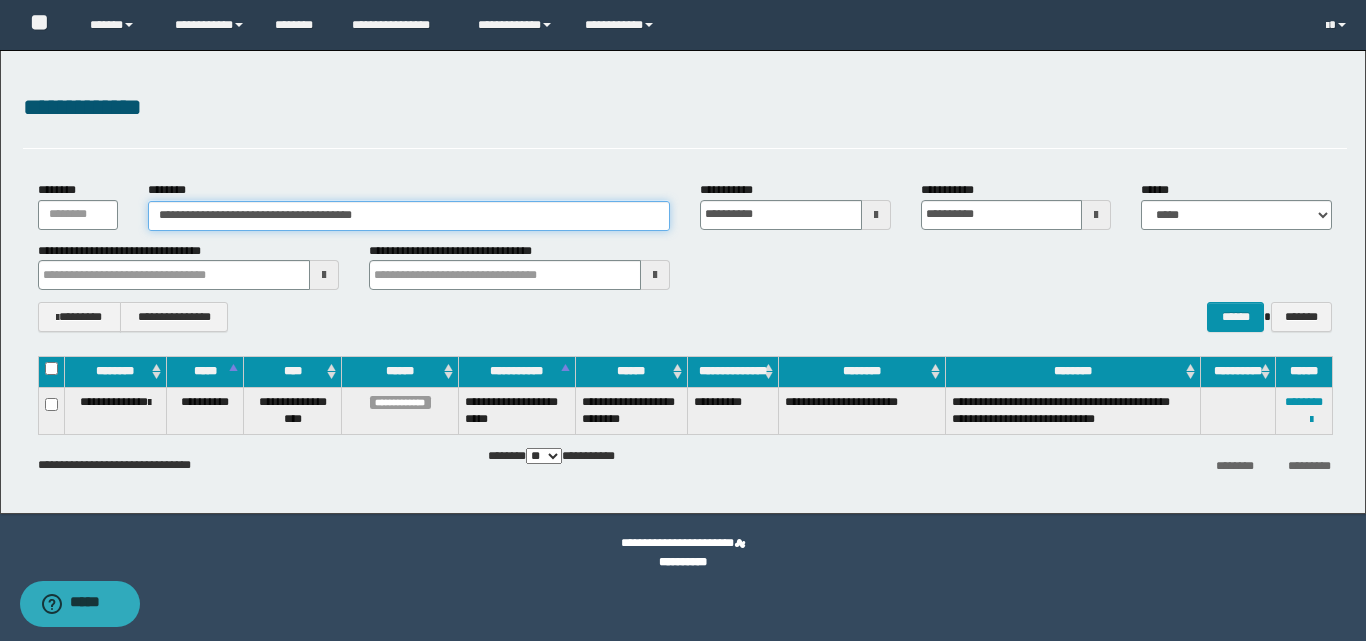 drag, startPoint x: 432, startPoint y: 210, endPoint x: 152, endPoint y: 197, distance: 280.30164 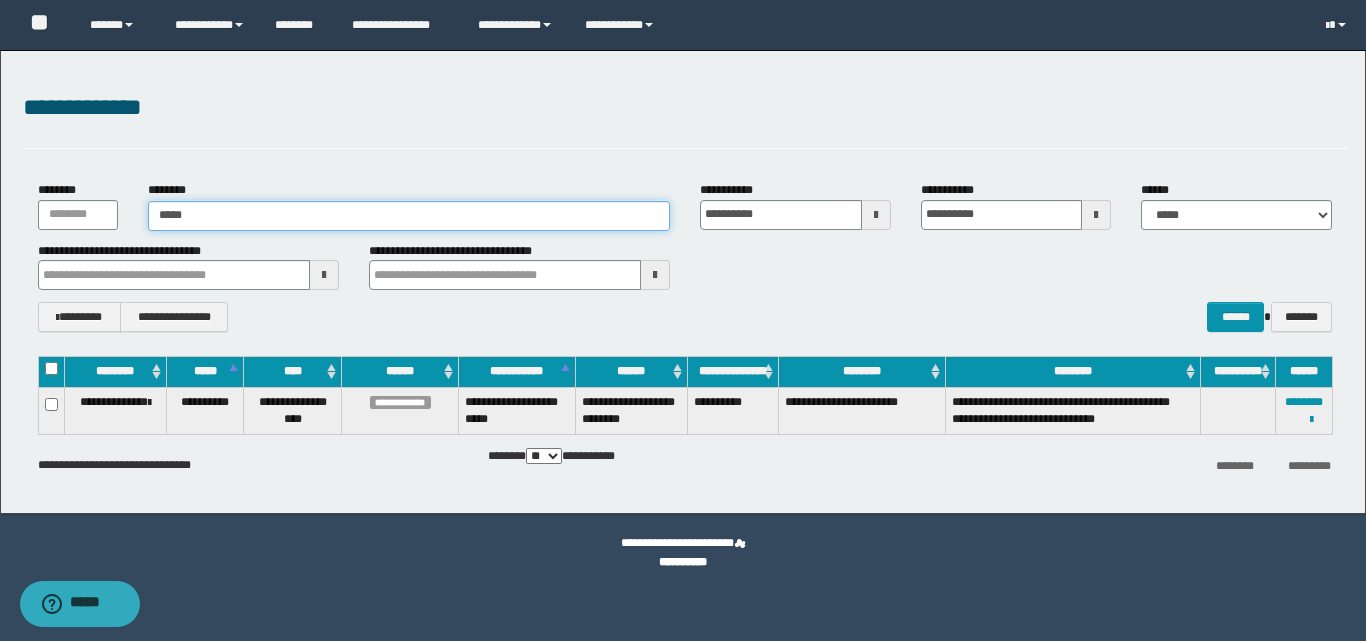 type on "******" 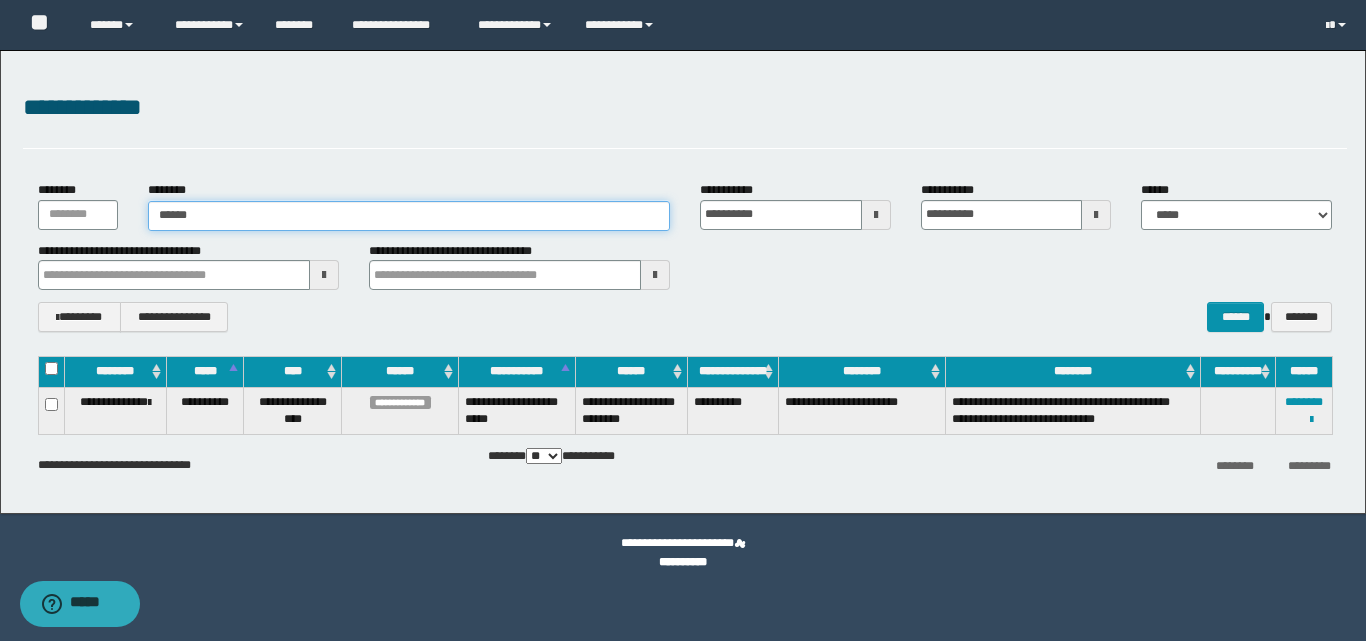 type on "******" 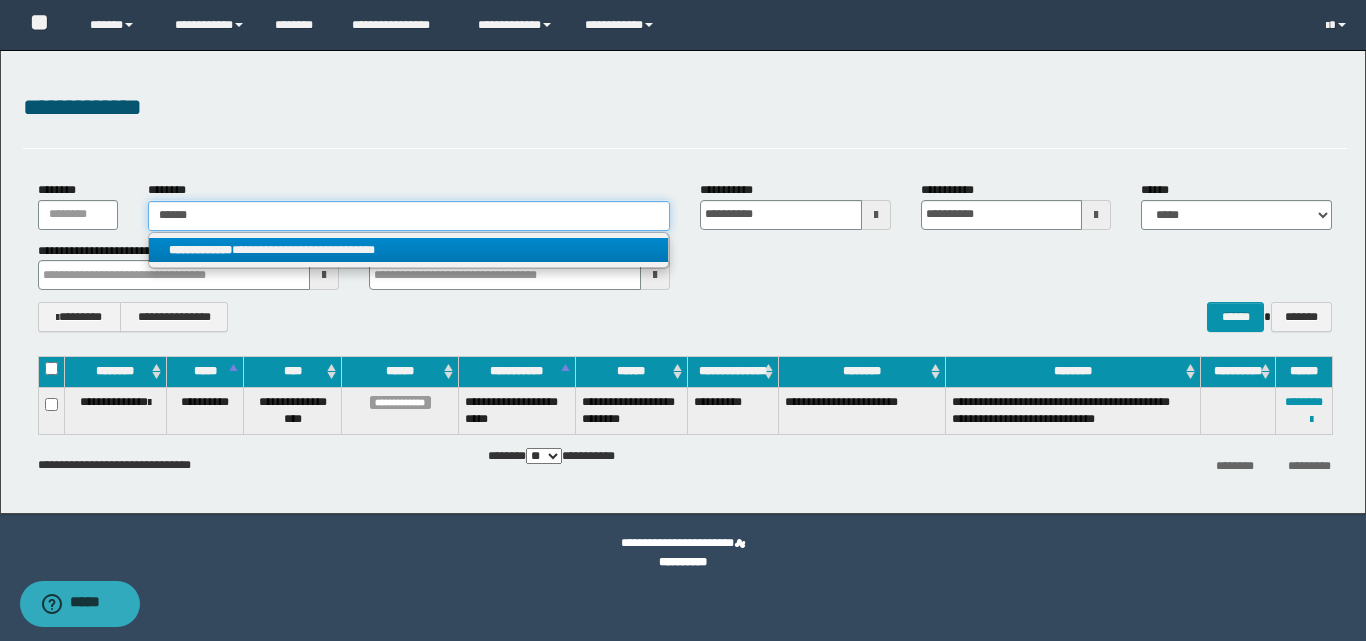type on "******" 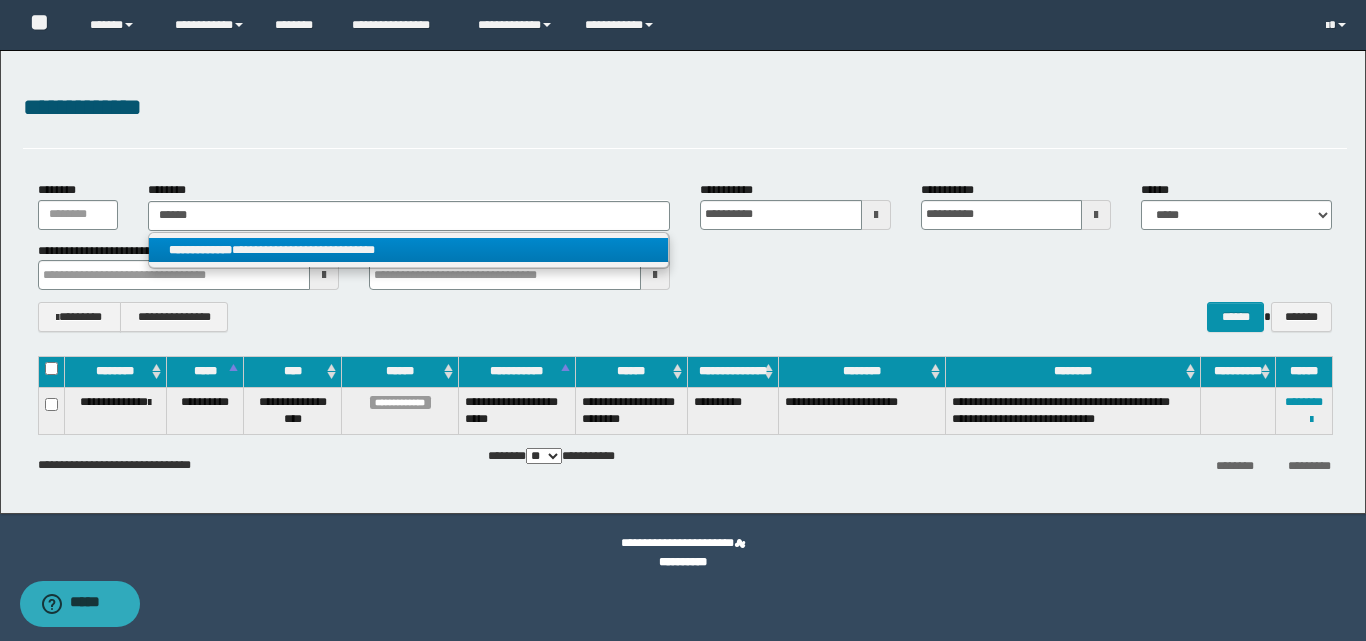 click on "**********" at bounding box center [408, 250] 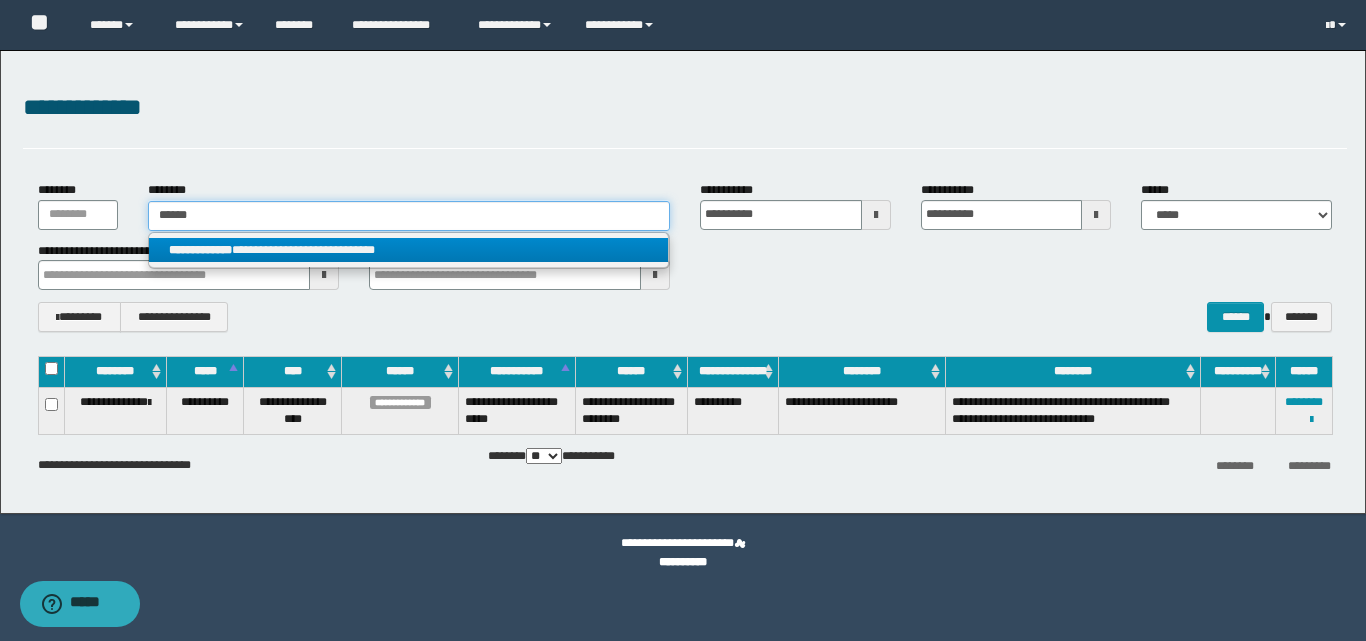 type 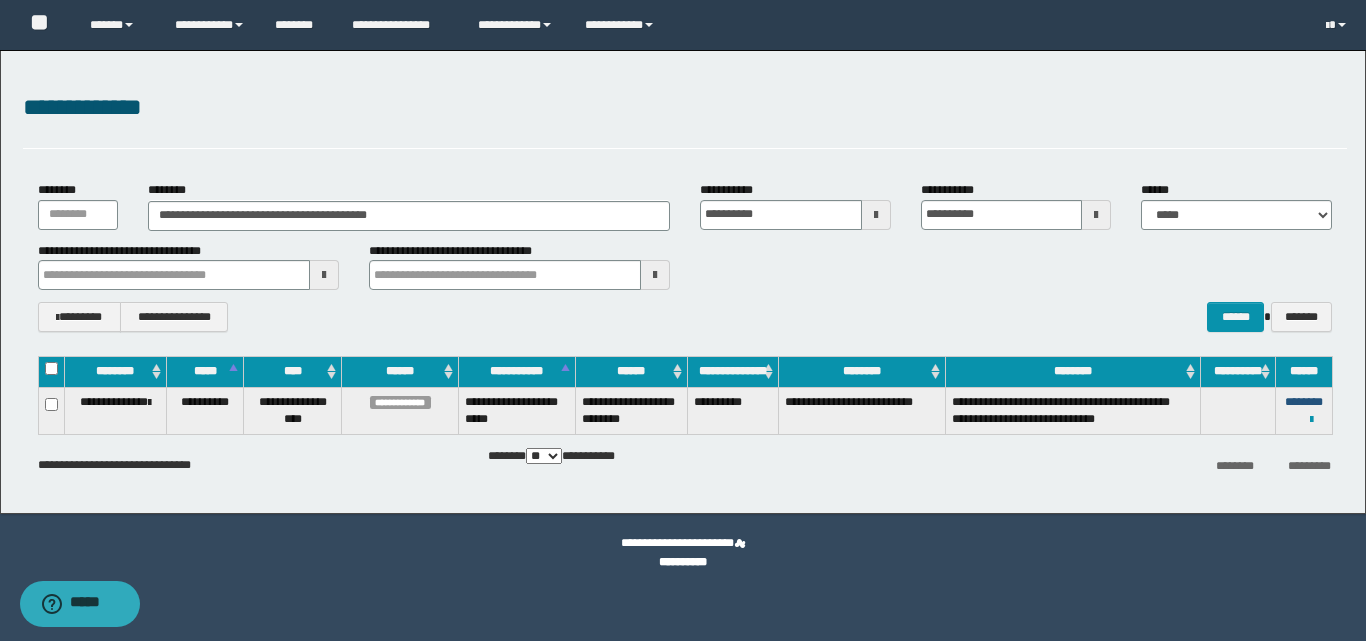 click on "********" at bounding box center [1304, 402] 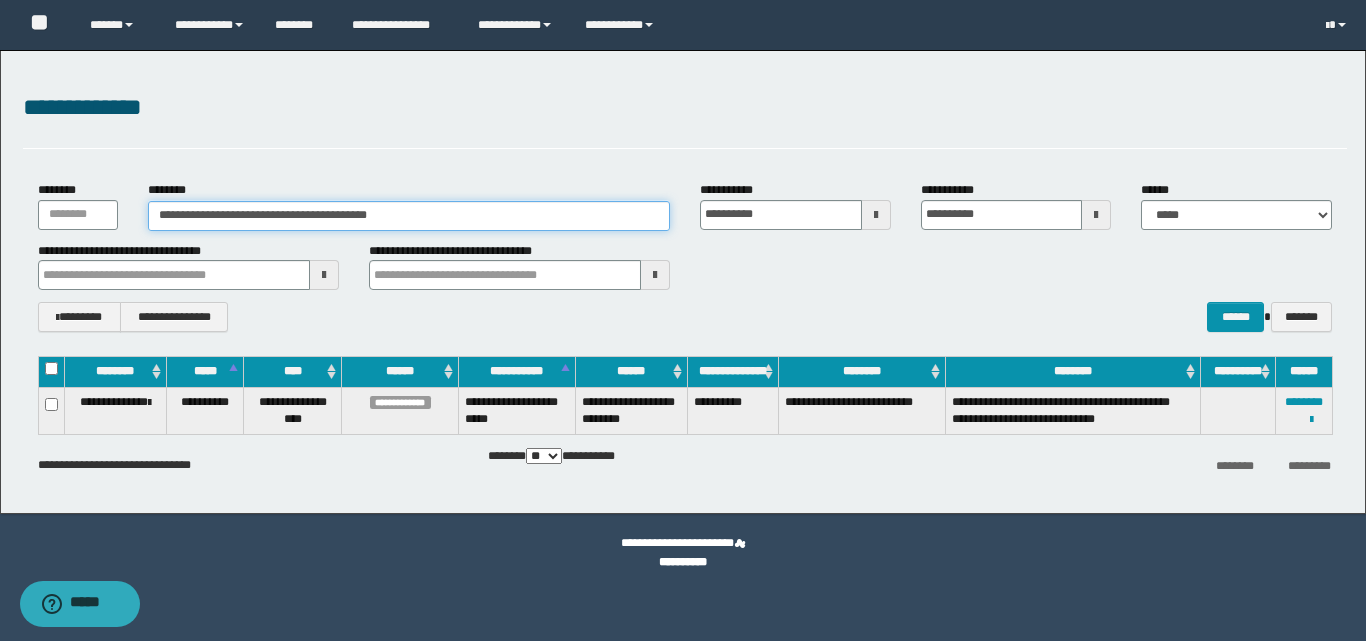 drag, startPoint x: 396, startPoint y: 218, endPoint x: 89, endPoint y: 224, distance: 307.05862 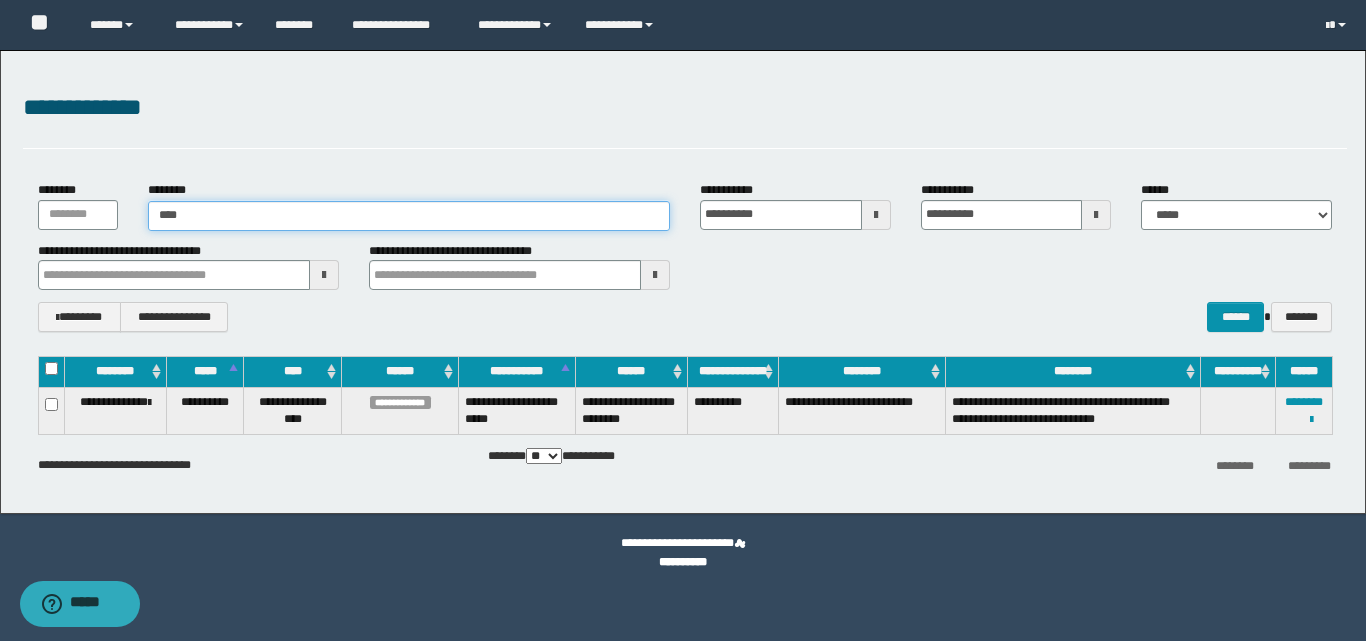 type on "*****" 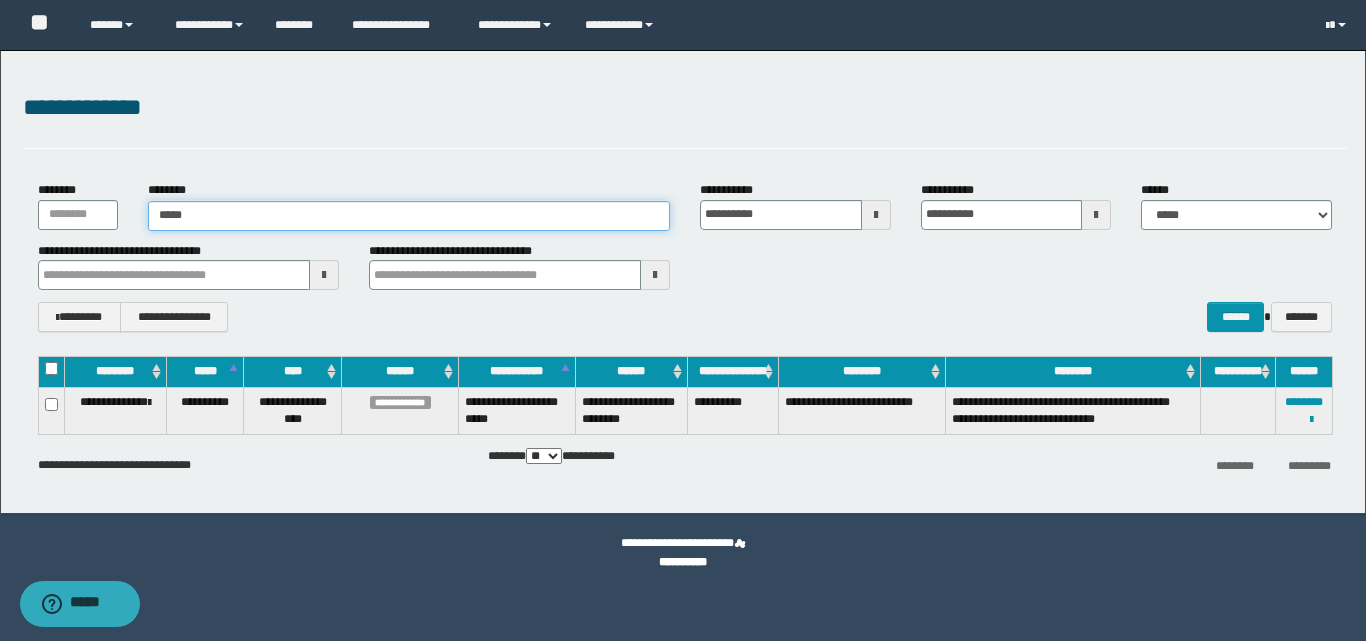 type on "*****" 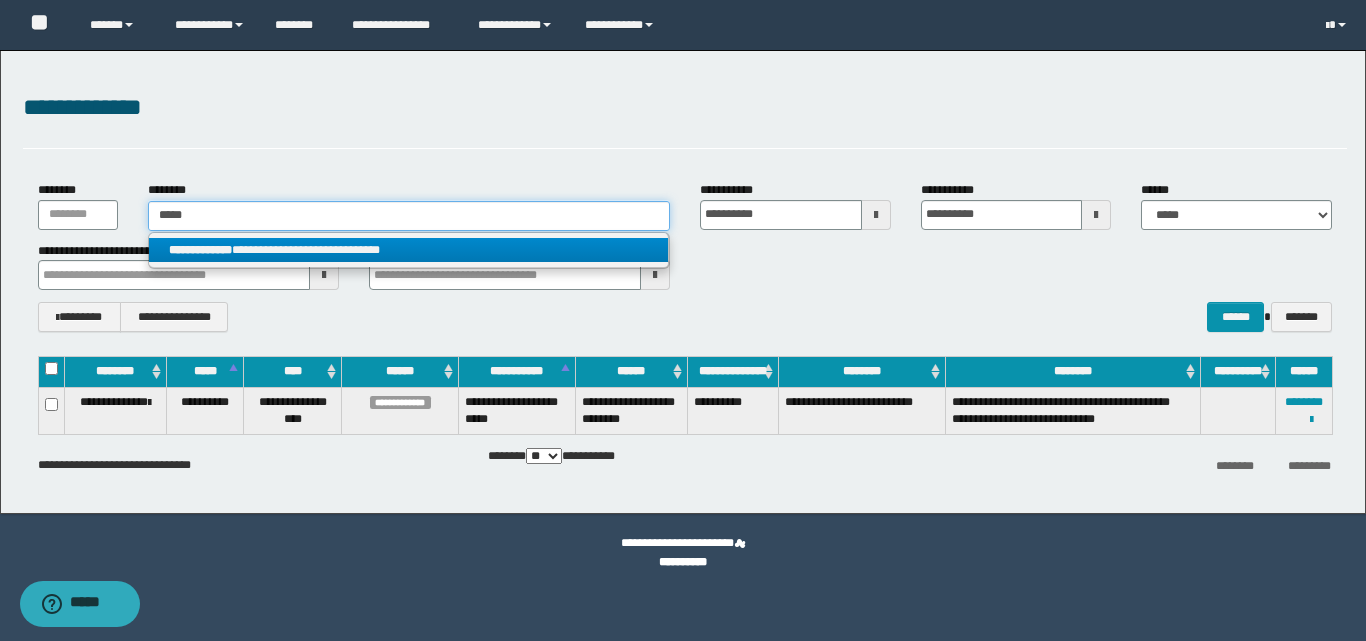 type on "*****" 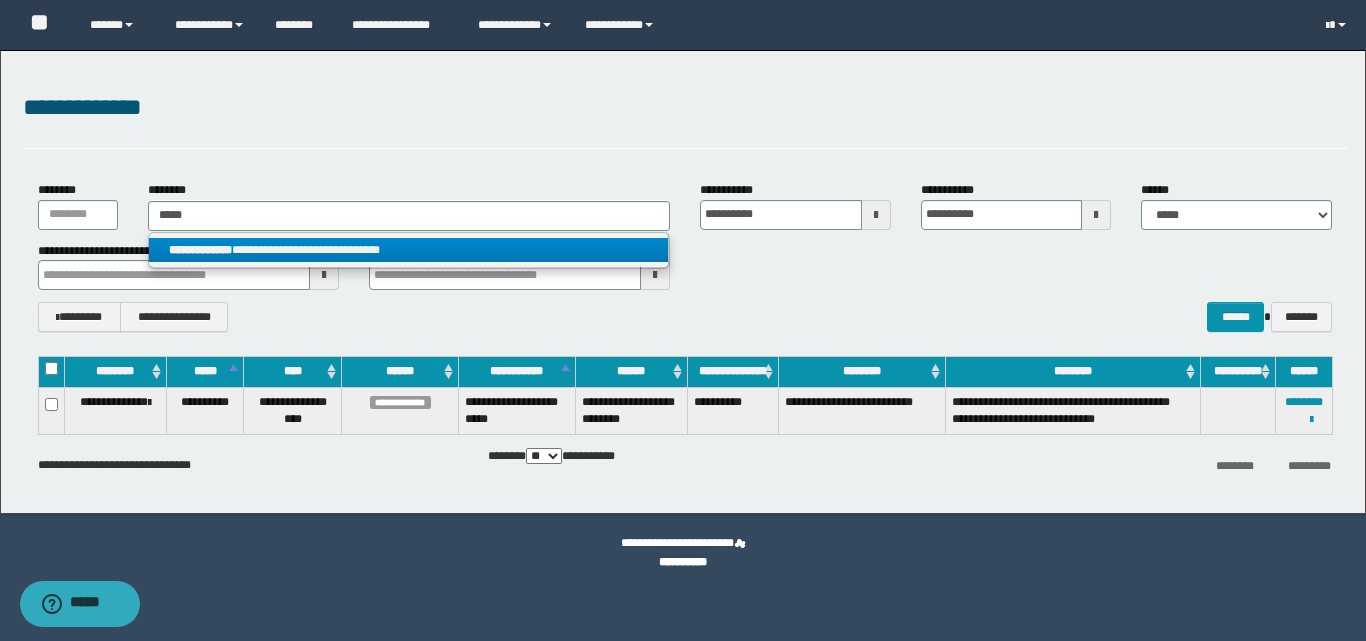 click on "**********" at bounding box center (408, 250) 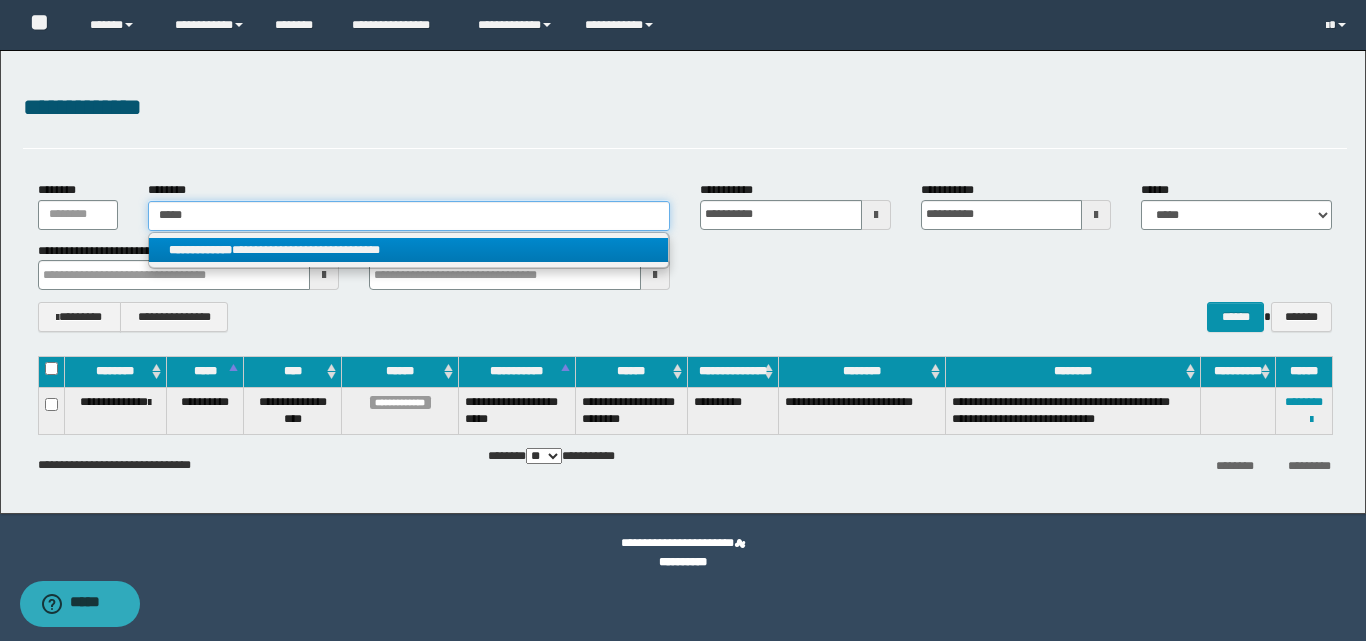 type 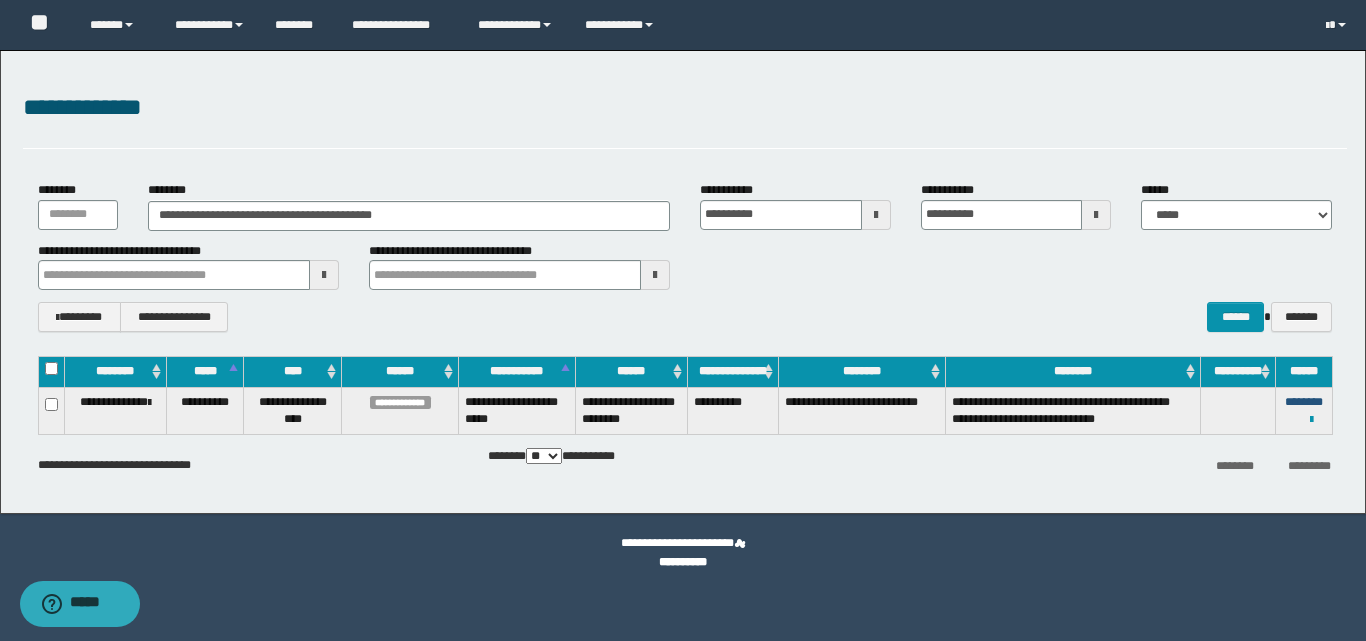click on "********" at bounding box center [1304, 402] 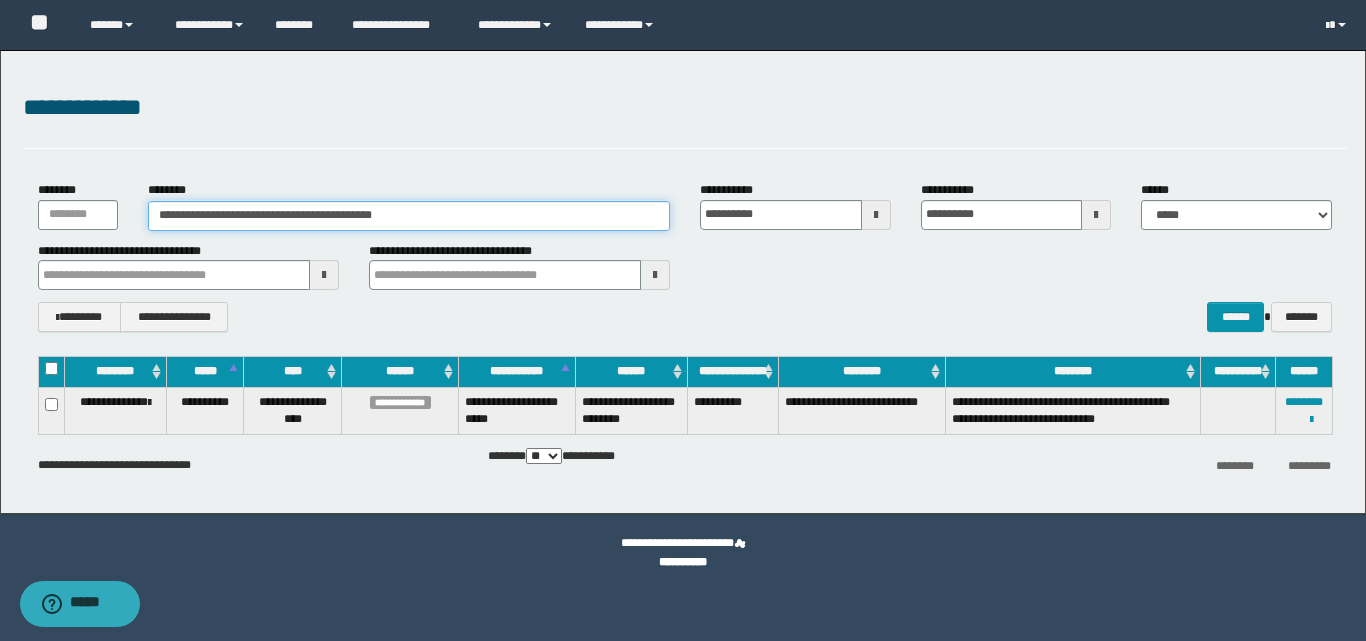drag, startPoint x: 465, startPoint y: 215, endPoint x: 152, endPoint y: 250, distance: 314.95078 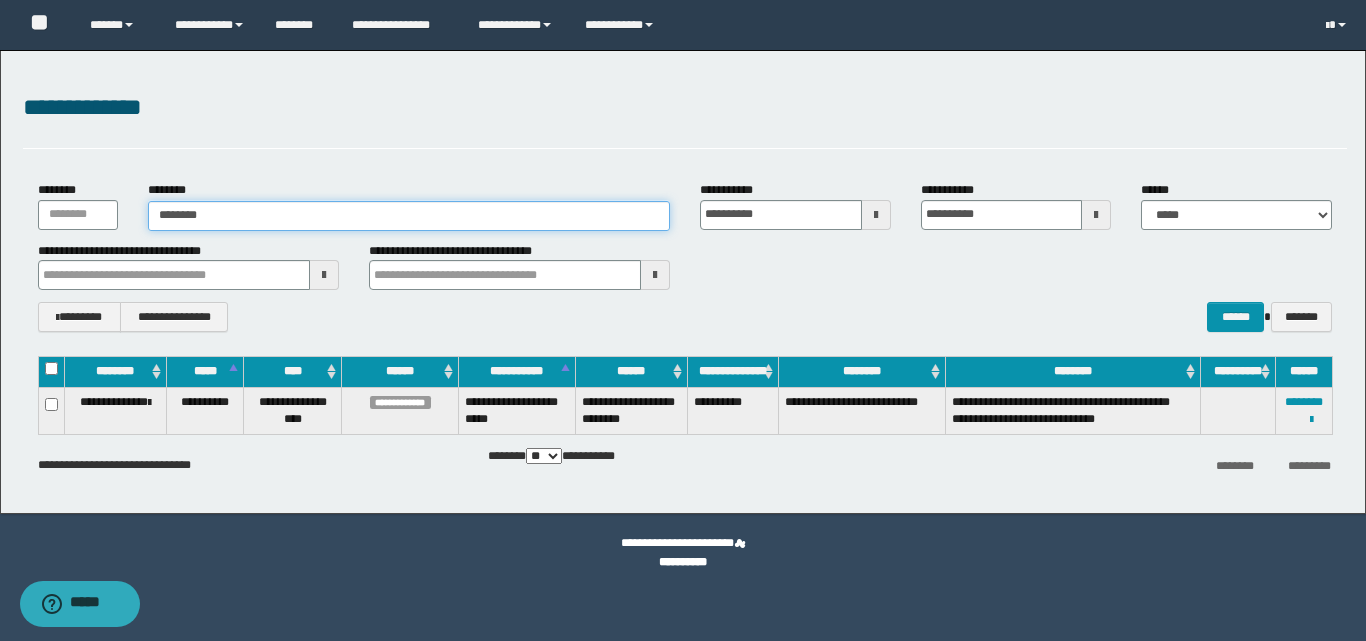 type on "*********" 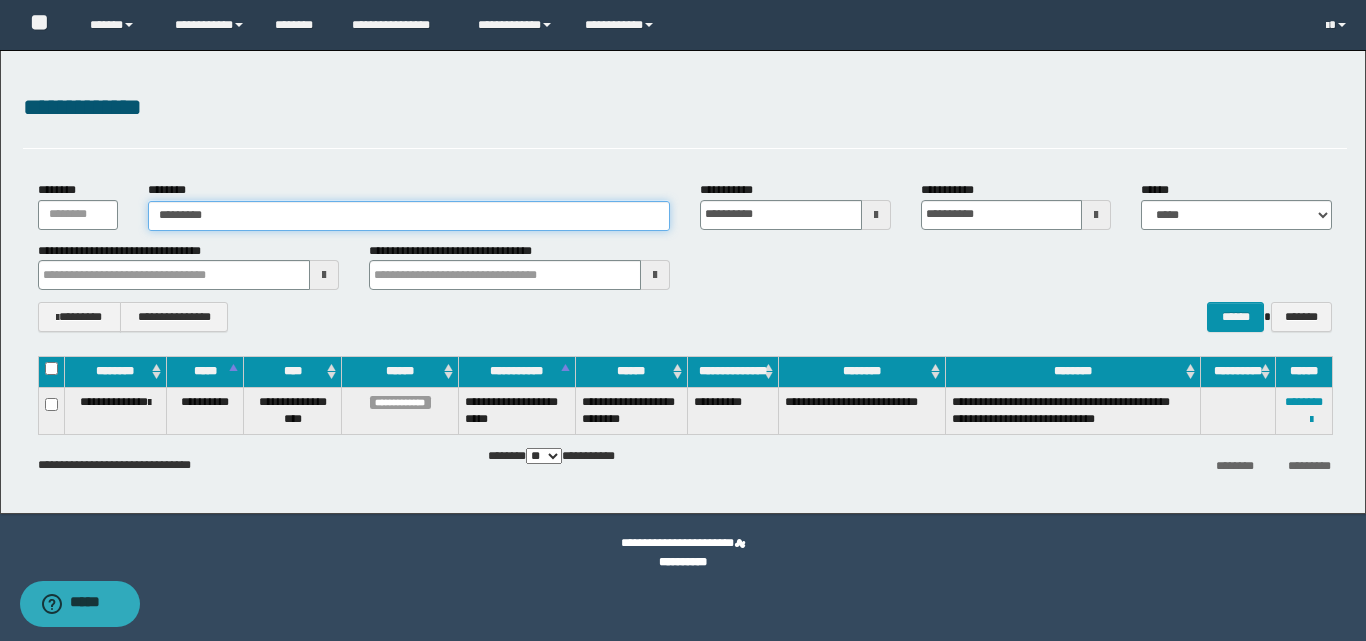 type on "*********" 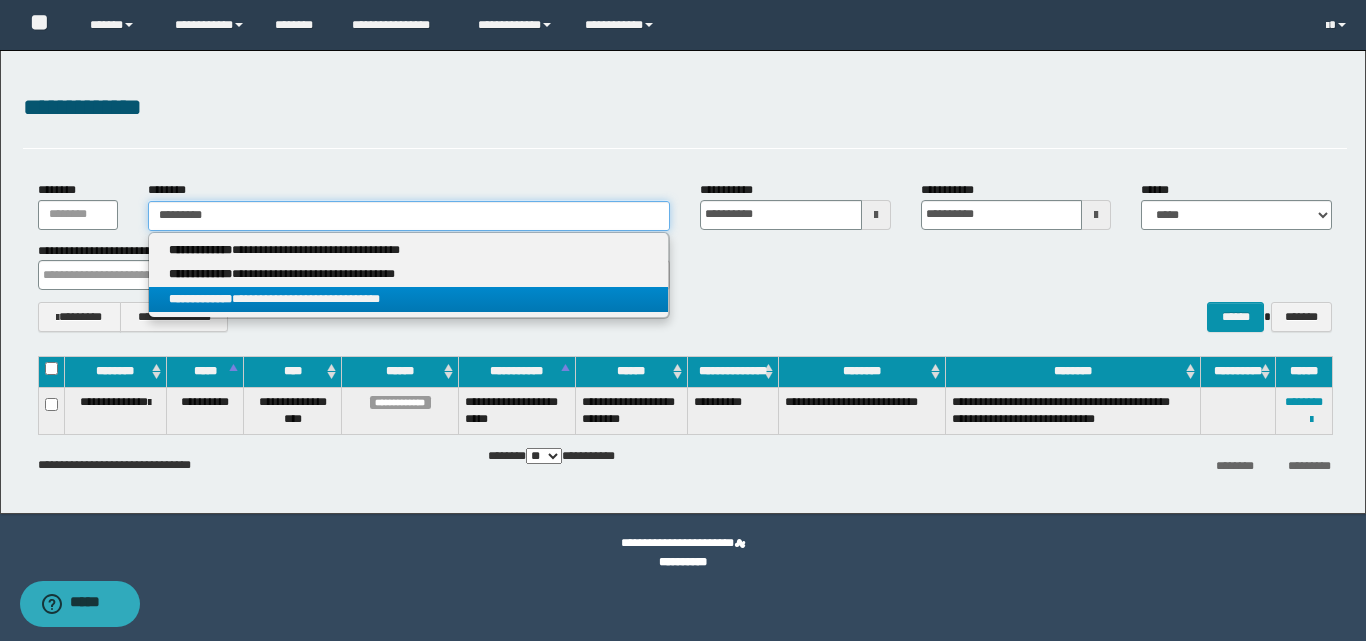 type on "*********" 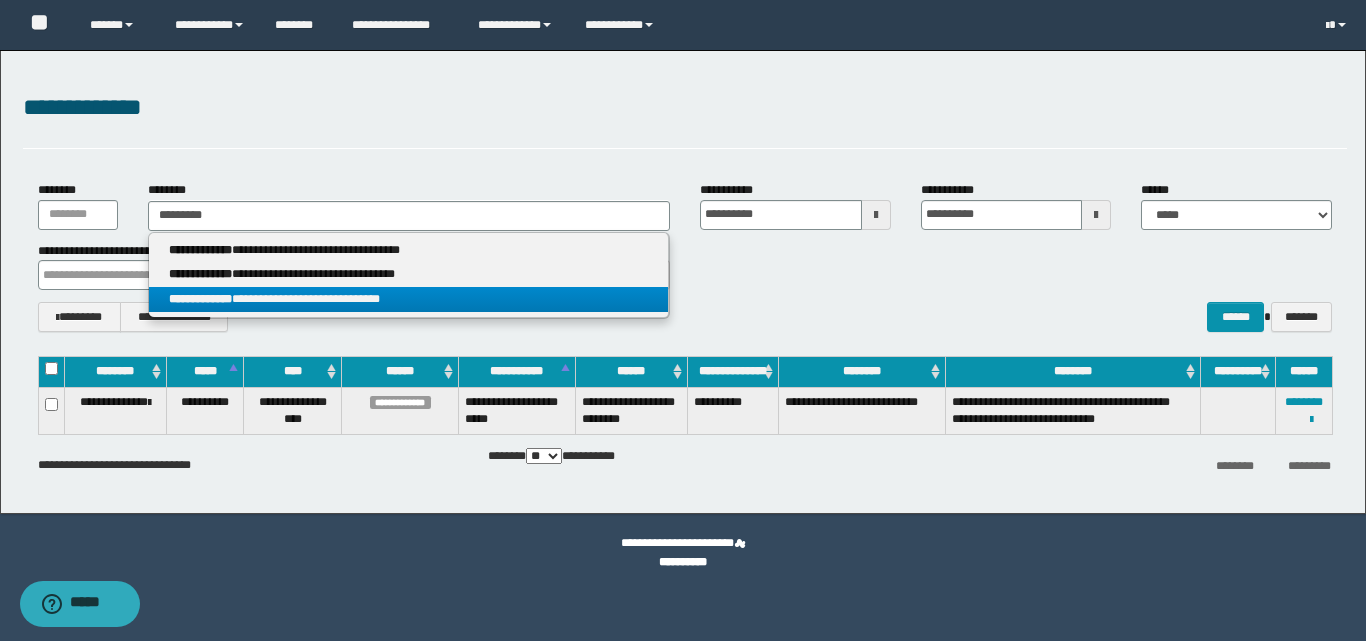 click on "**********" at bounding box center (408, 299) 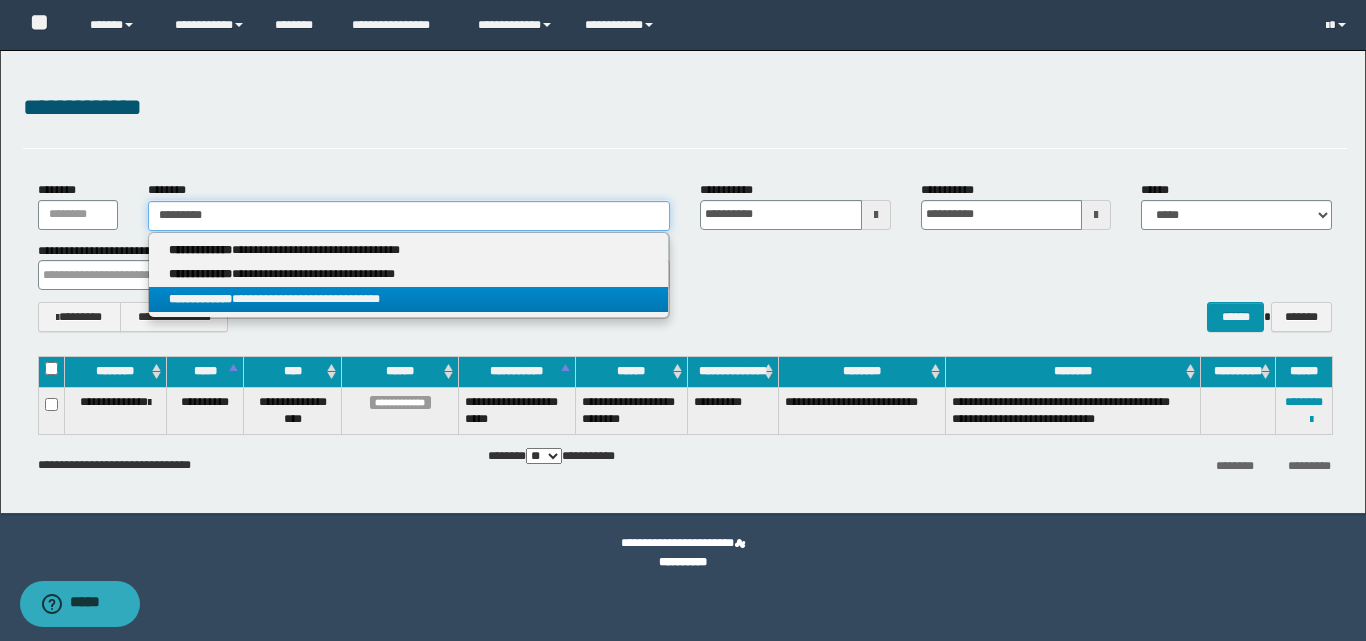 type 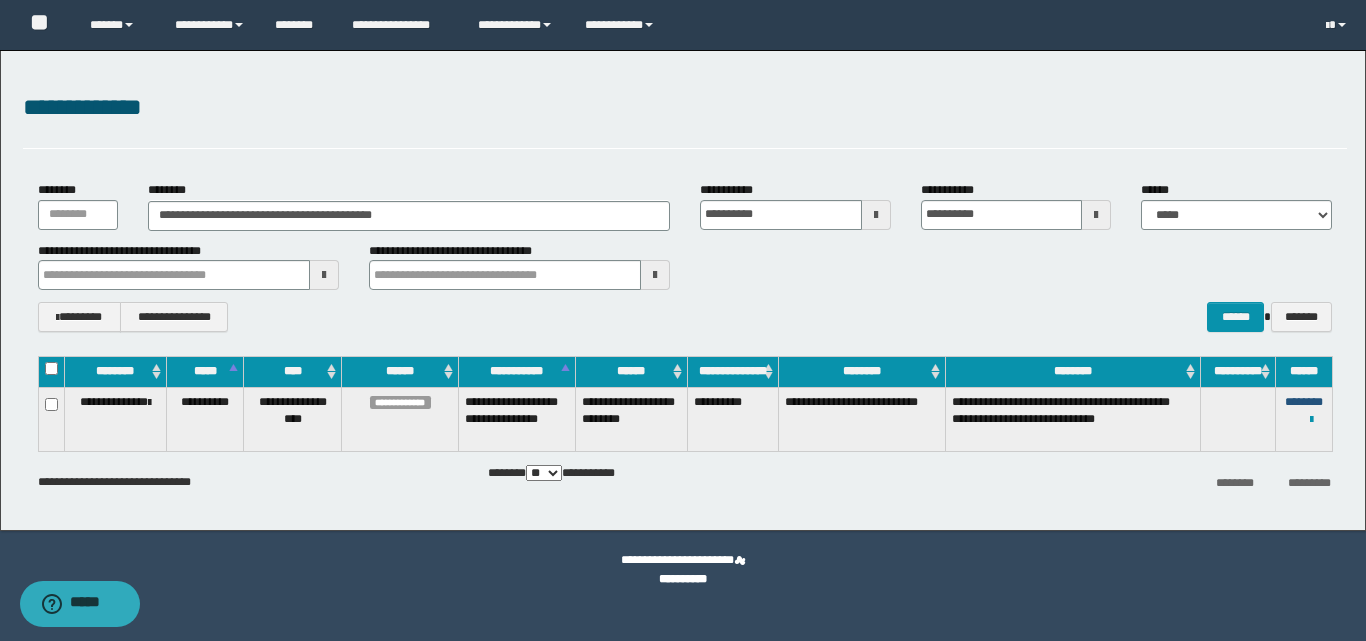 click on "********" at bounding box center (1304, 402) 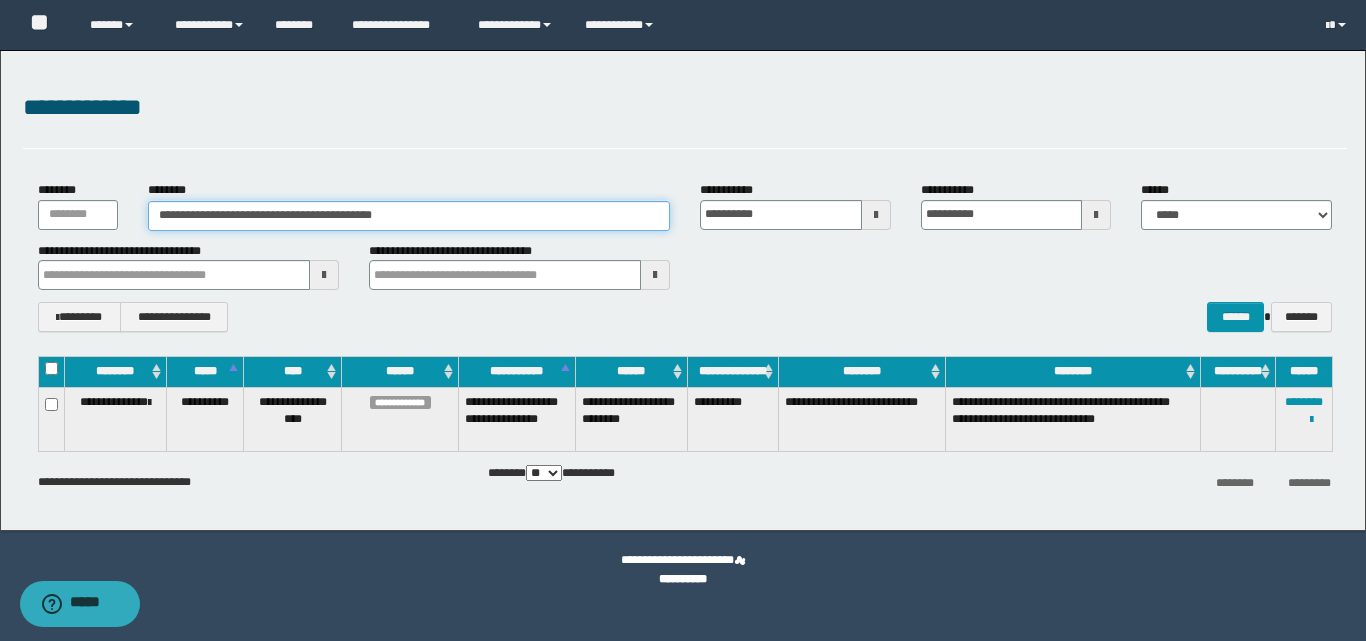 drag, startPoint x: 446, startPoint y: 211, endPoint x: 84, endPoint y: 277, distance: 367.96738 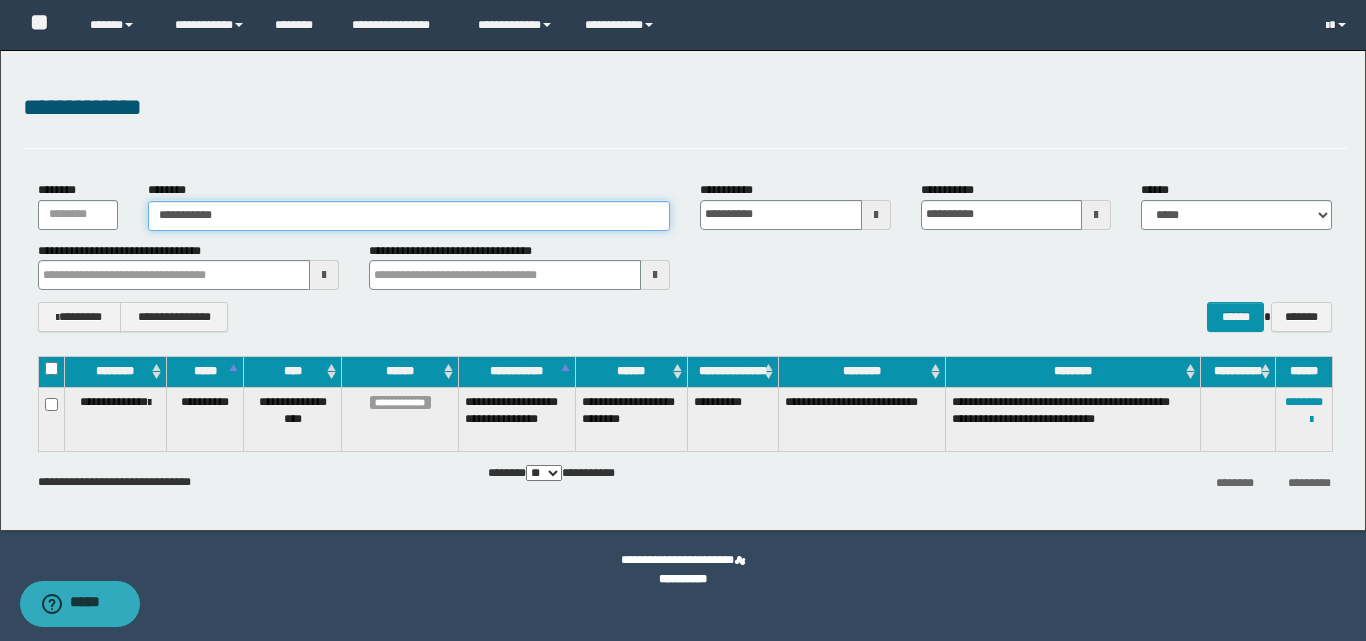 type on "**********" 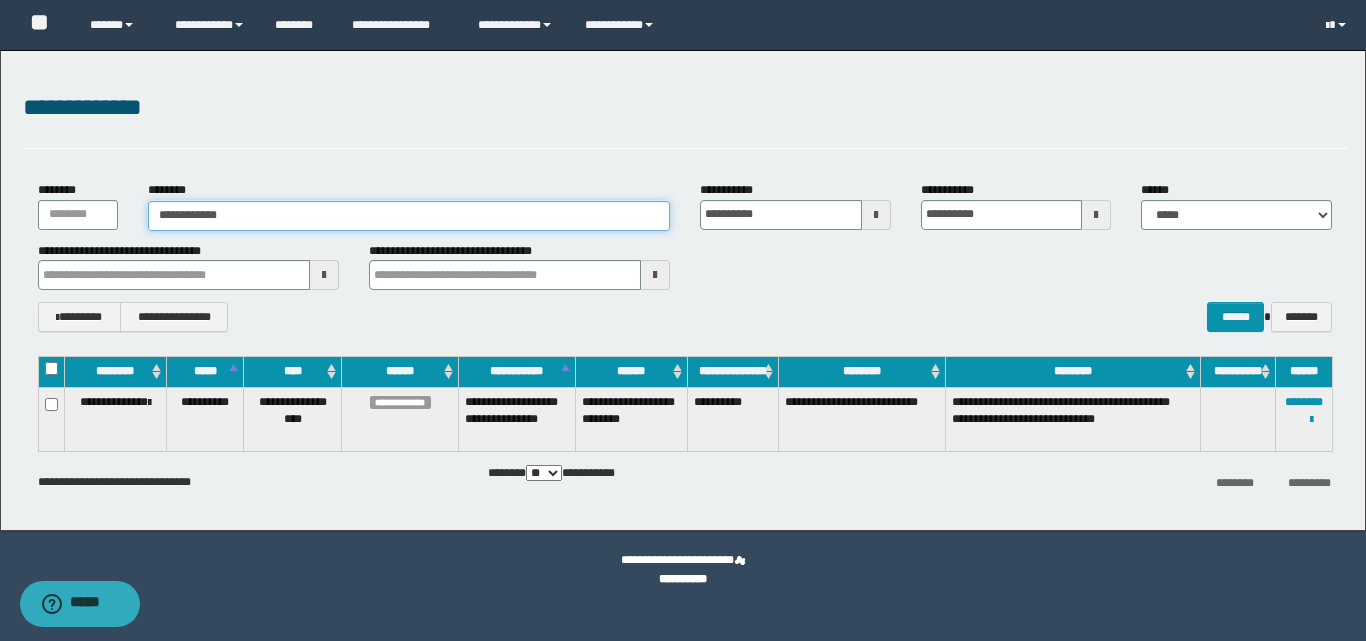 type on "**********" 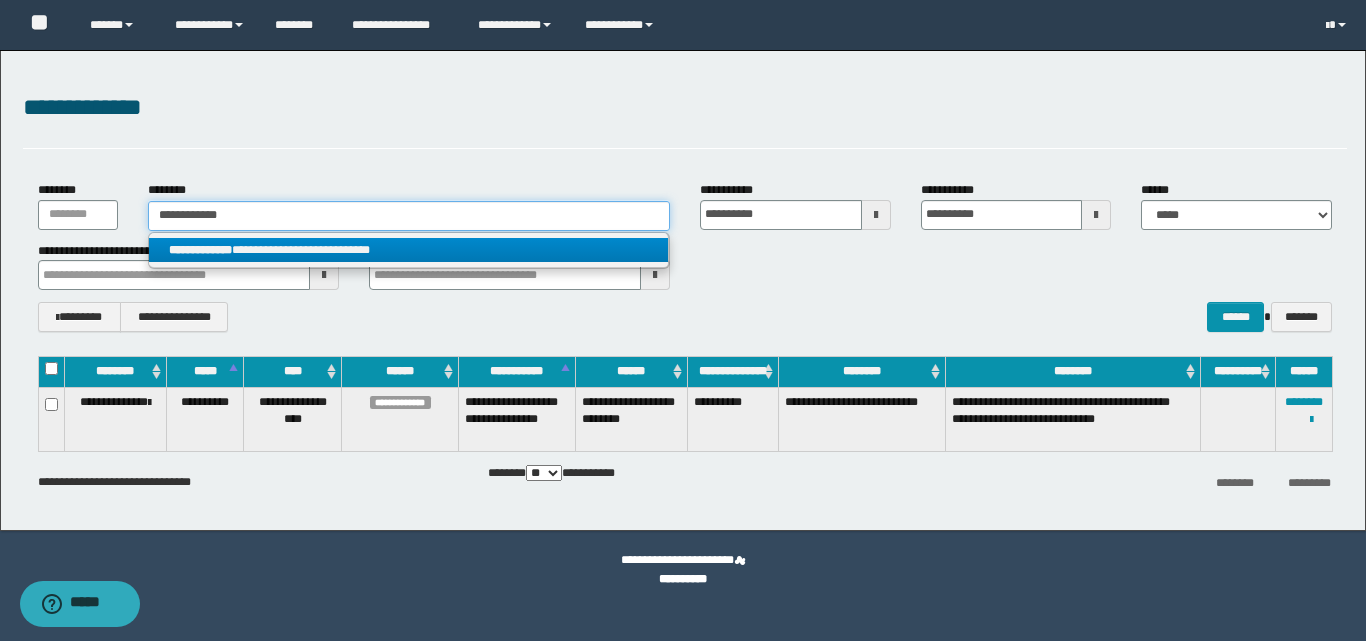 type on "**********" 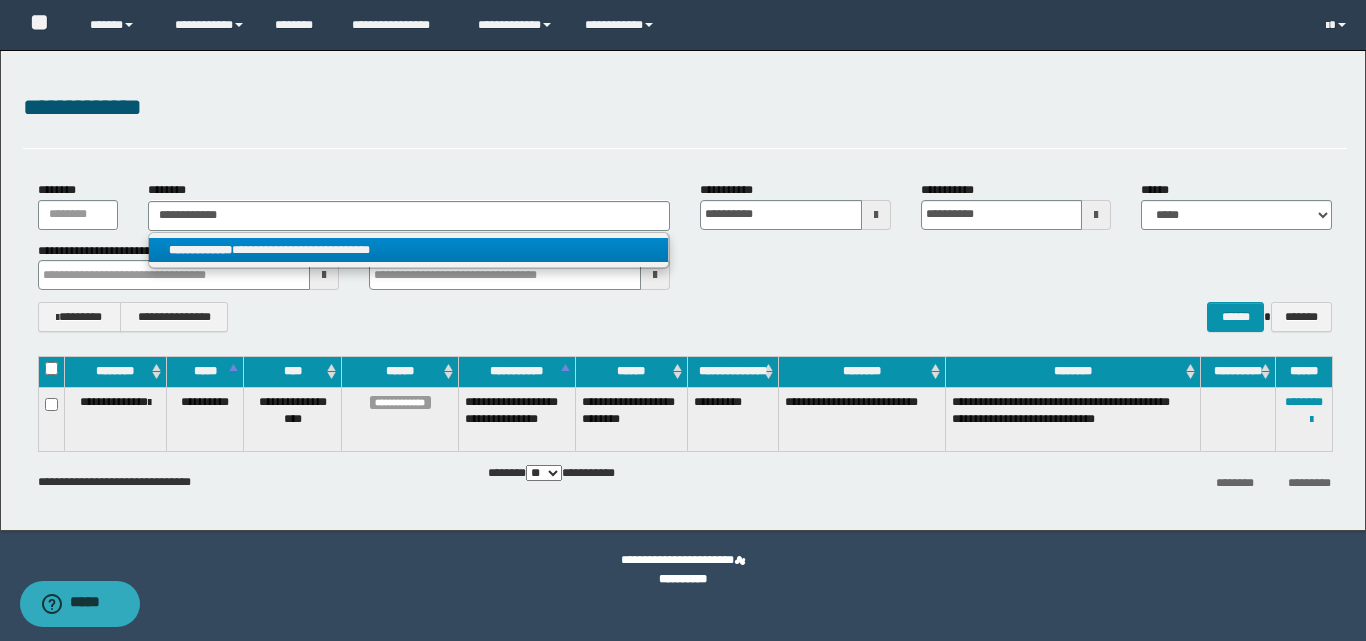 click on "**********" at bounding box center [408, 250] 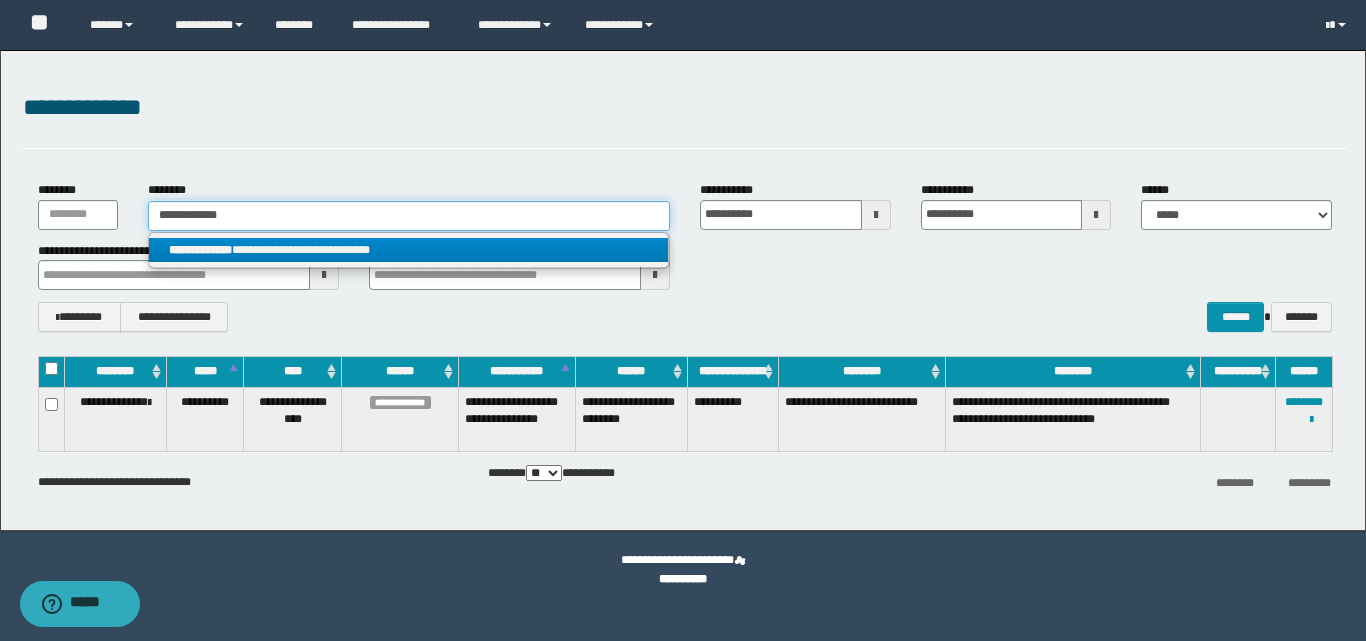 type 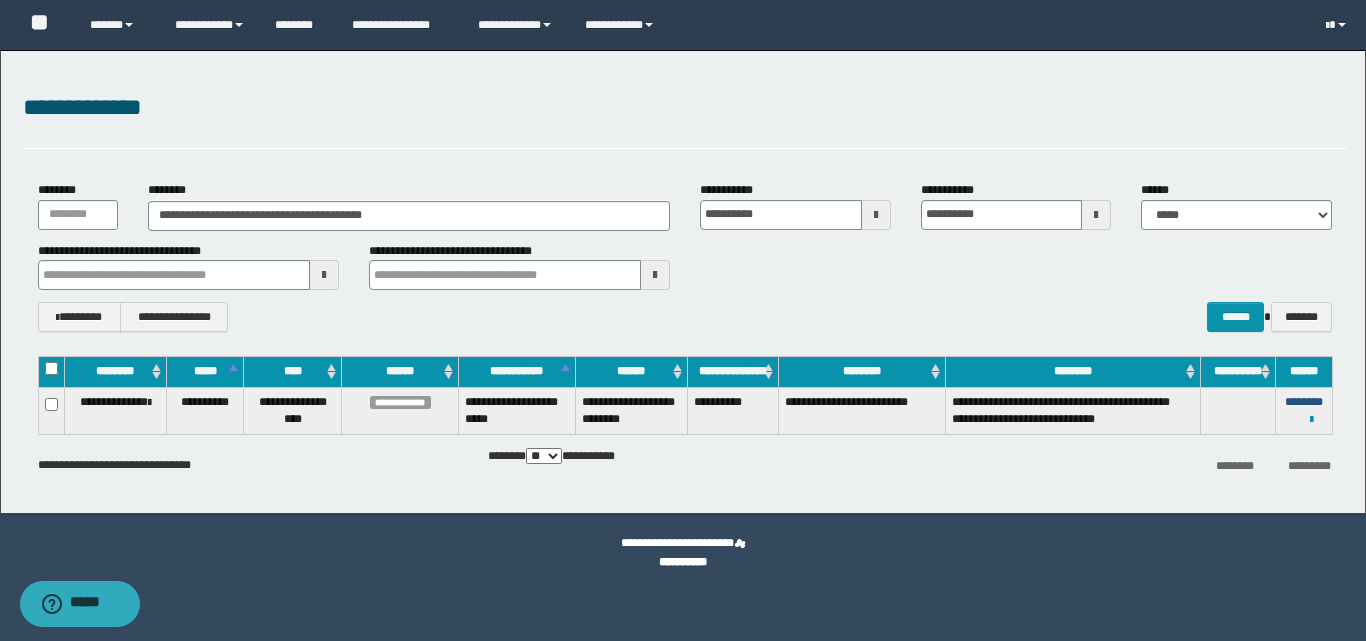 click on "********" at bounding box center (1304, 402) 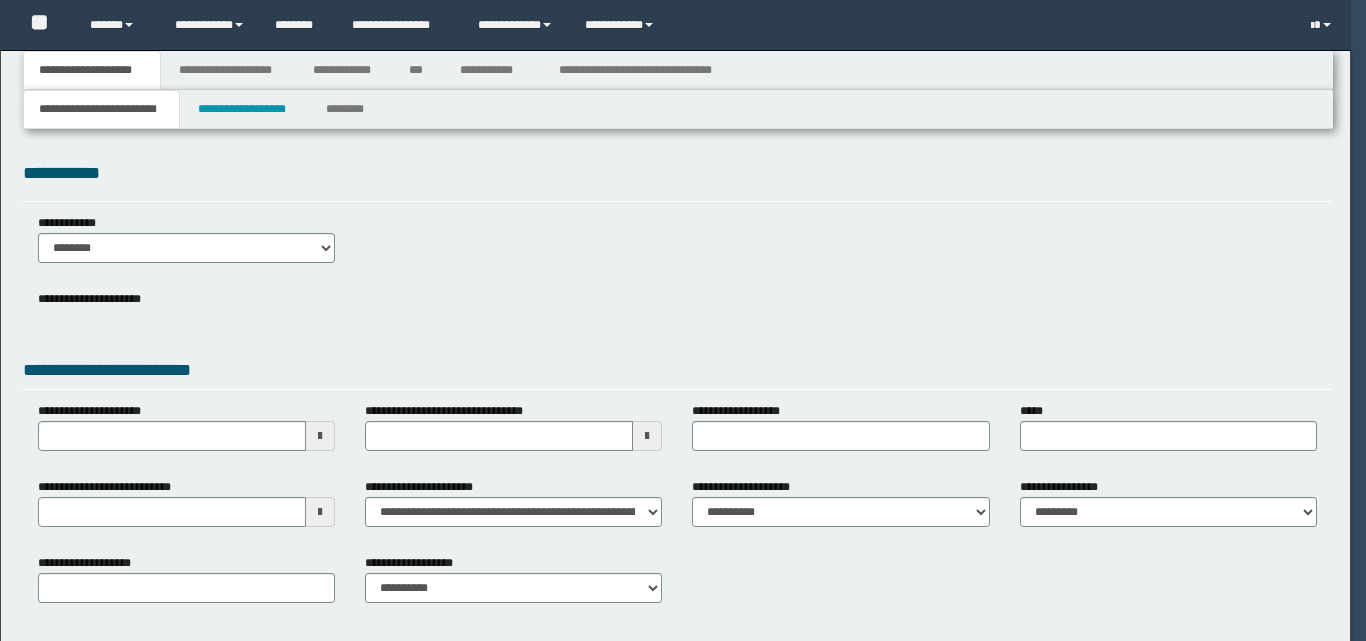type 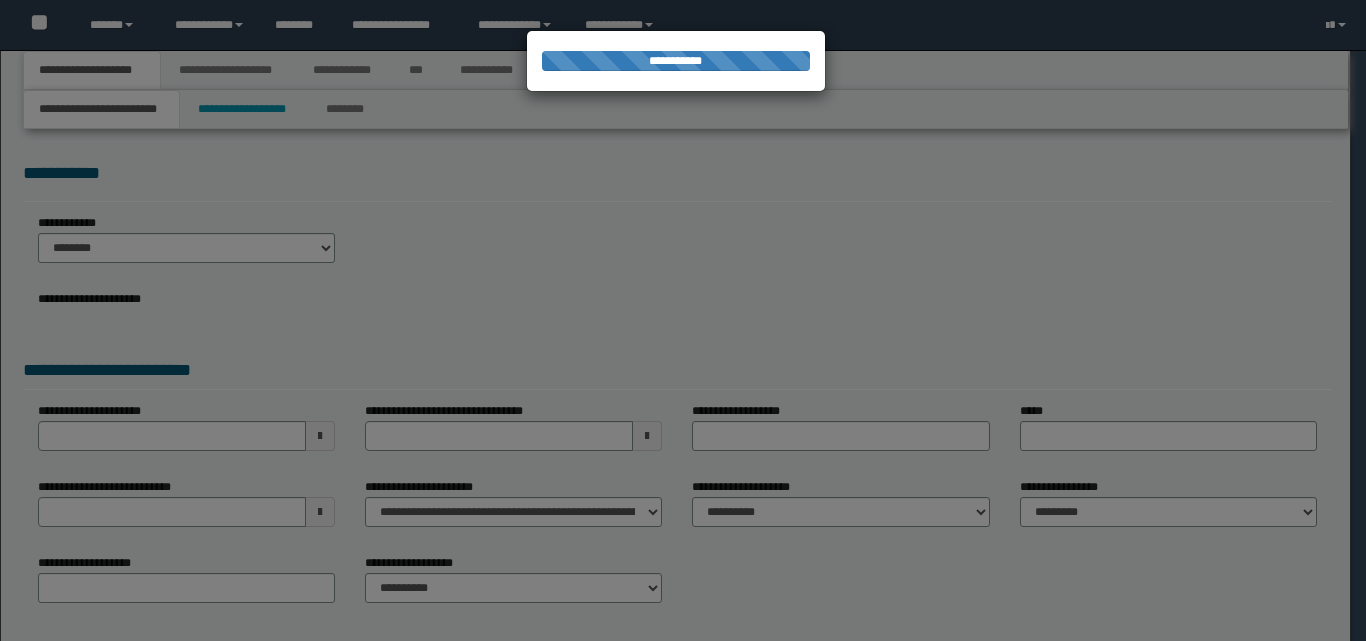 scroll, scrollTop: 0, scrollLeft: 0, axis: both 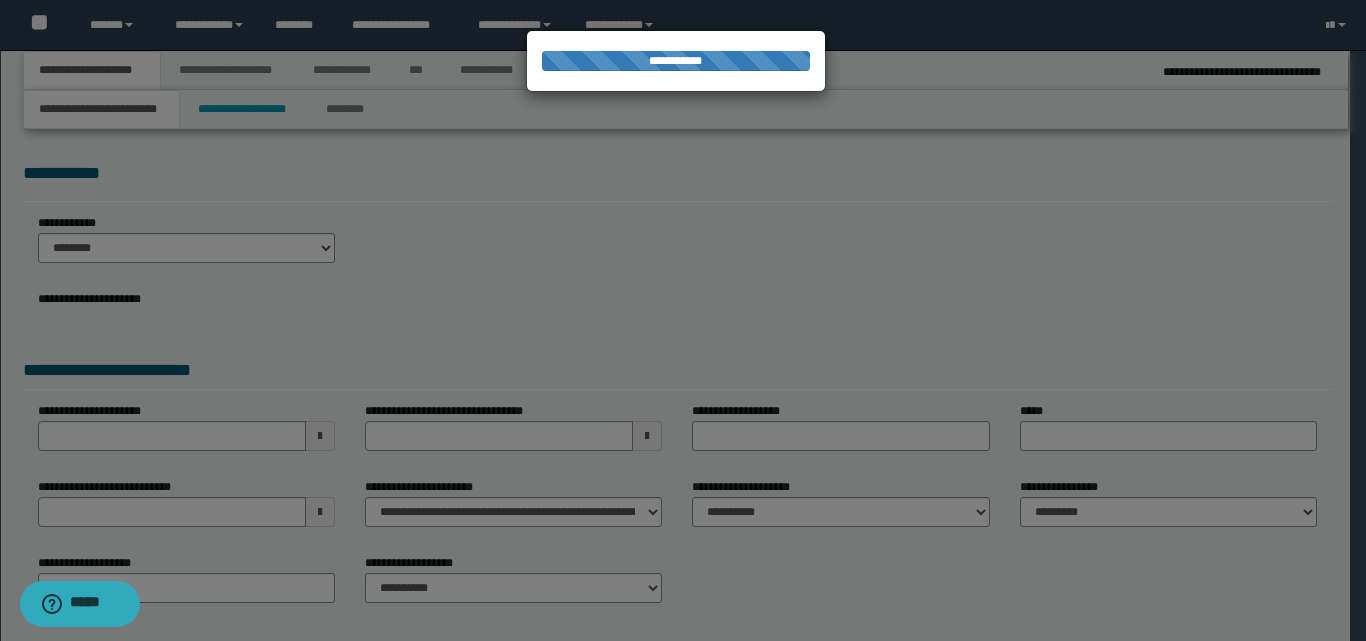 type on "**********" 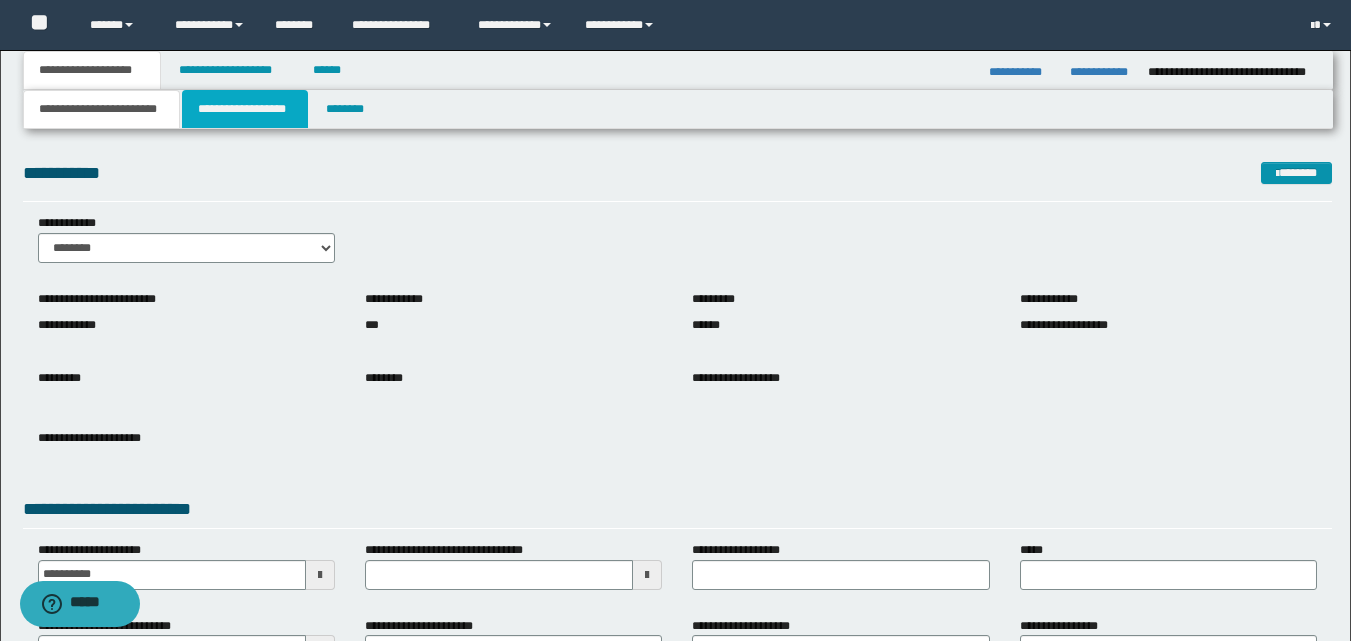 click on "**********" at bounding box center [245, 109] 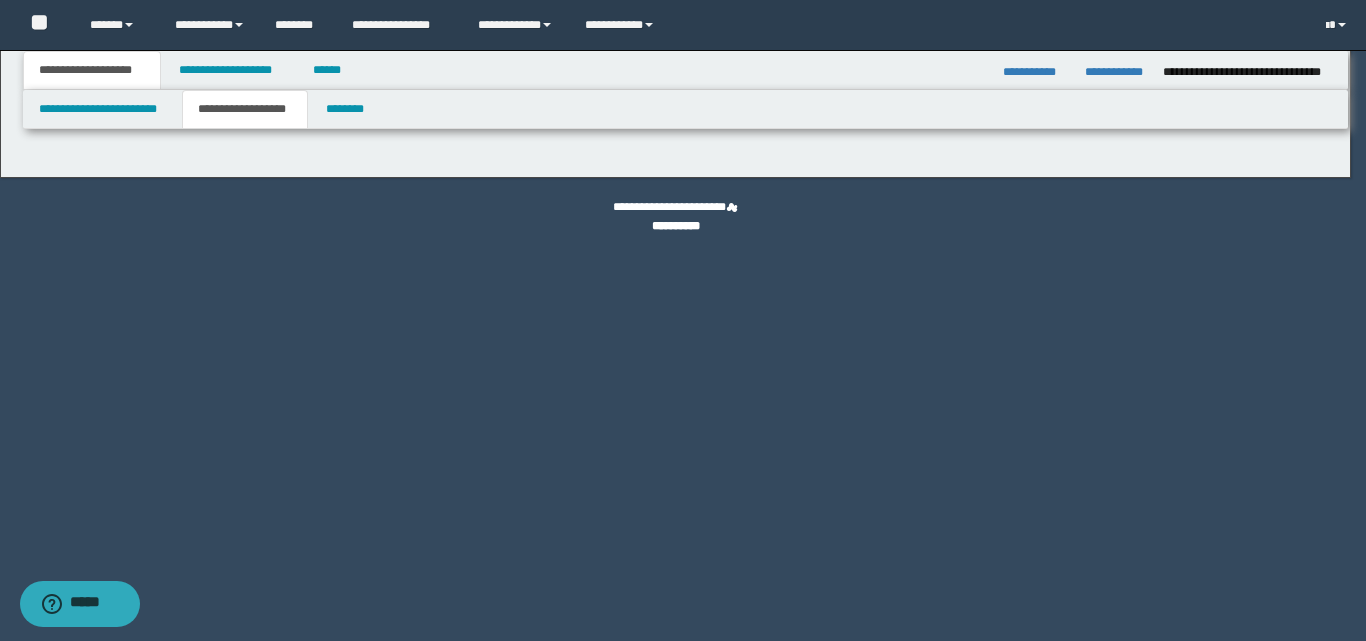 type on "********" 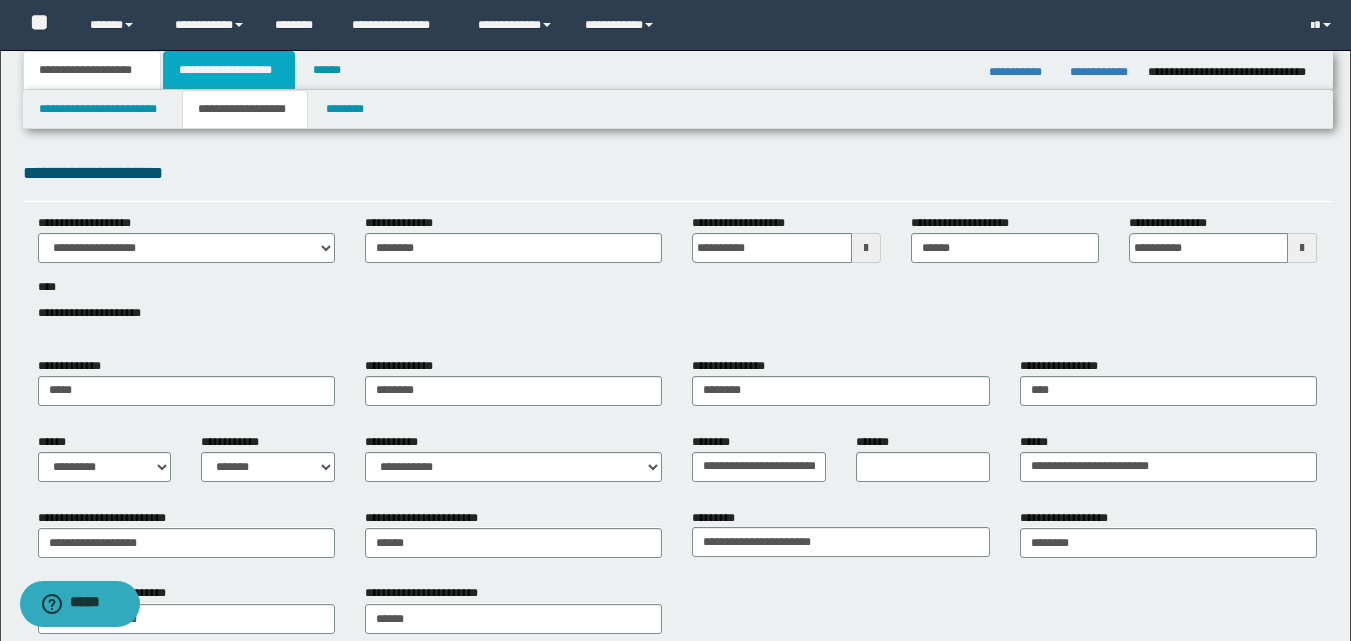 click on "**********" at bounding box center [229, 70] 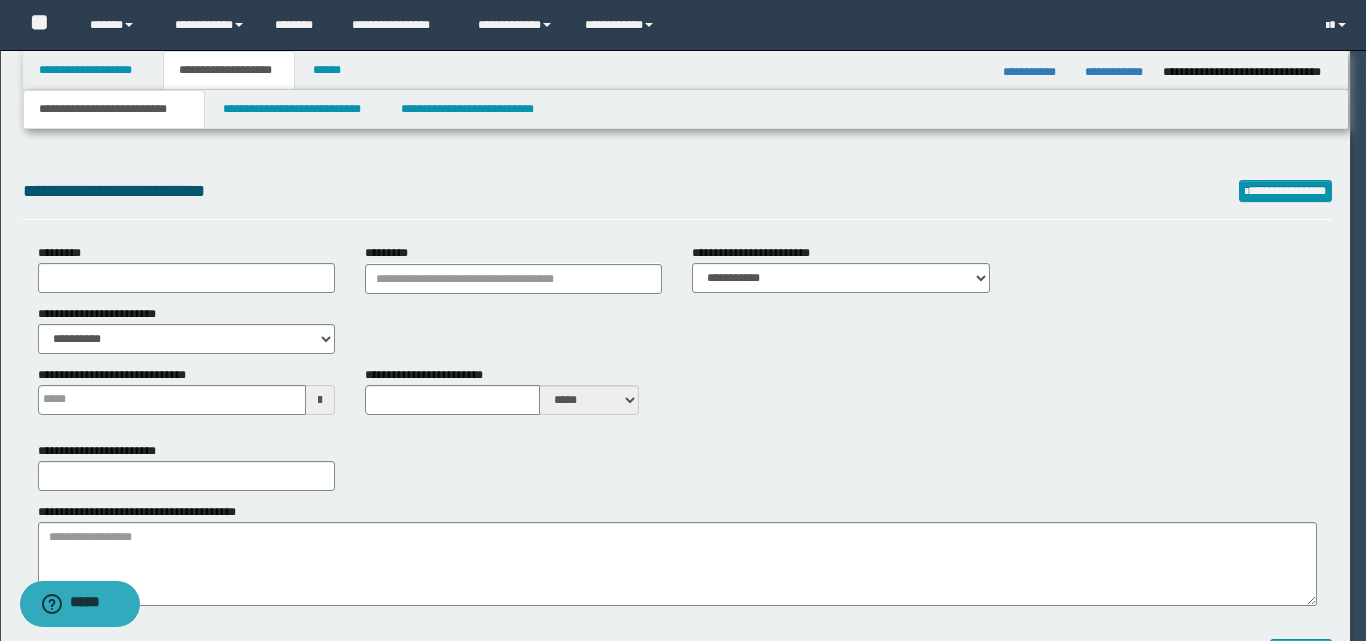 select on "*" 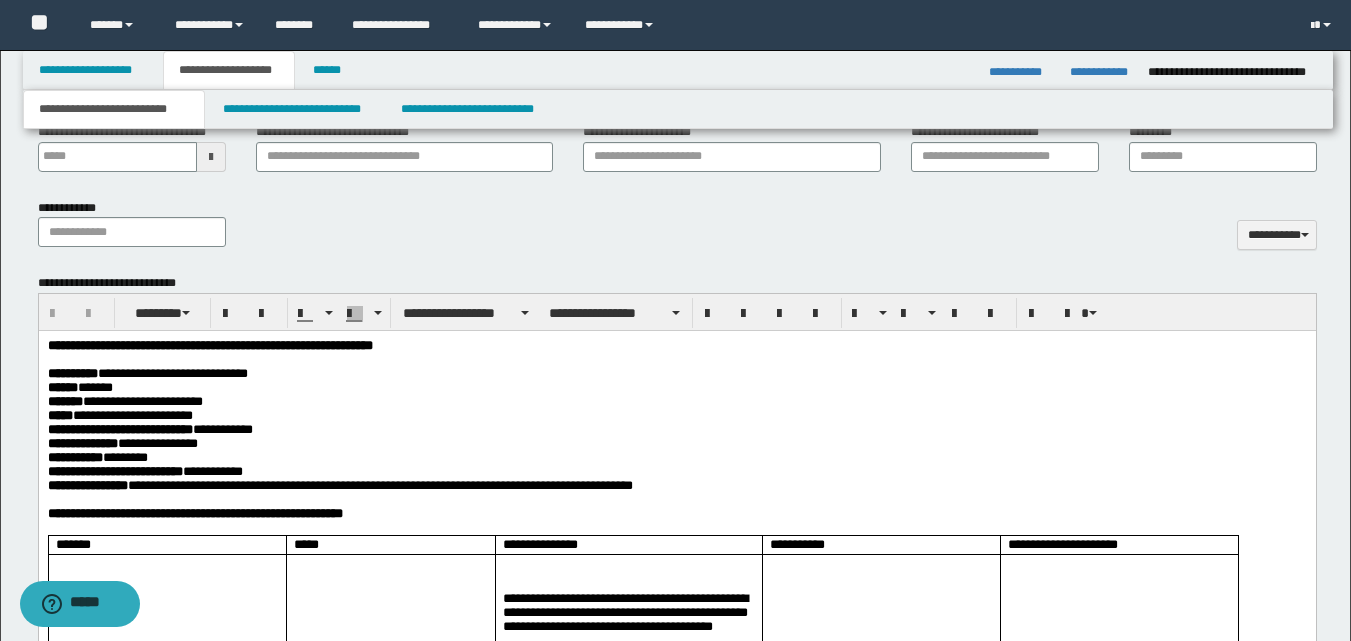 scroll, scrollTop: 900, scrollLeft: 0, axis: vertical 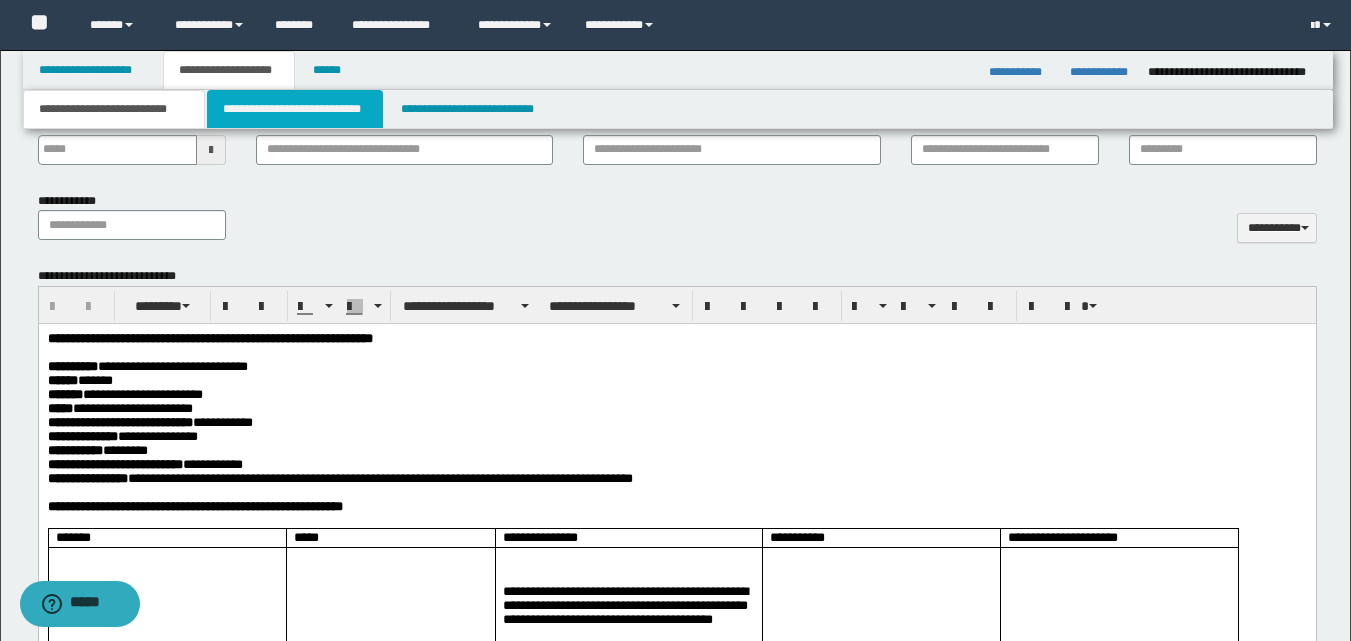 click on "**********" at bounding box center (295, 109) 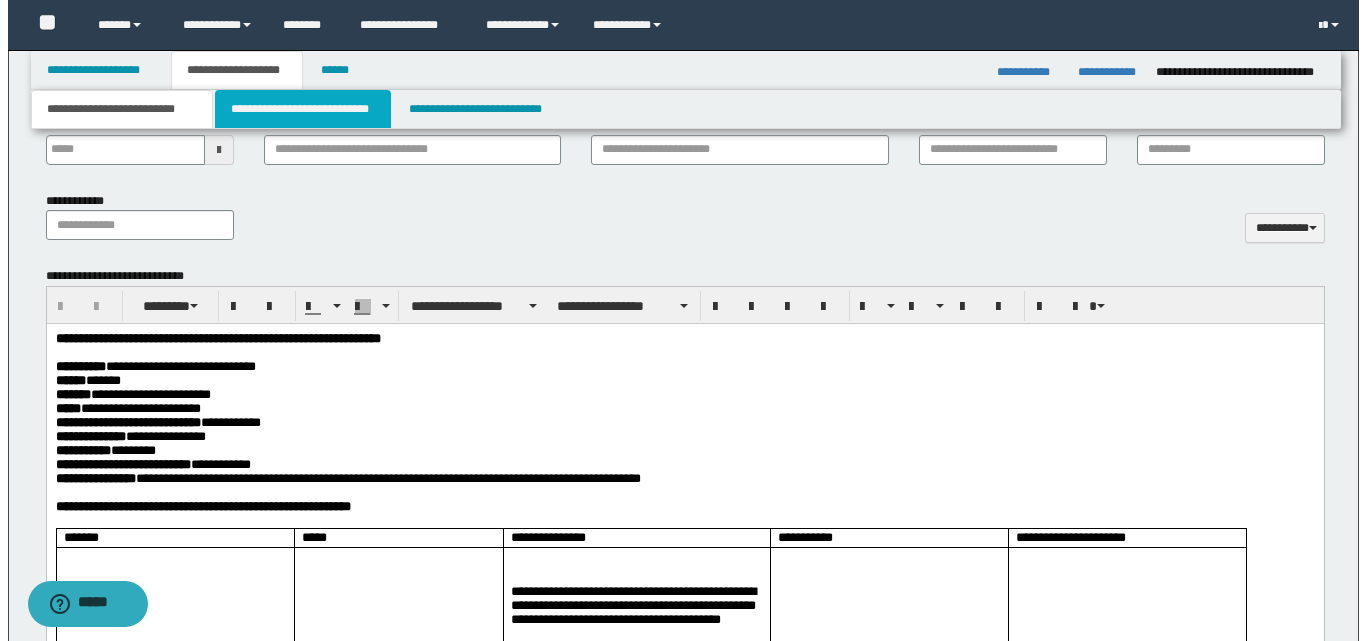 scroll, scrollTop: 0, scrollLeft: 0, axis: both 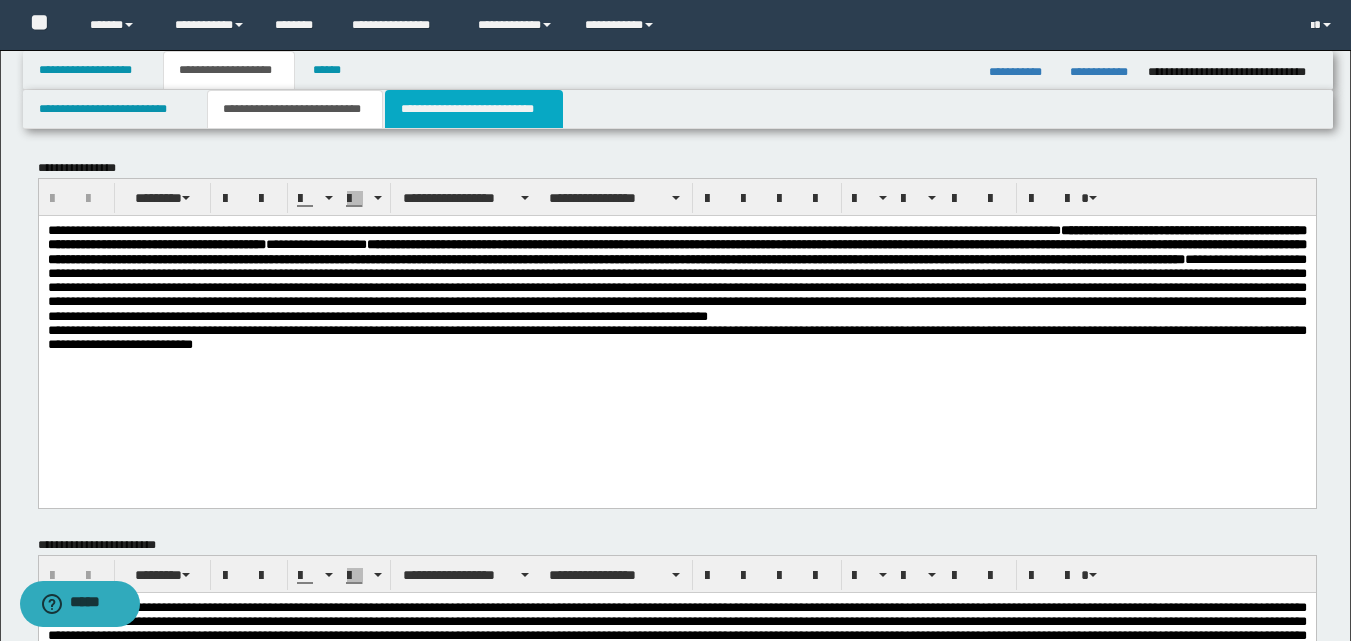 click on "**********" at bounding box center [474, 109] 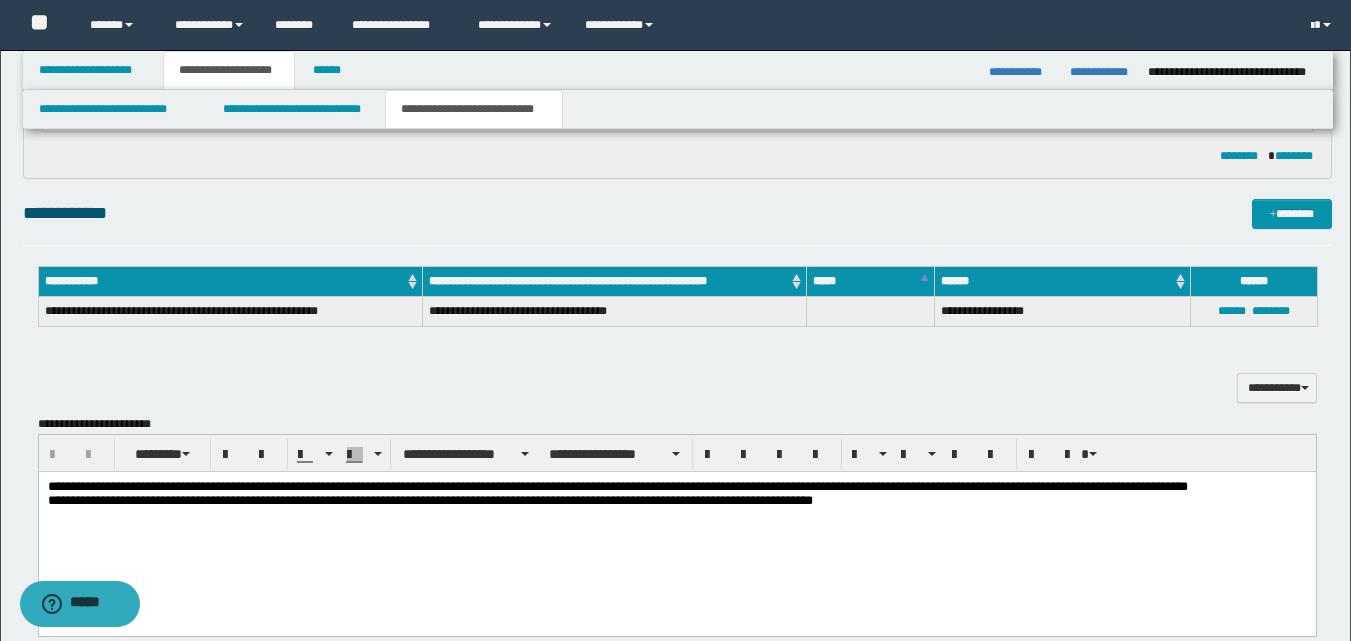 scroll, scrollTop: 800, scrollLeft: 0, axis: vertical 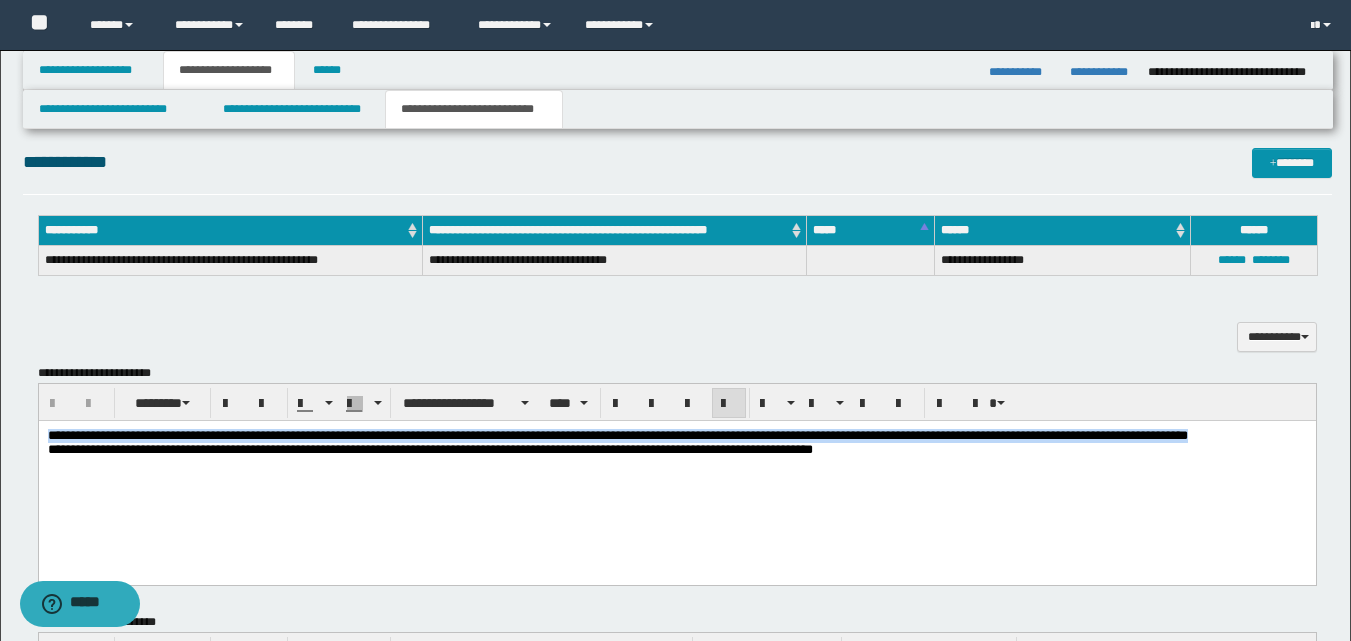 drag, startPoint x: 50, startPoint y: 437, endPoint x: 242, endPoint y: 448, distance: 192.31485 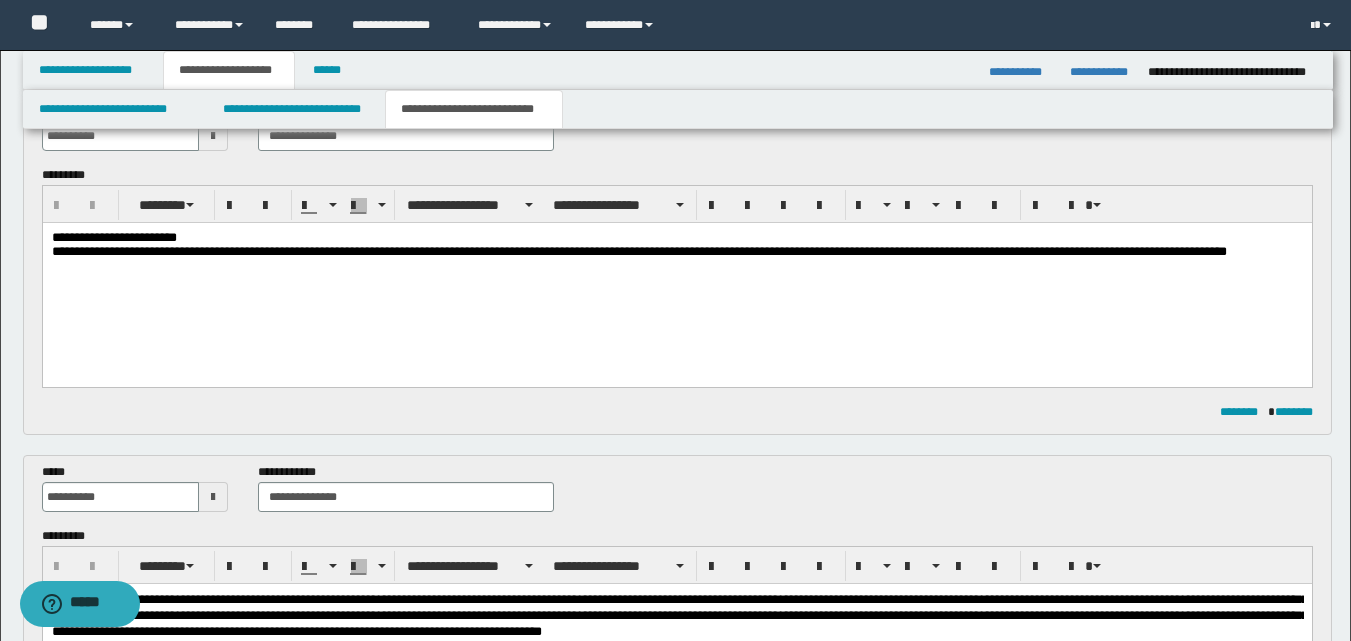 scroll, scrollTop: 100, scrollLeft: 0, axis: vertical 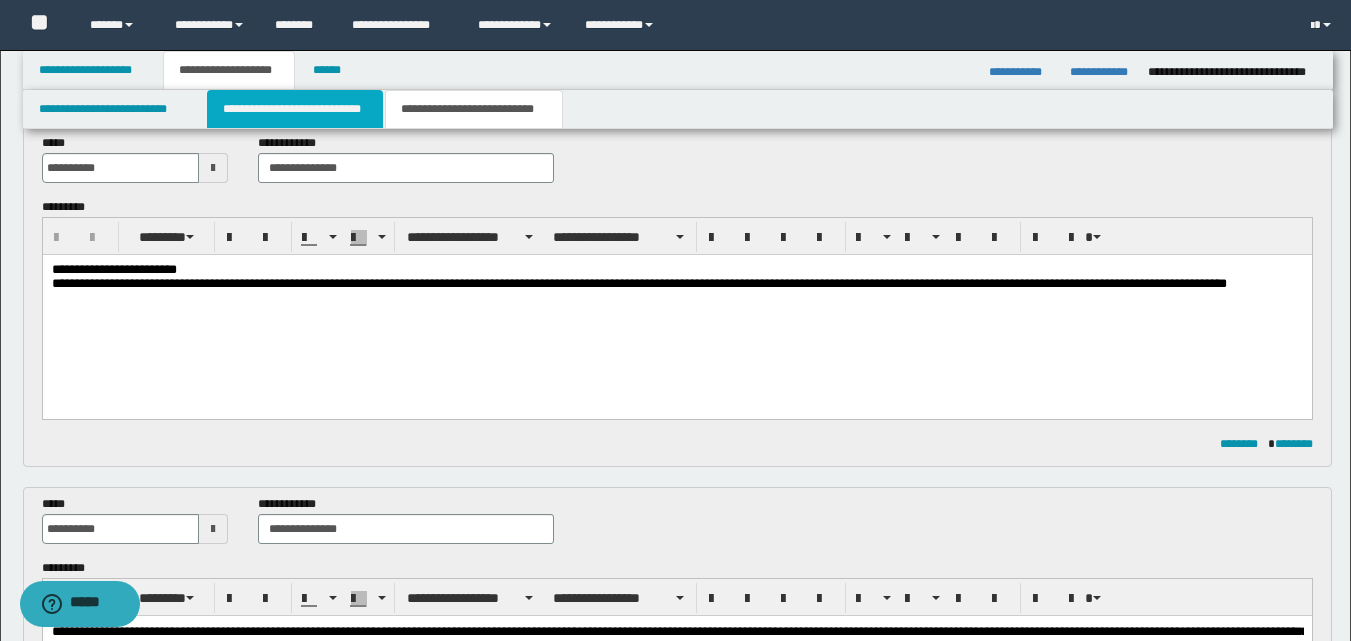 click on "**********" at bounding box center [295, 109] 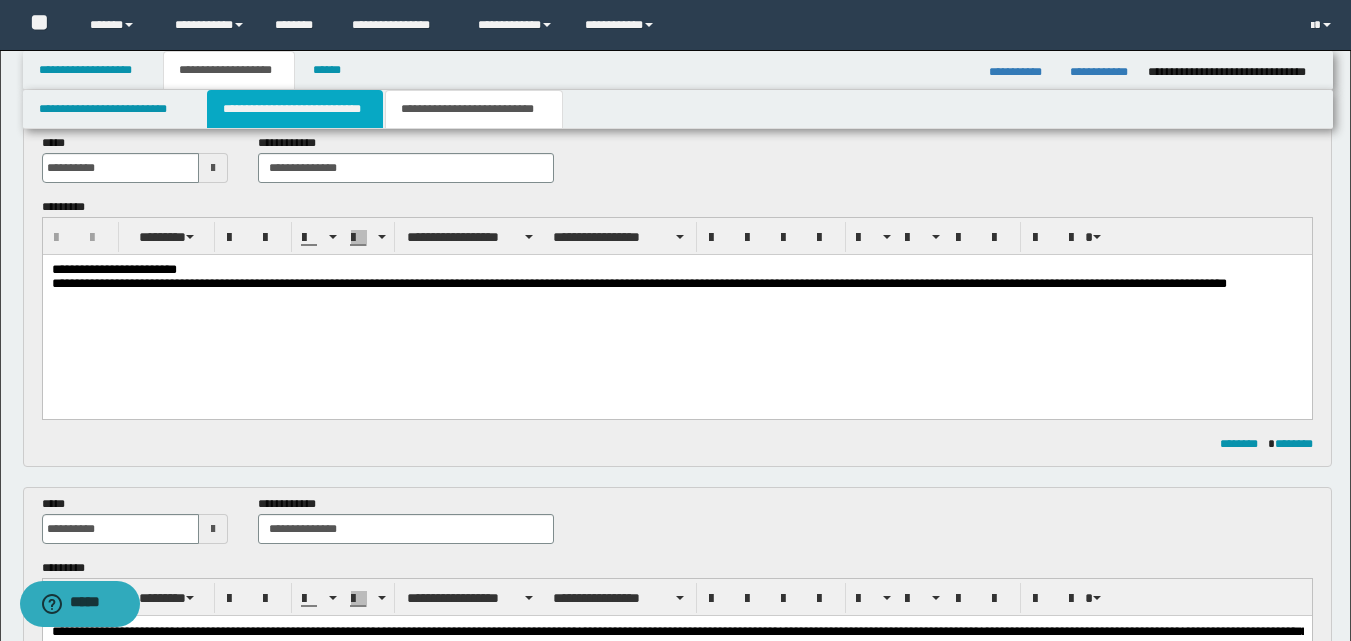 type 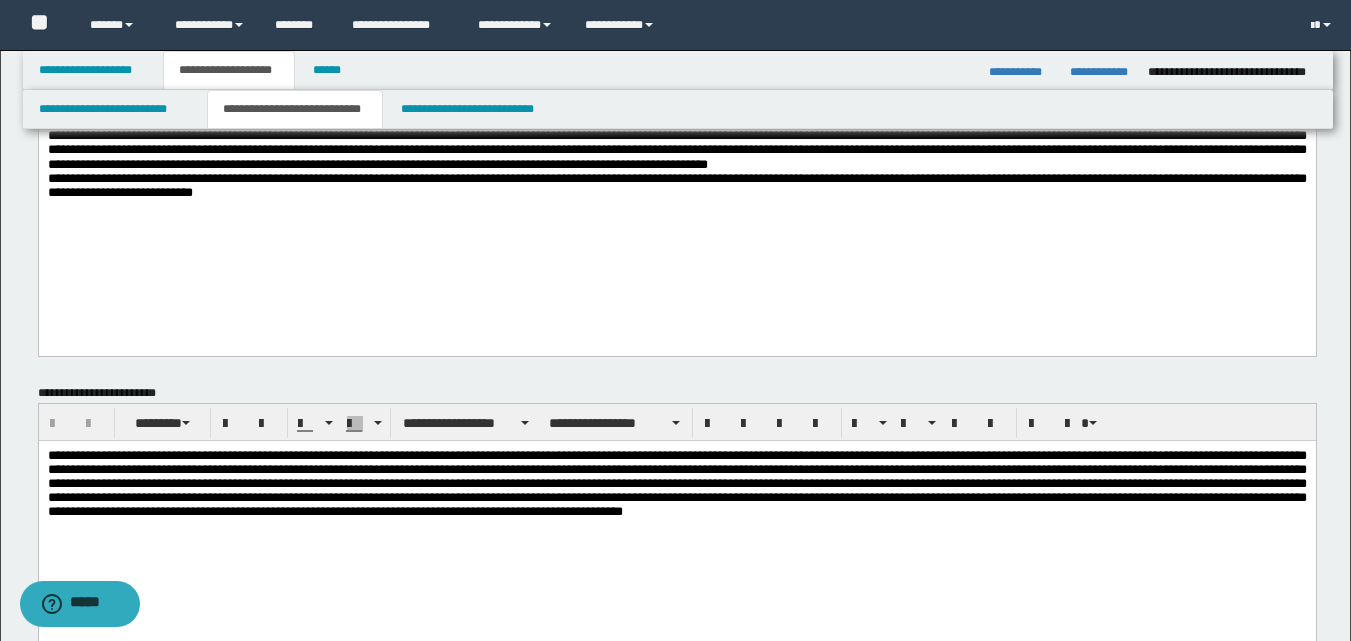 scroll, scrollTop: 0, scrollLeft: 0, axis: both 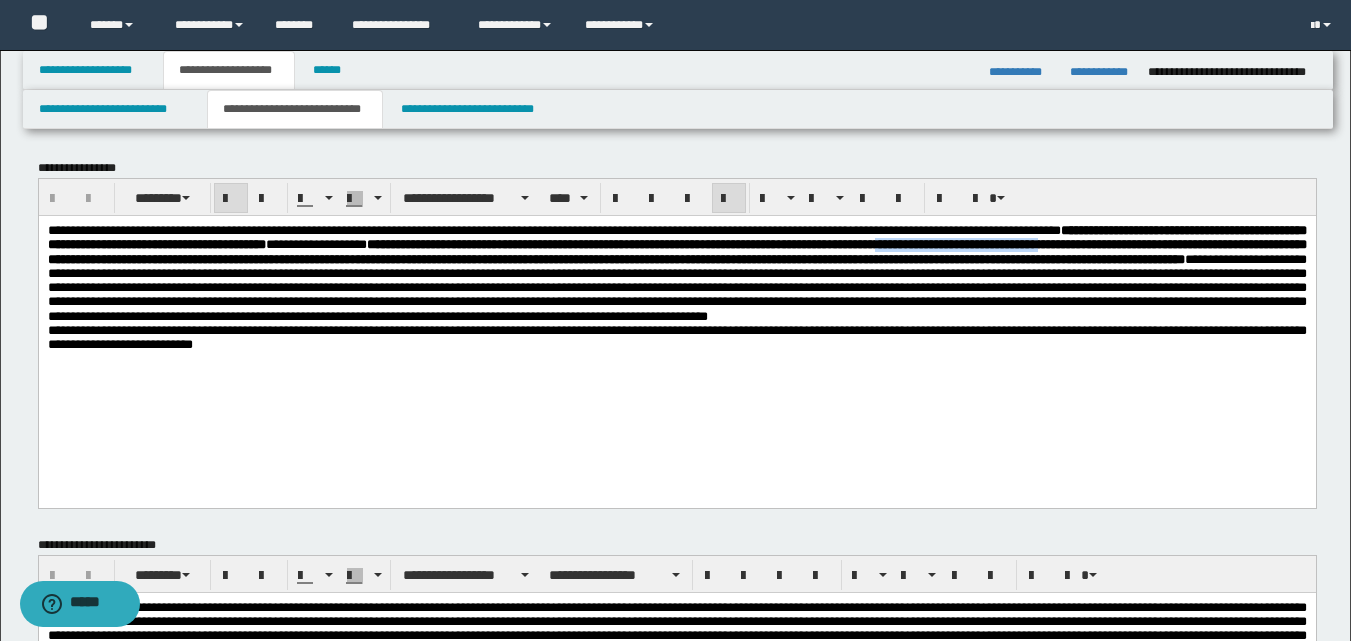 drag, startPoint x: 155, startPoint y: 261, endPoint x: 377, endPoint y: 262, distance: 222.00226 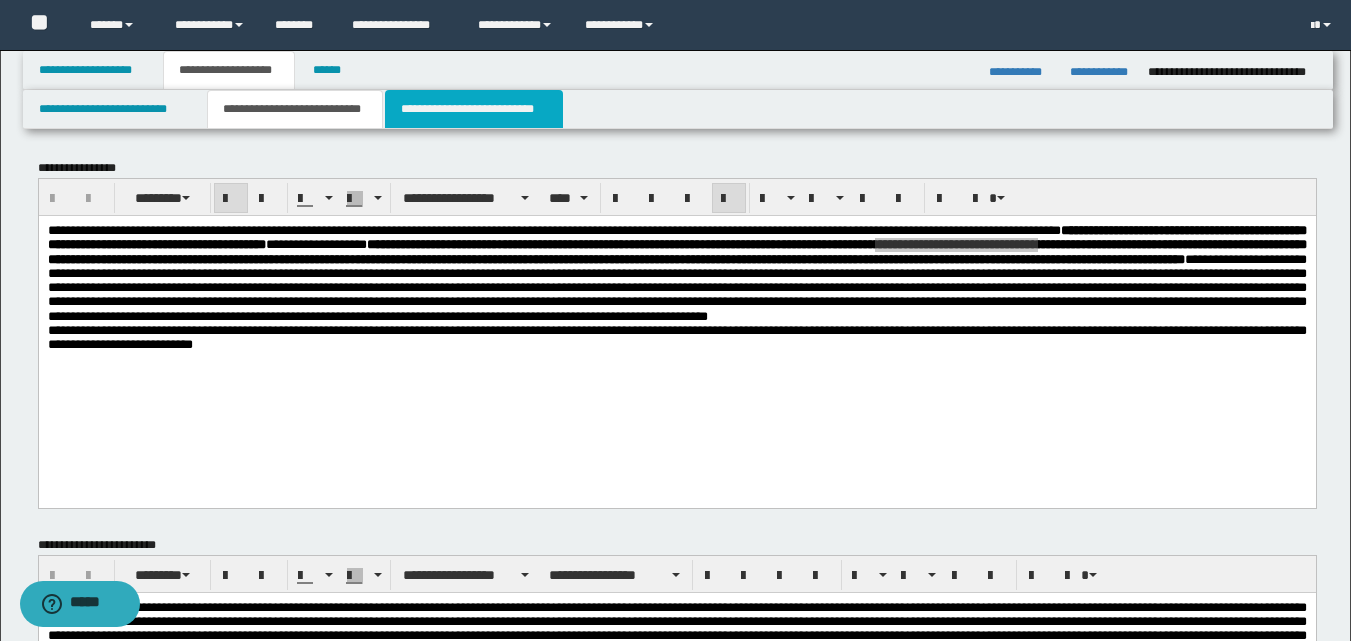 click on "**********" at bounding box center [474, 109] 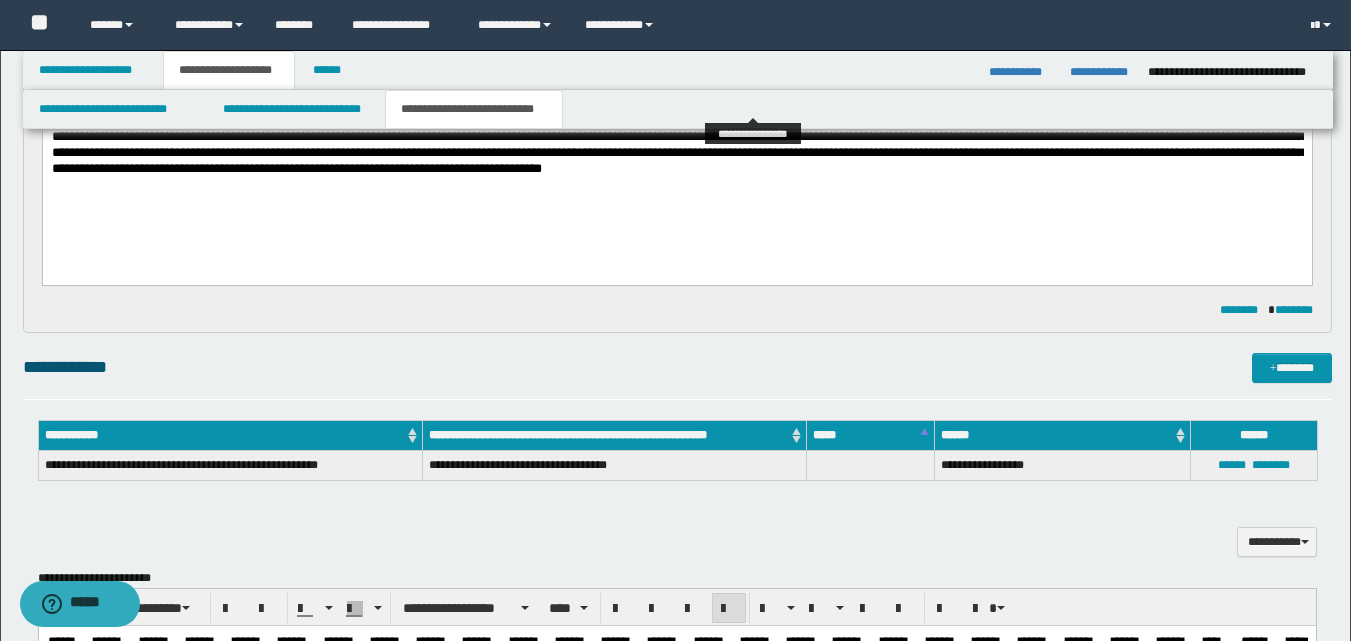 scroll, scrollTop: 600, scrollLeft: 0, axis: vertical 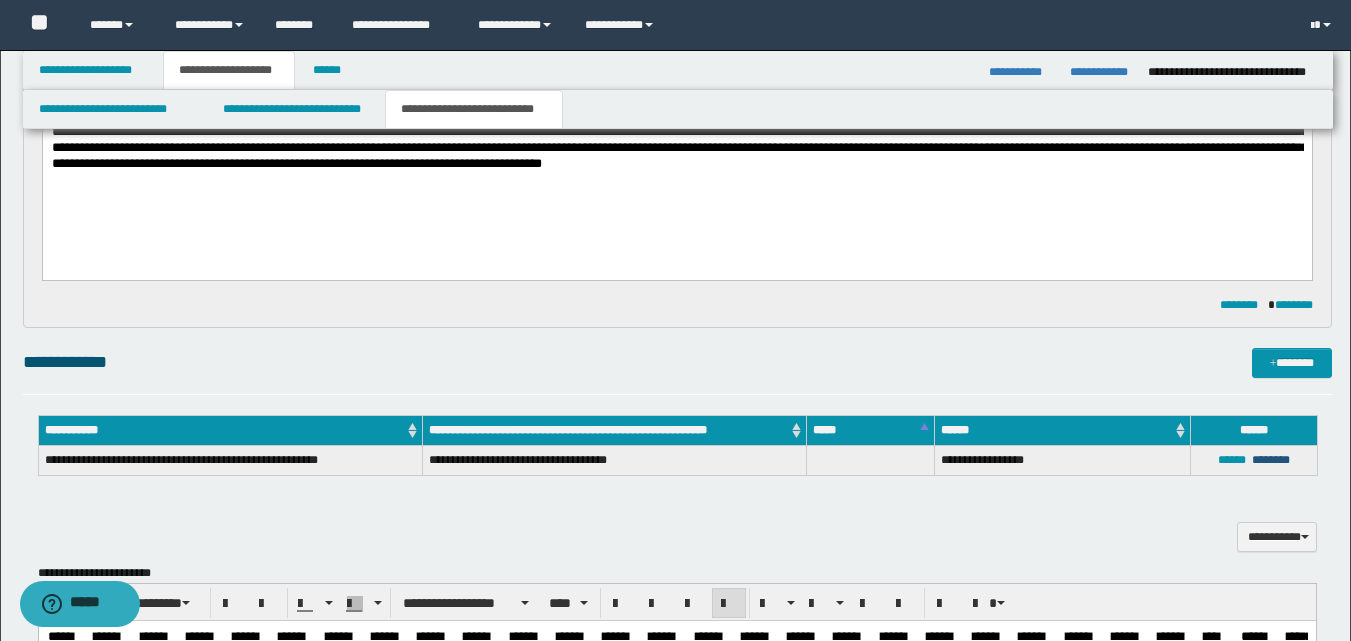 click on "********" at bounding box center [1271, 460] 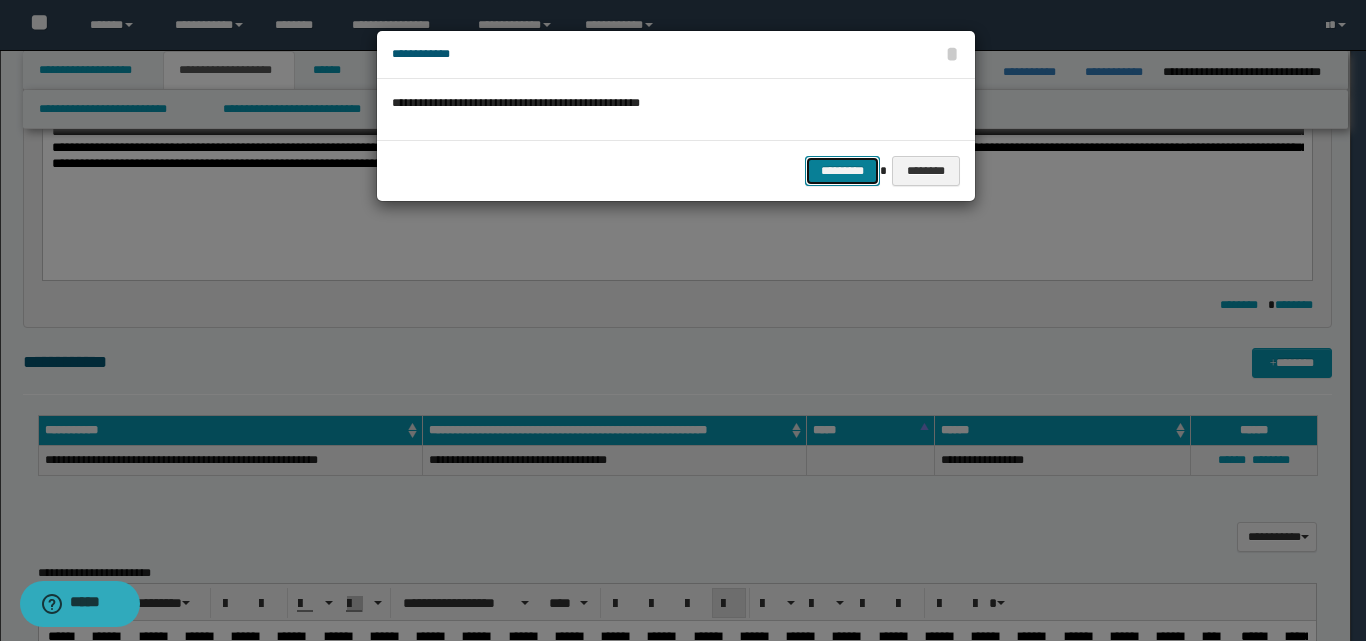 click on "*********" at bounding box center [842, 171] 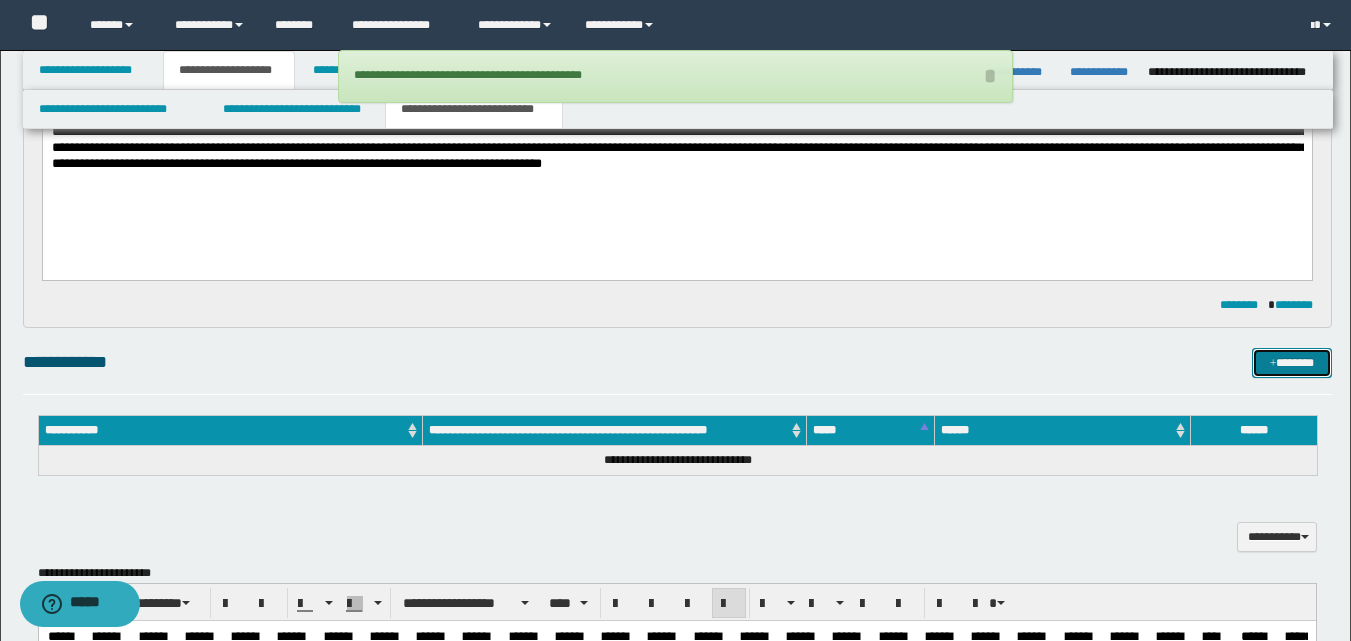 click on "*******" at bounding box center [1292, 363] 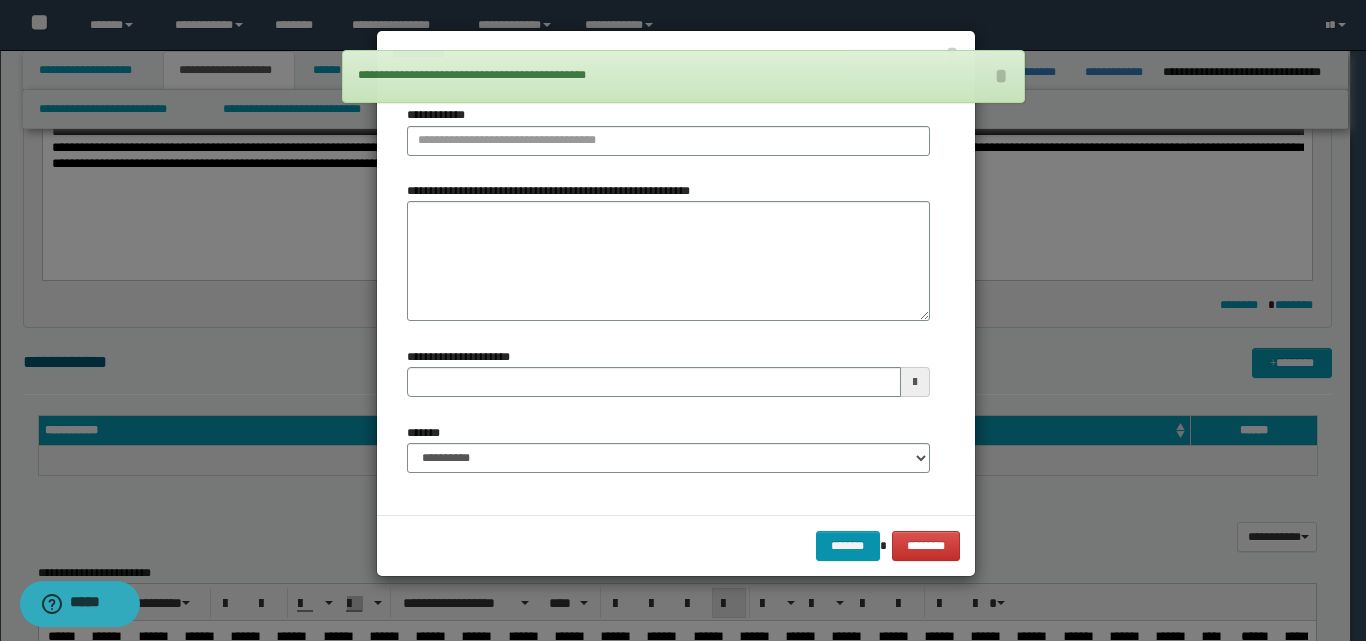 type 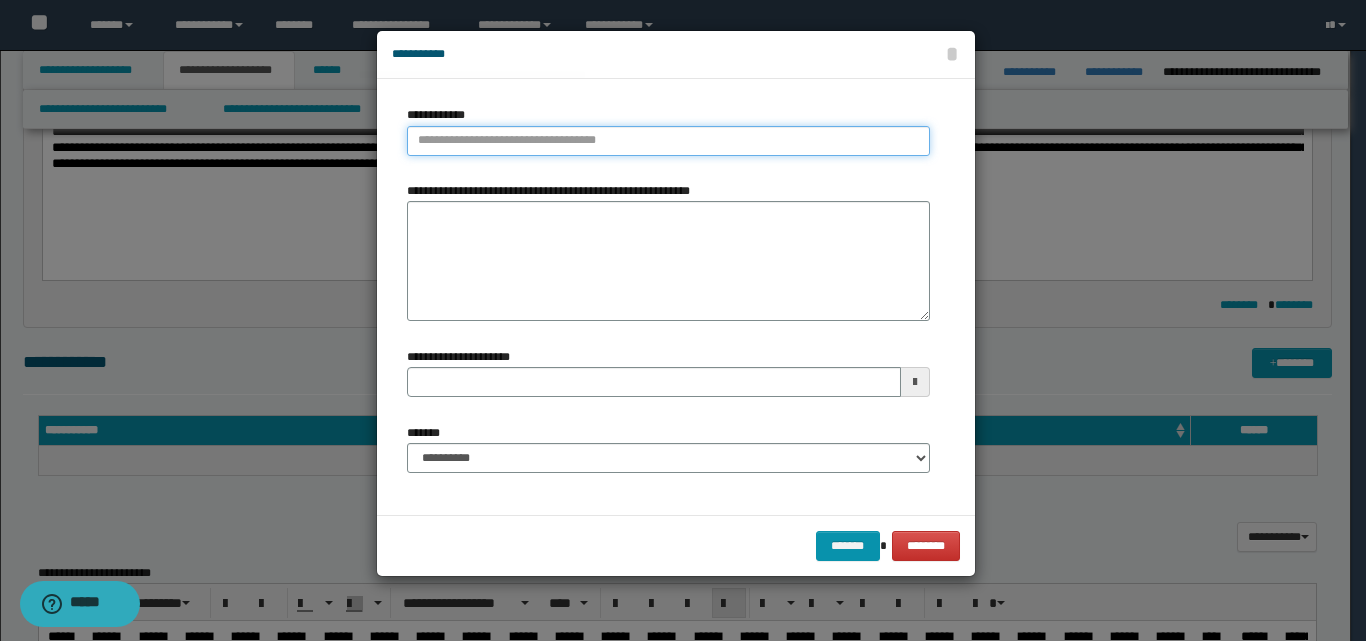 click on "**********" at bounding box center (668, 141) 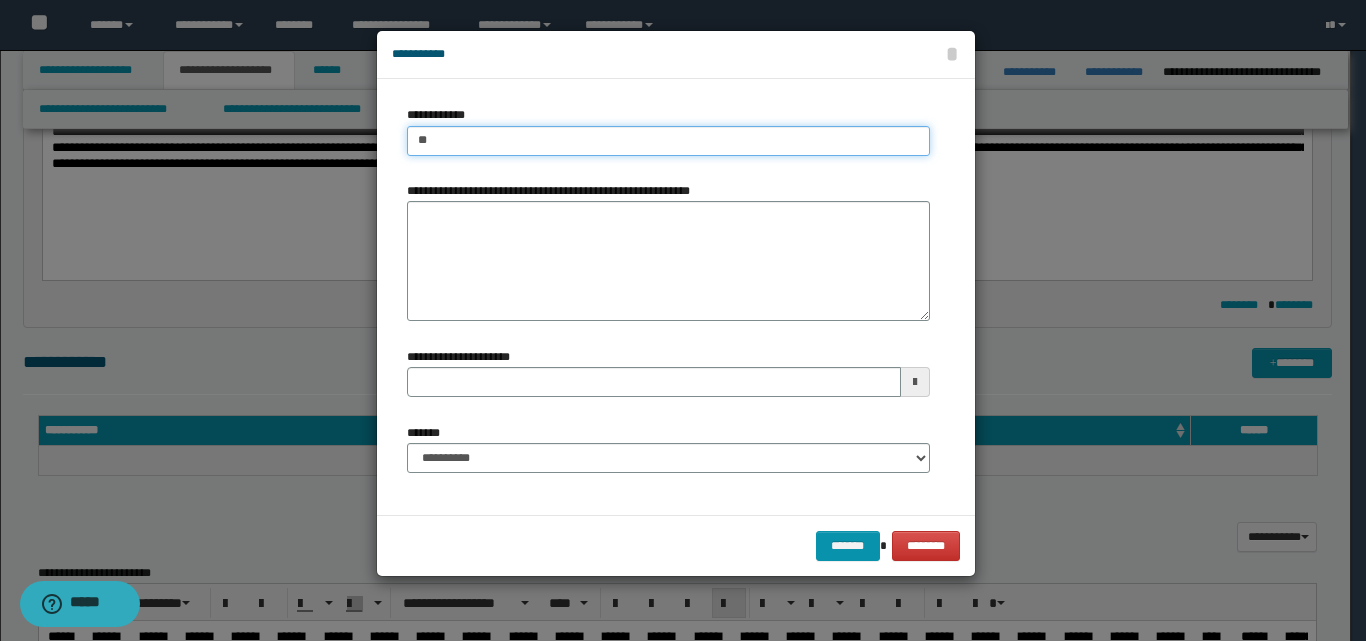 type on "***" 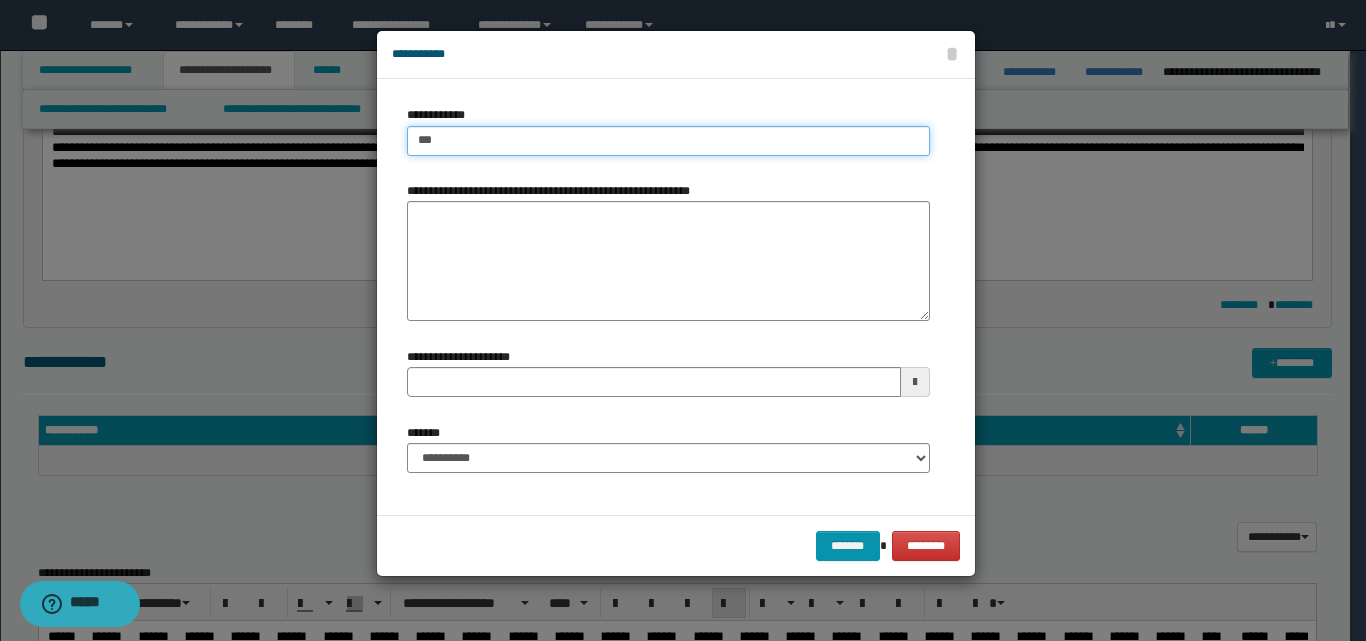 type on "***" 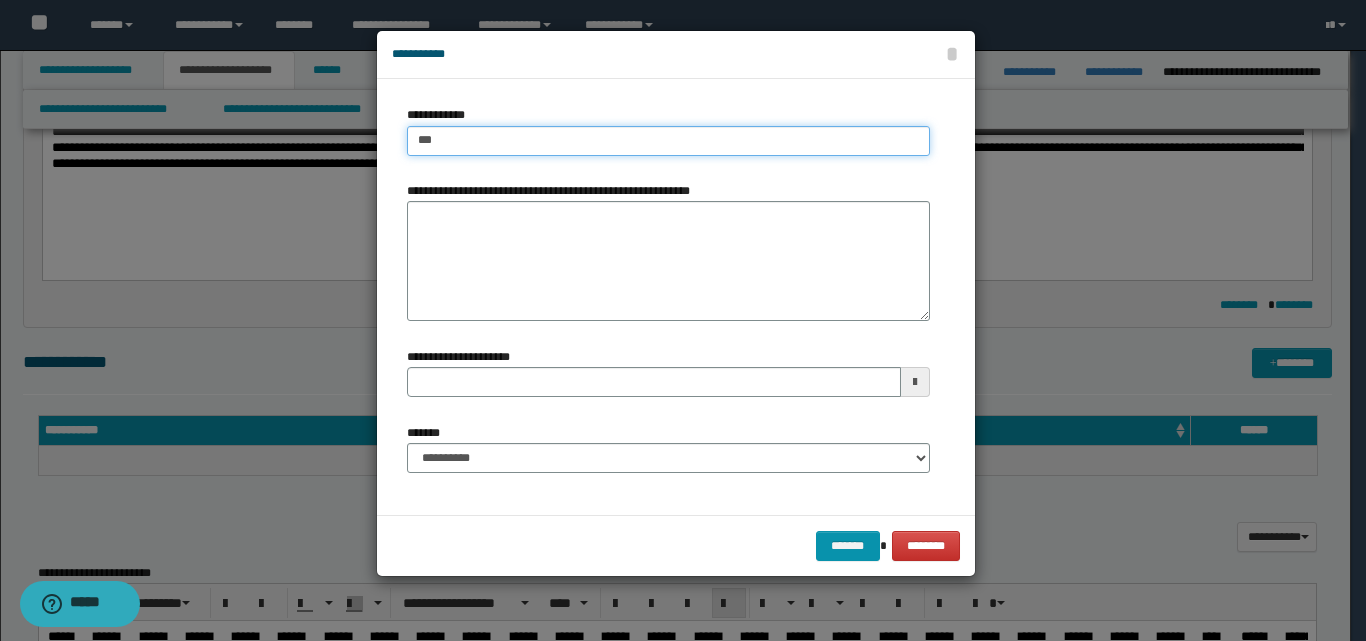 type 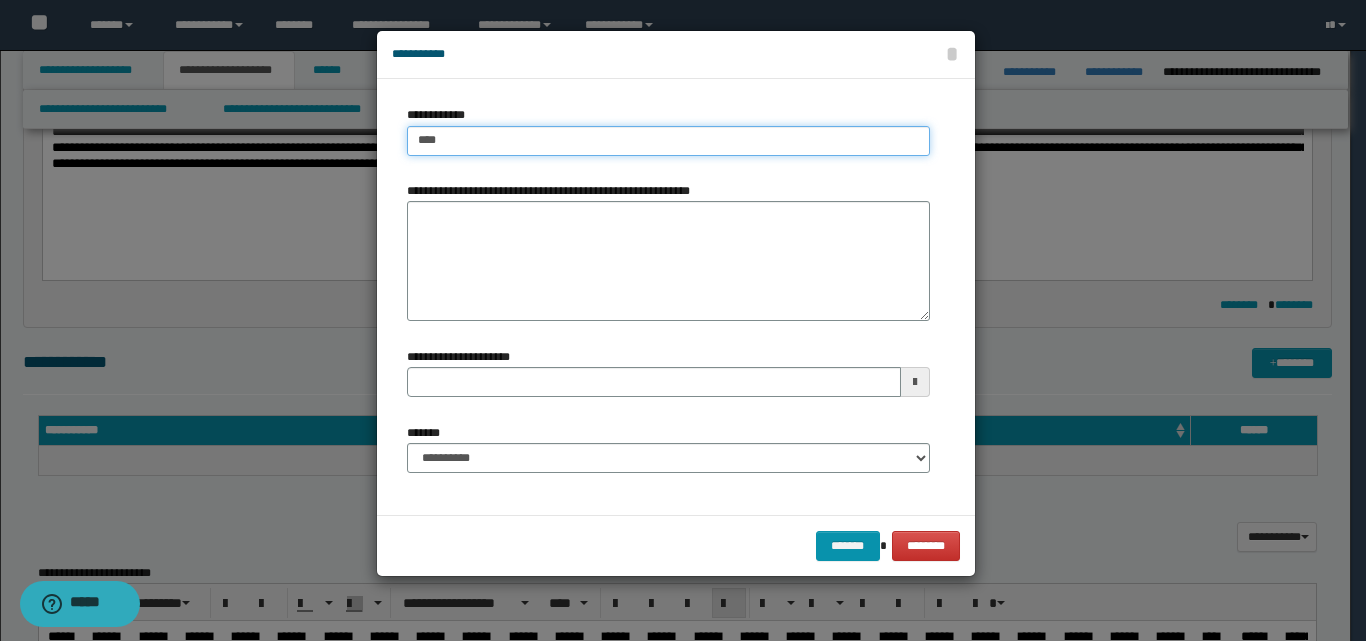 type on "****" 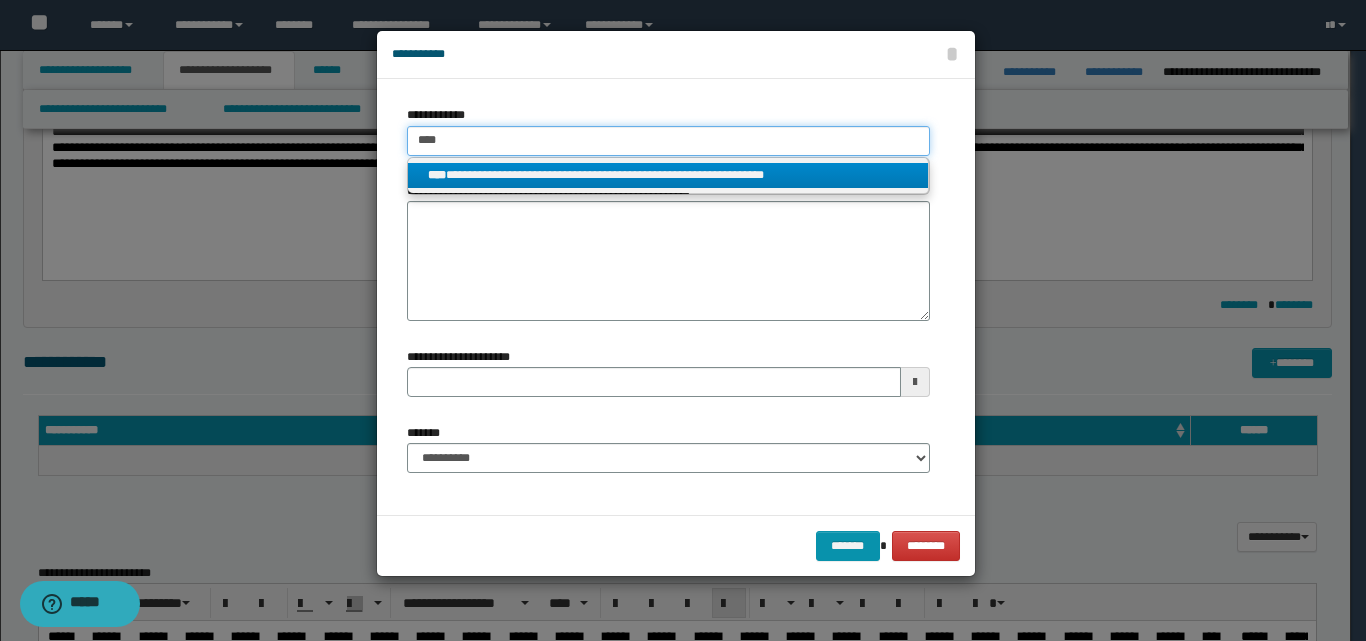 type on "****" 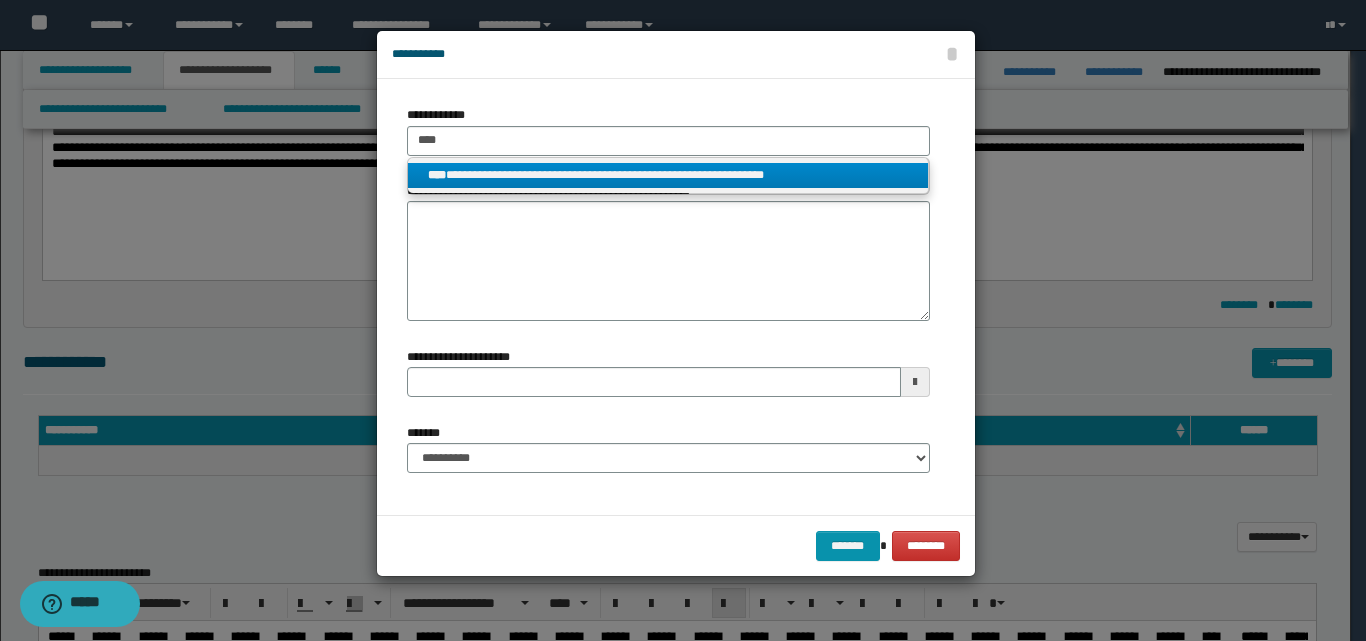 drag, startPoint x: 559, startPoint y: 174, endPoint x: 540, endPoint y: 190, distance: 24.839485 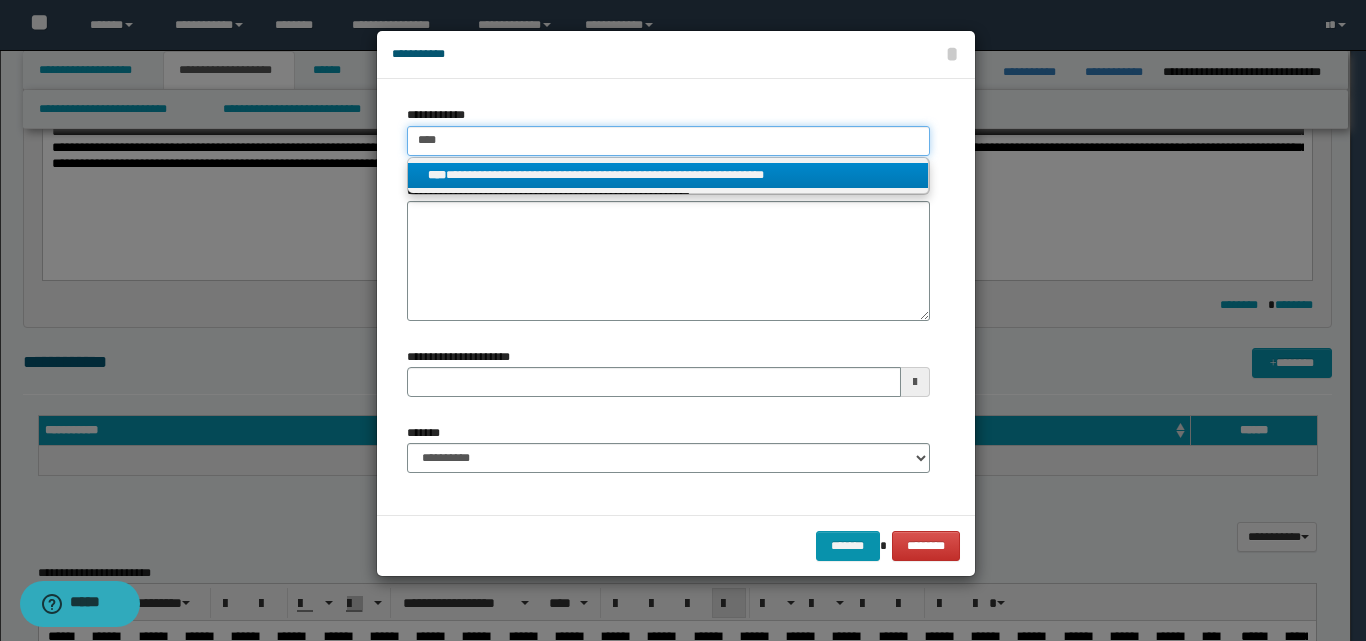 type 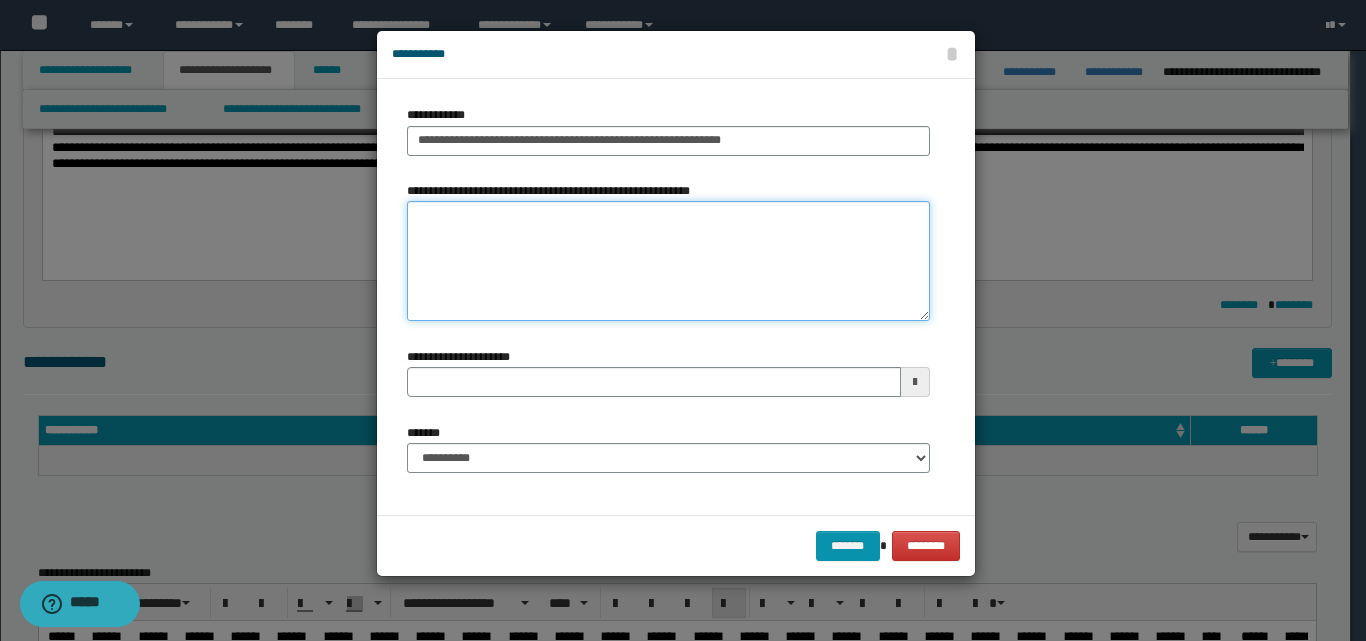 click on "**********" at bounding box center (668, 261) 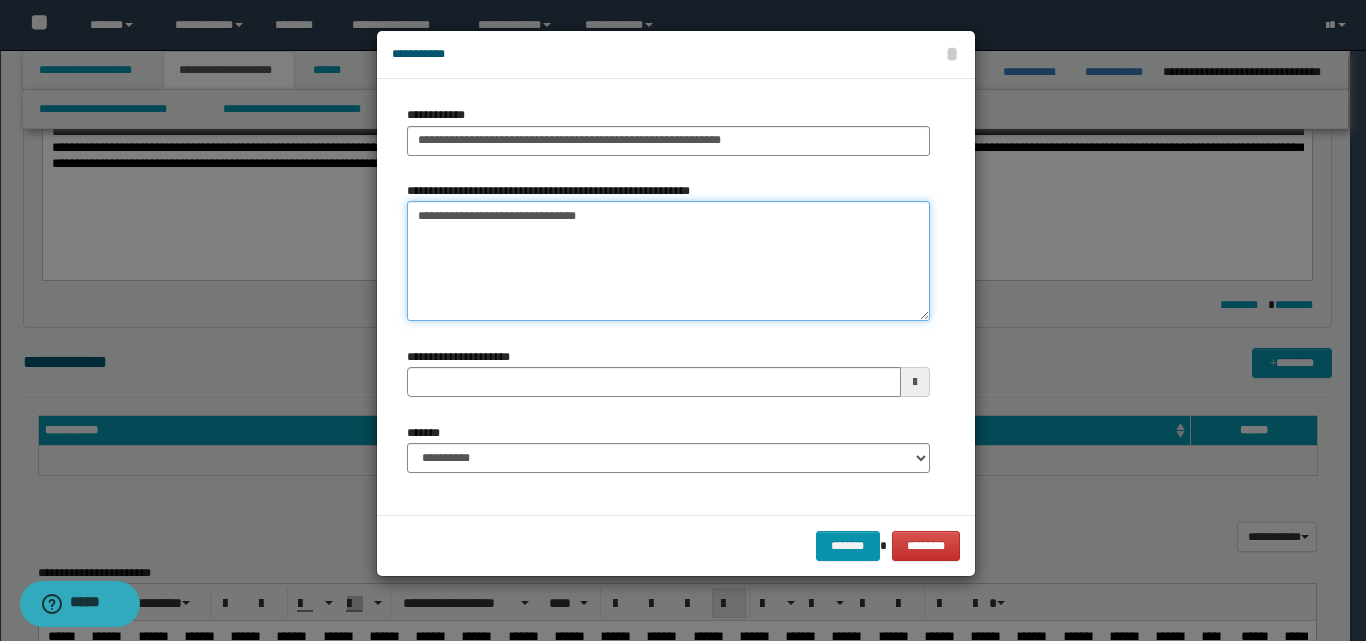 click on "**********" at bounding box center [668, 261] 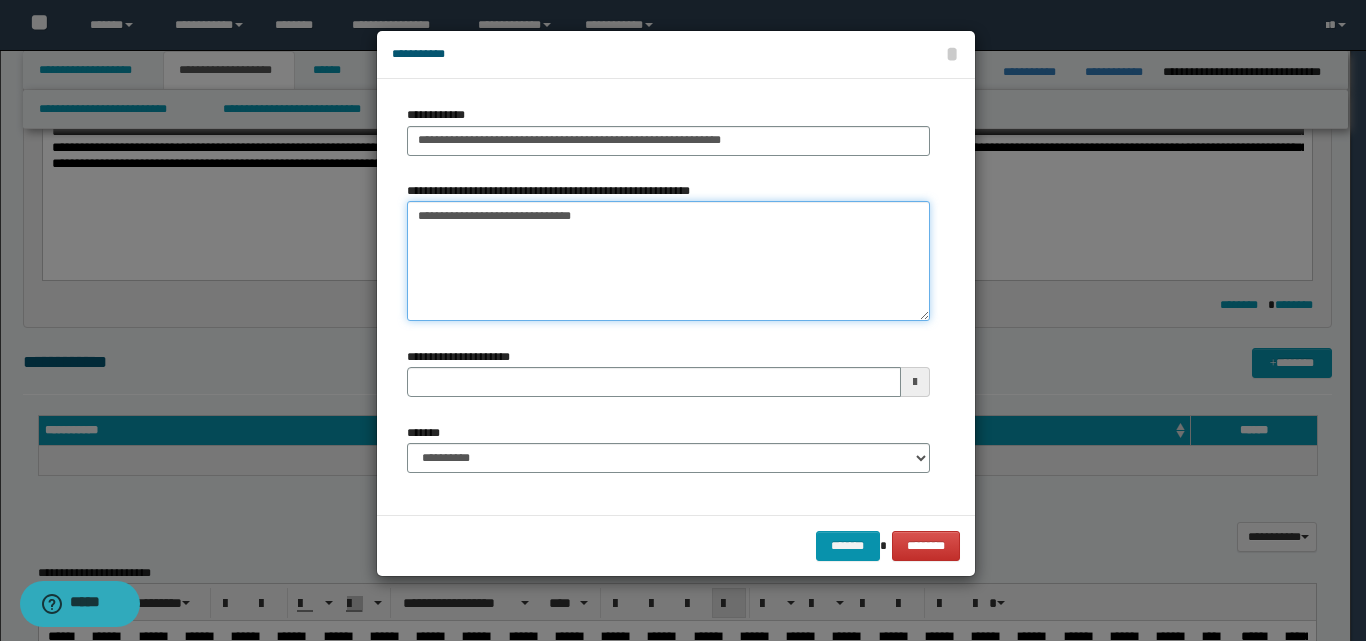 type on "**********" 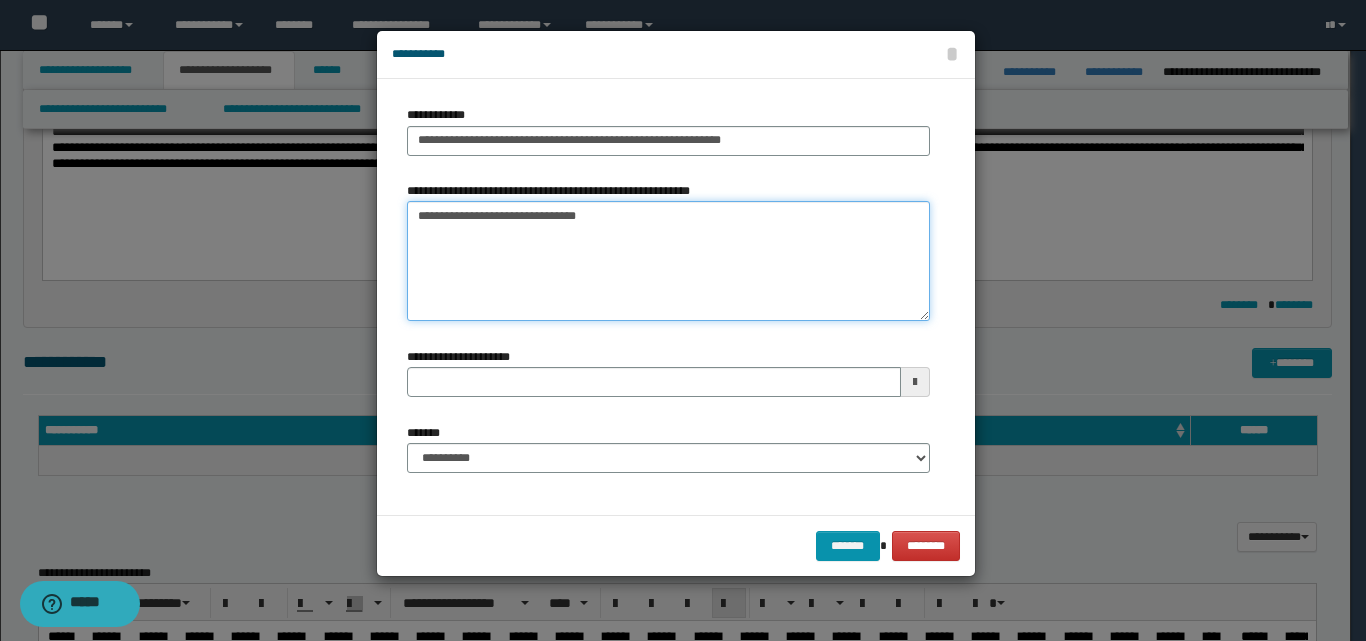 type 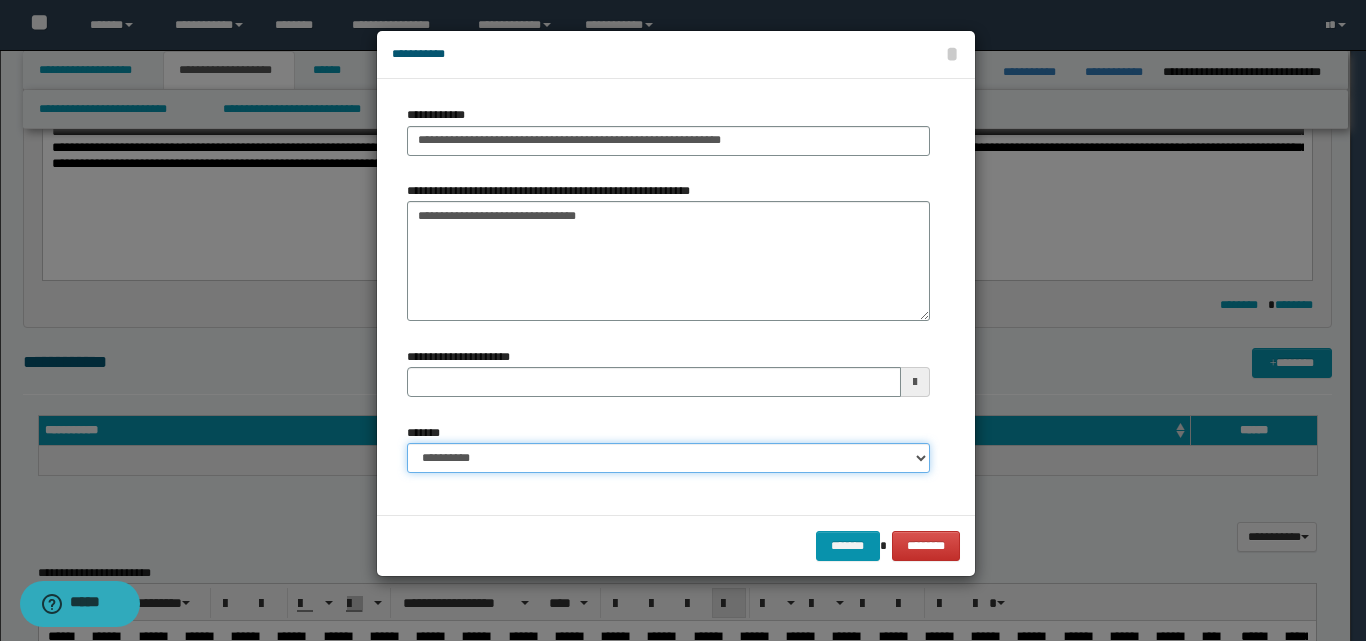 click on "**********" at bounding box center [668, 458] 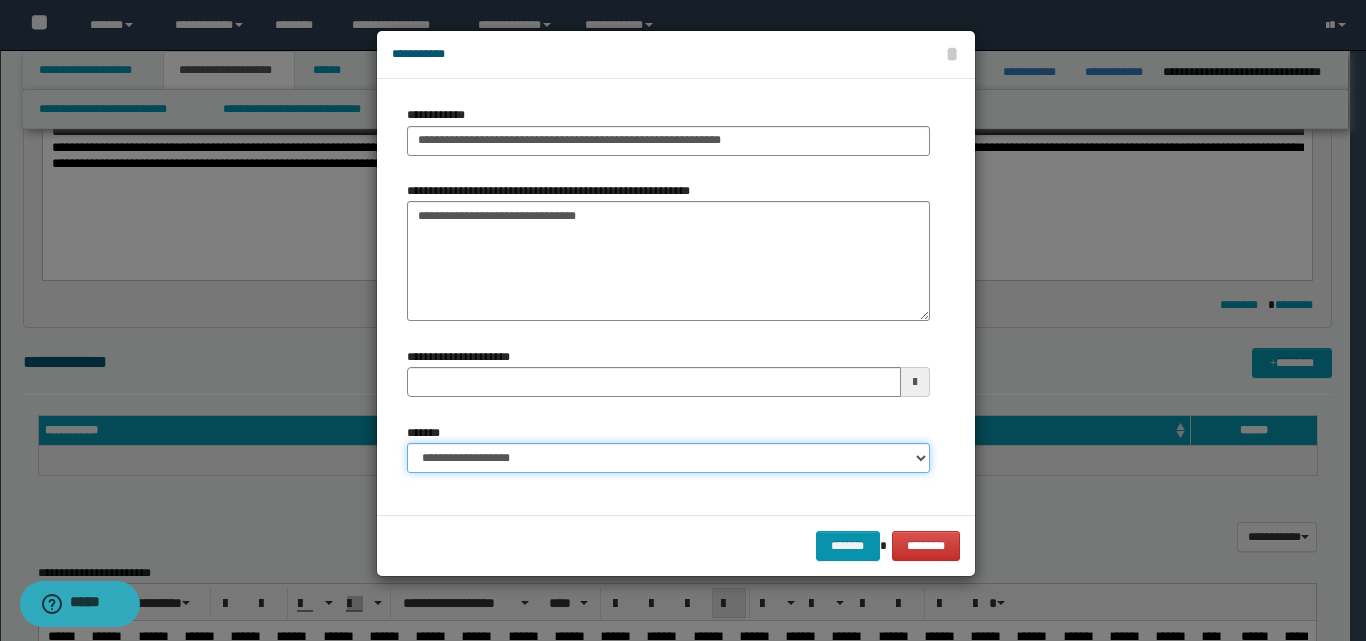 click on "**********" at bounding box center [668, 458] 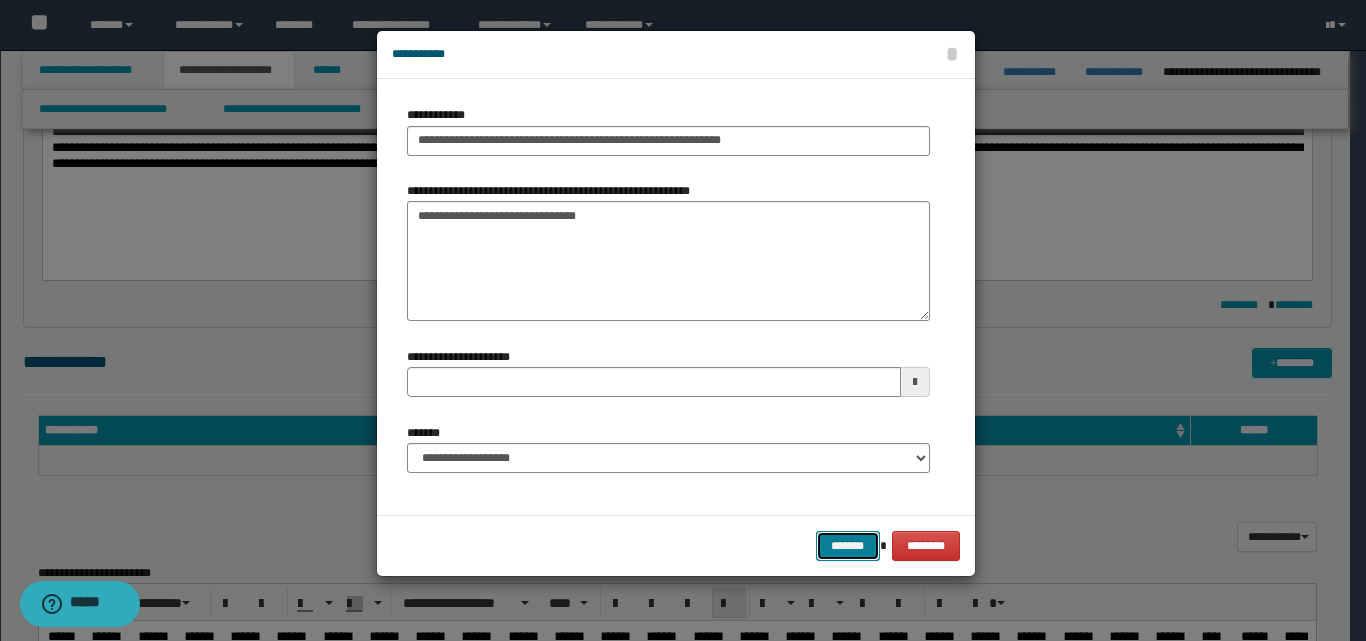 click on "*******" at bounding box center [848, 546] 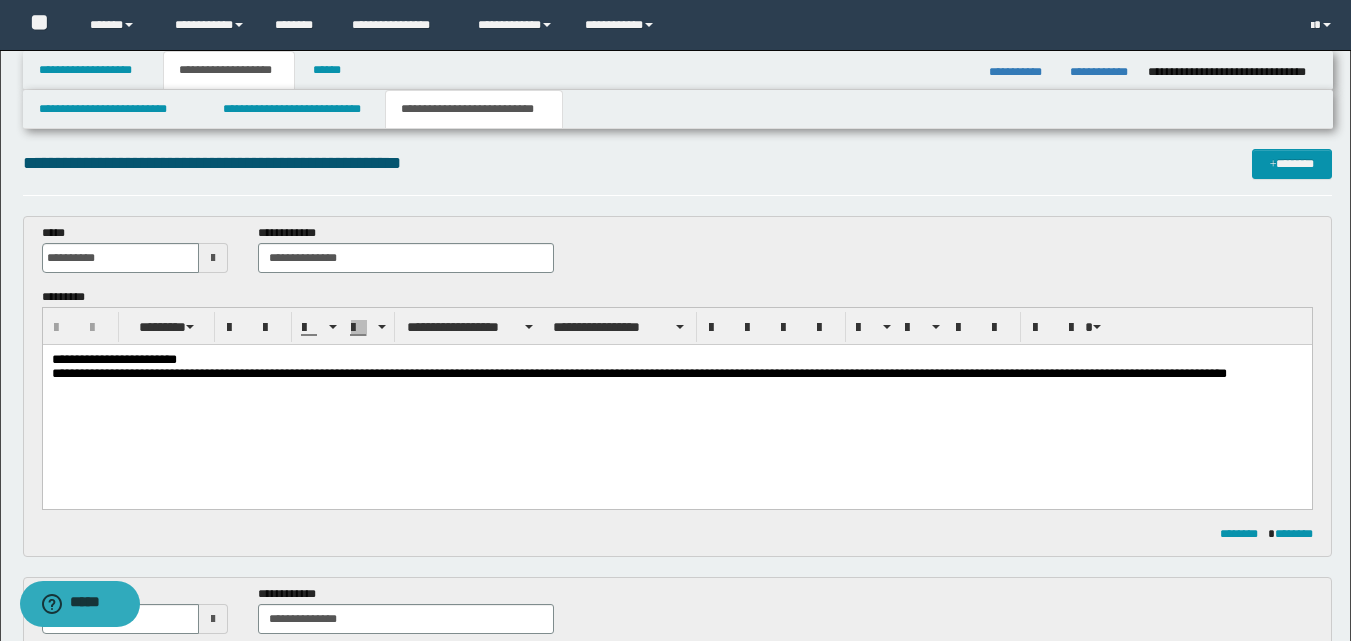 scroll, scrollTop: 0, scrollLeft: 0, axis: both 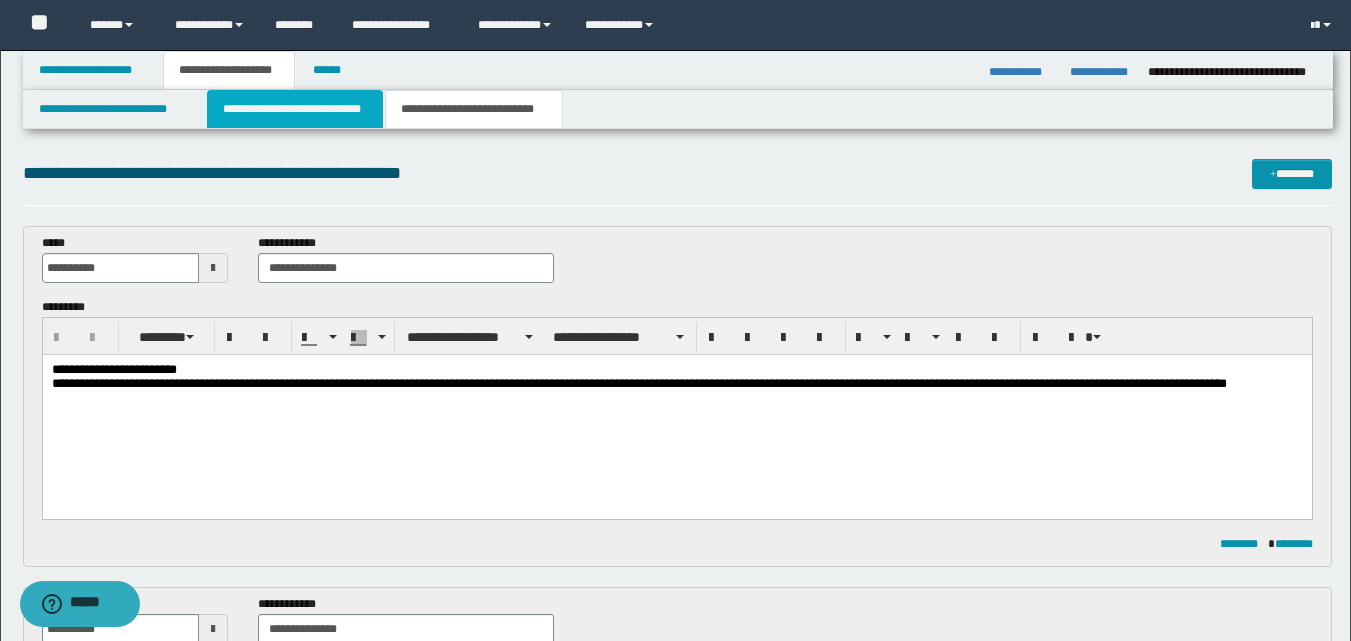 click on "**********" at bounding box center (295, 109) 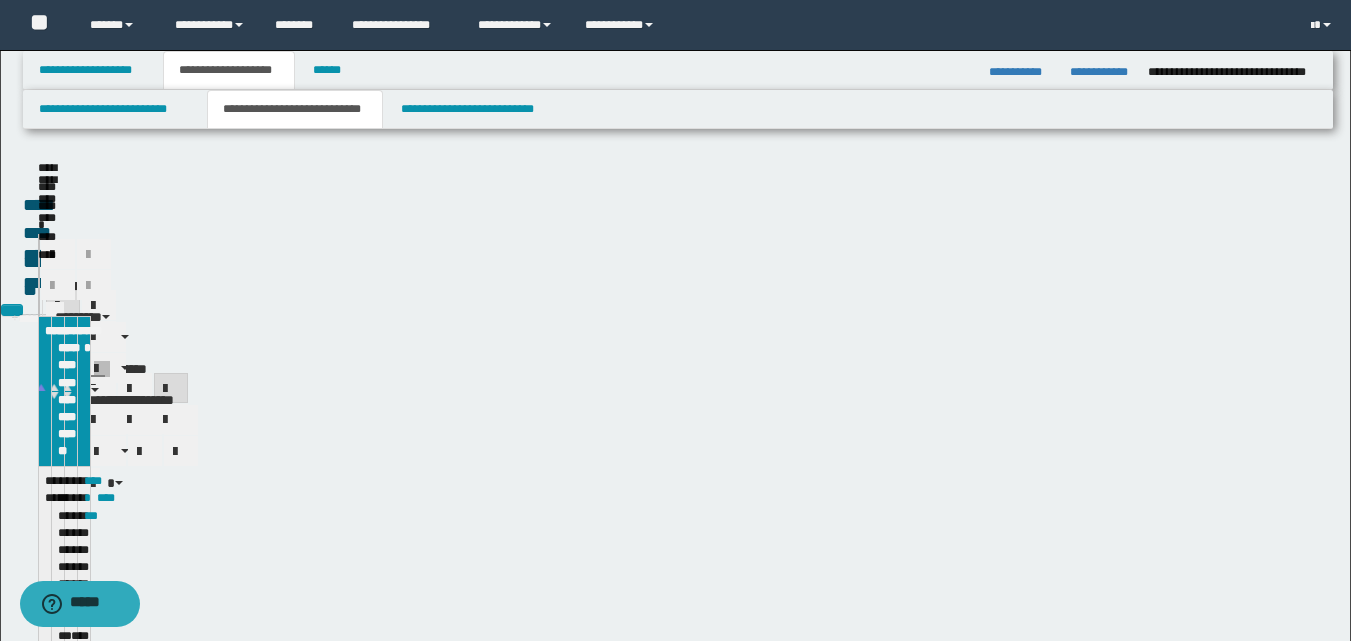type 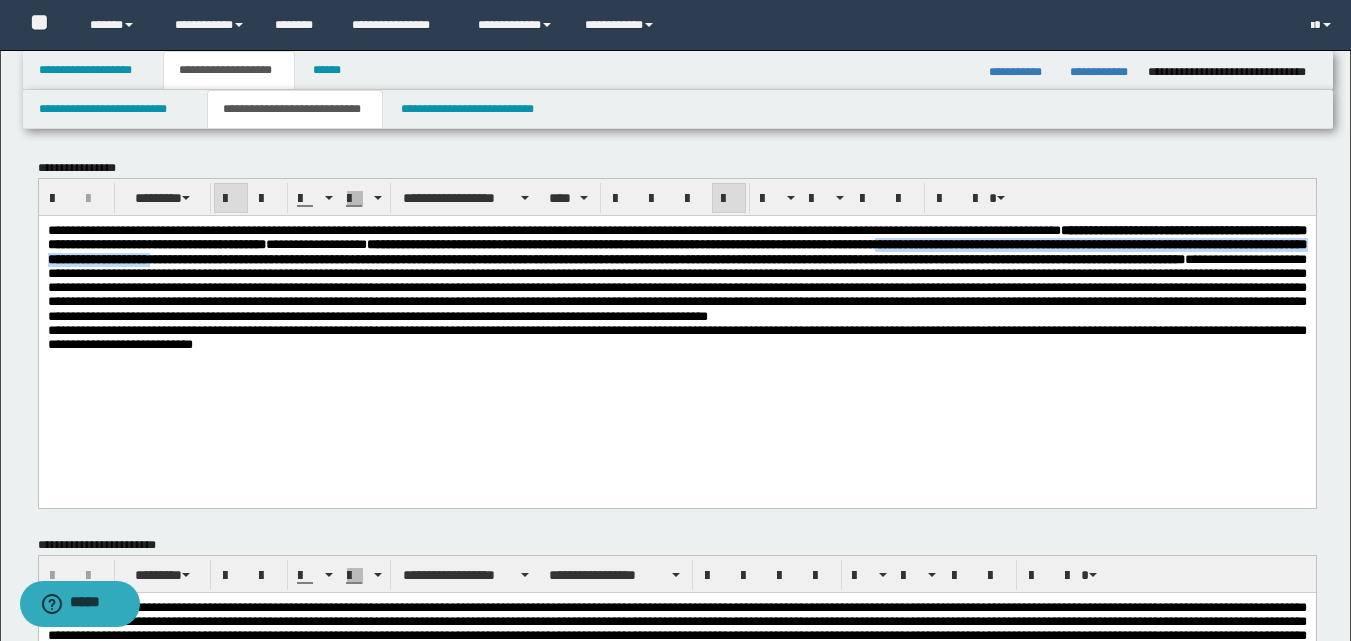 drag, startPoint x: 729, startPoint y: 265, endPoint x: 860, endPoint y: 261, distance: 131.06105 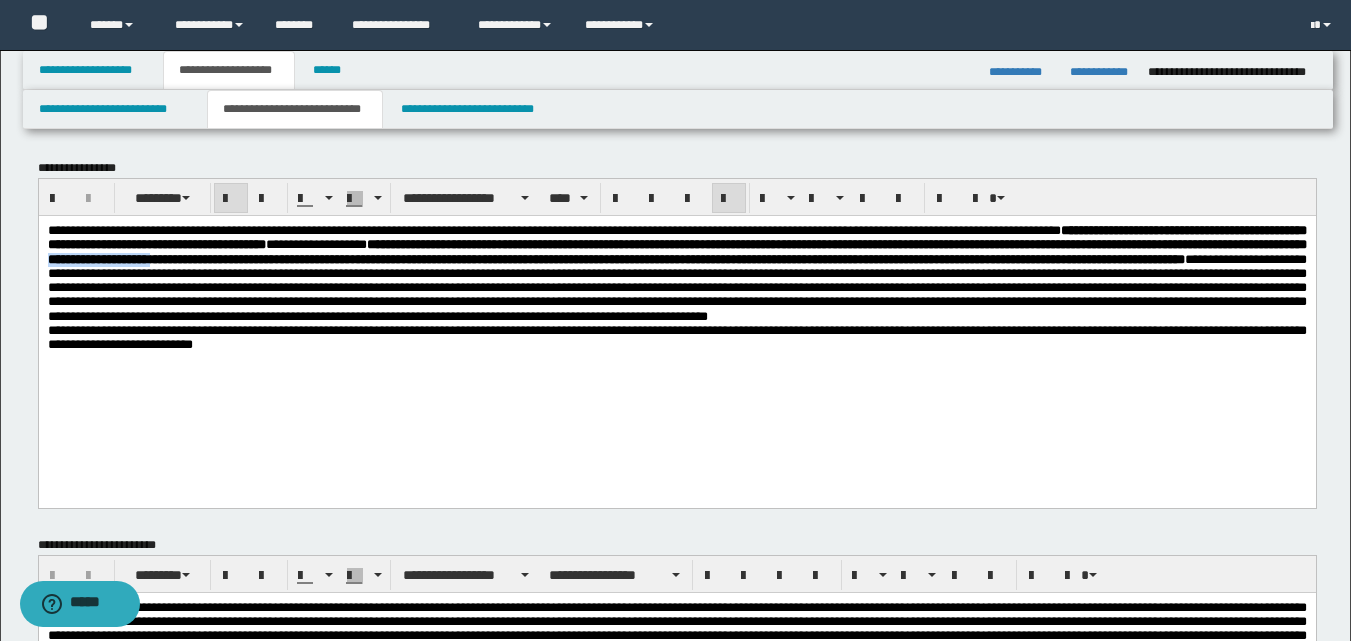 drag, startPoint x: 727, startPoint y: 264, endPoint x: 861, endPoint y: 260, distance: 134.0597 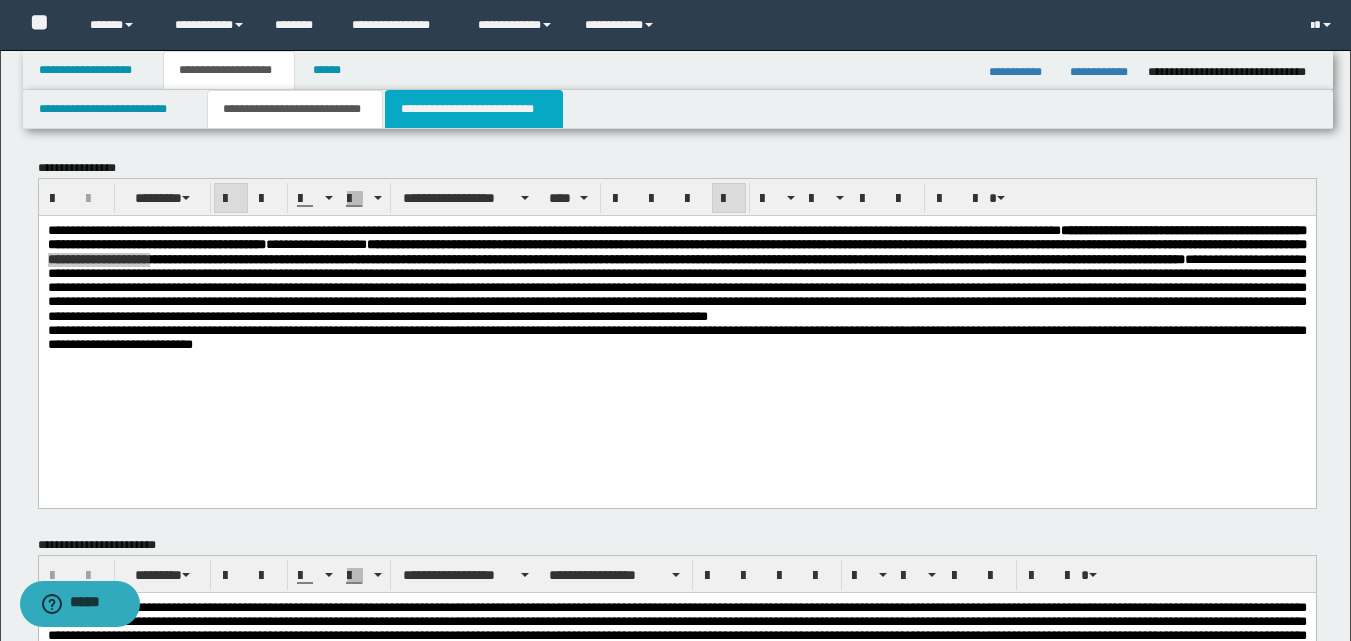click on "**********" at bounding box center (474, 109) 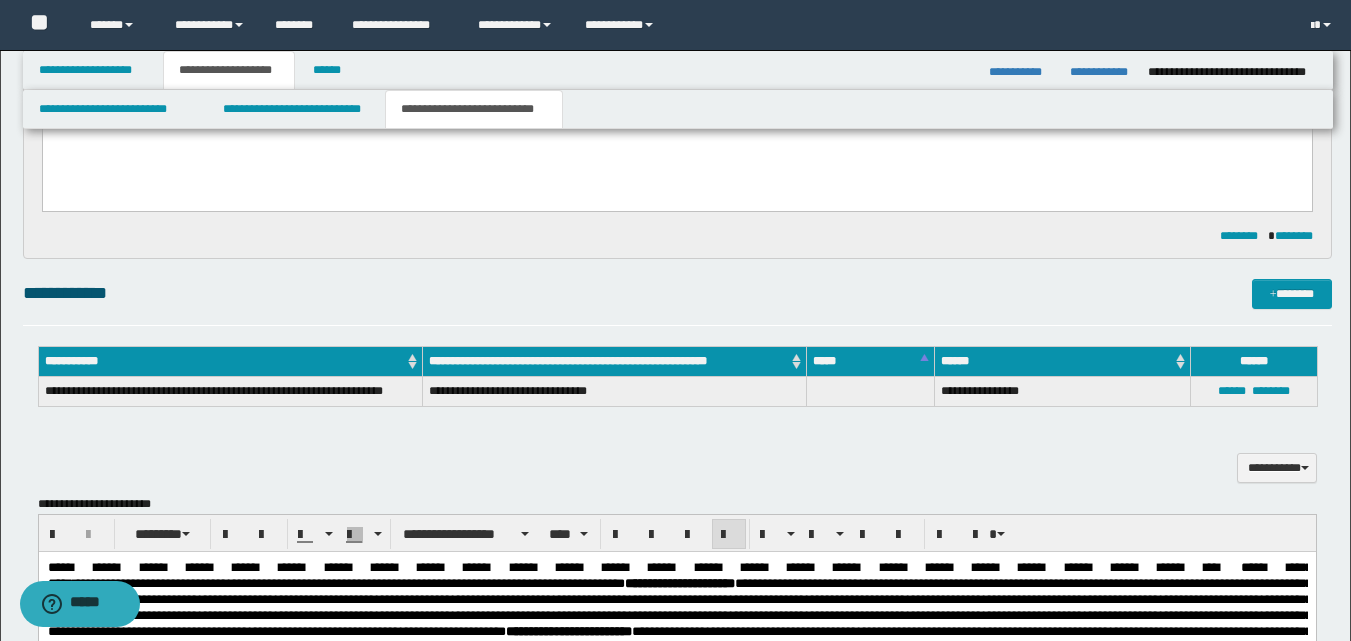 scroll, scrollTop: 700, scrollLeft: 0, axis: vertical 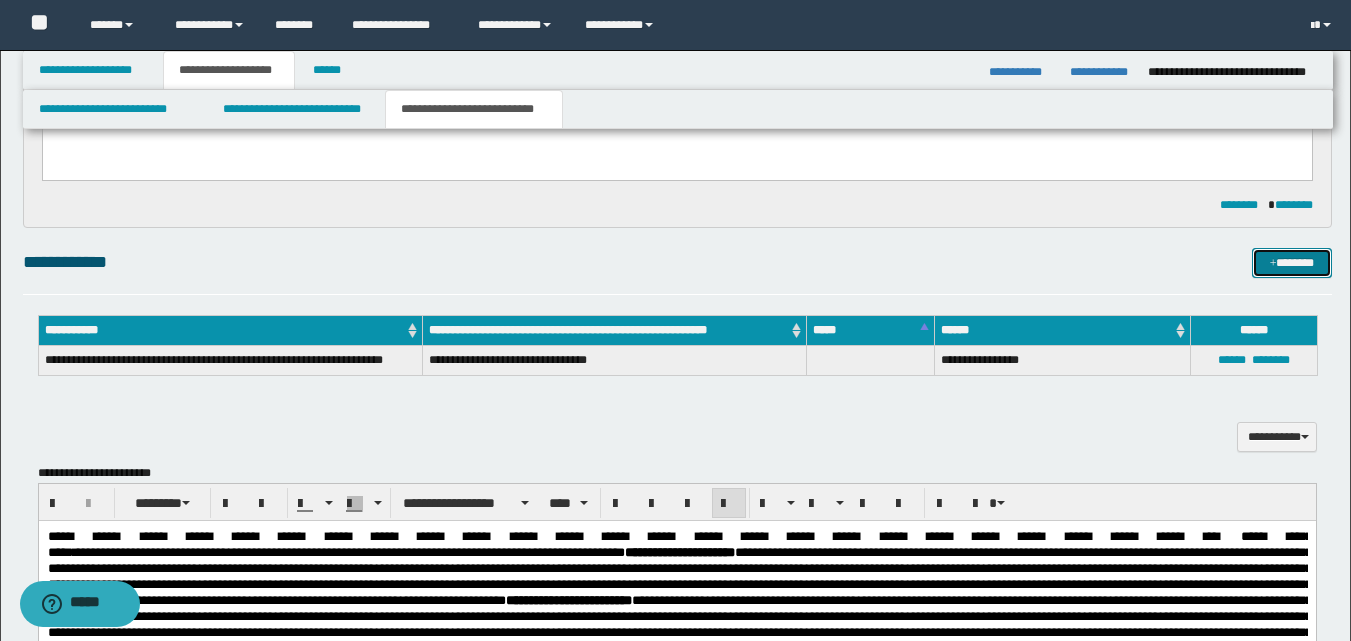 click on "*******" at bounding box center [1292, 263] 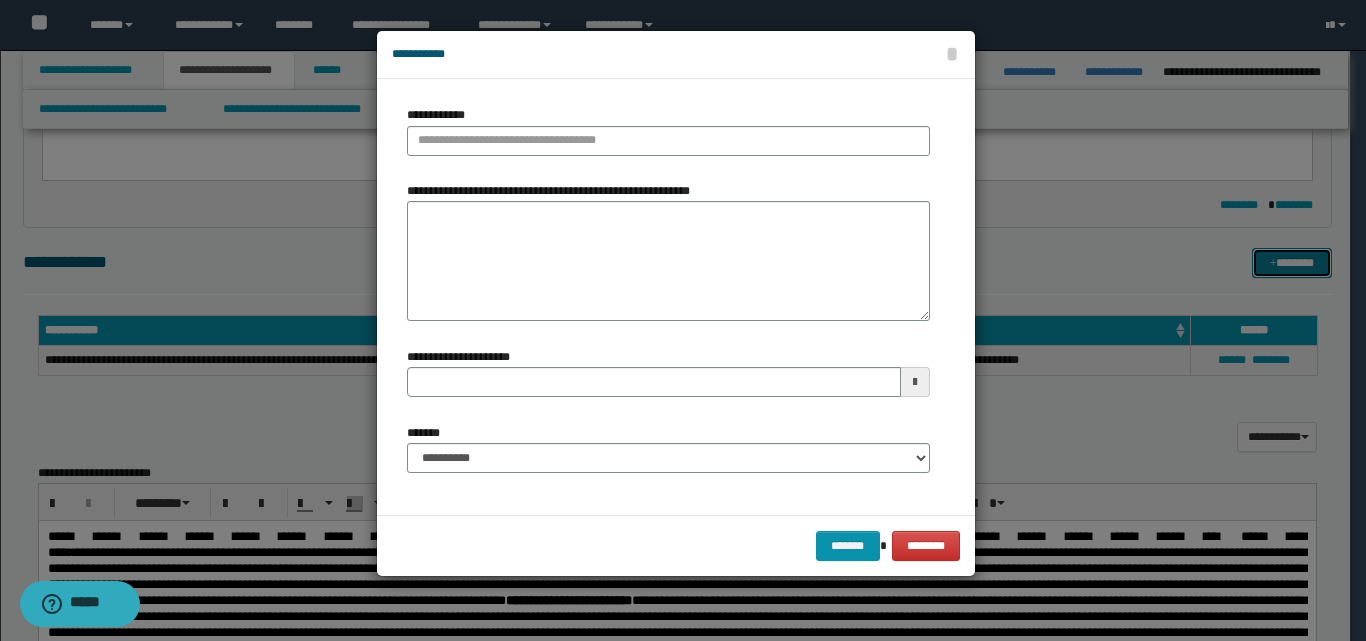 type 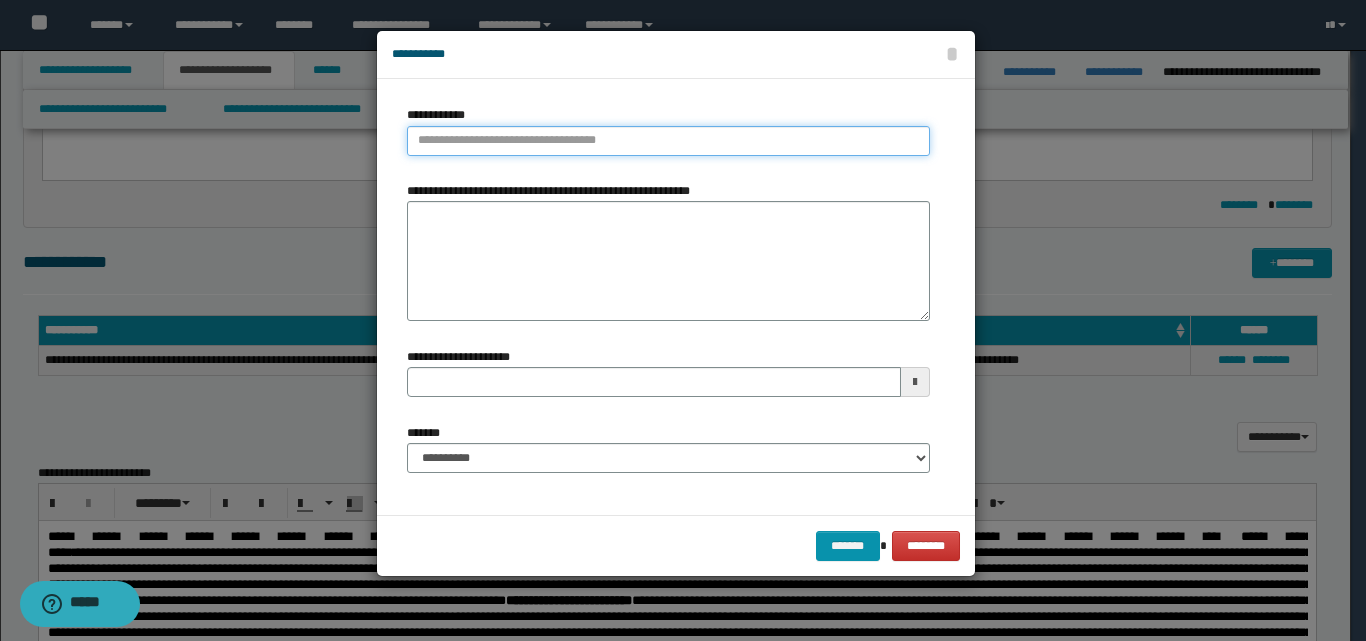 type on "**********" 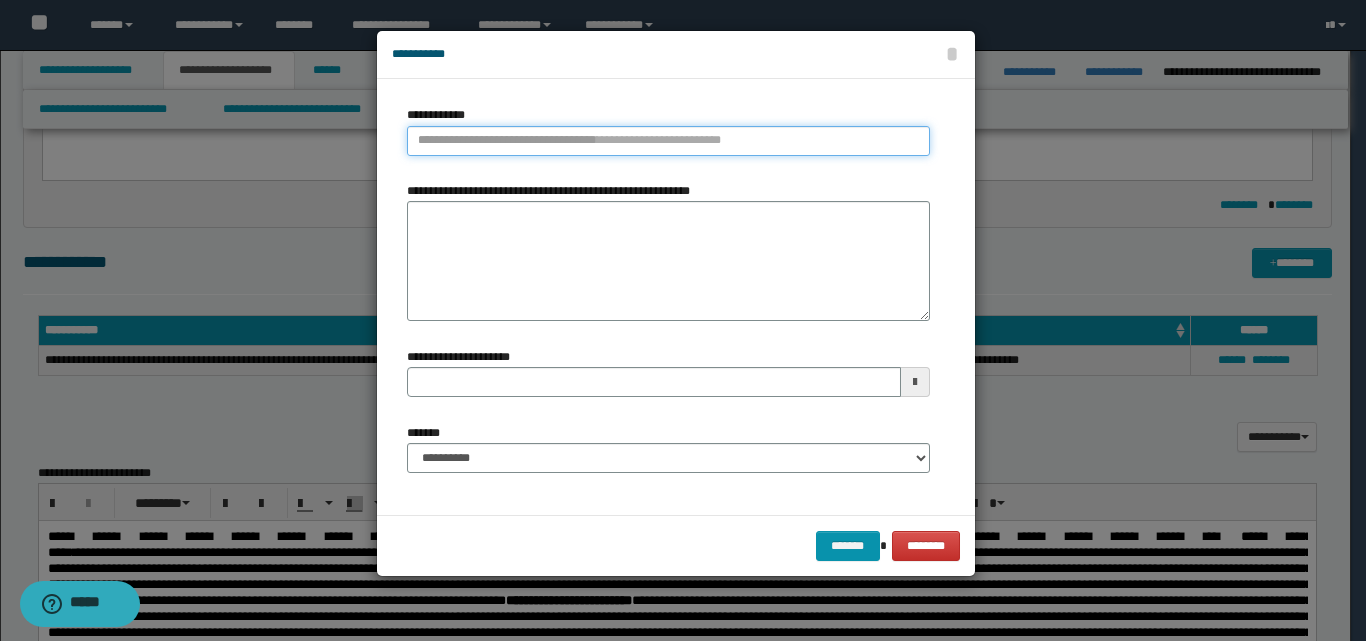 click on "**********" at bounding box center (668, 141) 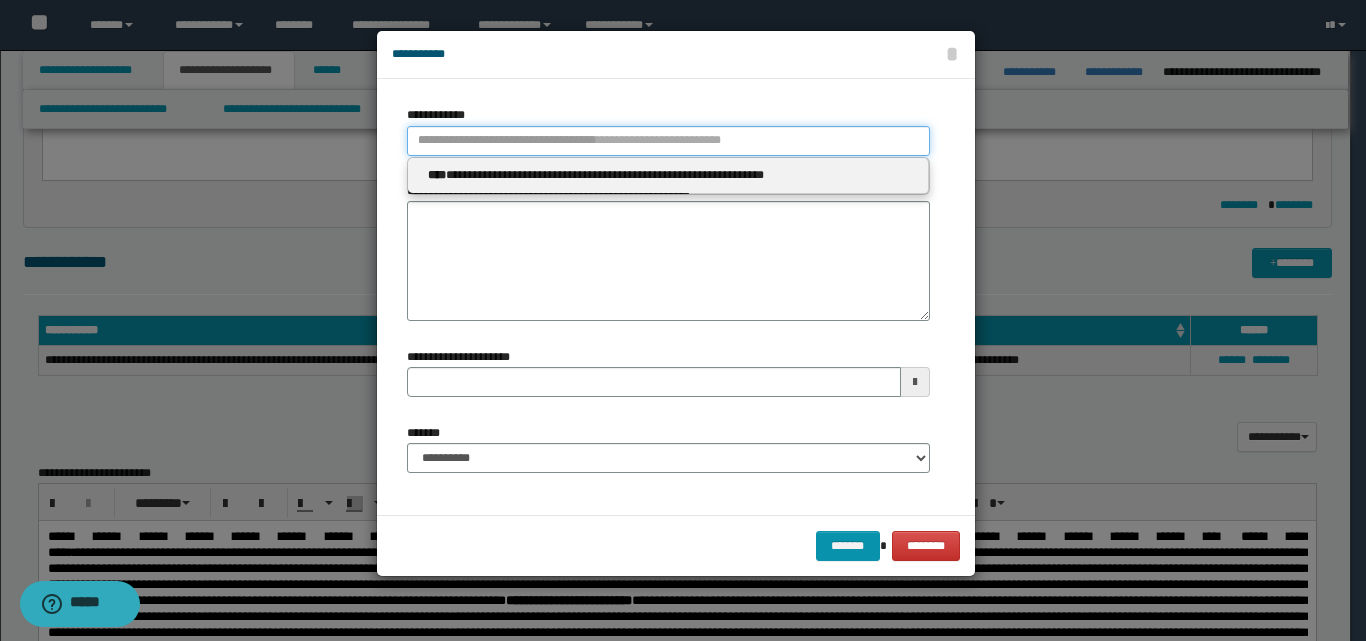 type 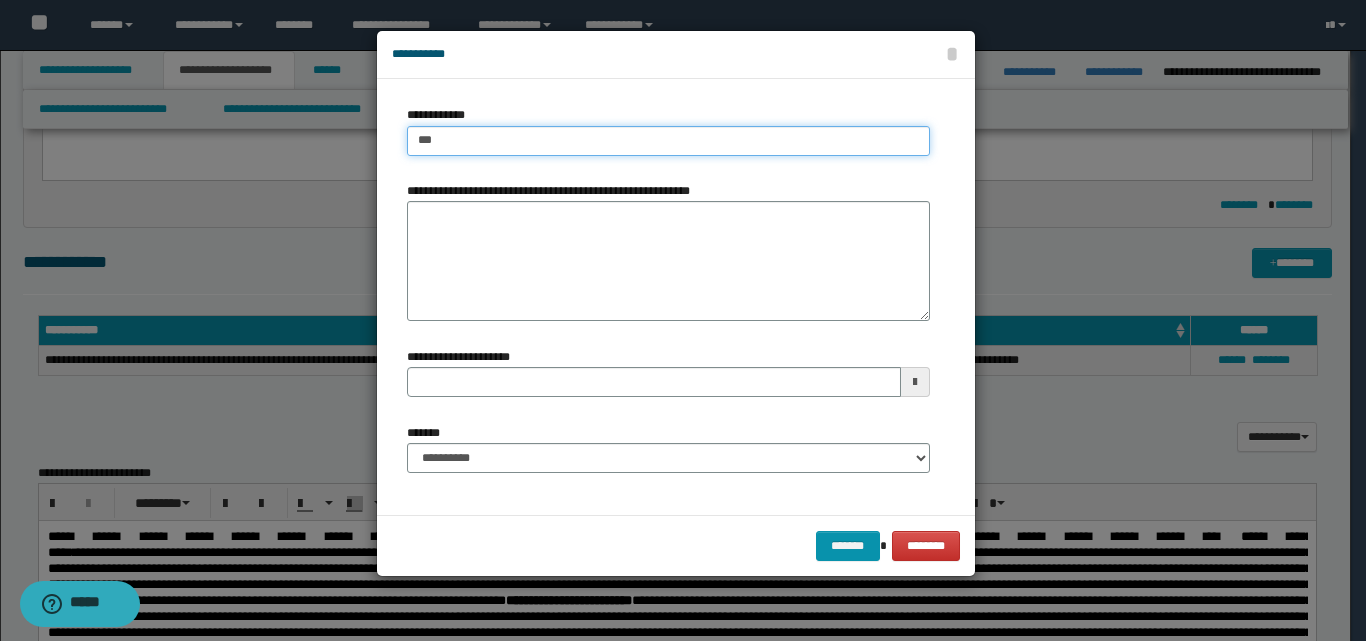 type on "****" 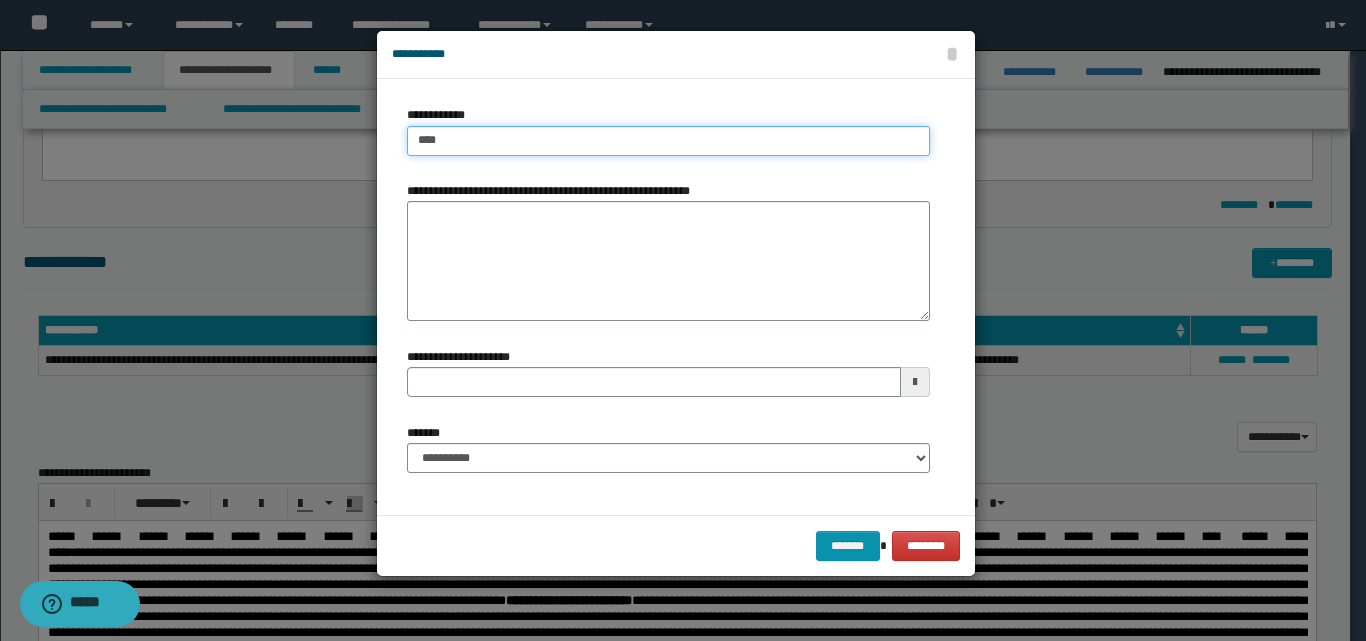 type on "****" 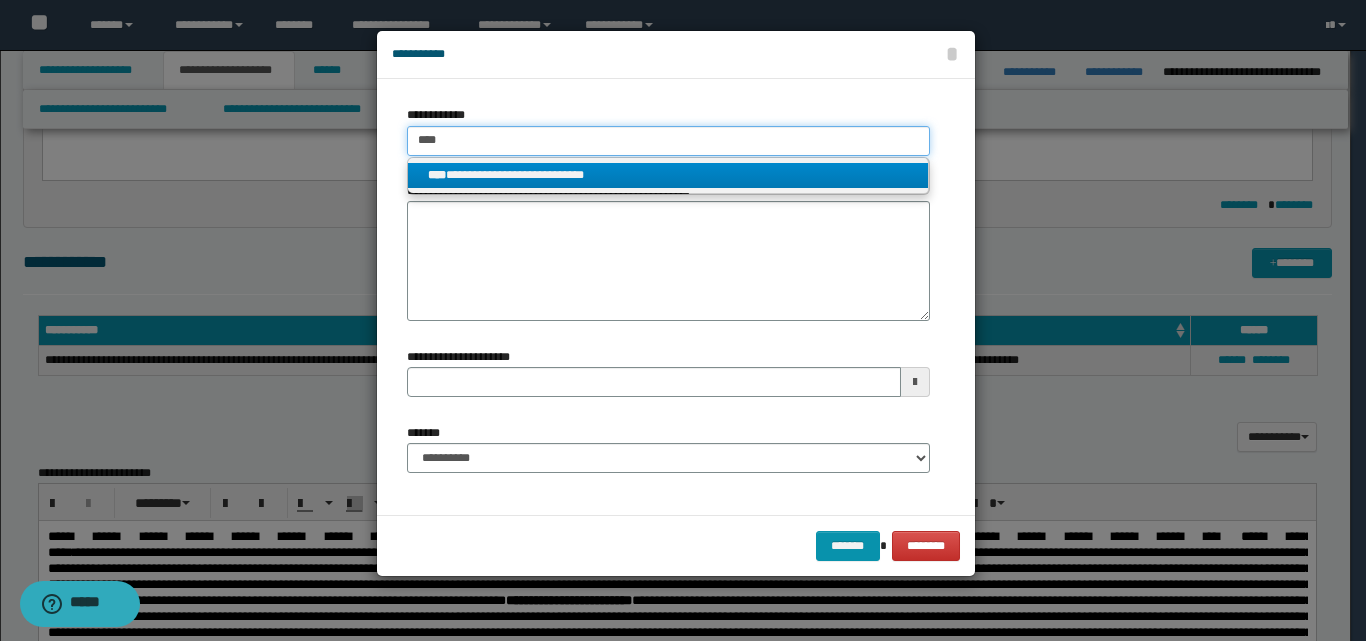 type on "****" 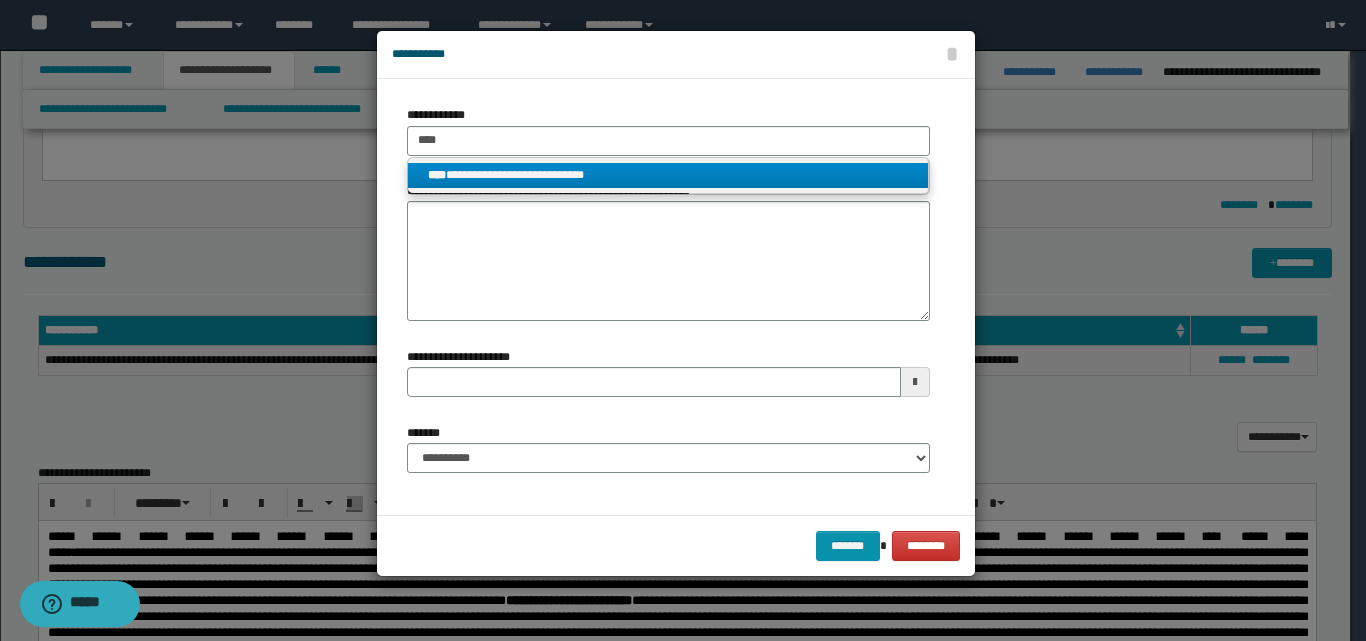 click on "**********" at bounding box center [668, 175] 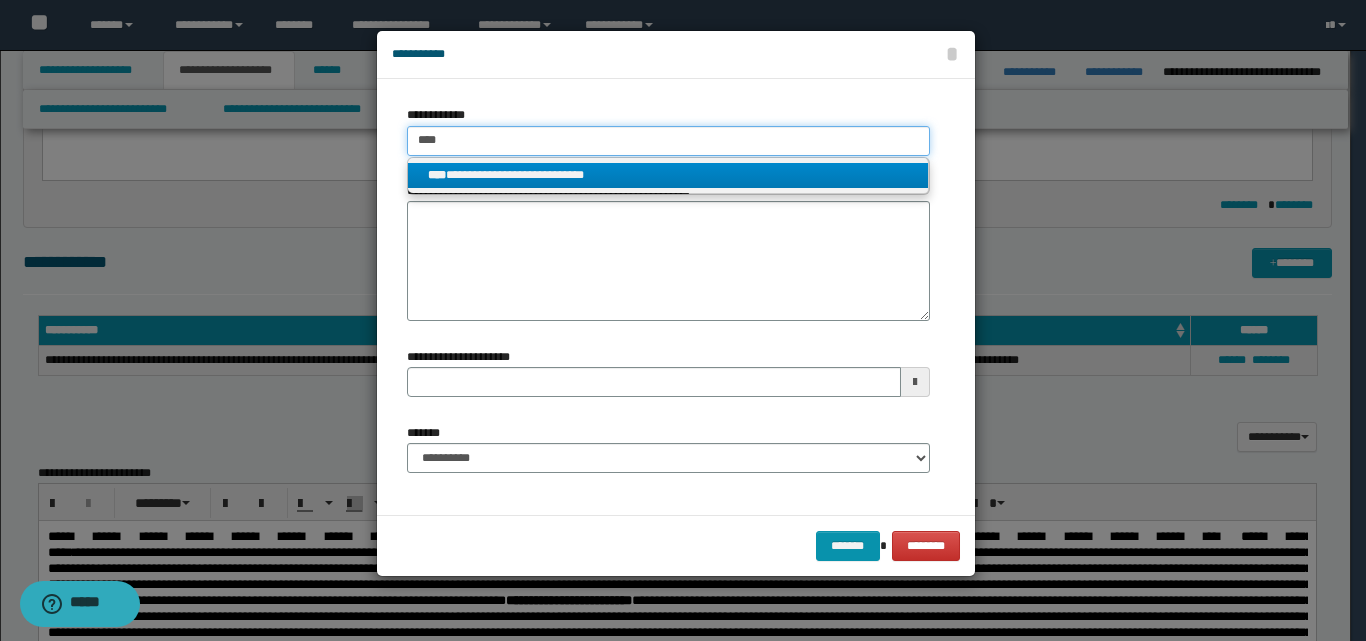 type 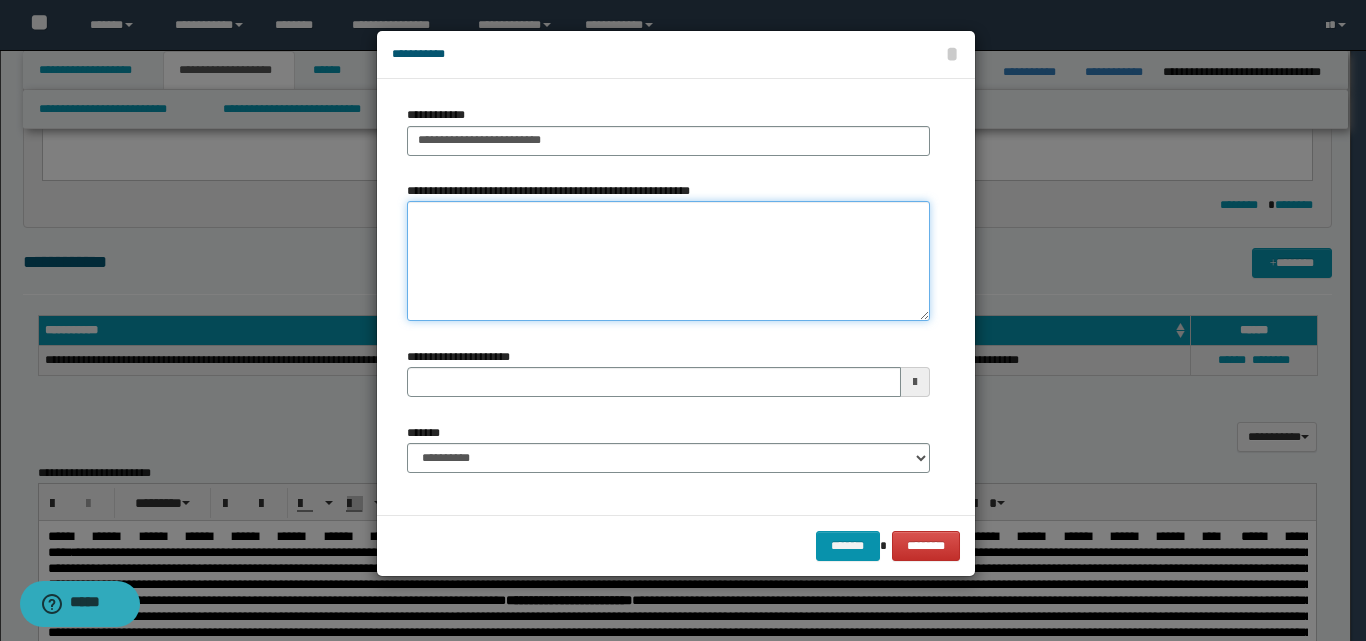 click on "**********" at bounding box center [668, 261] 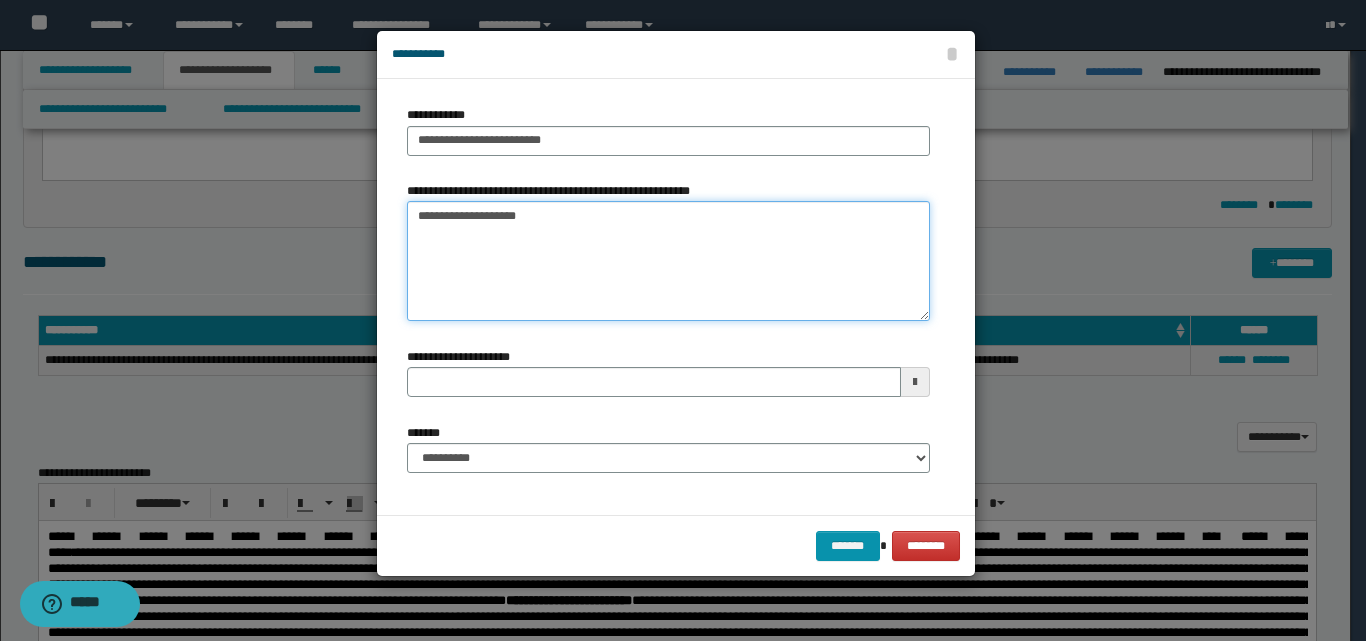 click on "**********" at bounding box center (668, 261) 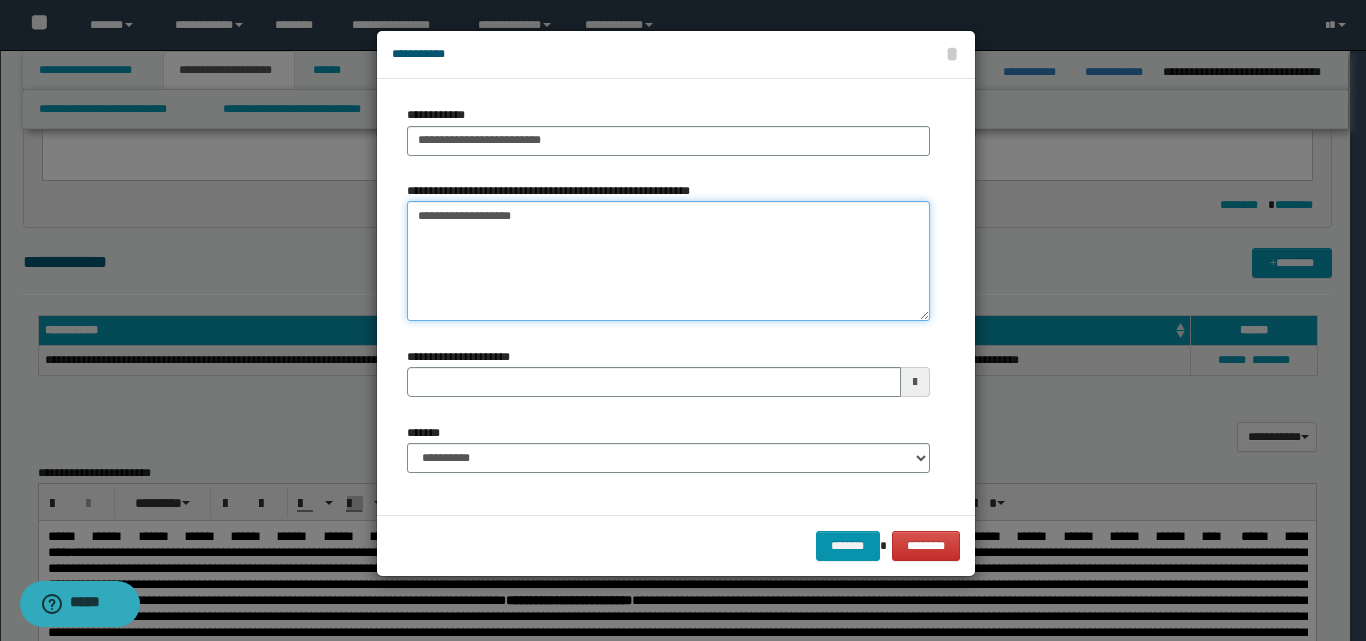 type on "**********" 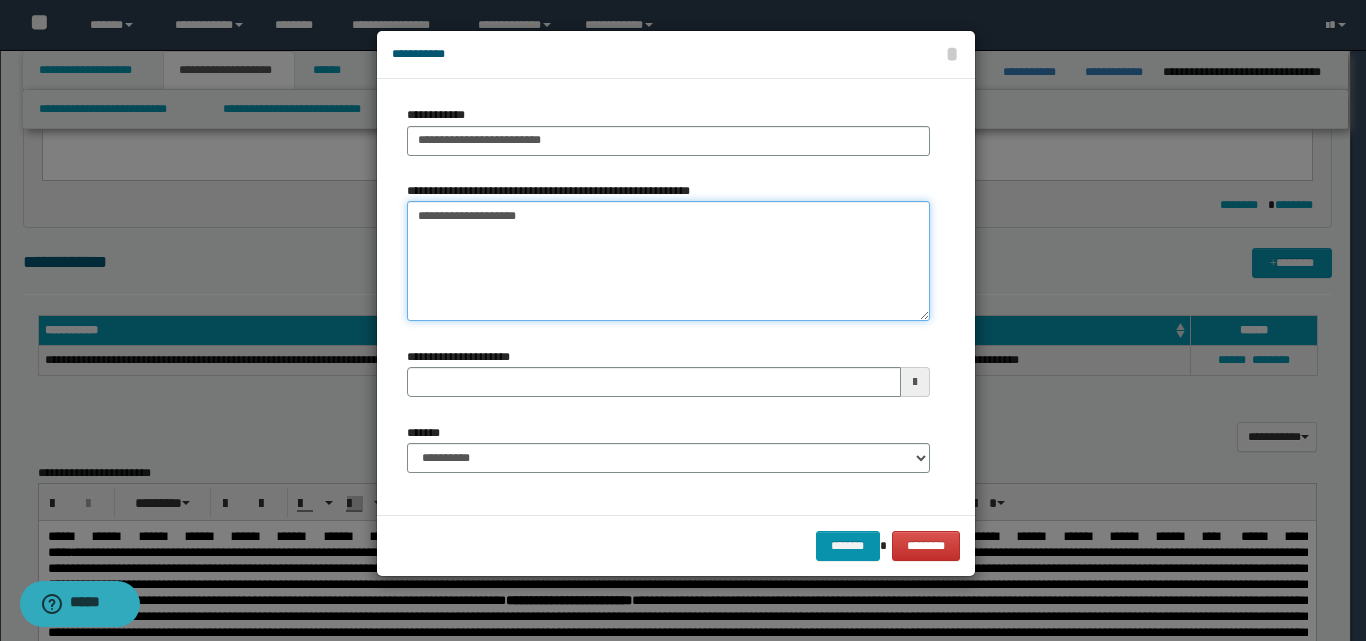 type 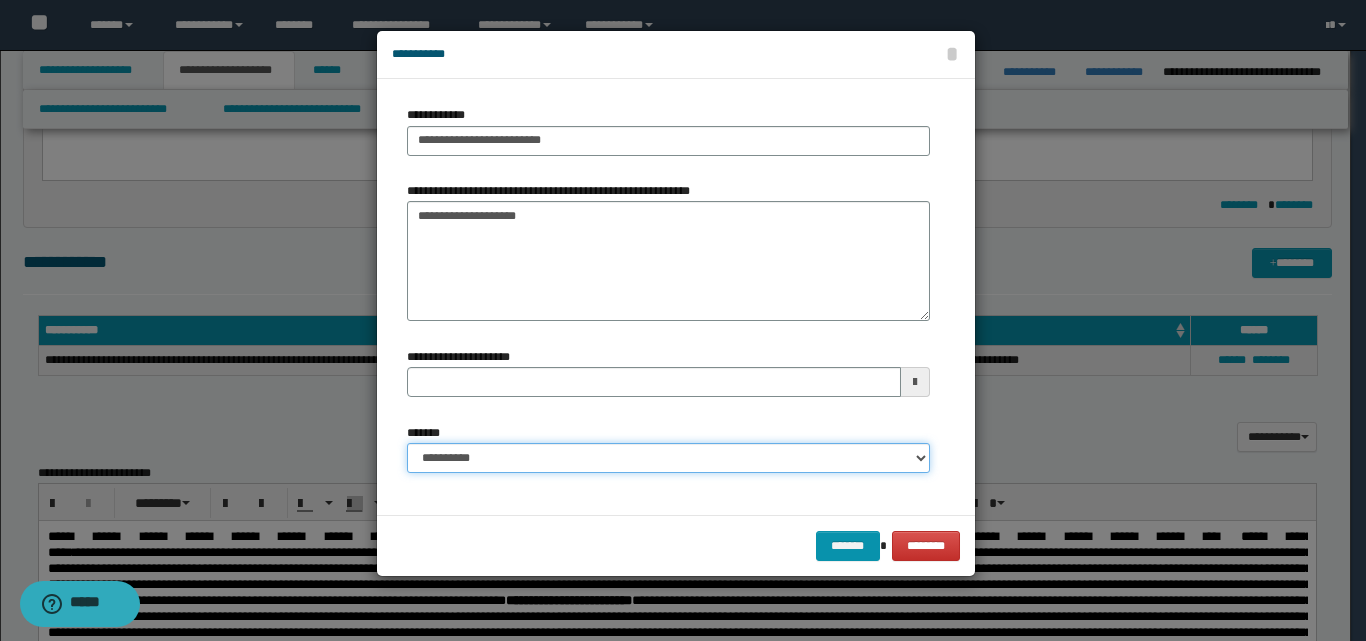 click on "**********" at bounding box center (668, 458) 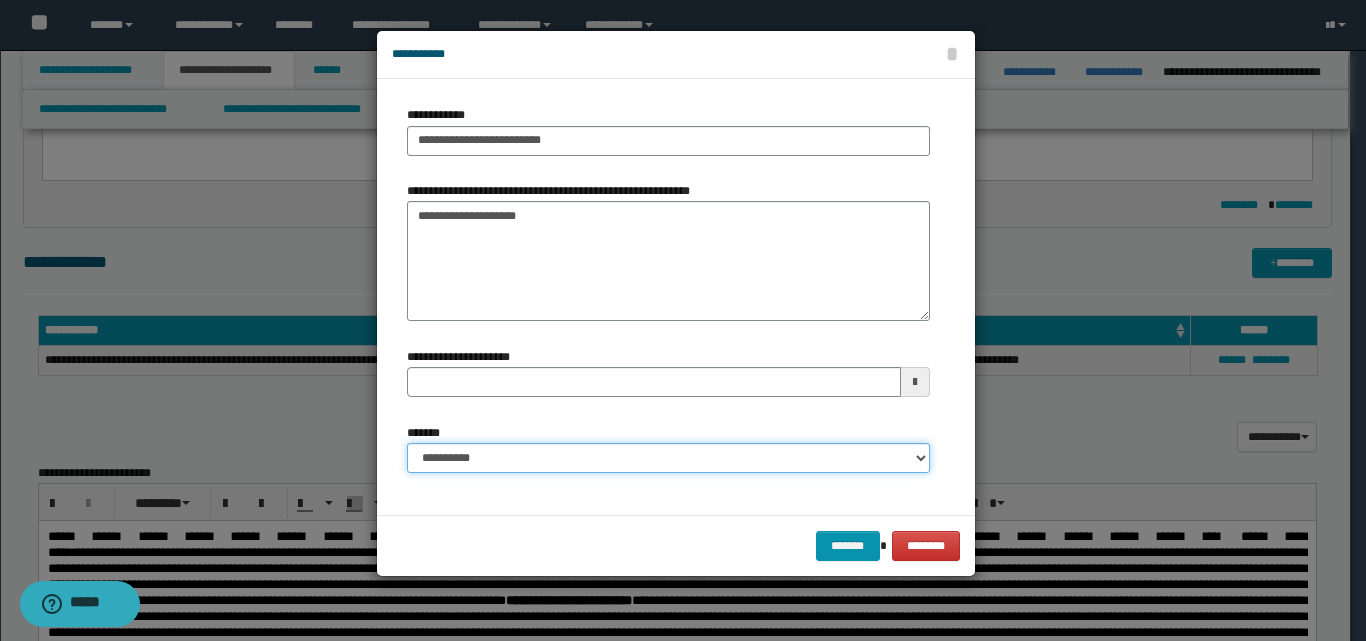 select on "*" 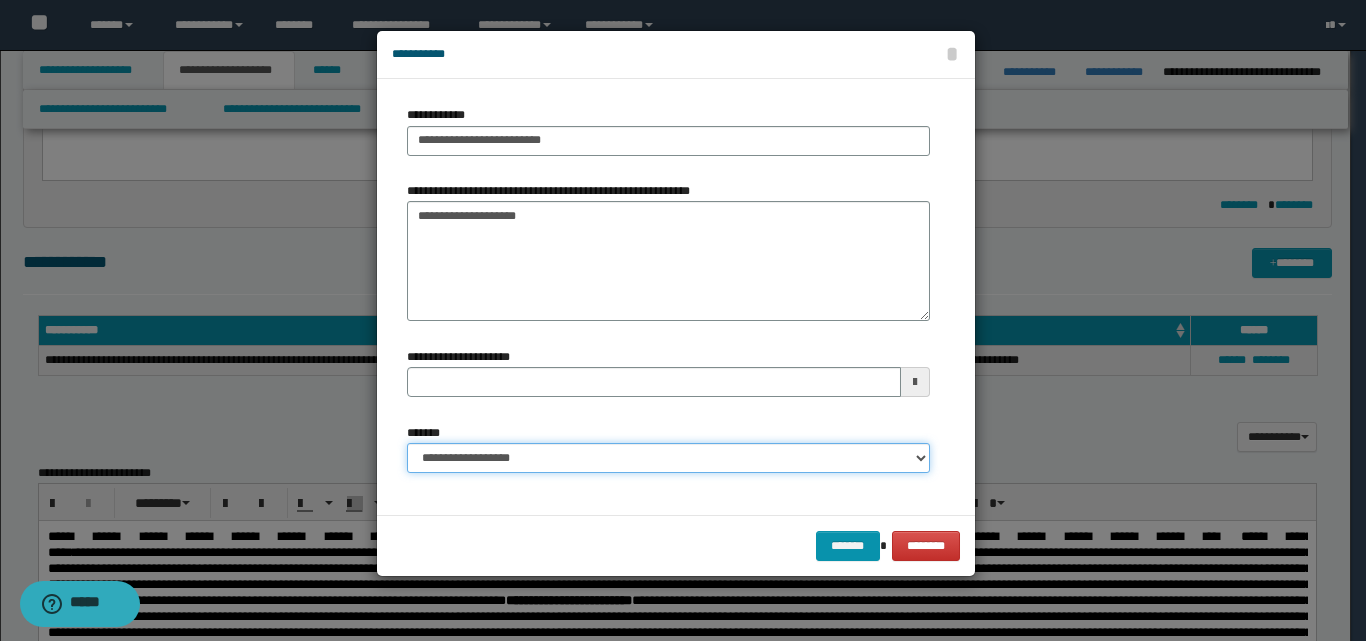 click on "**********" at bounding box center (668, 458) 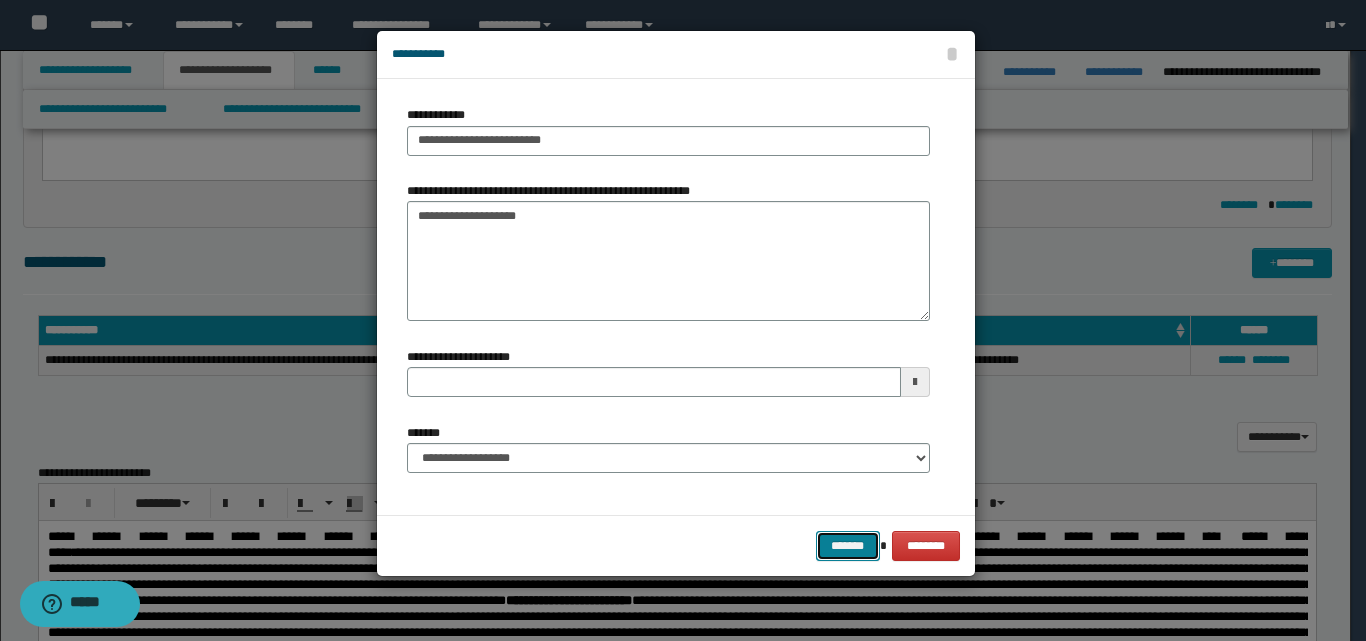 click on "*******" at bounding box center [848, 546] 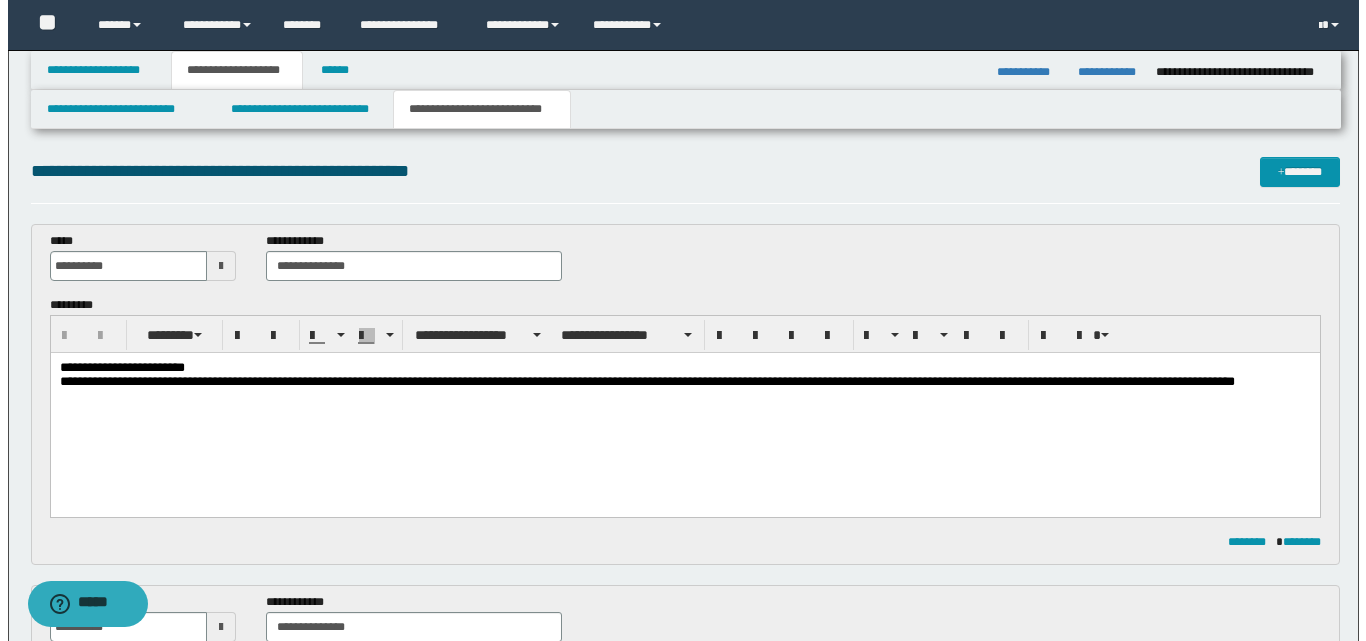 scroll, scrollTop: 0, scrollLeft: 0, axis: both 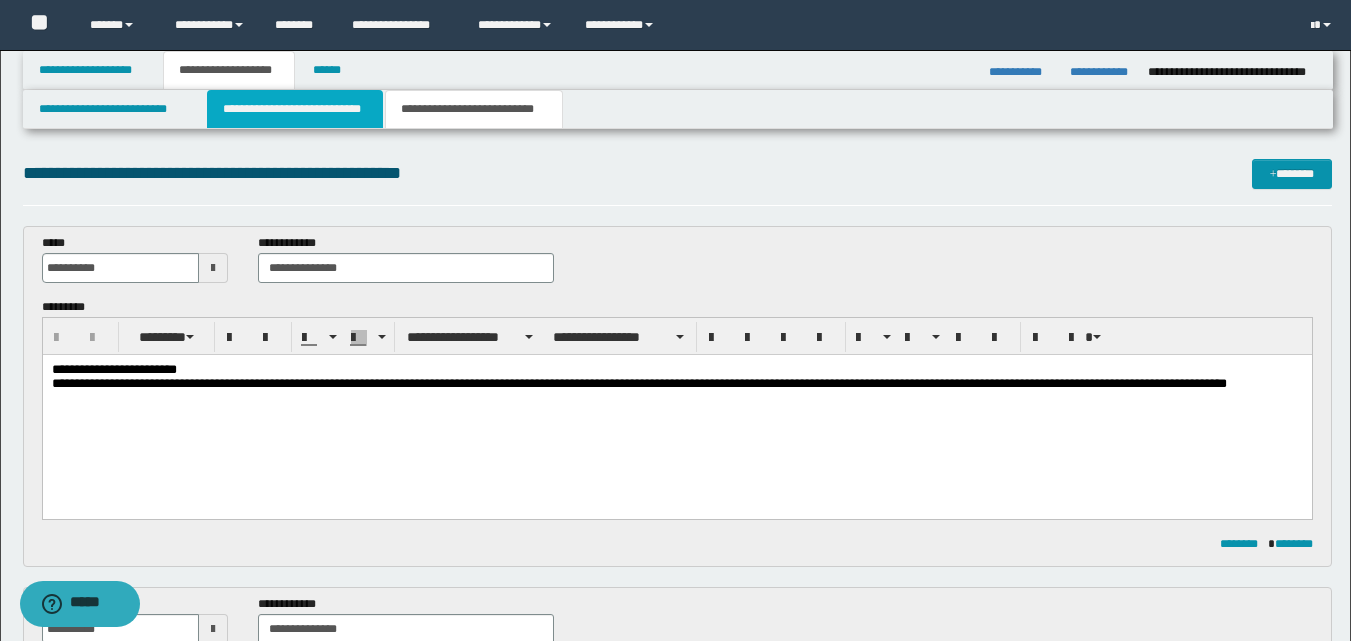click on "**********" at bounding box center [295, 109] 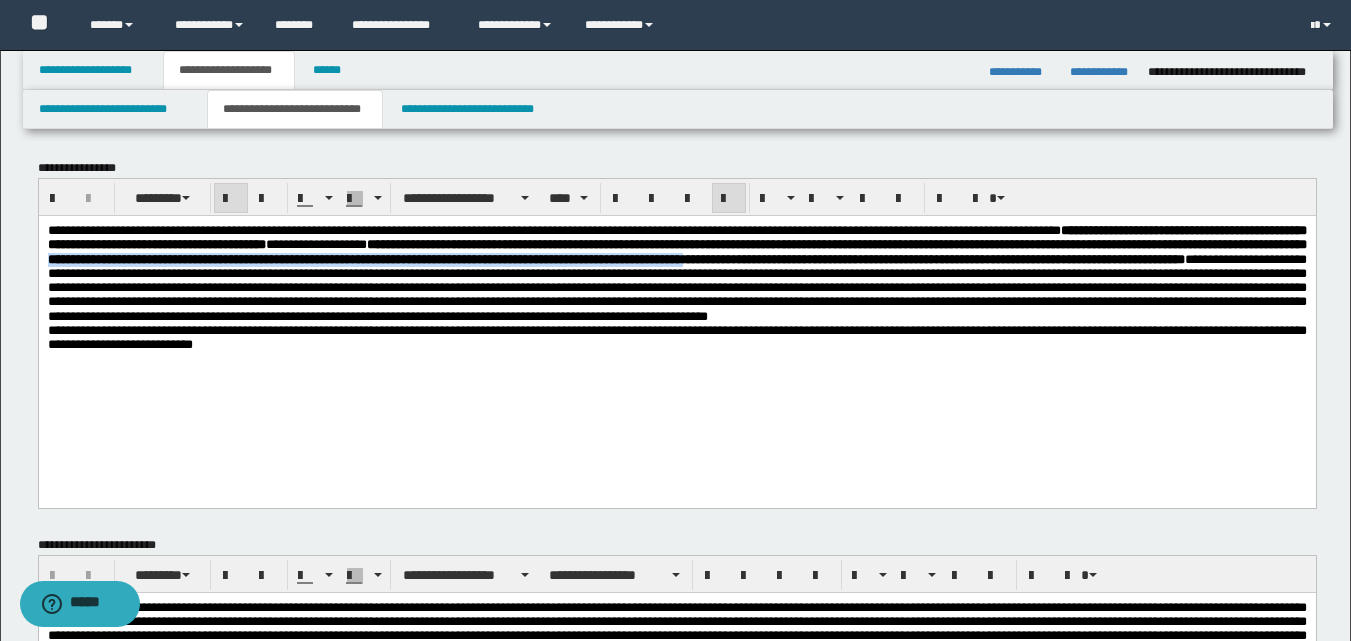 drag, startPoint x: 1031, startPoint y: 260, endPoint x: 281, endPoint y: 274, distance: 750.1307 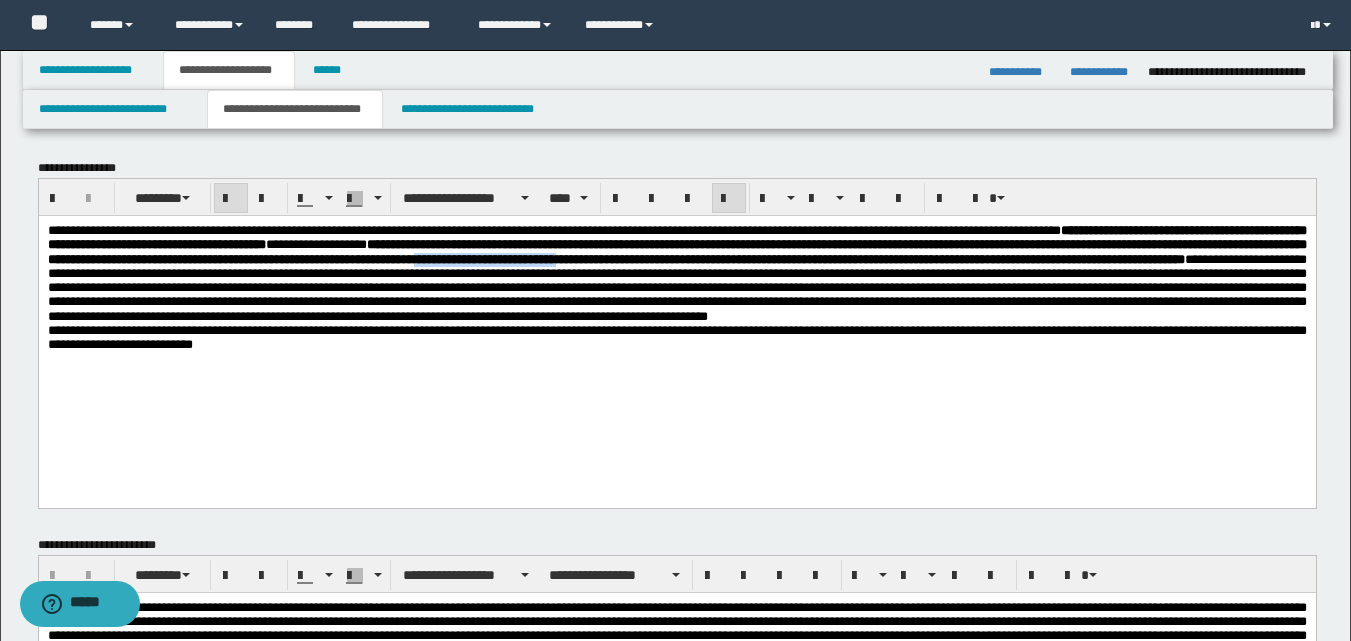 drag, startPoint x: 1194, startPoint y: 266, endPoint x: 123, endPoint y: 273, distance: 1071.0228 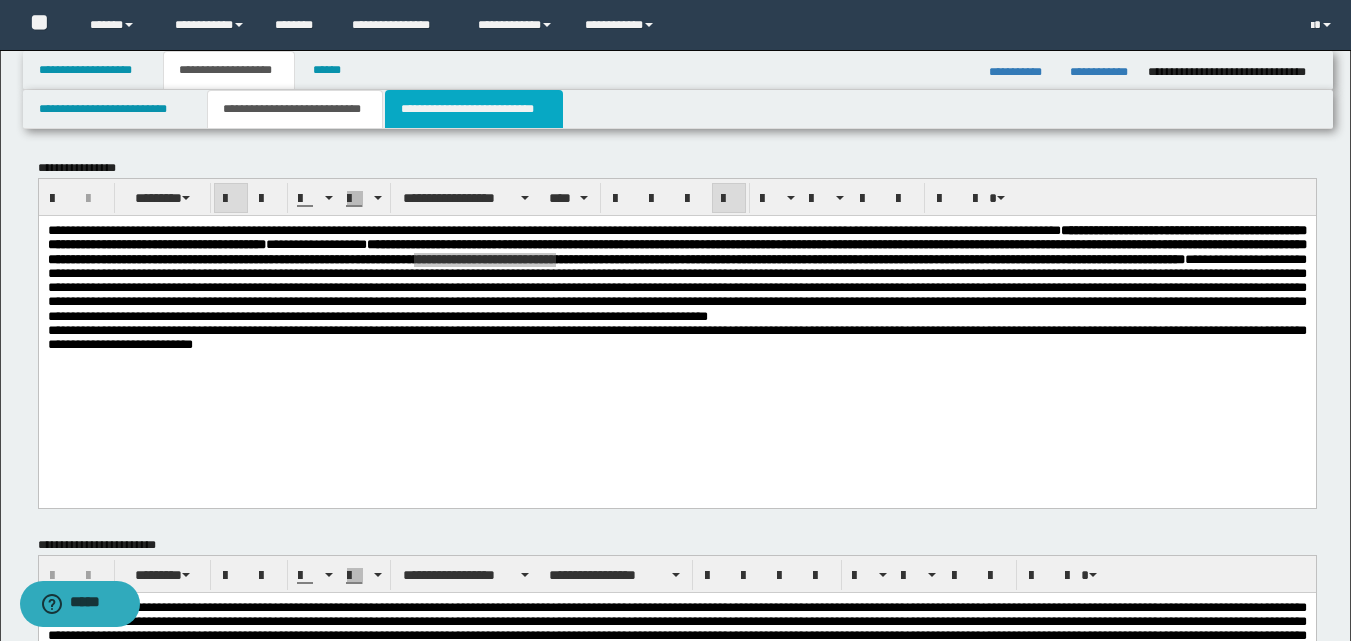 drag, startPoint x: 500, startPoint y: 102, endPoint x: 497, endPoint y: 124, distance: 22.203604 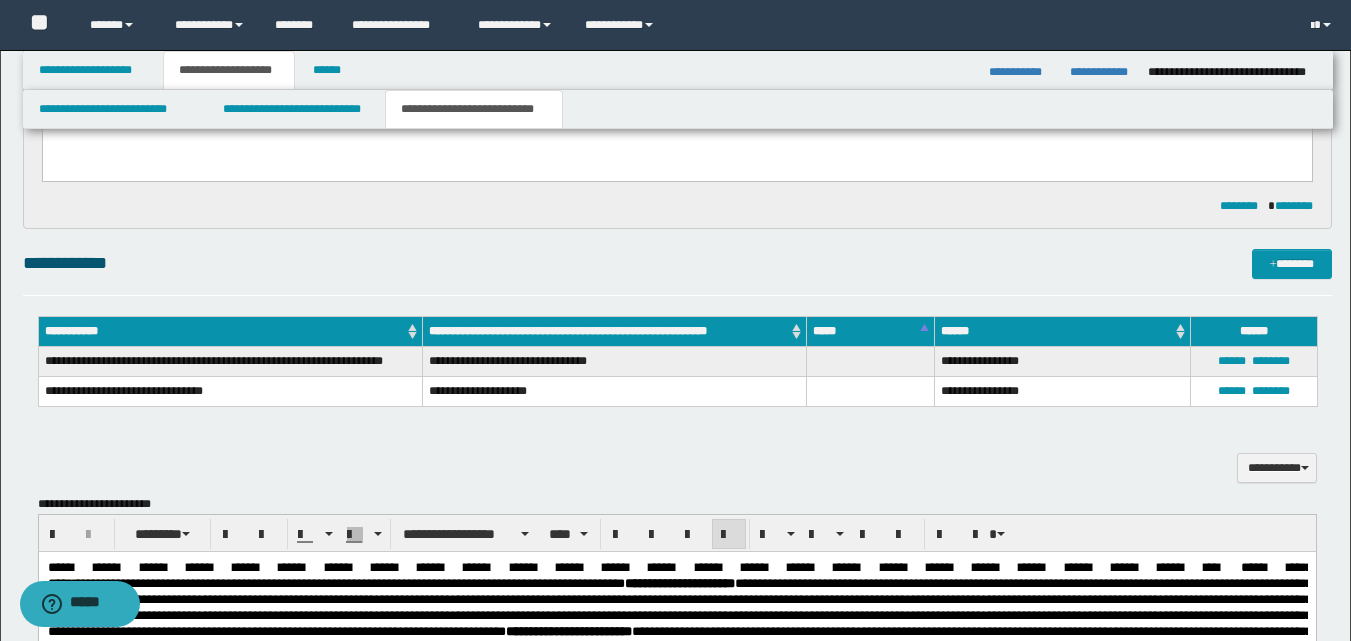 scroll, scrollTop: 700, scrollLeft: 0, axis: vertical 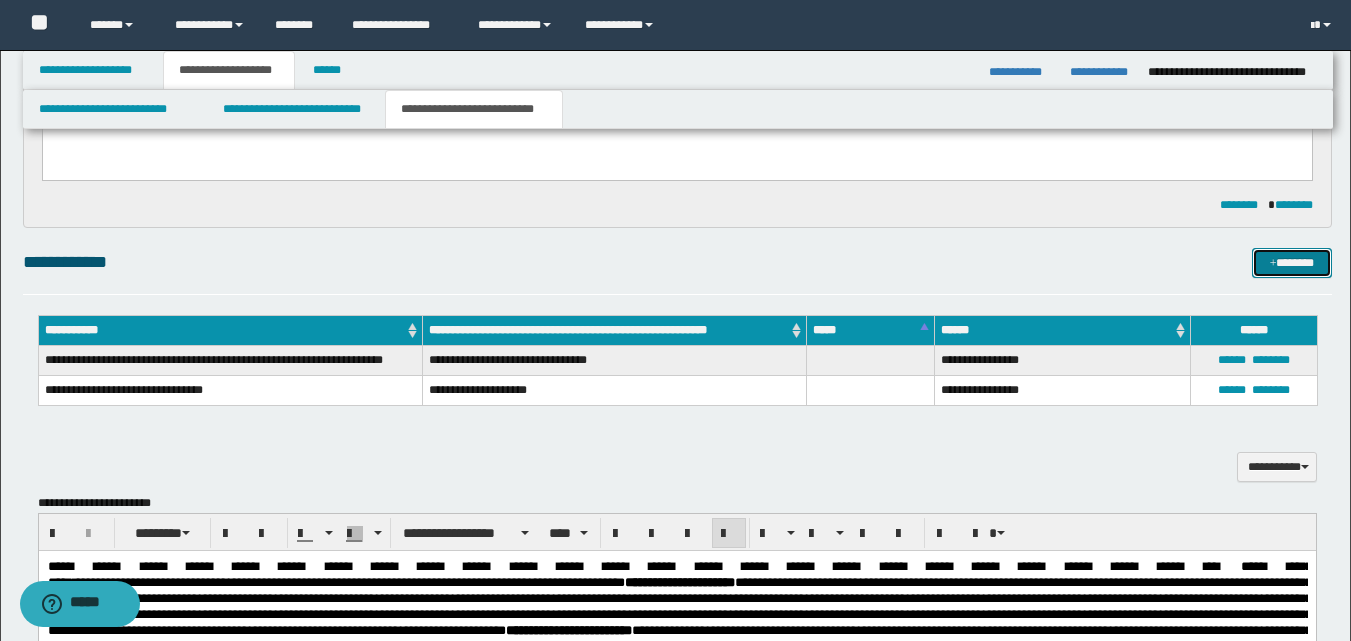 click on "*******" at bounding box center (1292, 263) 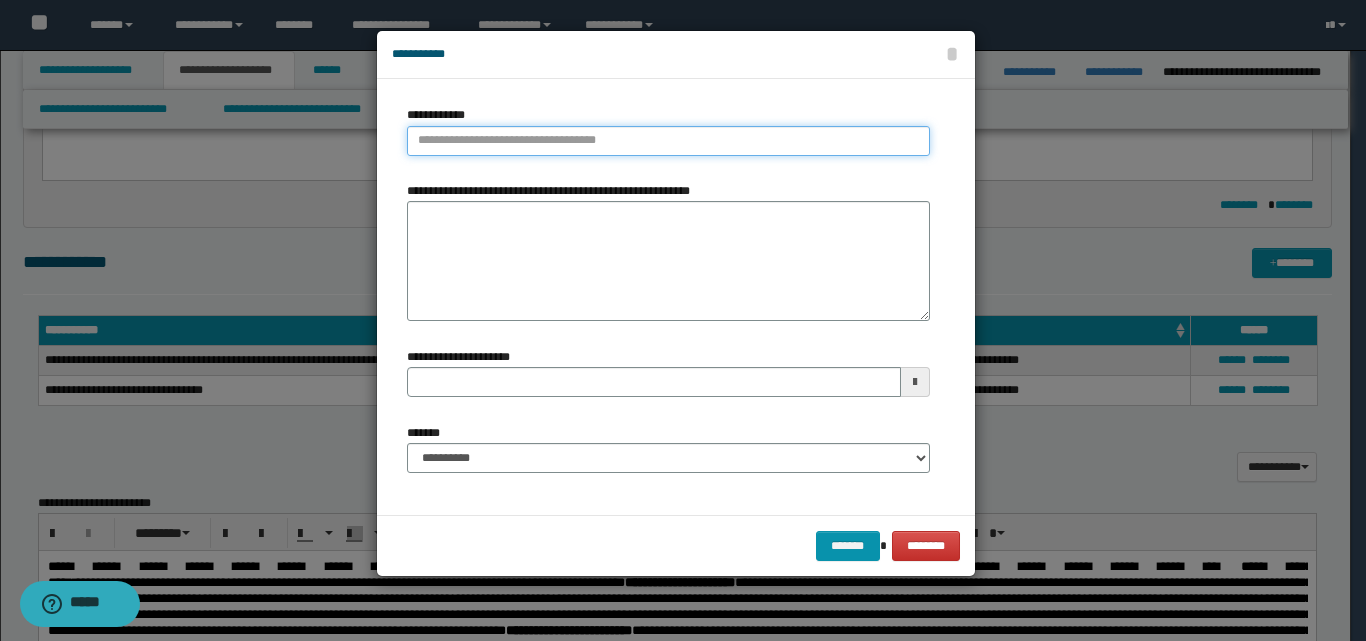 type on "**********" 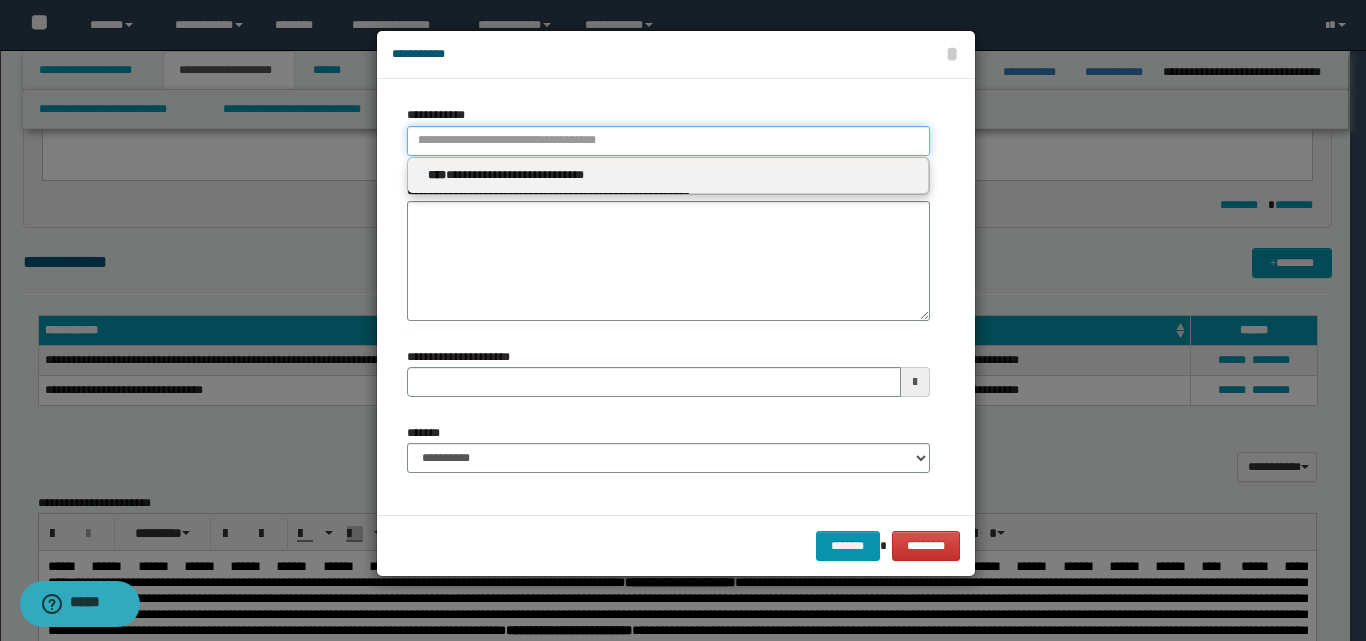 click on "**********" at bounding box center (668, 141) 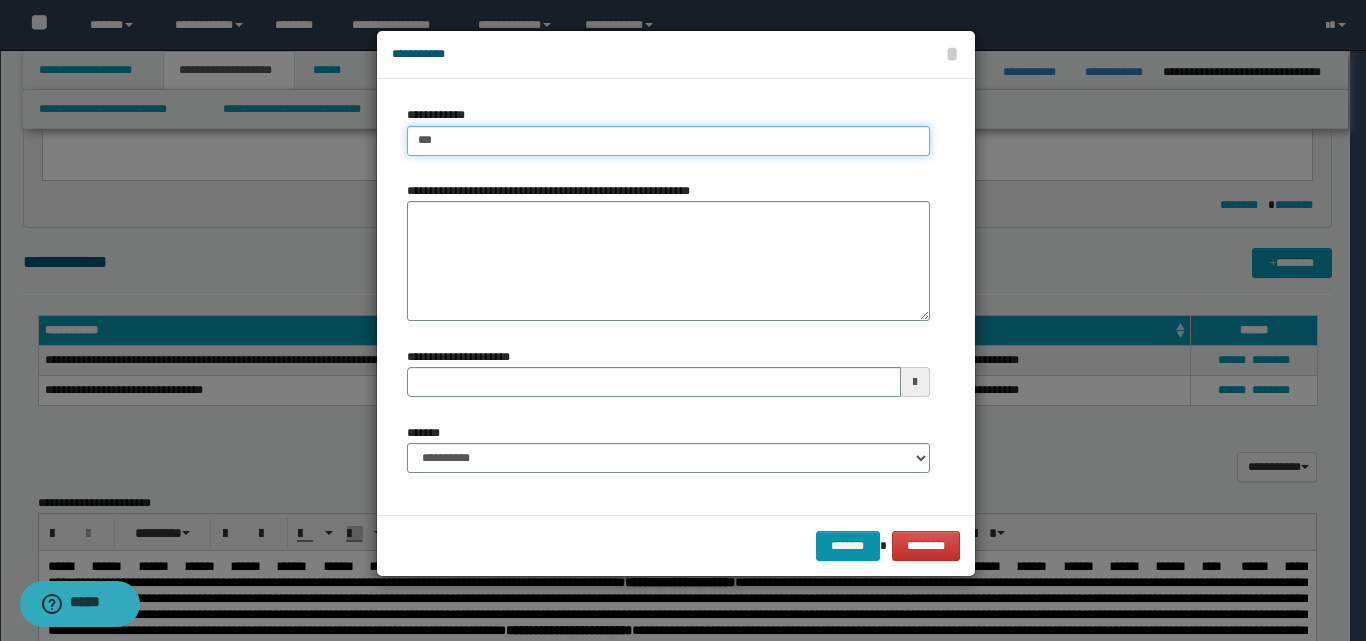type on "****" 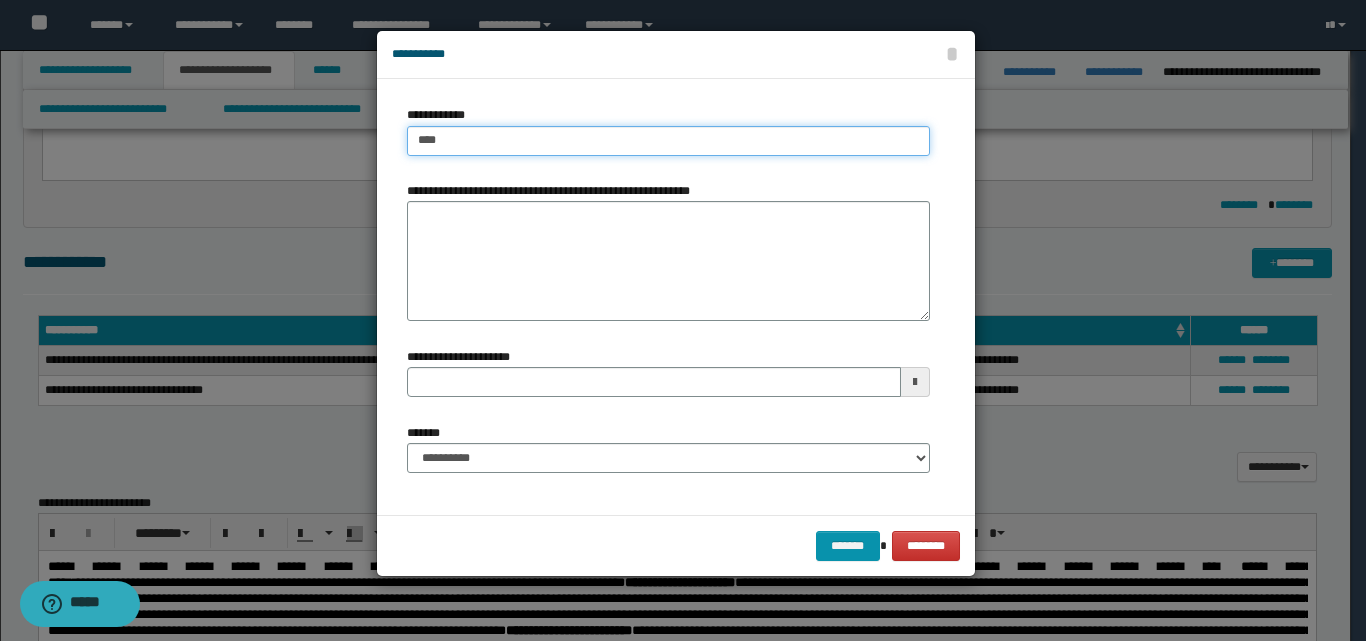type on "****" 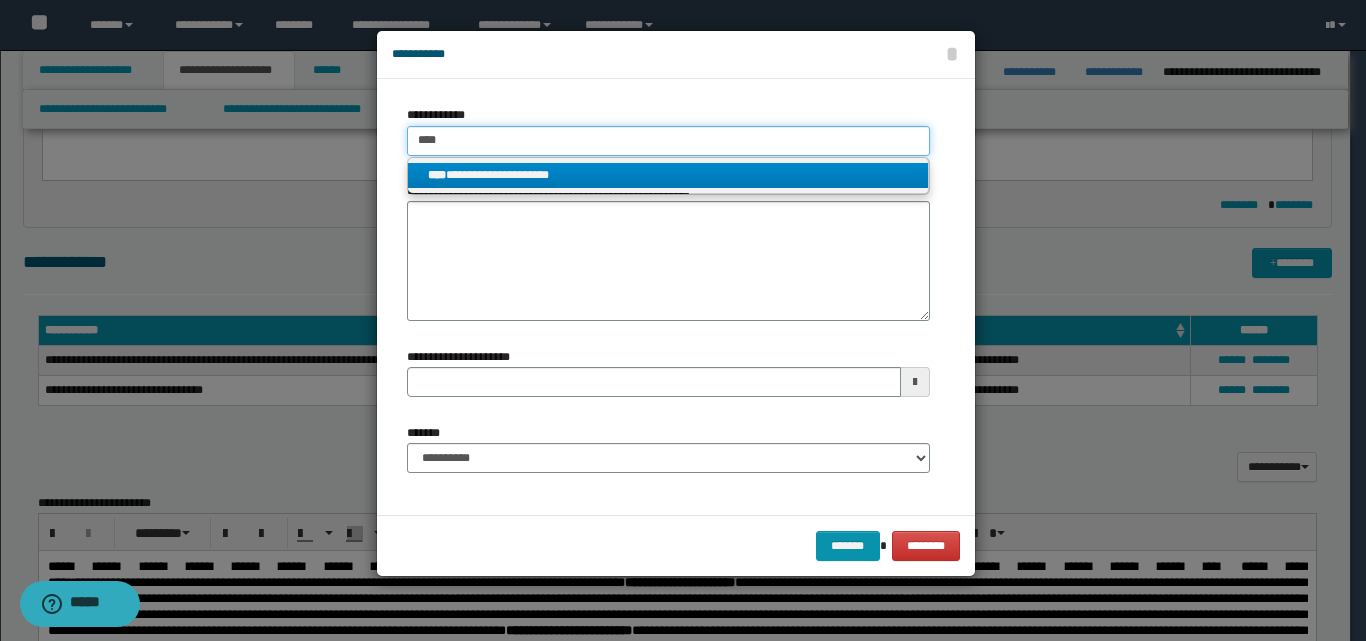 type on "****" 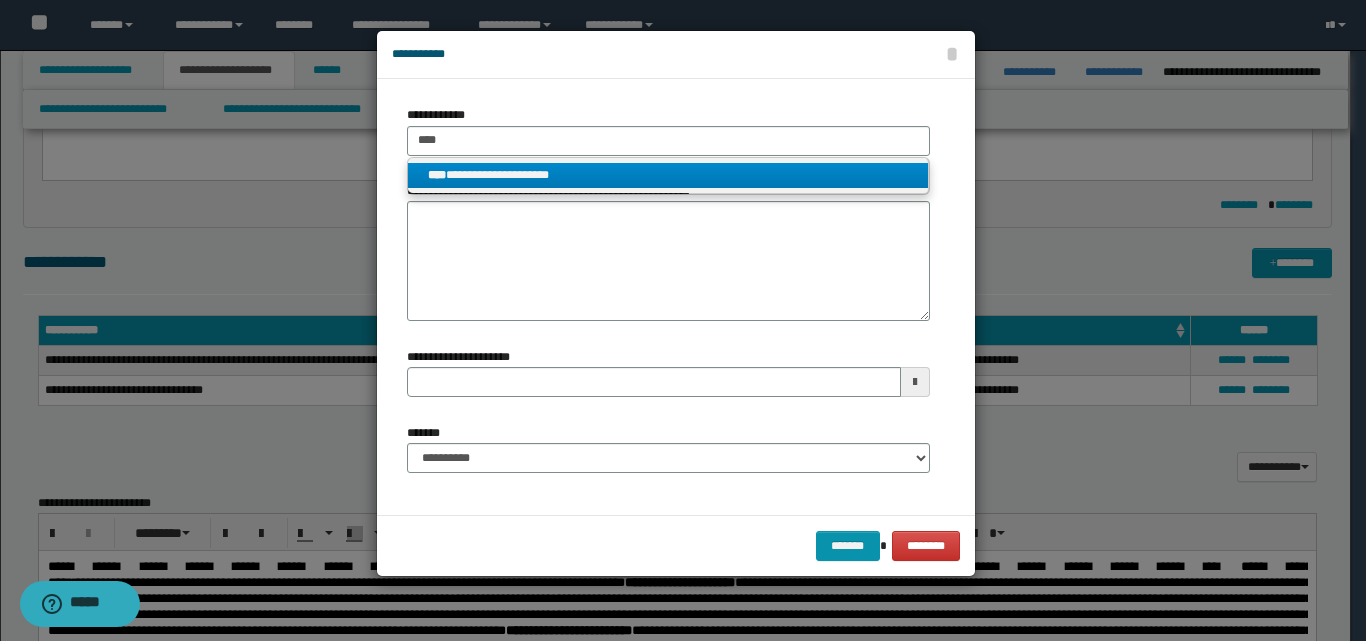 click on "**********" at bounding box center [668, 175] 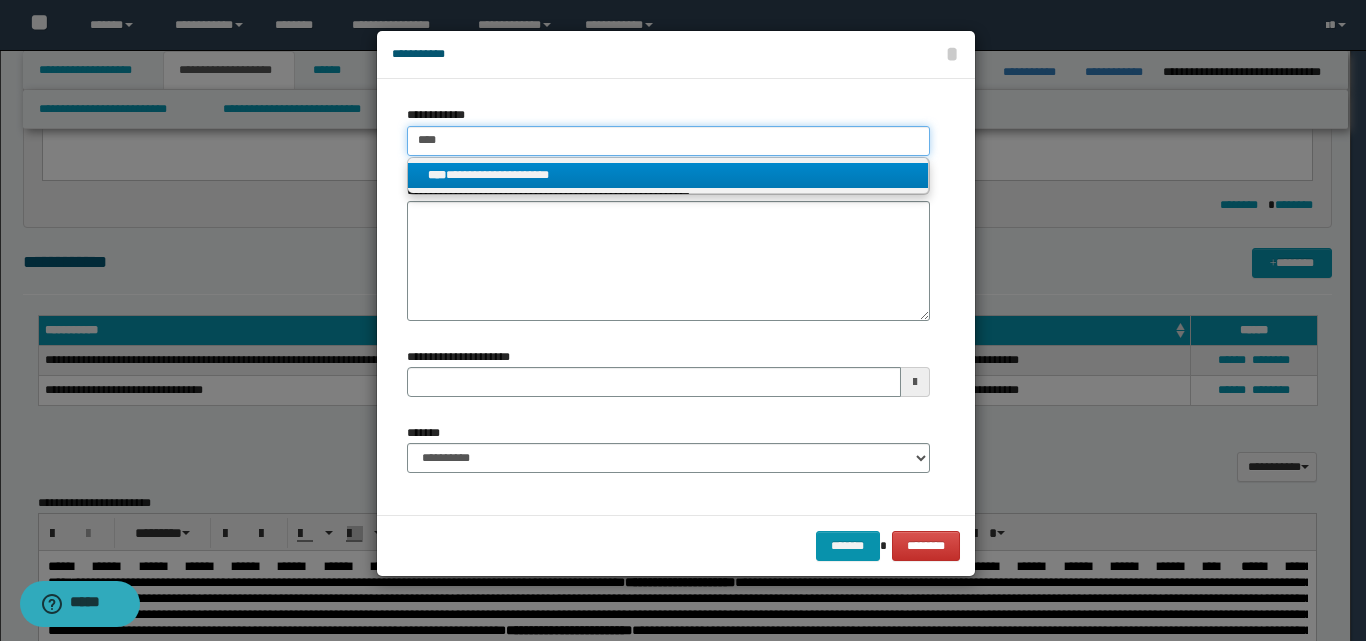 type 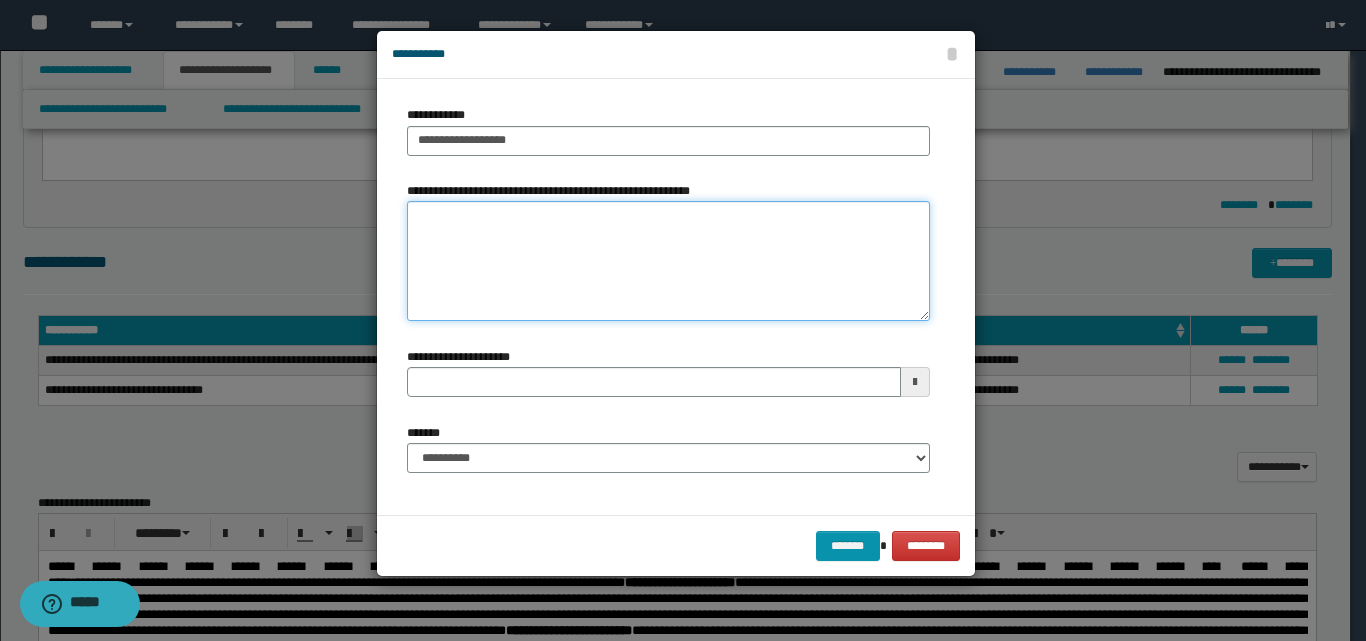 click on "**********" at bounding box center (668, 261) 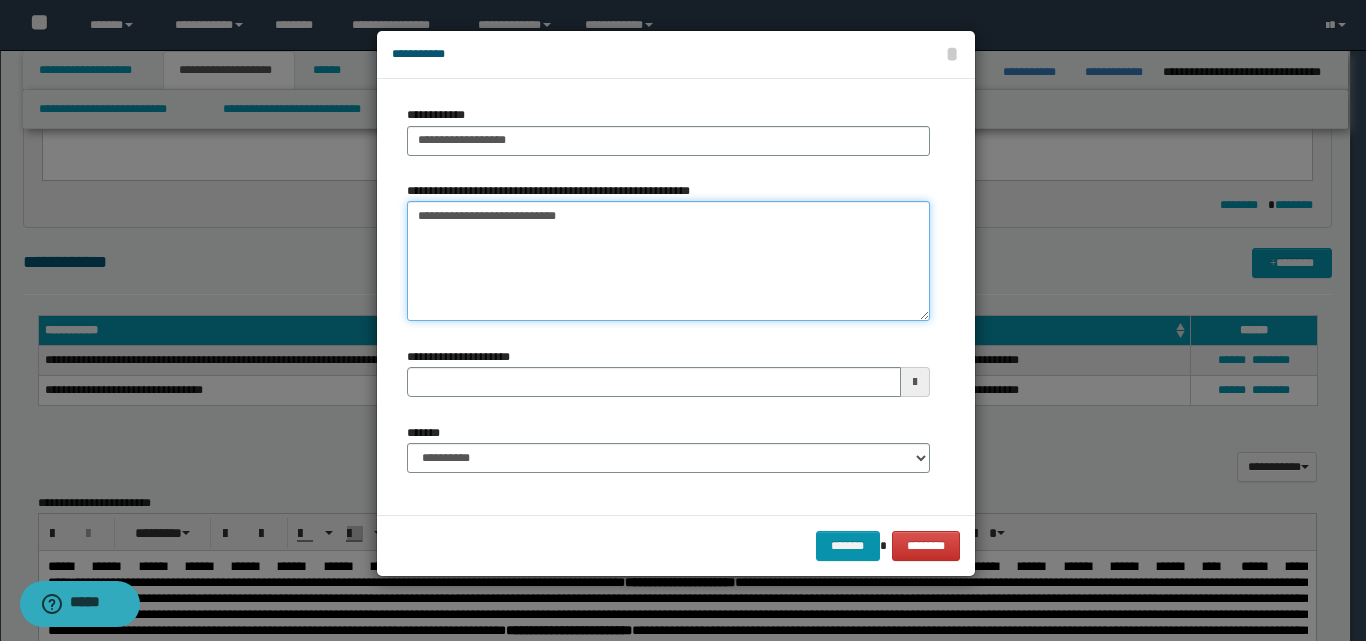 click on "**********" at bounding box center [668, 261] 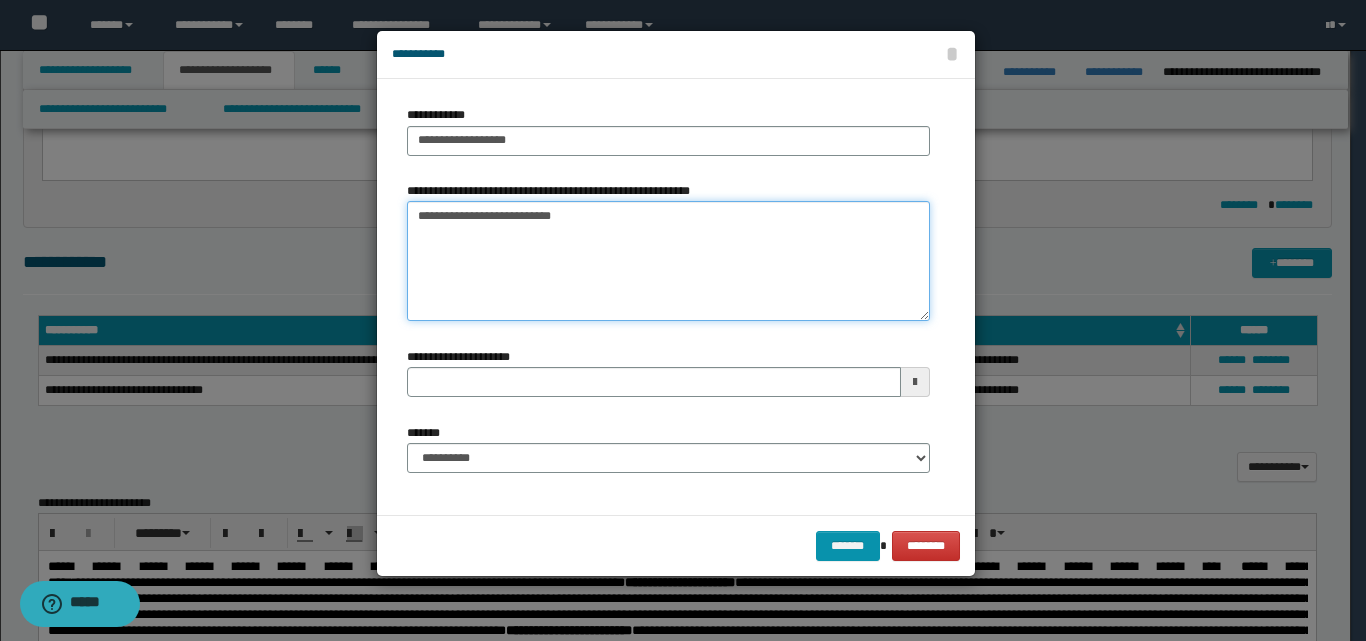 type on "**********" 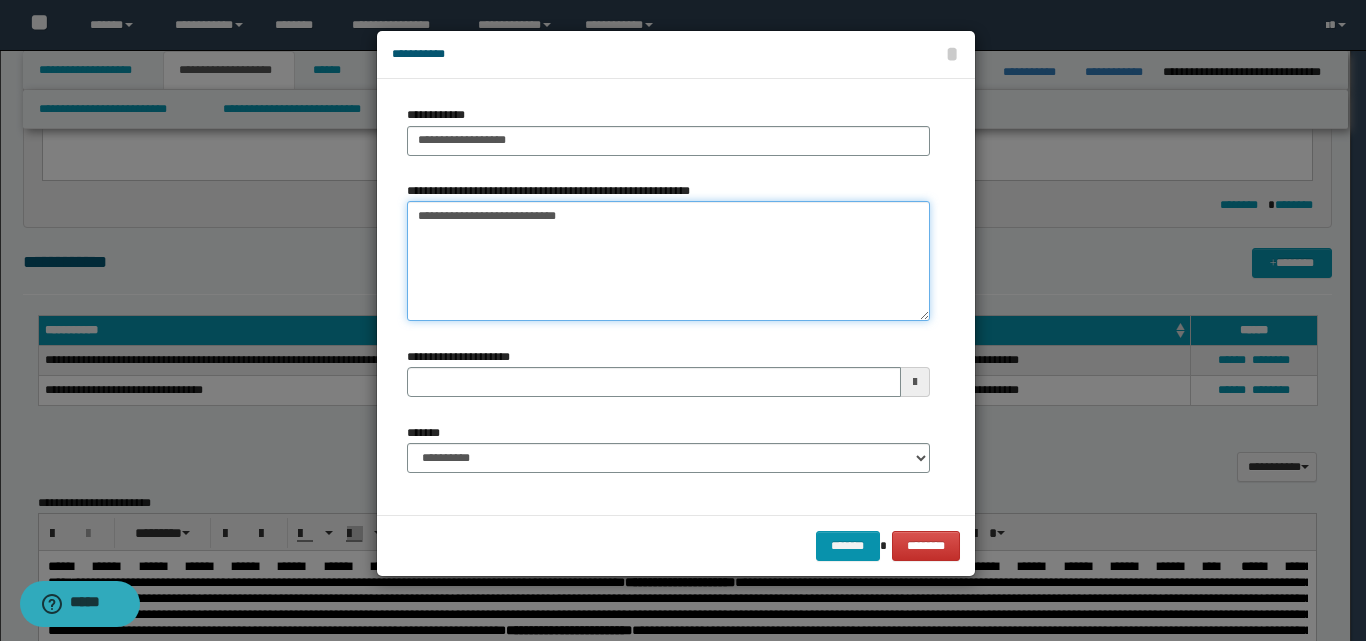 type 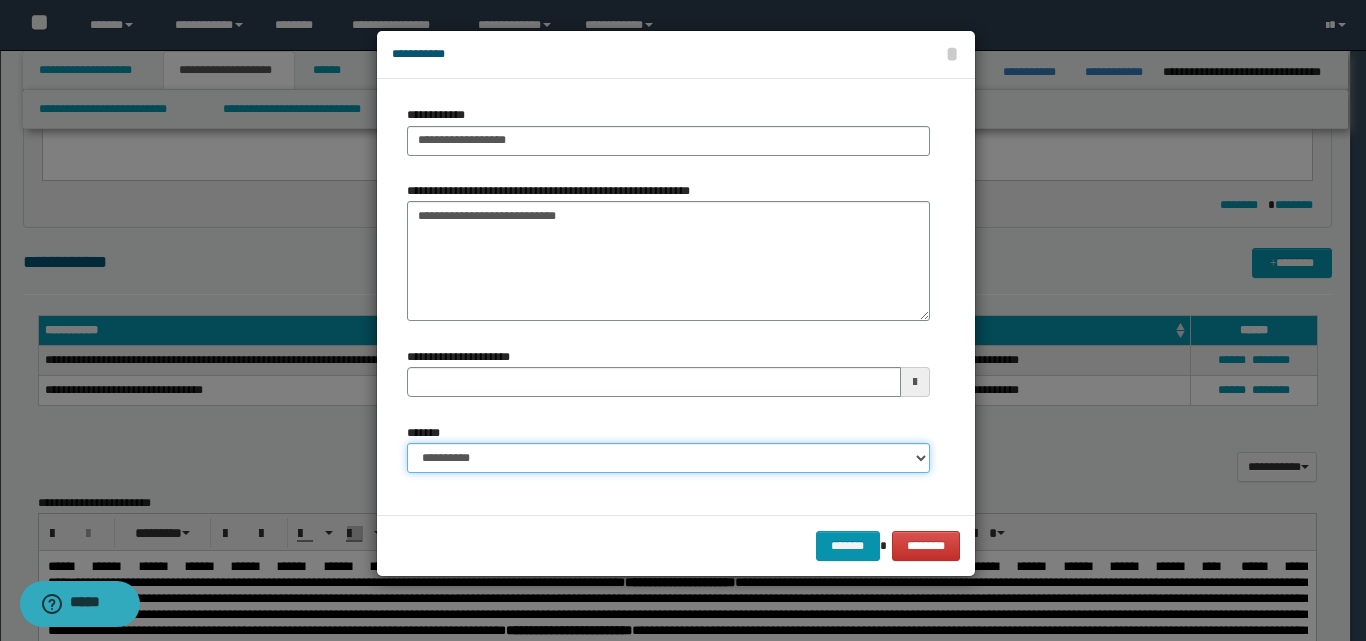 click on "**********" at bounding box center [668, 458] 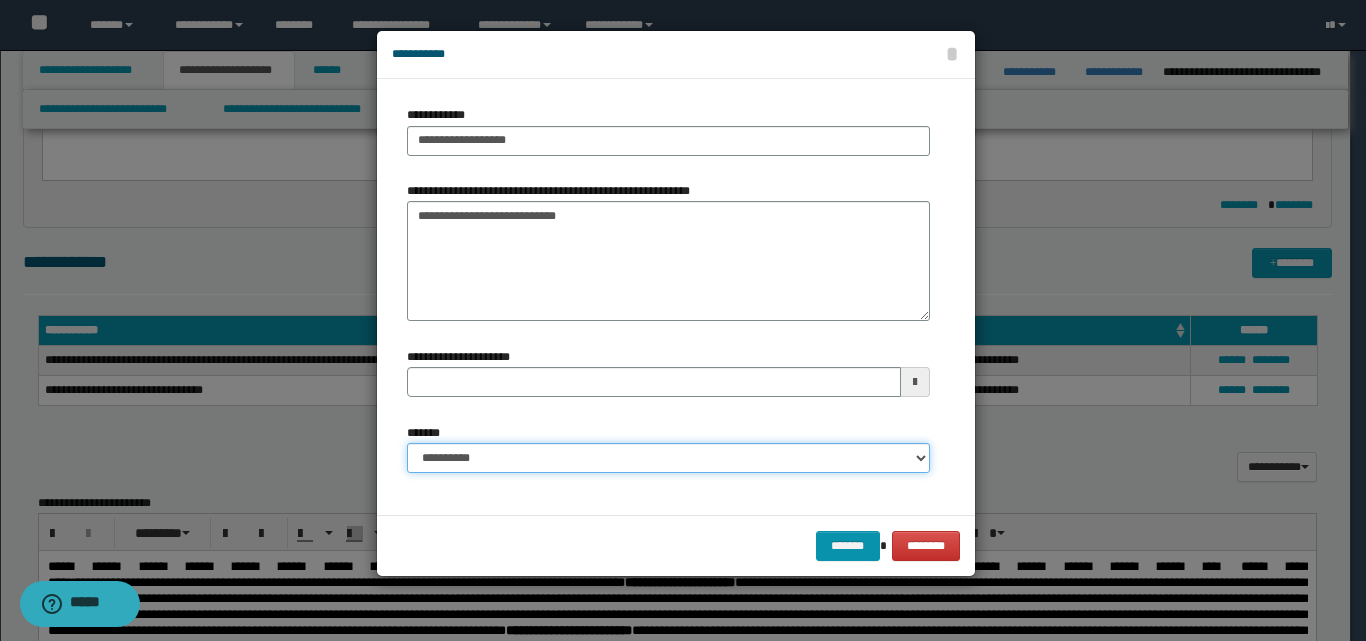 select on "*" 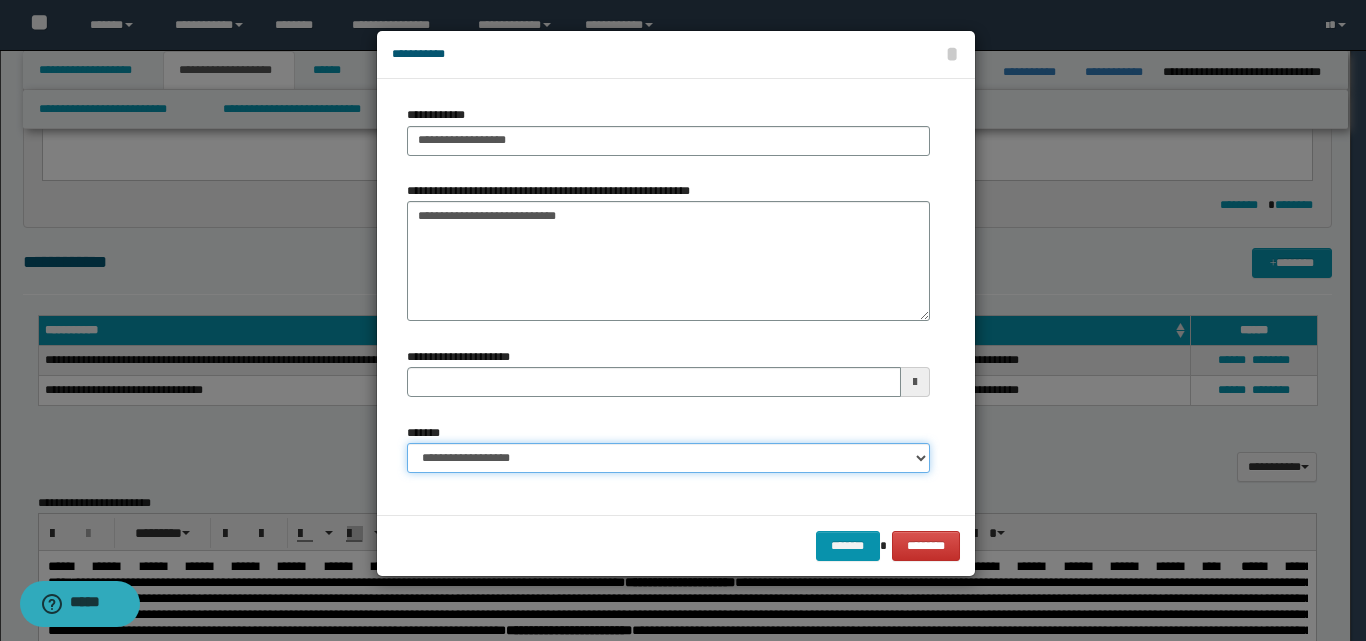 type 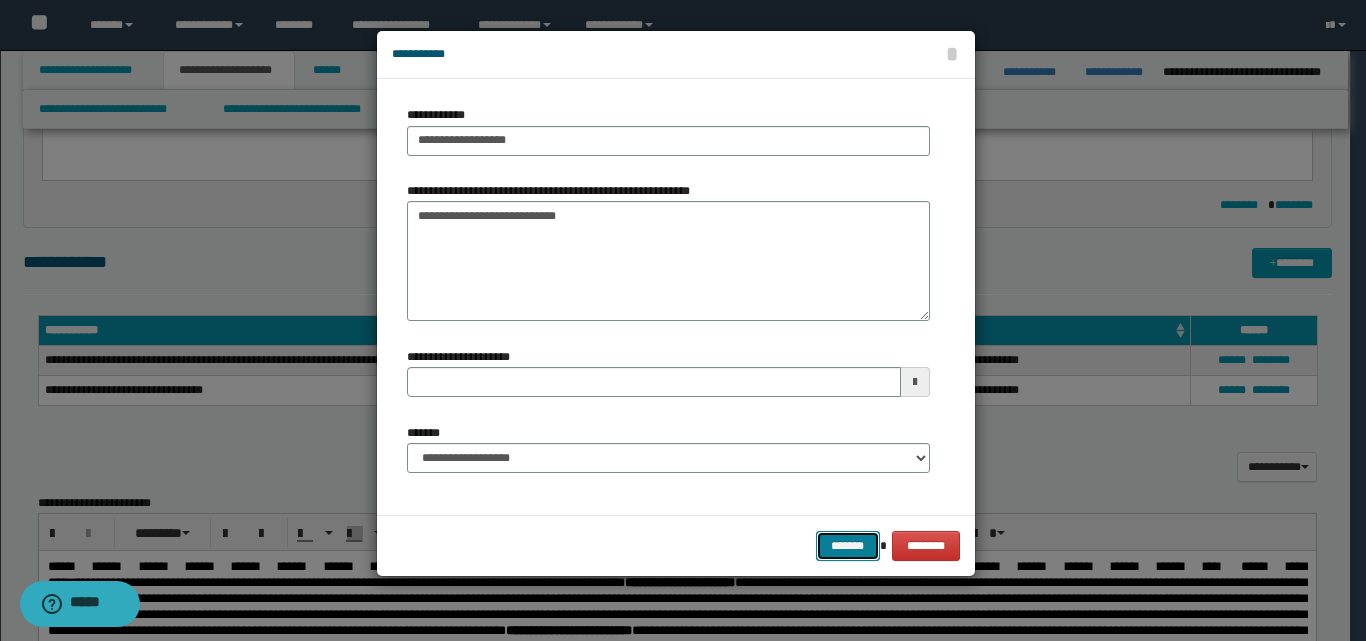 click on "*******" at bounding box center [848, 546] 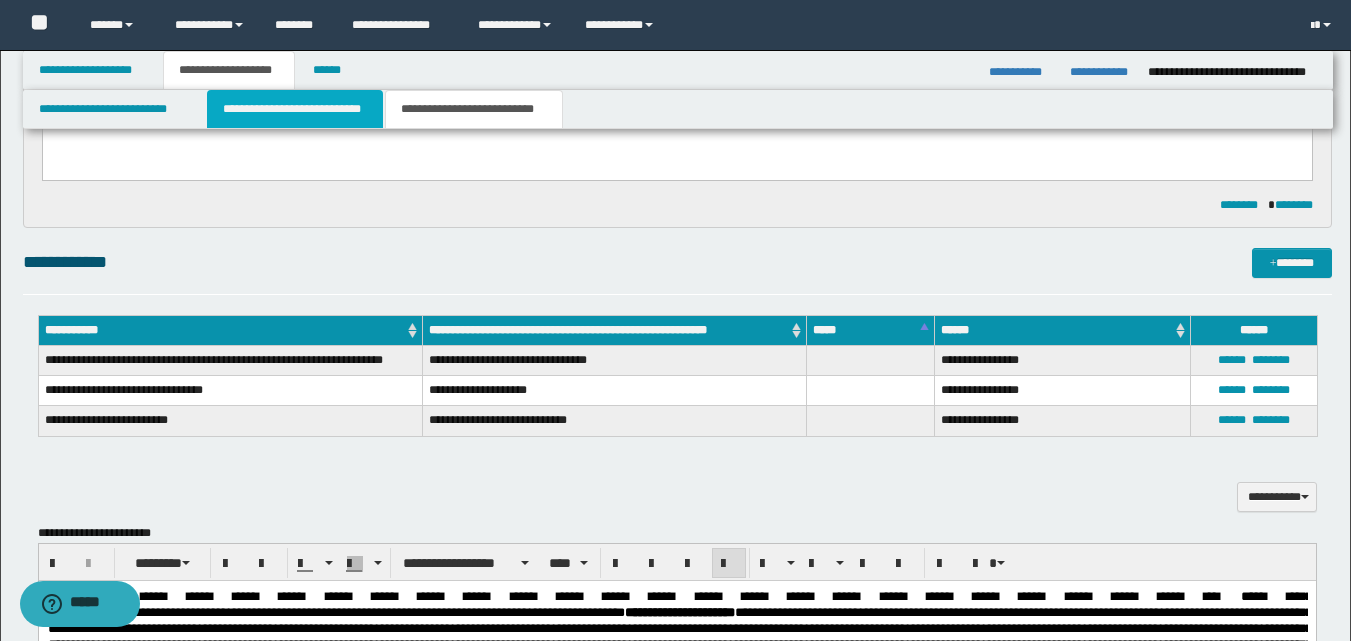 click on "**********" at bounding box center [295, 109] 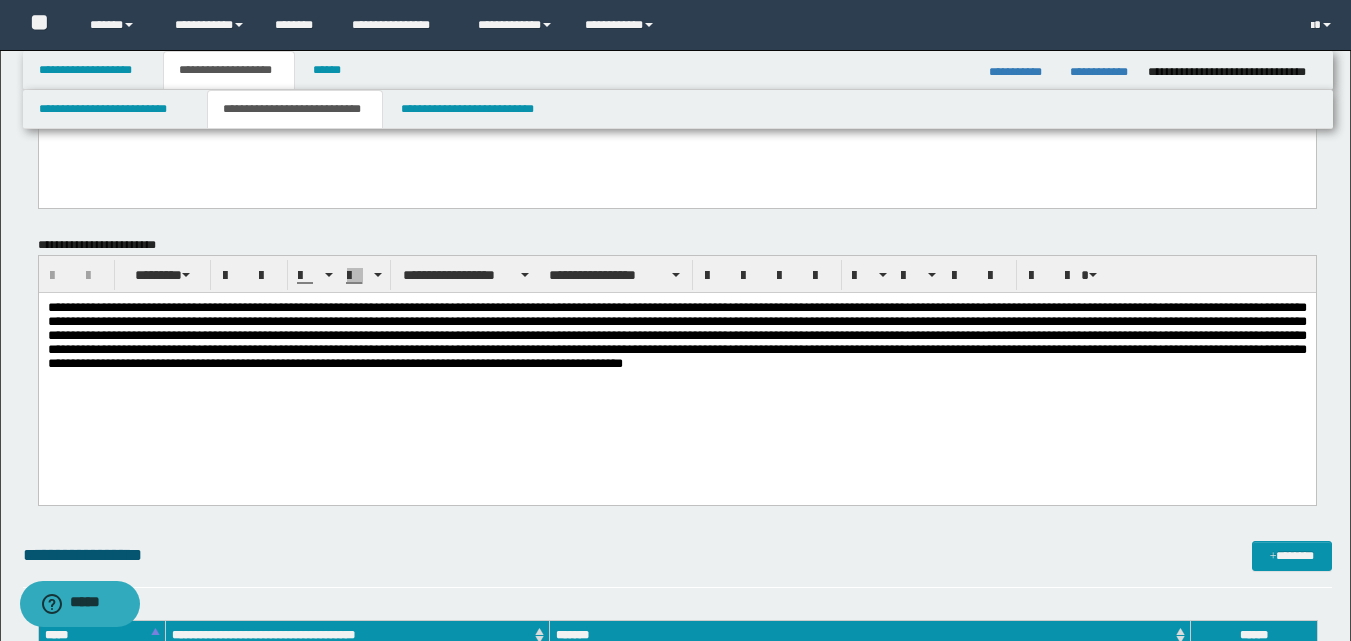 scroll, scrollTop: 0, scrollLeft: 0, axis: both 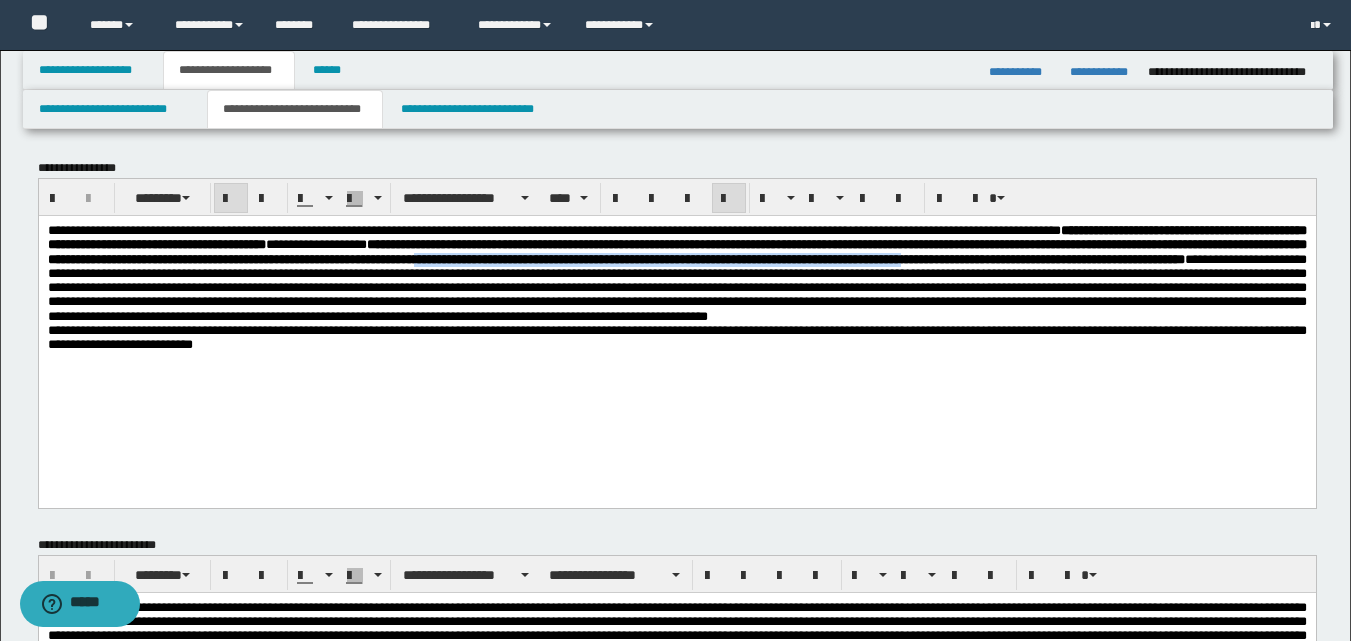 drag, startPoint x: 408, startPoint y: 278, endPoint x: 566, endPoint y: 275, distance: 158.02847 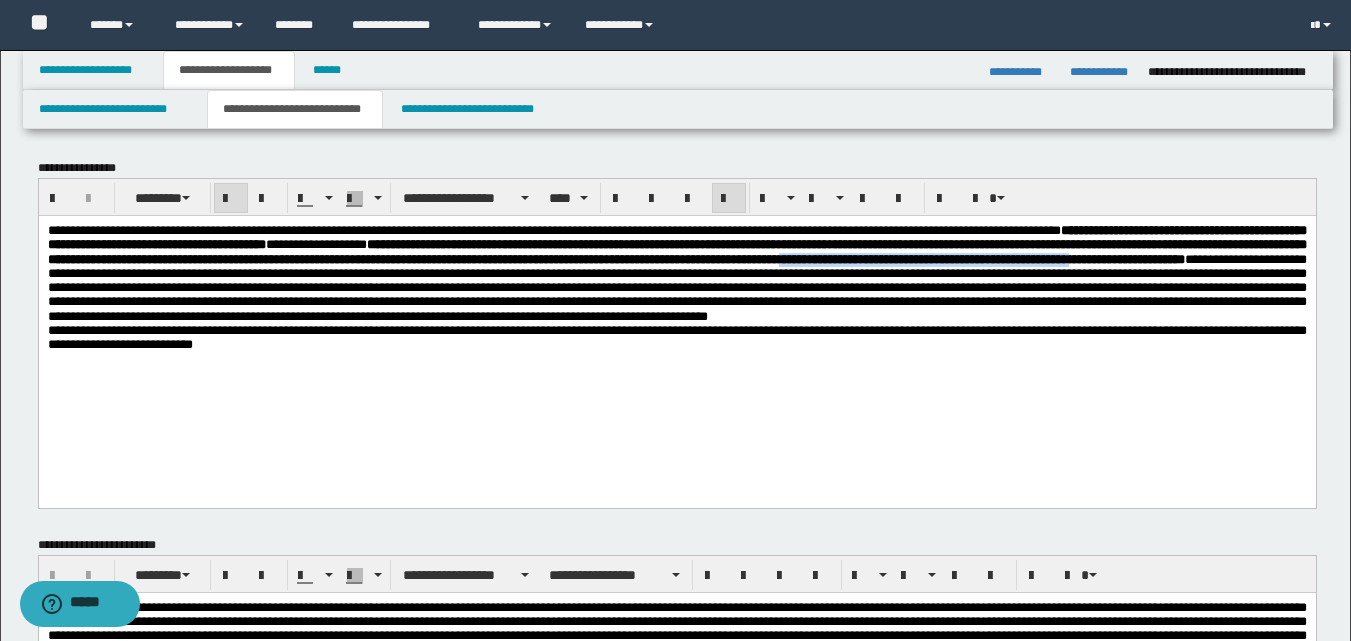 drag, startPoint x: 410, startPoint y: 281, endPoint x: 771, endPoint y: 278, distance: 361.01245 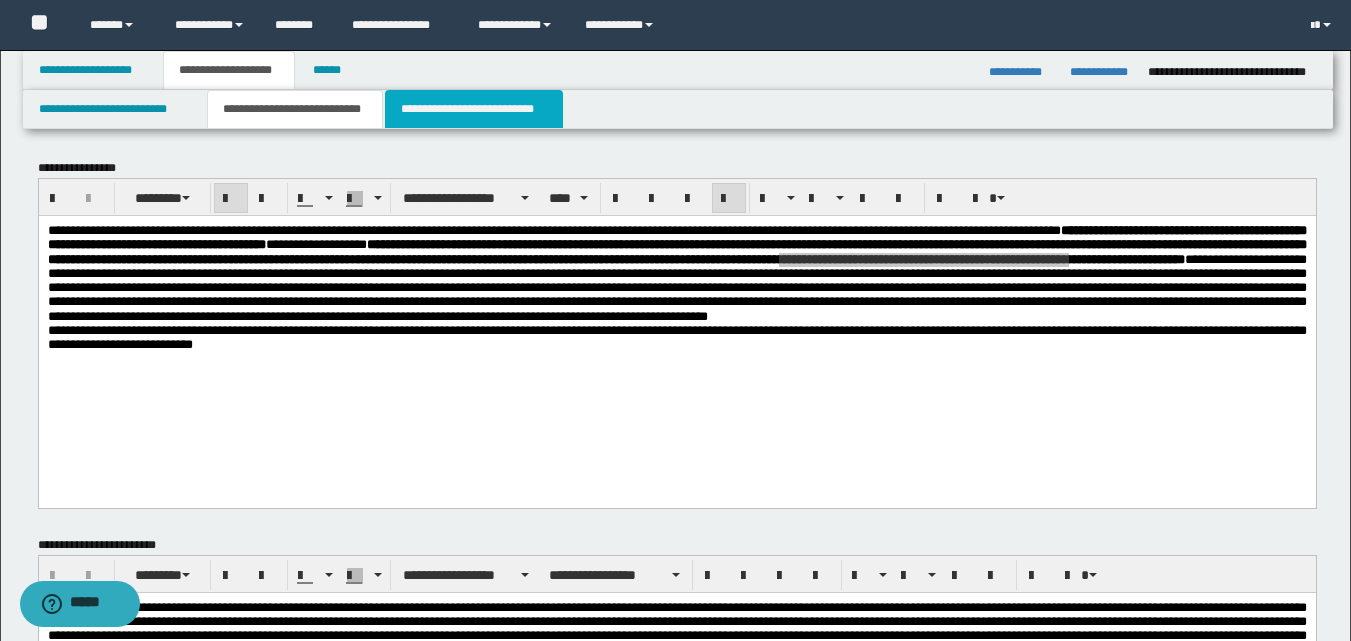 click on "**********" at bounding box center [474, 109] 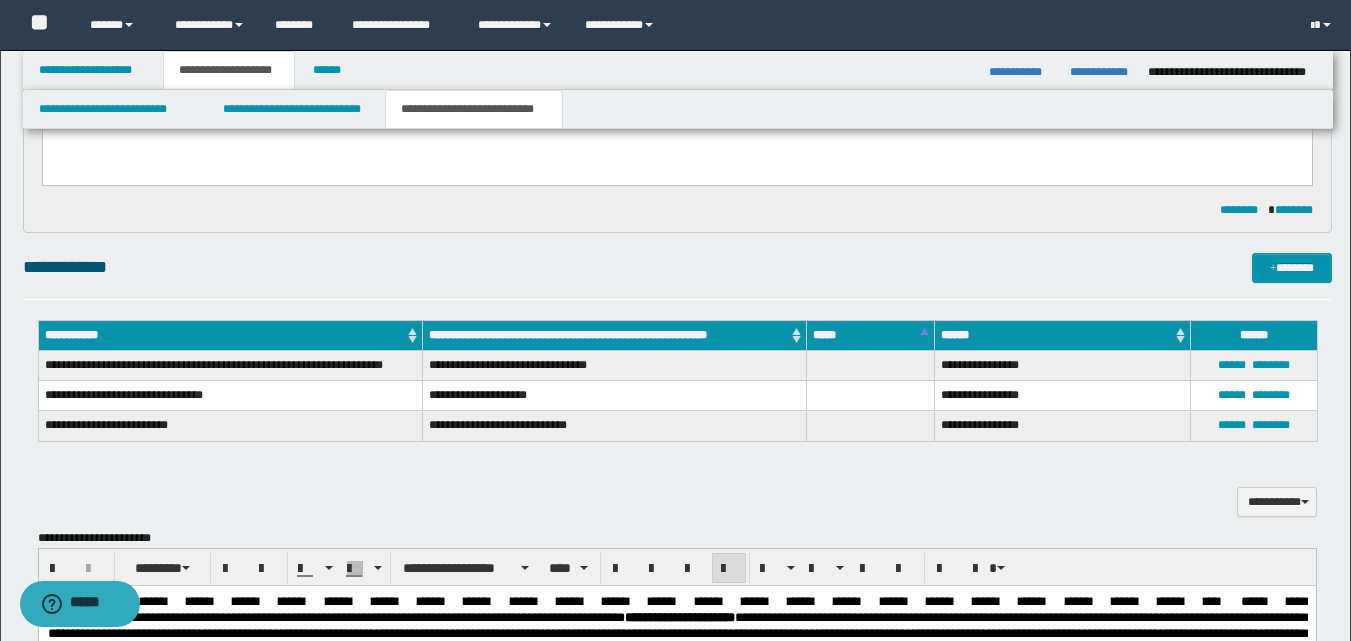 scroll, scrollTop: 700, scrollLeft: 0, axis: vertical 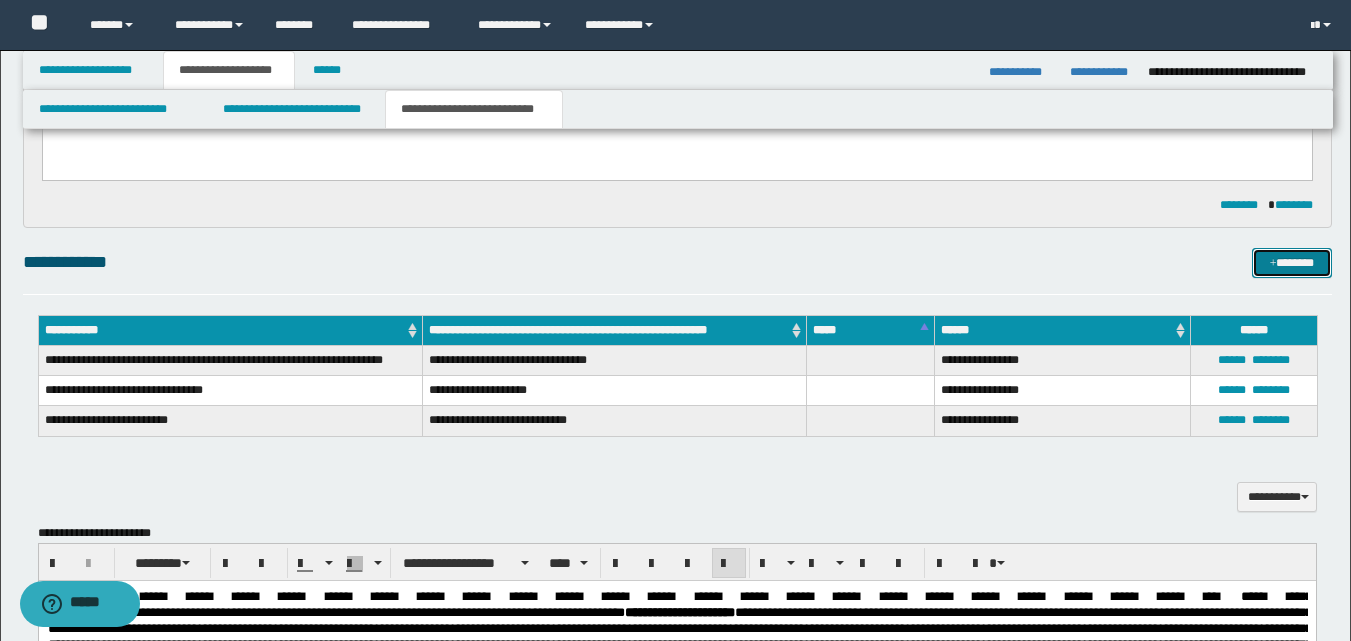 click on "*******" at bounding box center (1292, 263) 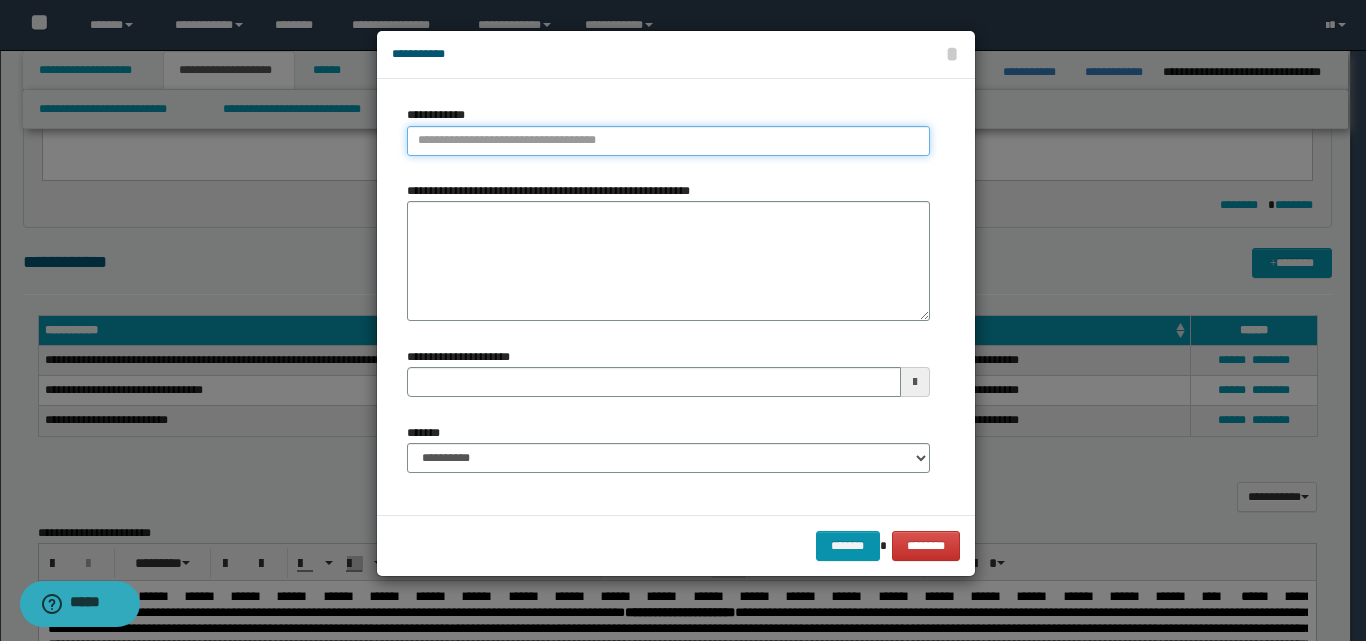 type on "**********" 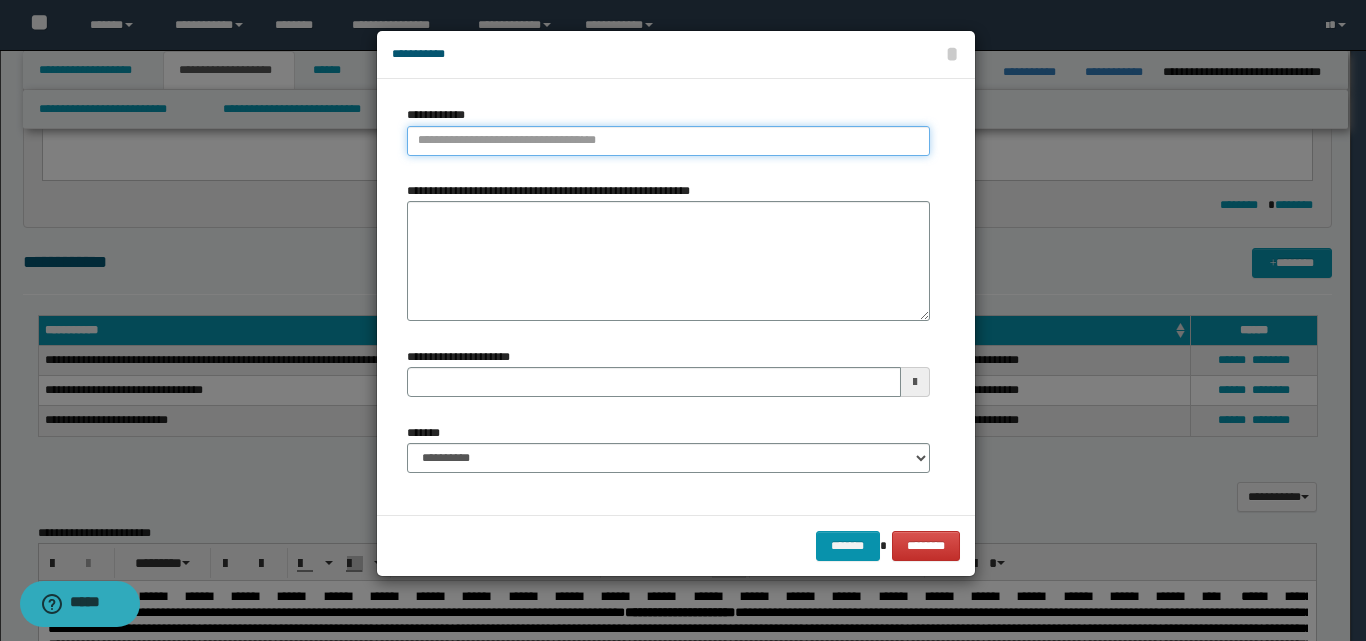 click on "**********" at bounding box center [668, 141] 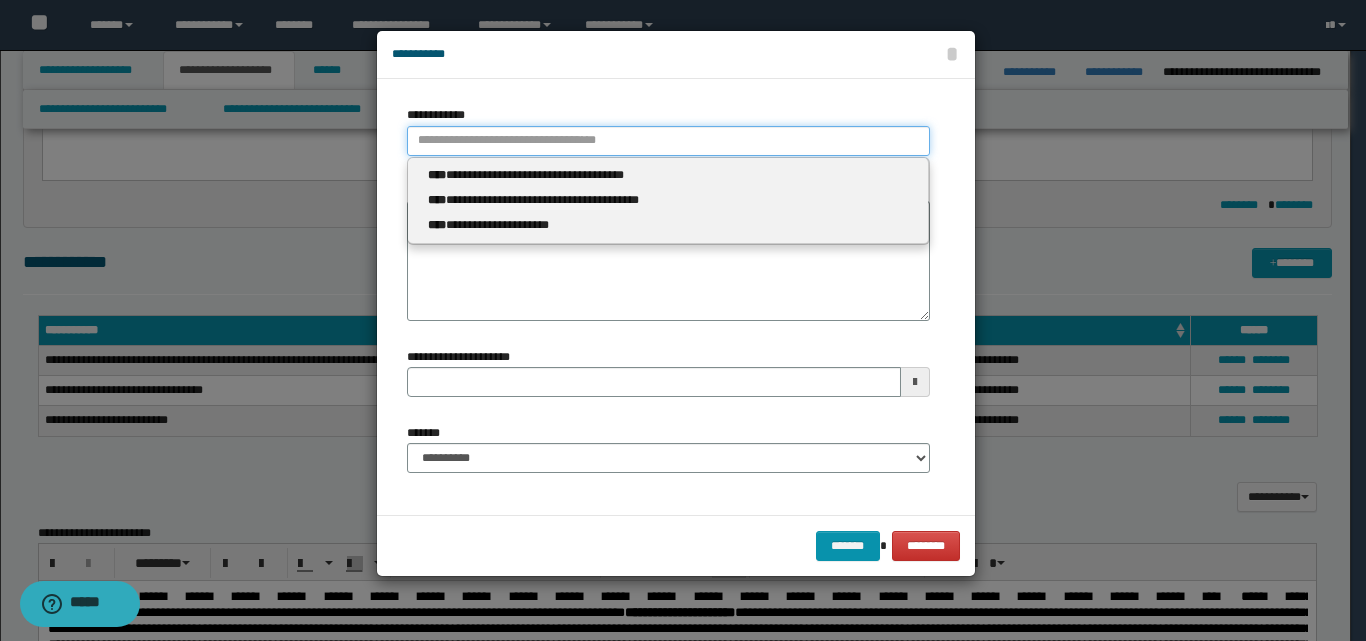type 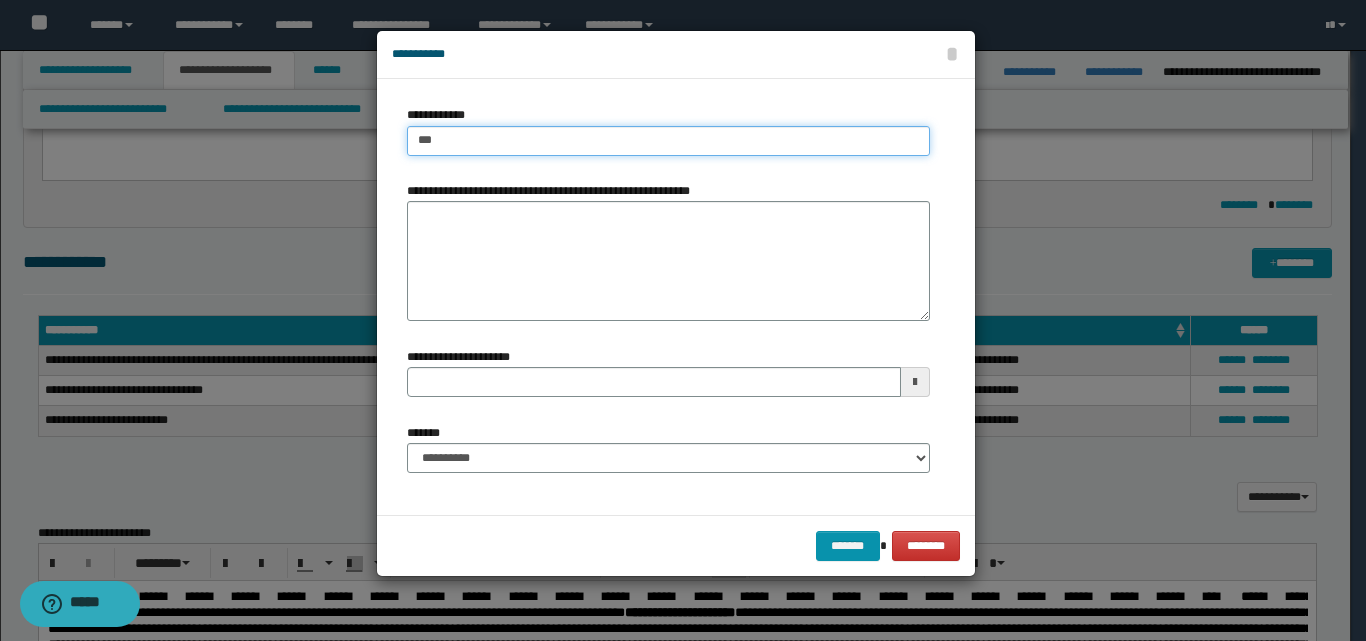 type on "****" 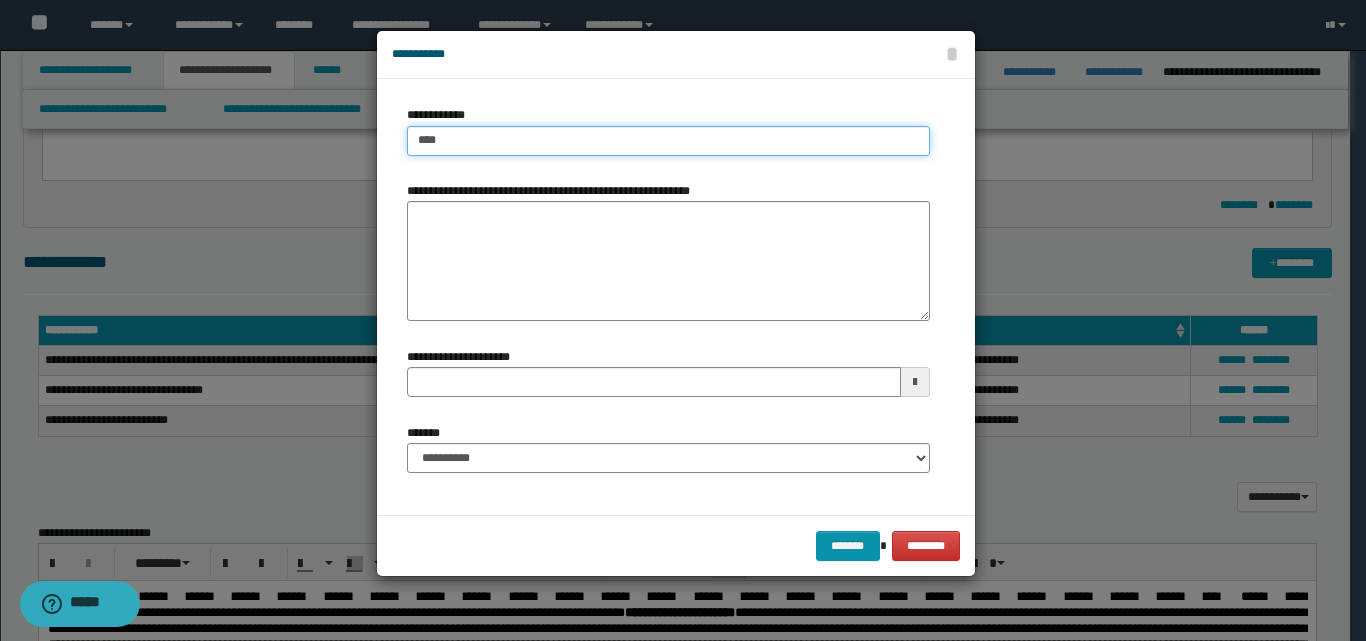 type on "****" 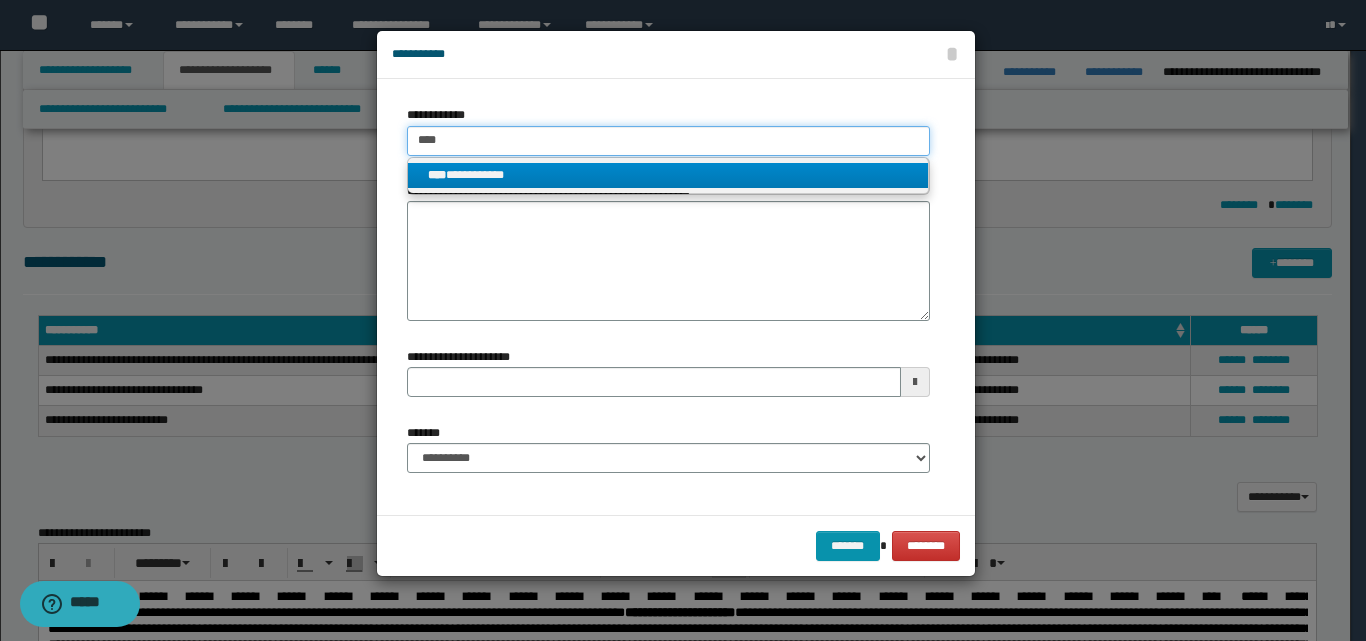 type on "****" 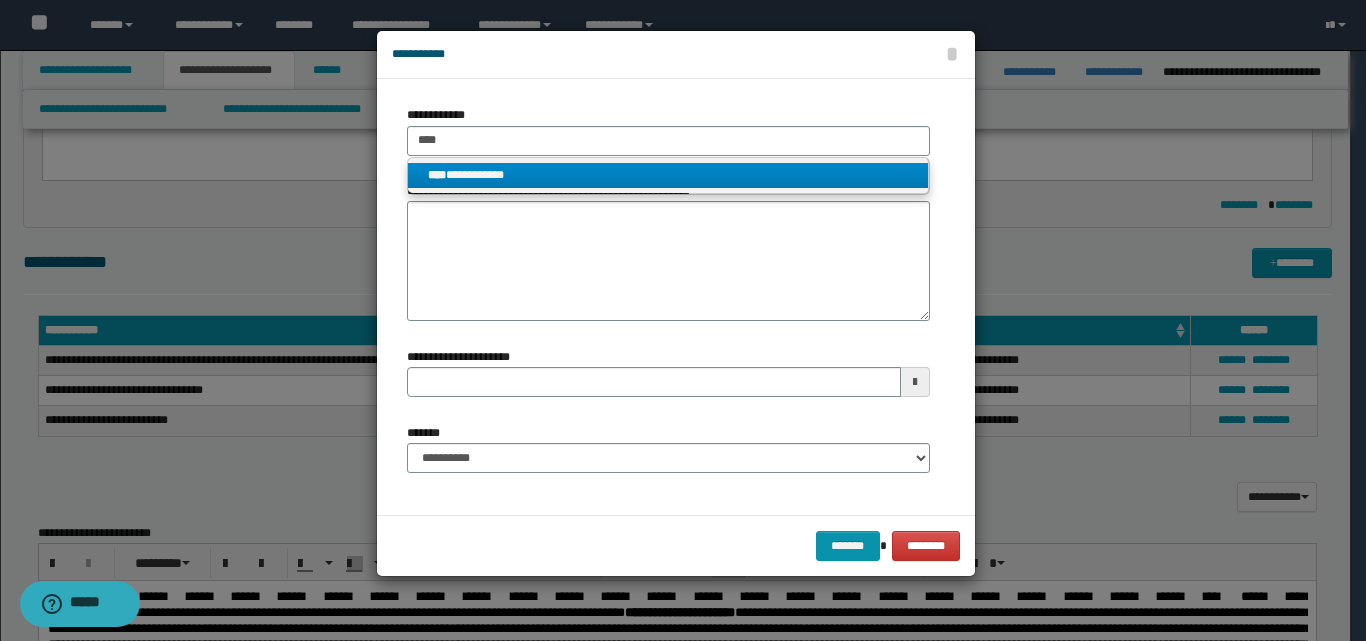 click on "**********" at bounding box center (668, 175) 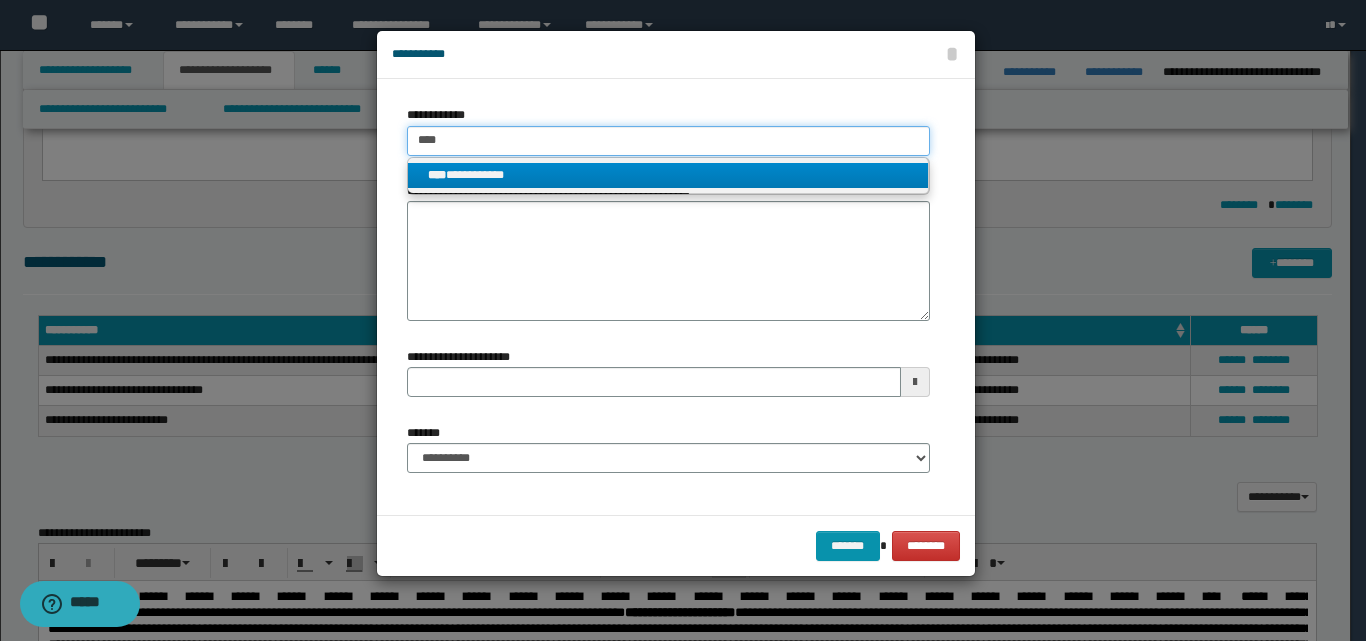 type 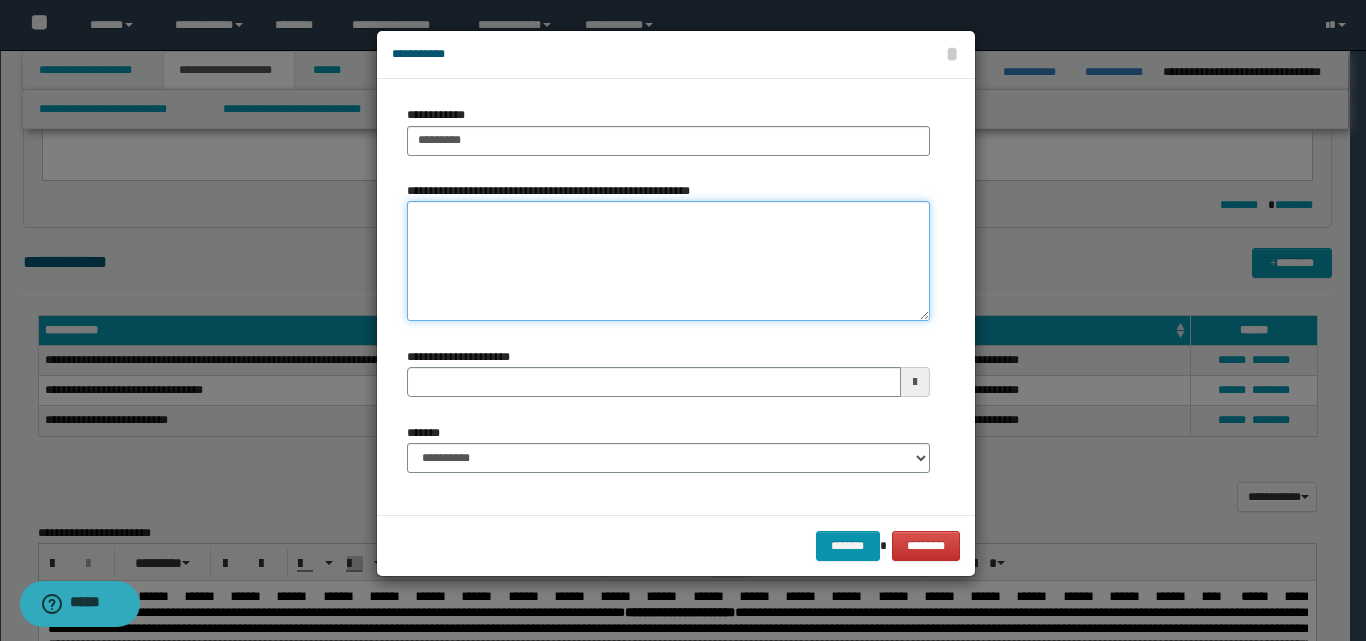 click on "**********" at bounding box center [668, 261] 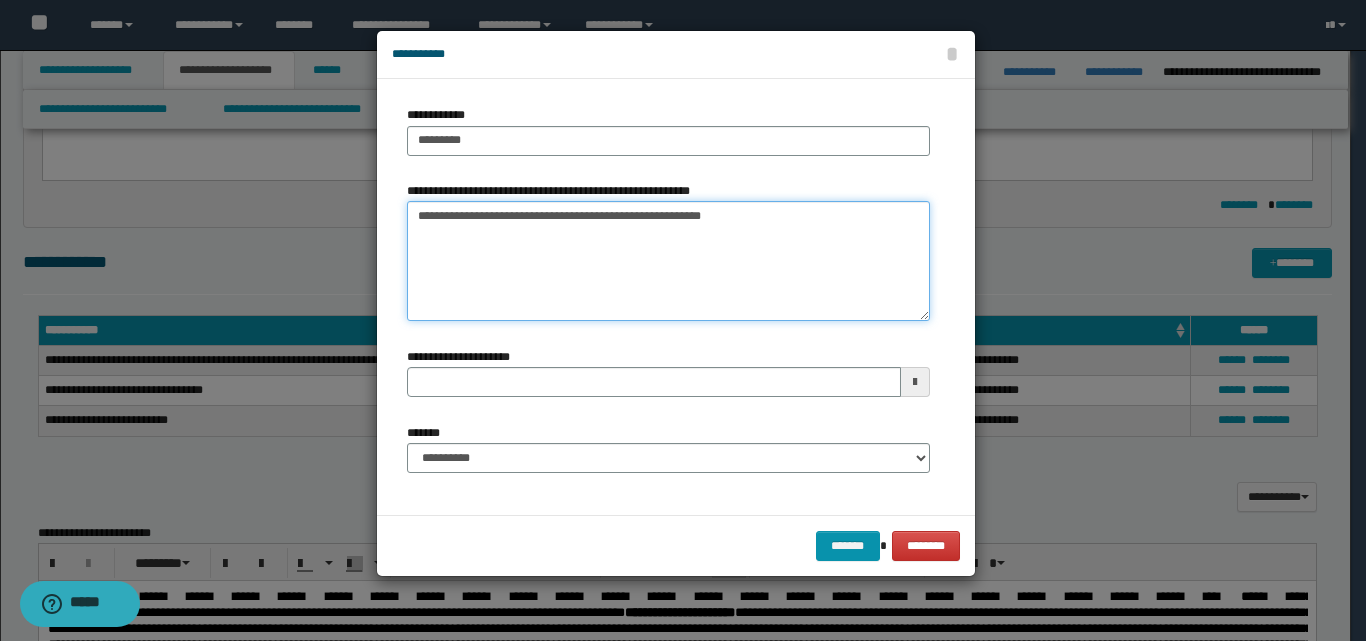 type 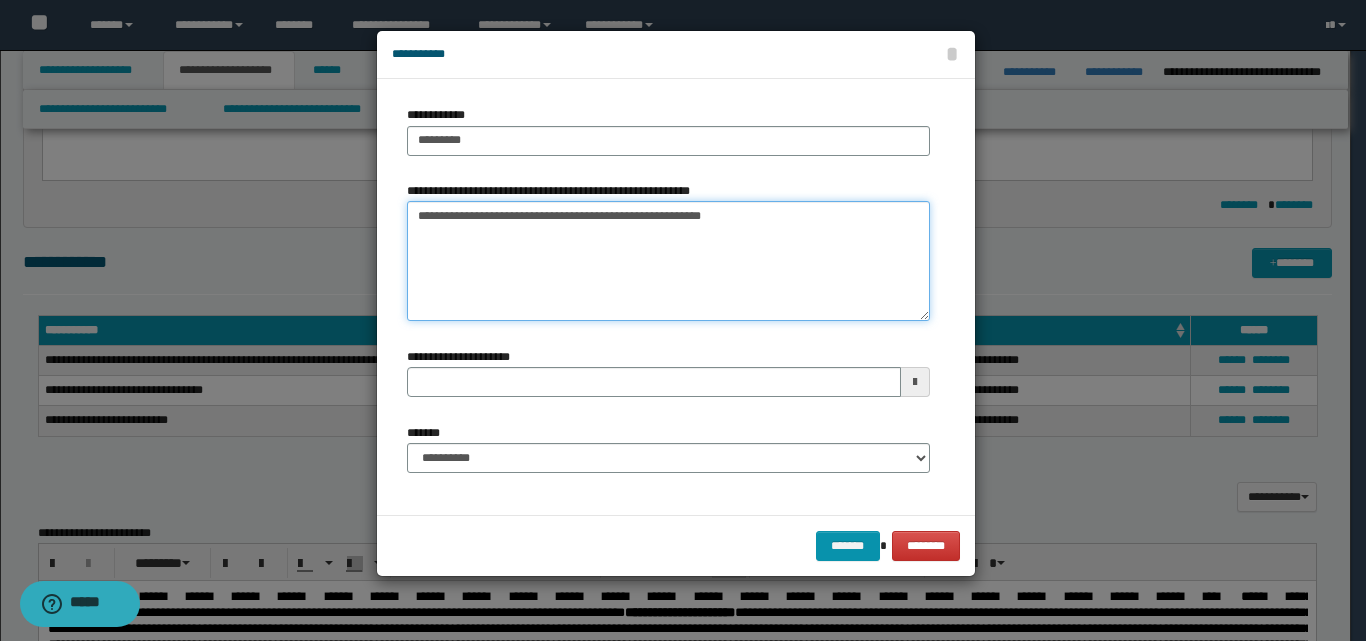type on "**********" 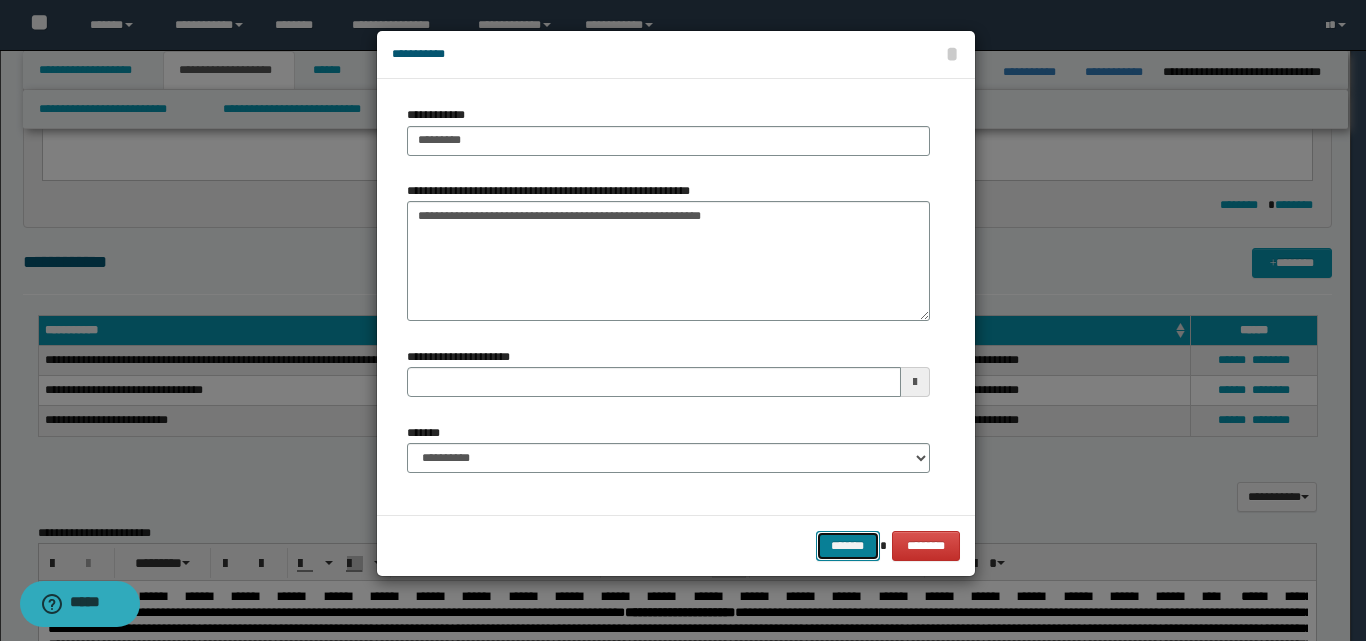 click on "*******" at bounding box center (848, 546) 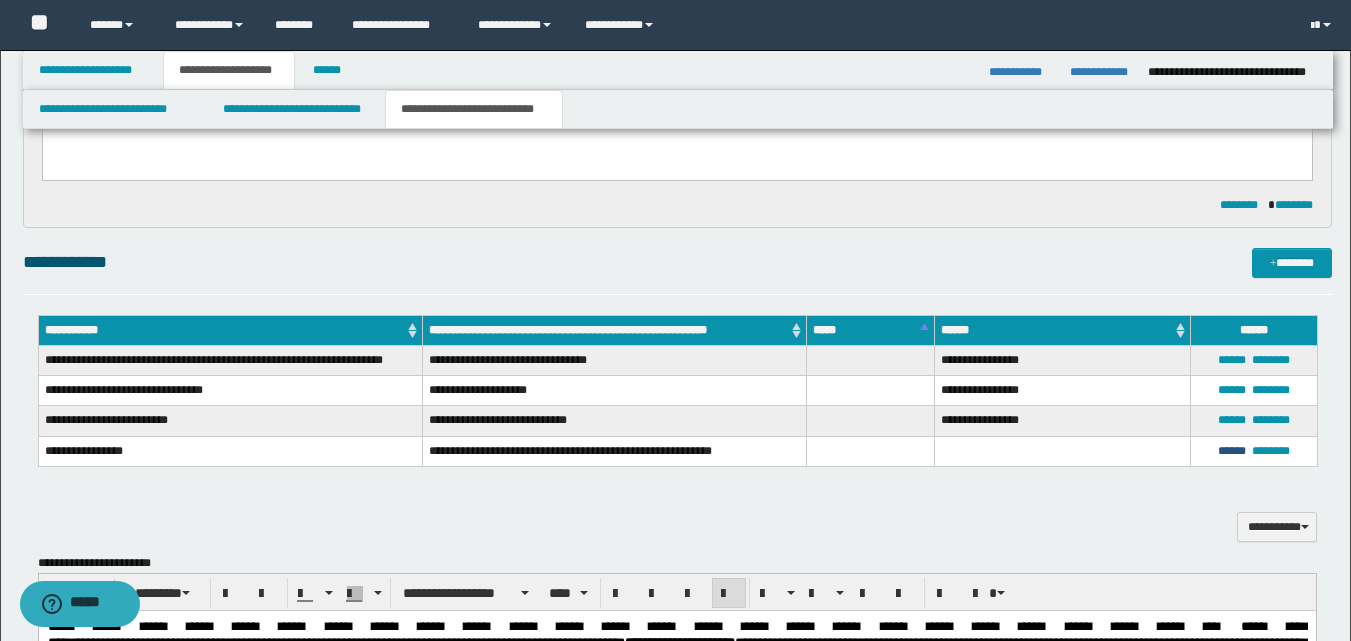 click on "******" at bounding box center [1232, 451] 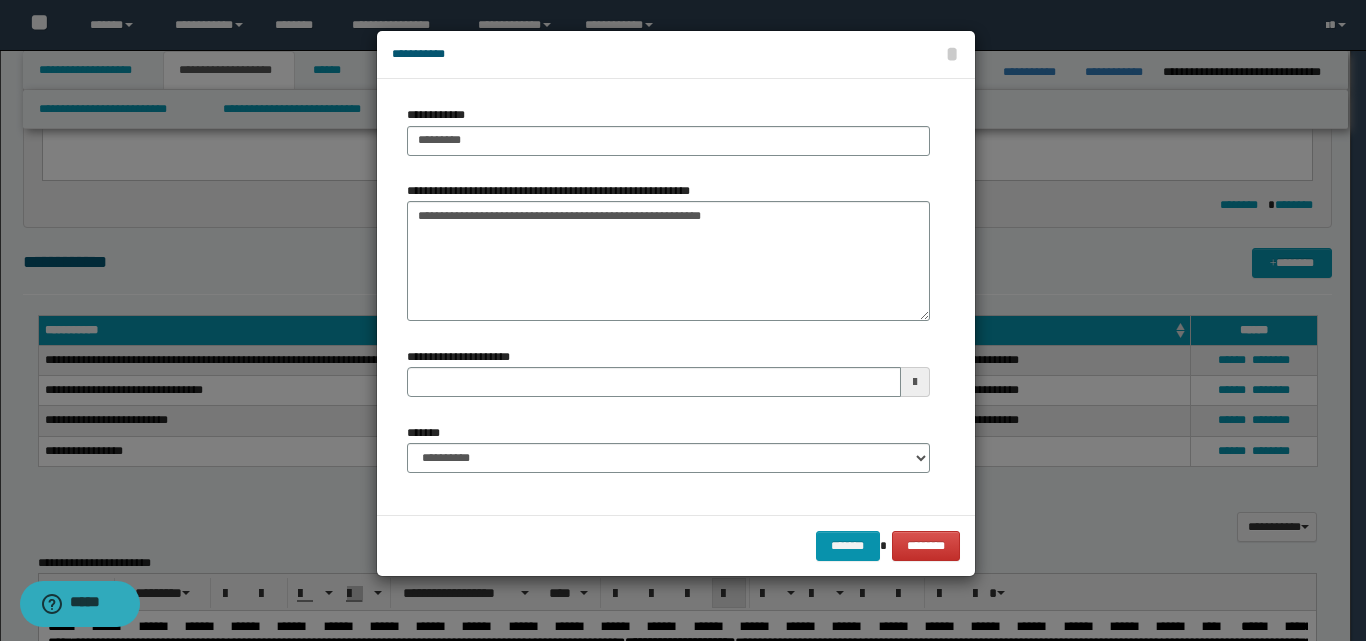 type 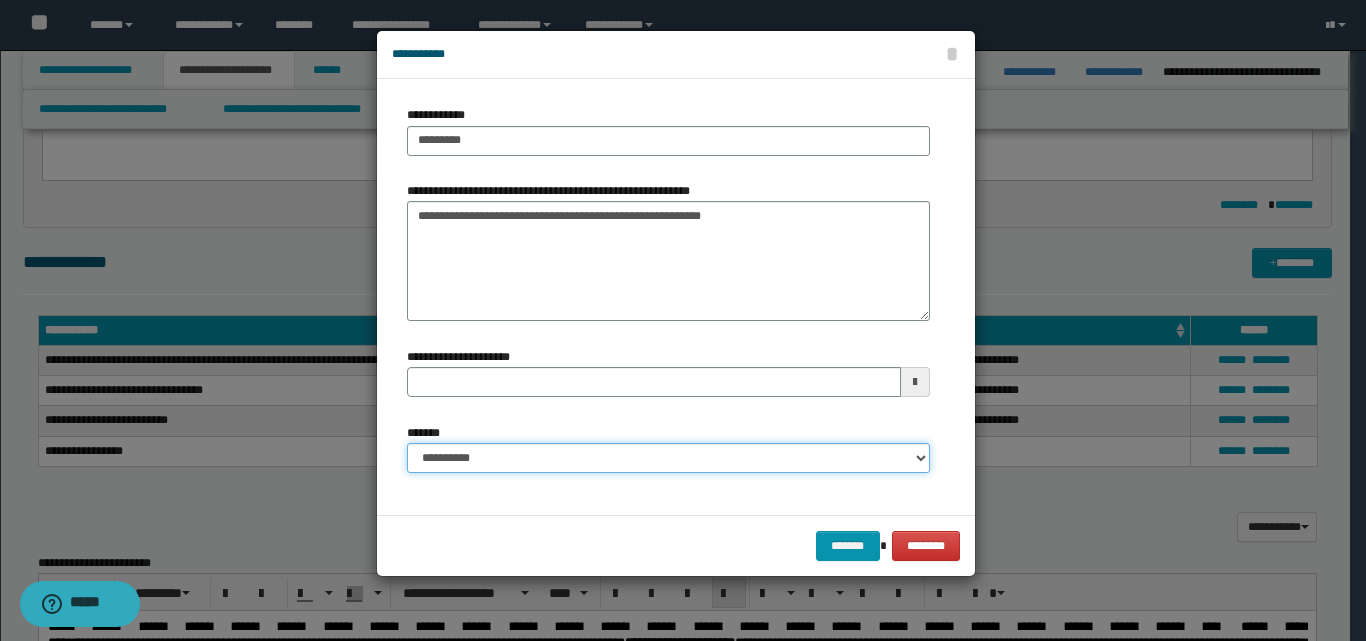 click on "**********" at bounding box center [668, 458] 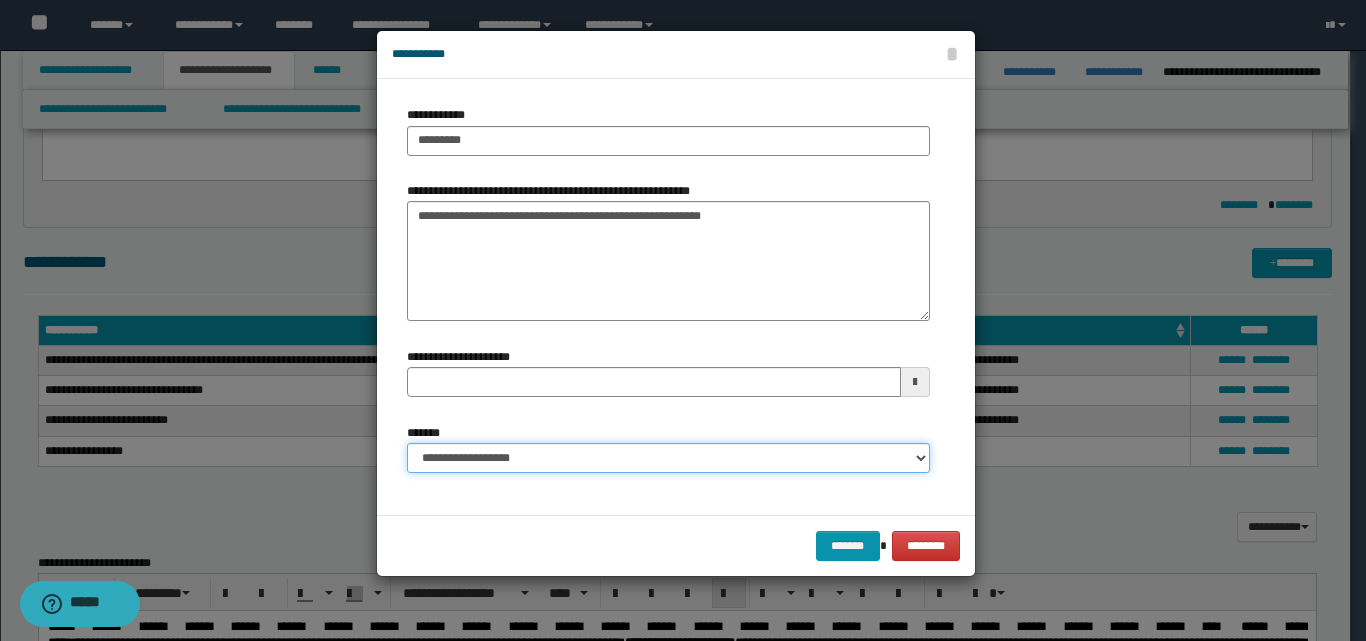 type 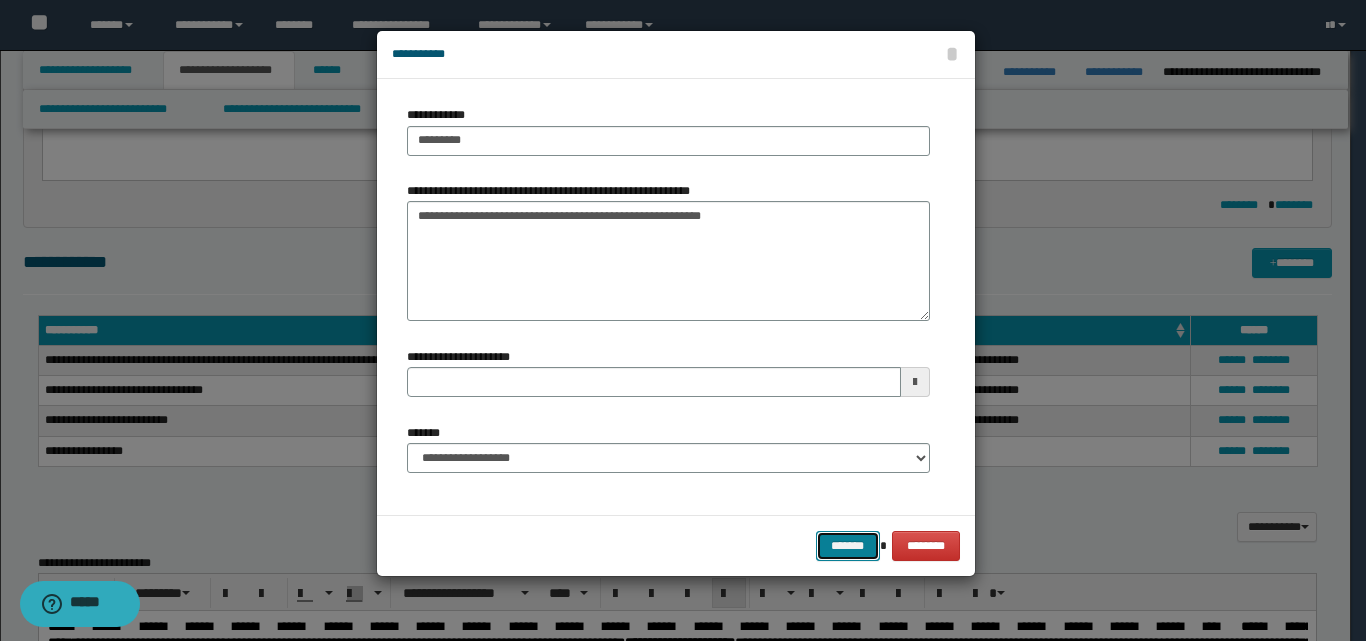 click on "*******" at bounding box center (848, 546) 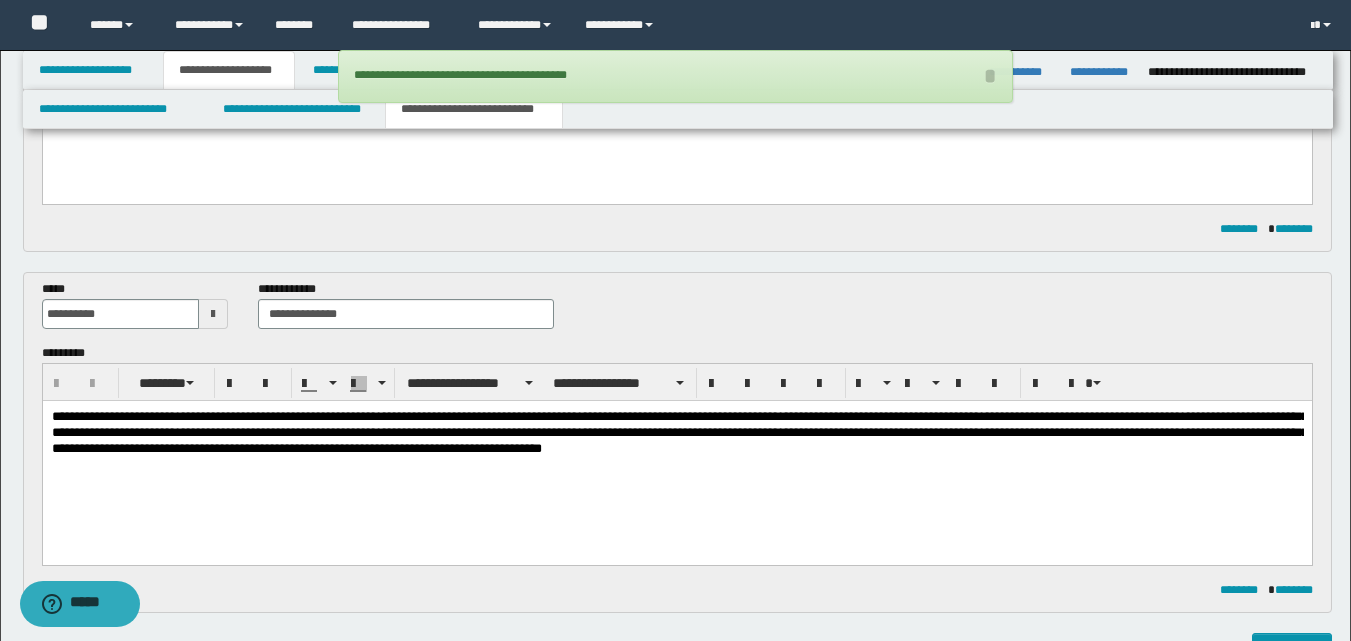 scroll, scrollTop: 300, scrollLeft: 0, axis: vertical 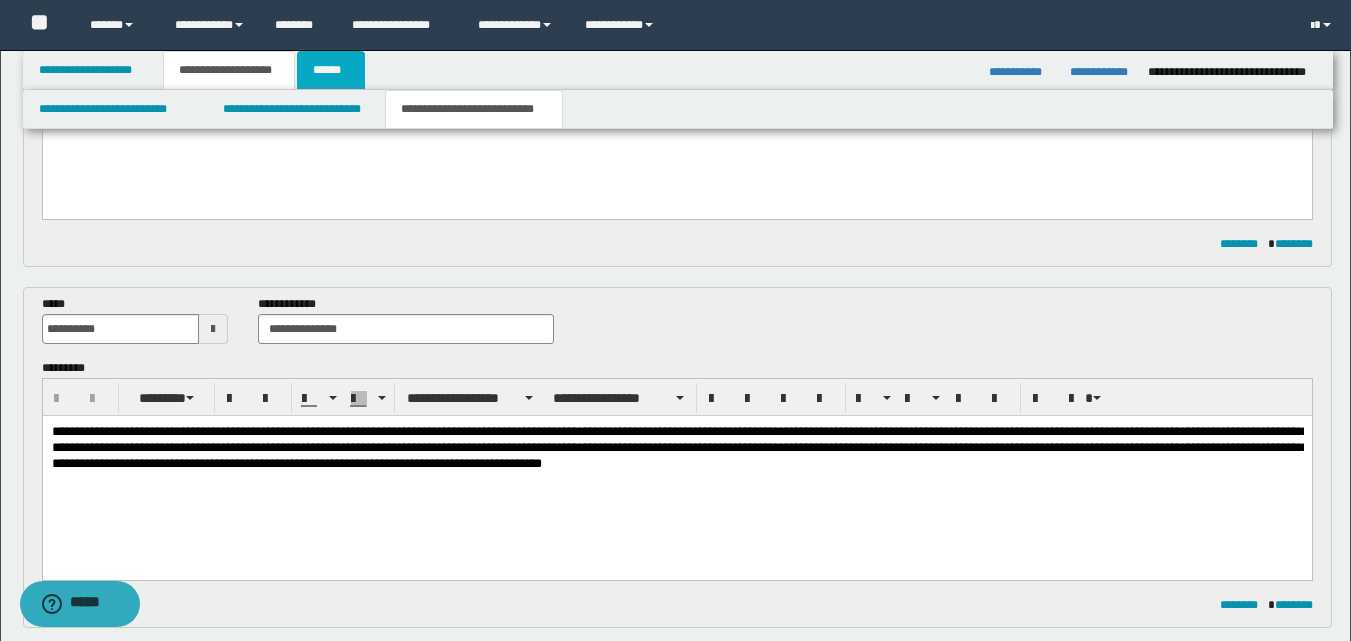 click on "******" at bounding box center (331, 70) 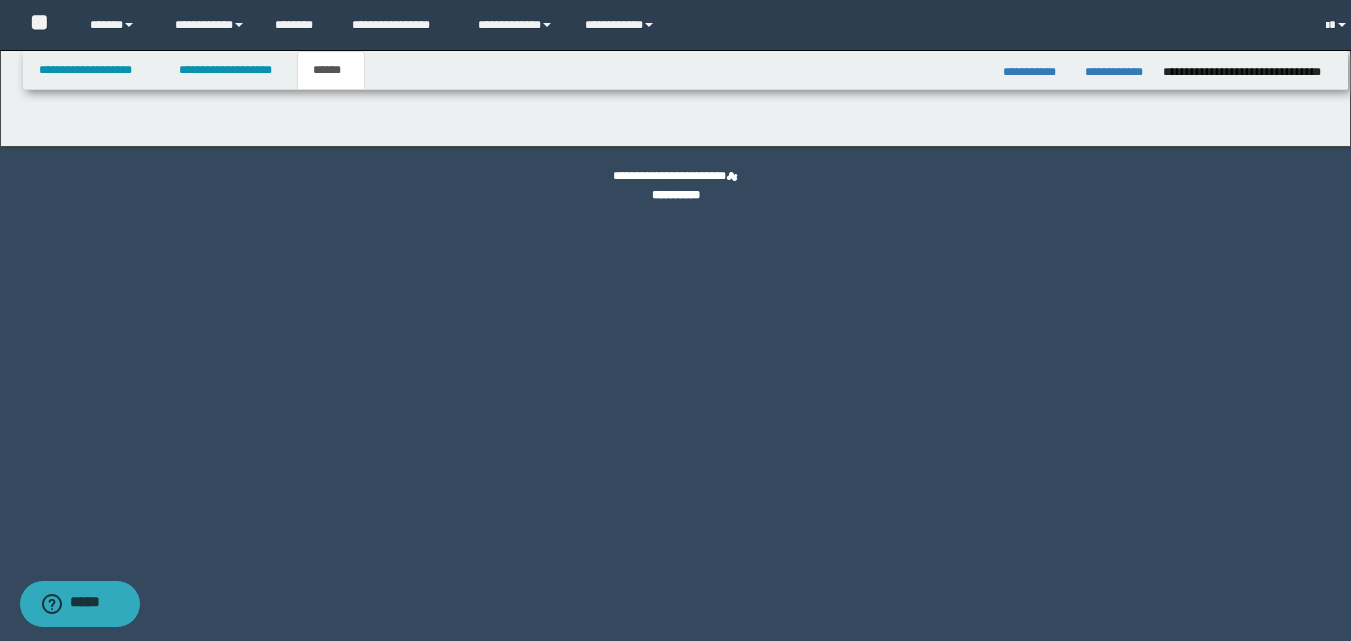 scroll, scrollTop: 0, scrollLeft: 0, axis: both 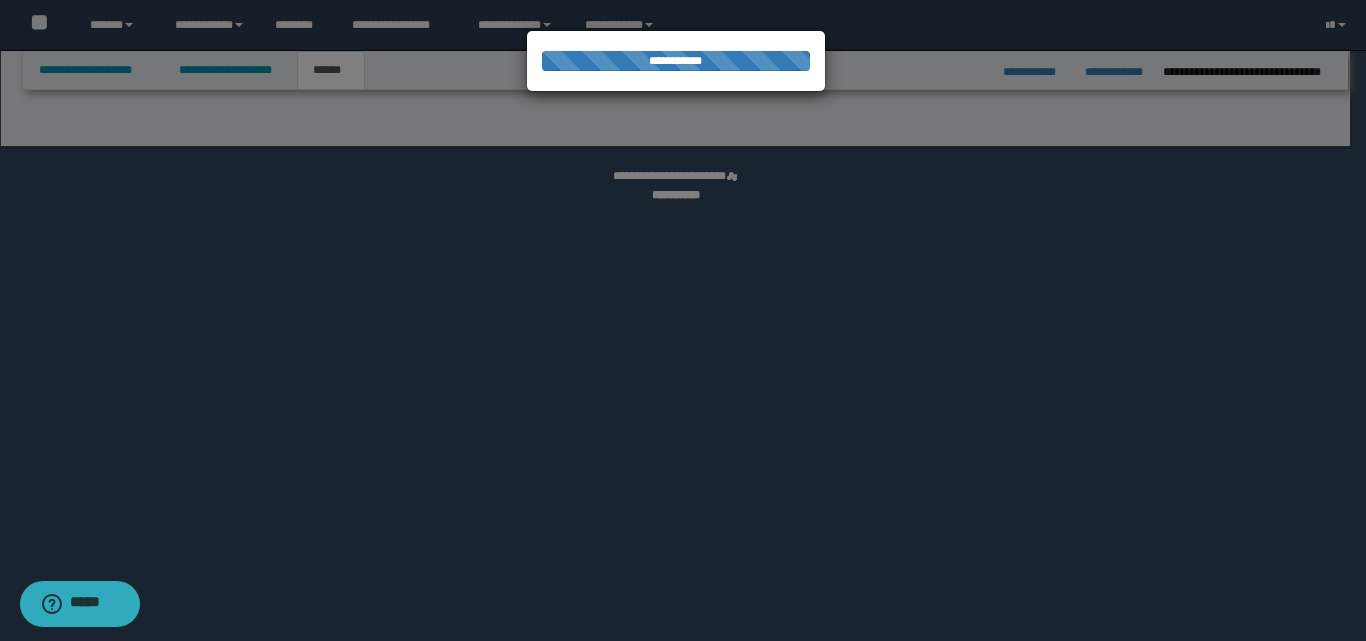 select on "*" 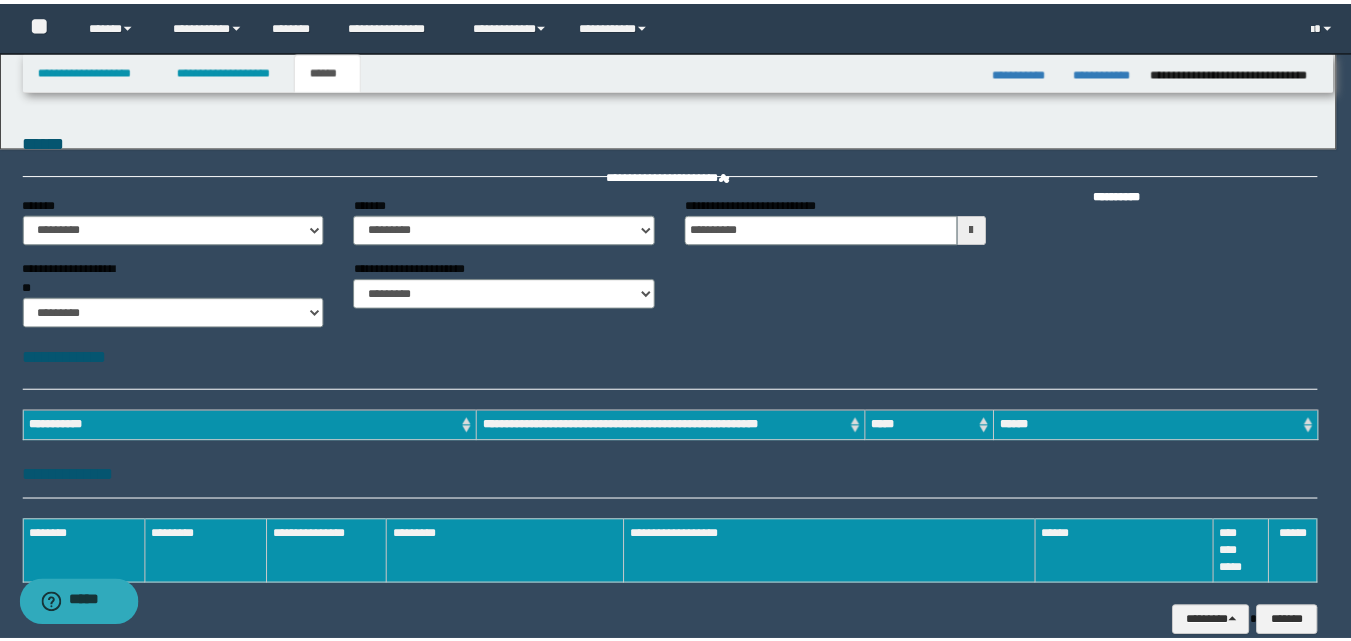 scroll, scrollTop: 0, scrollLeft: 0, axis: both 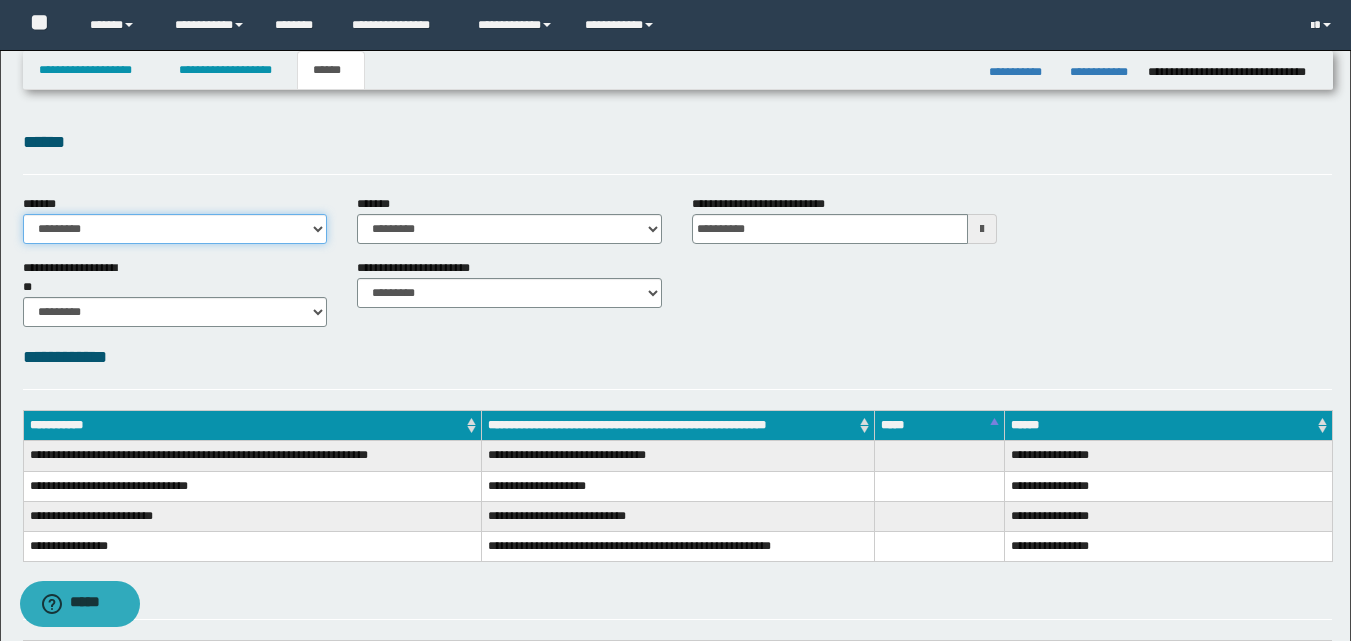 click on "**********" at bounding box center [175, 229] 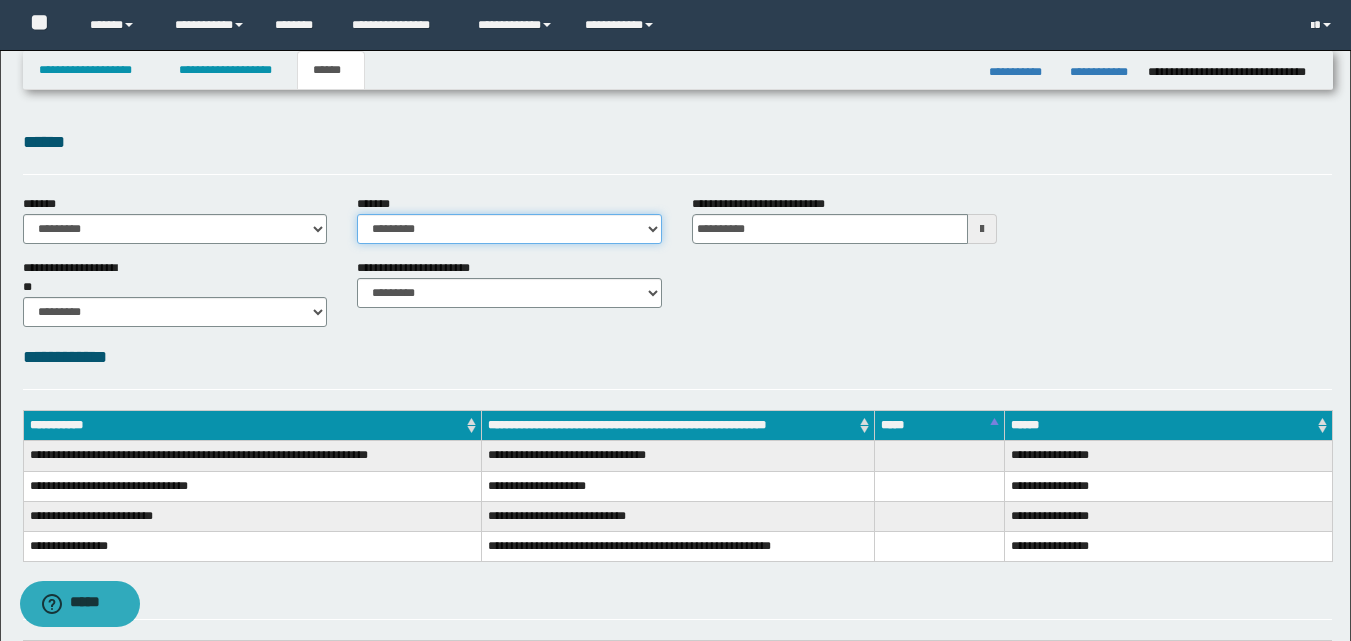 click on "**********" at bounding box center (509, 229) 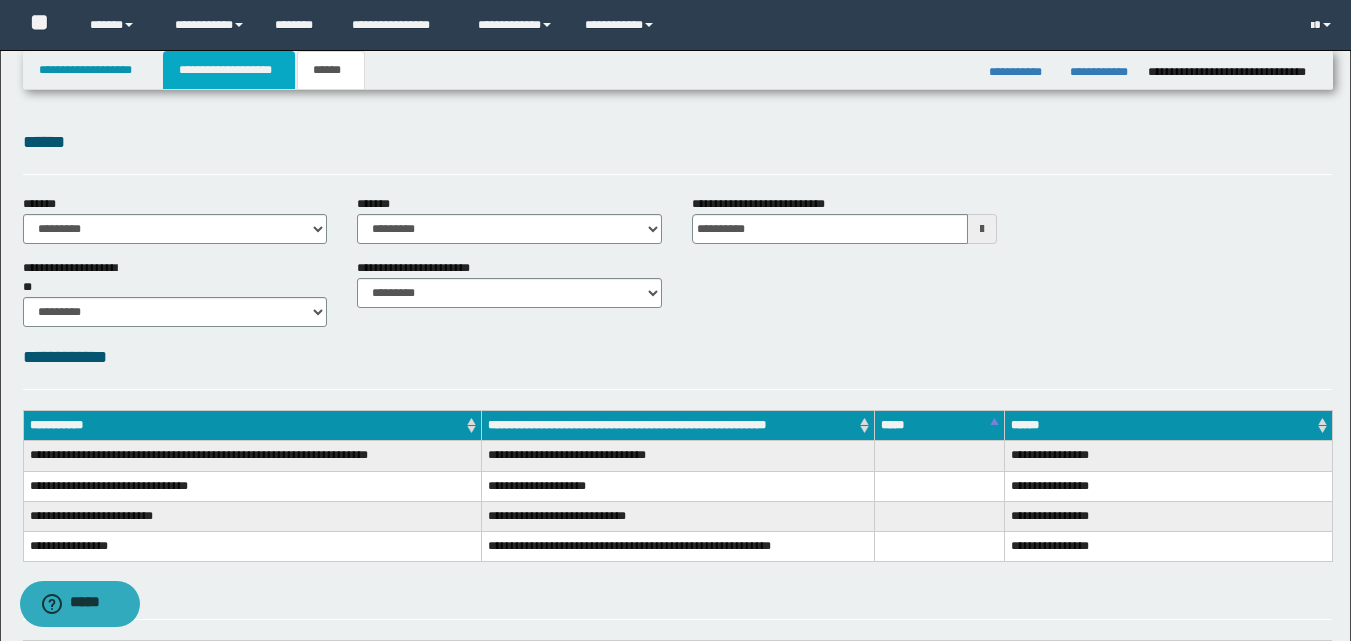 click on "**********" at bounding box center (229, 70) 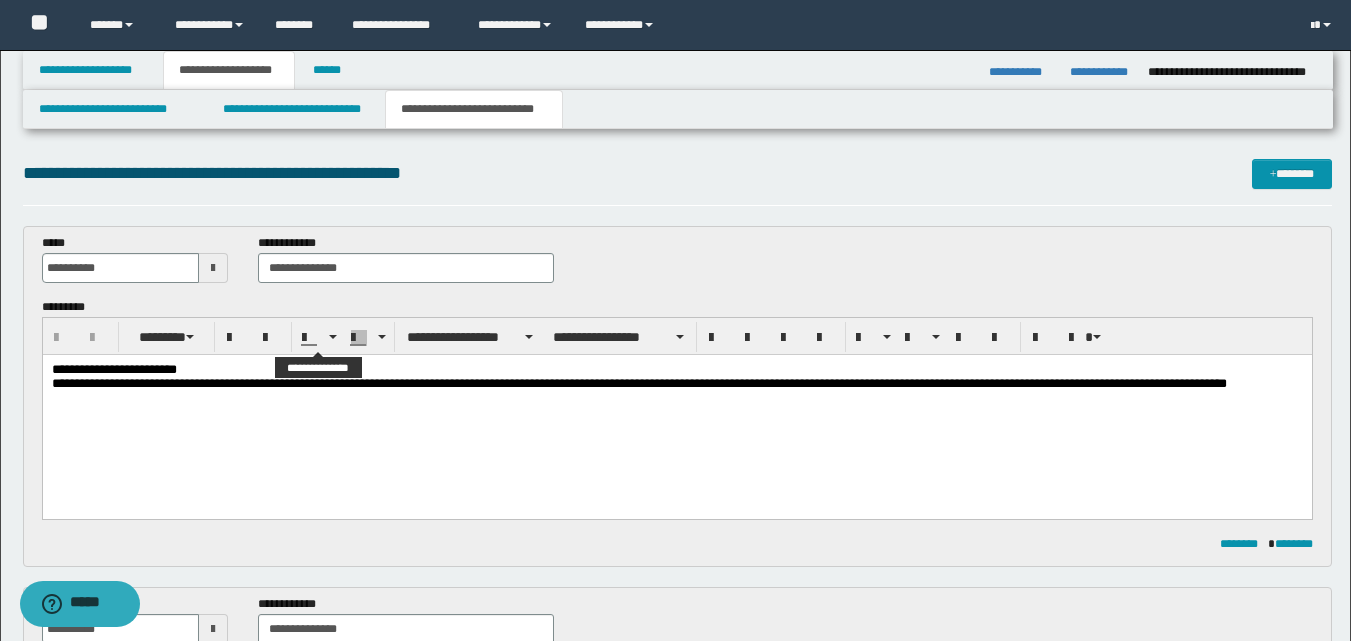 scroll, scrollTop: 300, scrollLeft: 0, axis: vertical 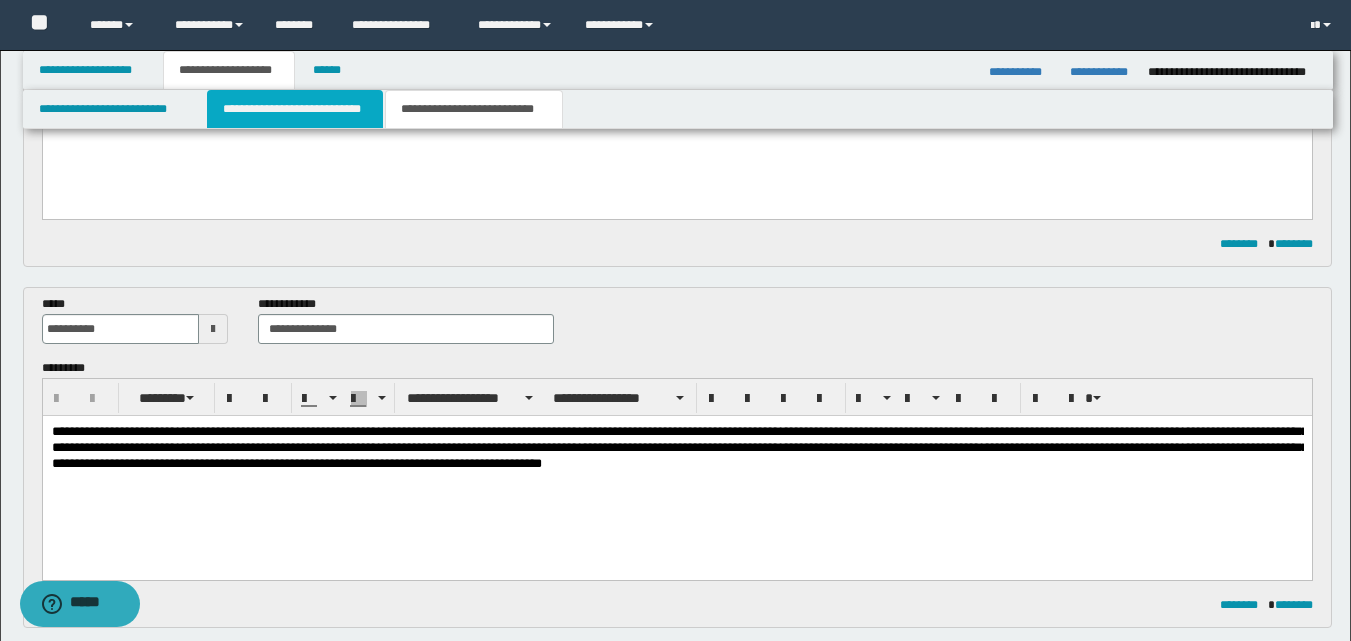 click on "**********" at bounding box center [295, 109] 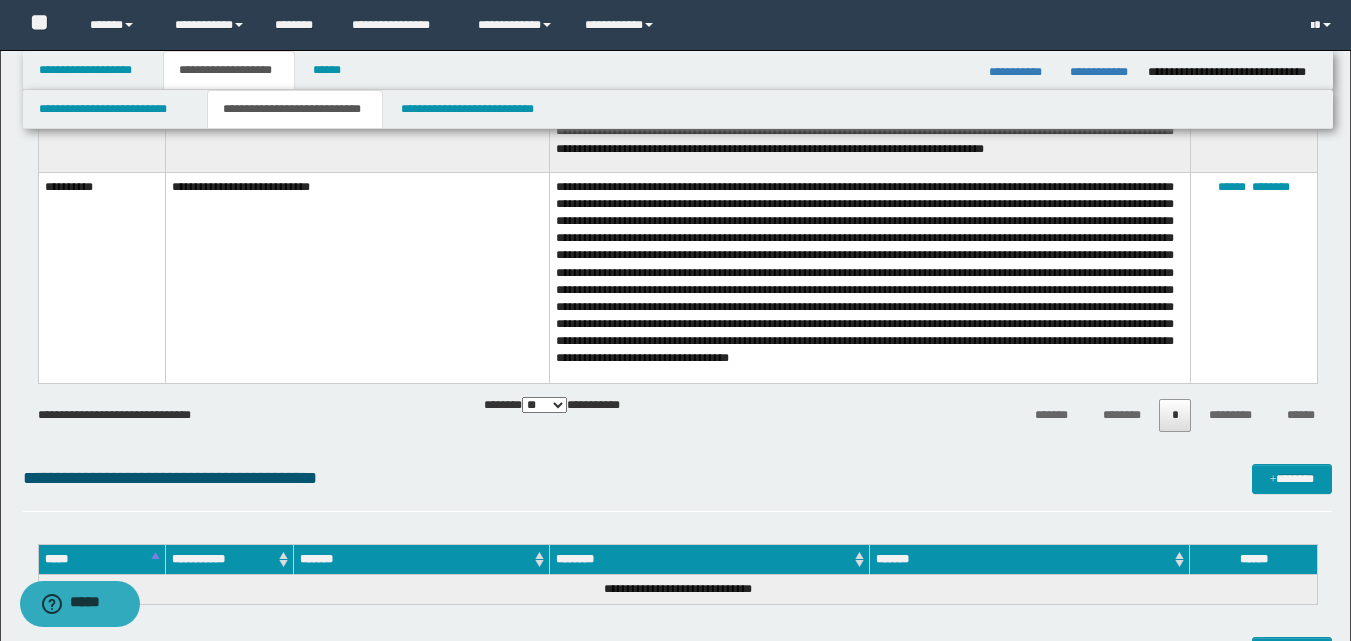scroll, scrollTop: 1300, scrollLeft: 0, axis: vertical 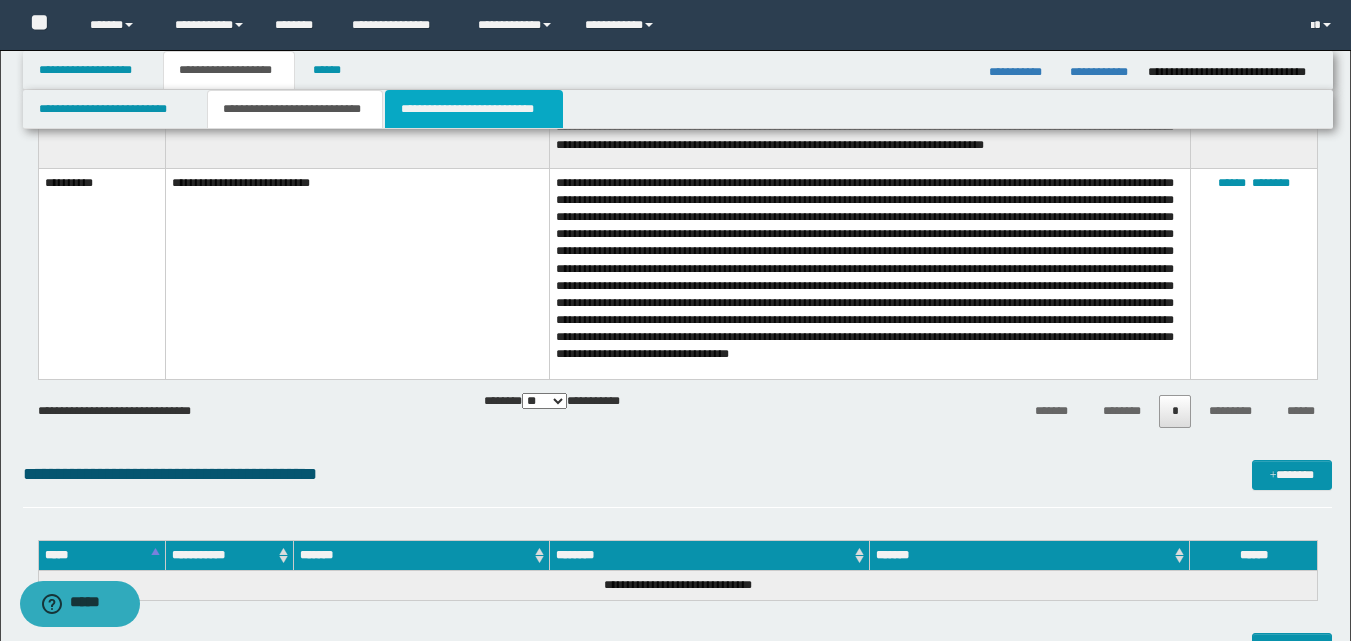 click on "**********" at bounding box center (474, 109) 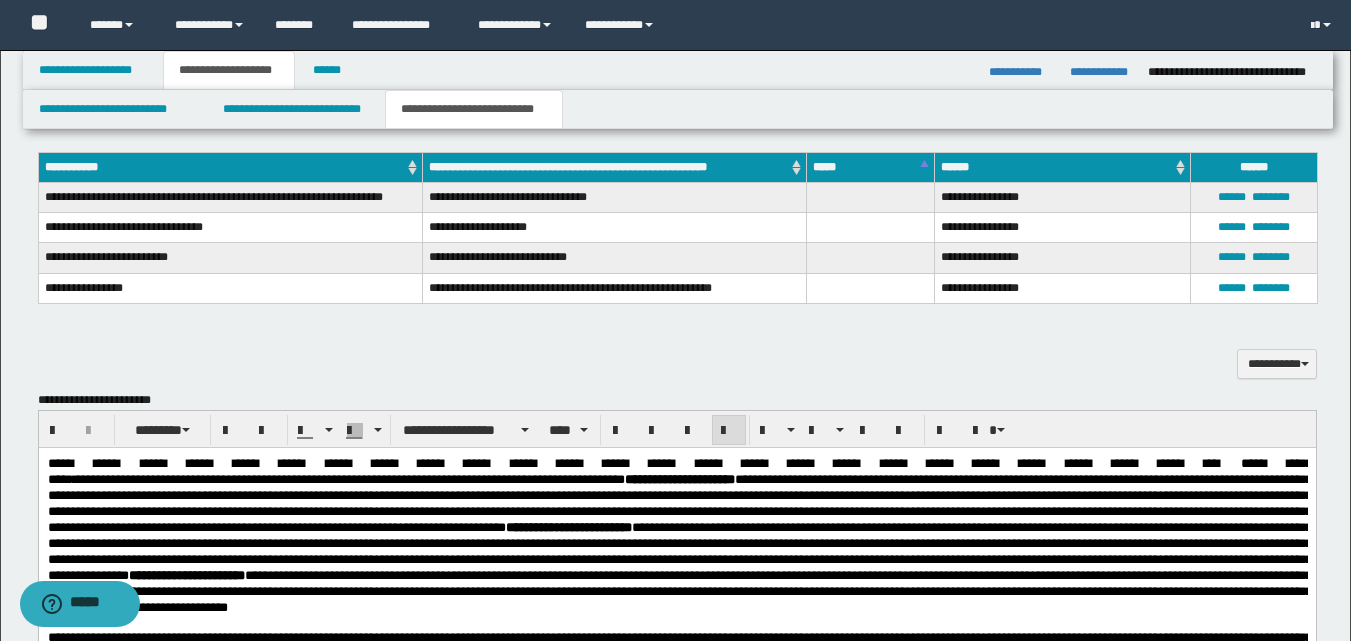 scroll, scrollTop: 300, scrollLeft: 0, axis: vertical 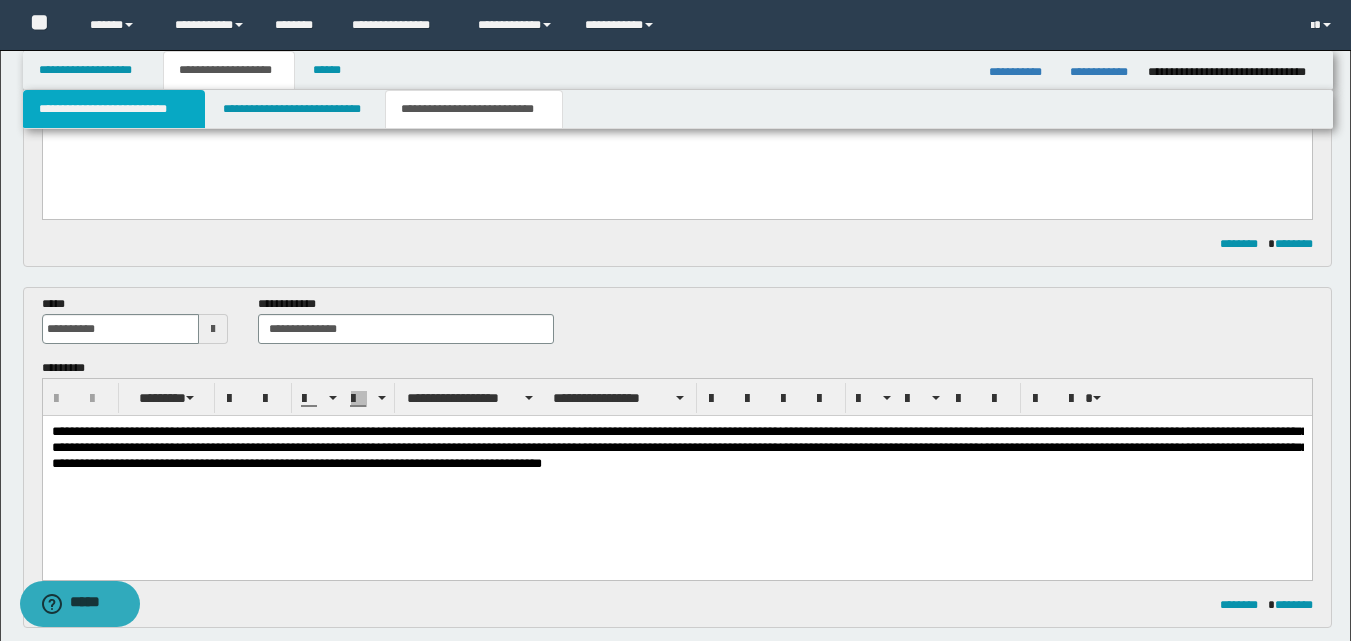 click on "**********" at bounding box center (114, 109) 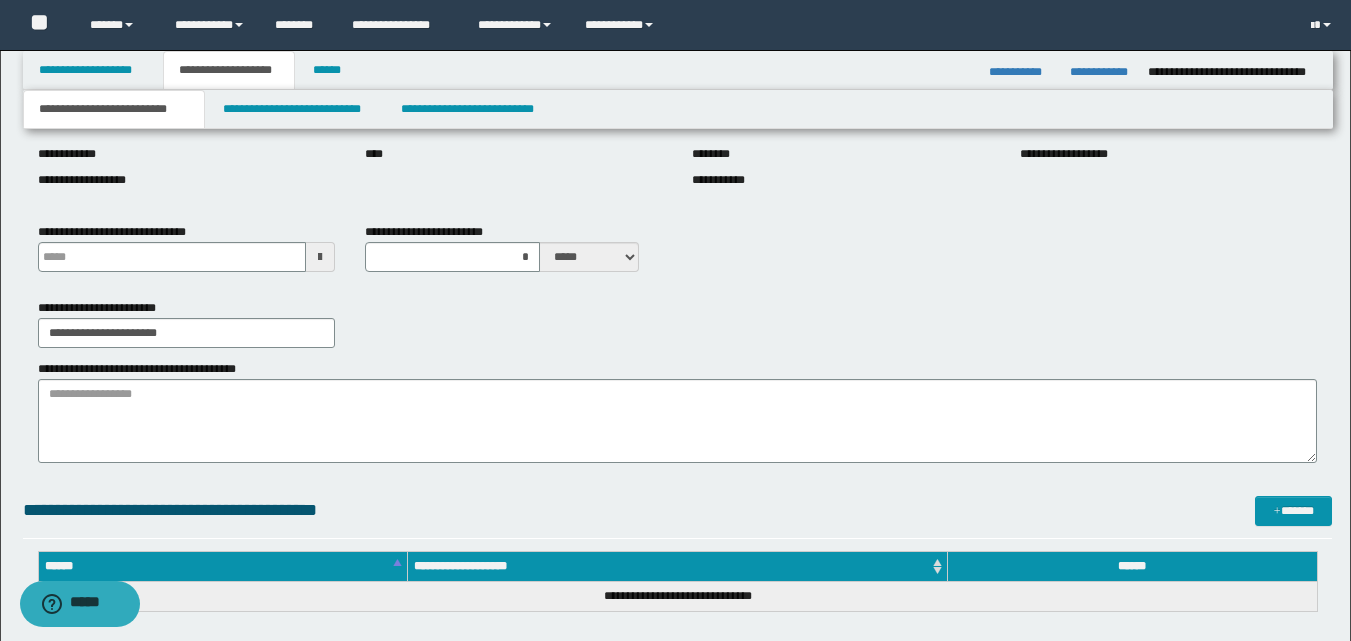 type 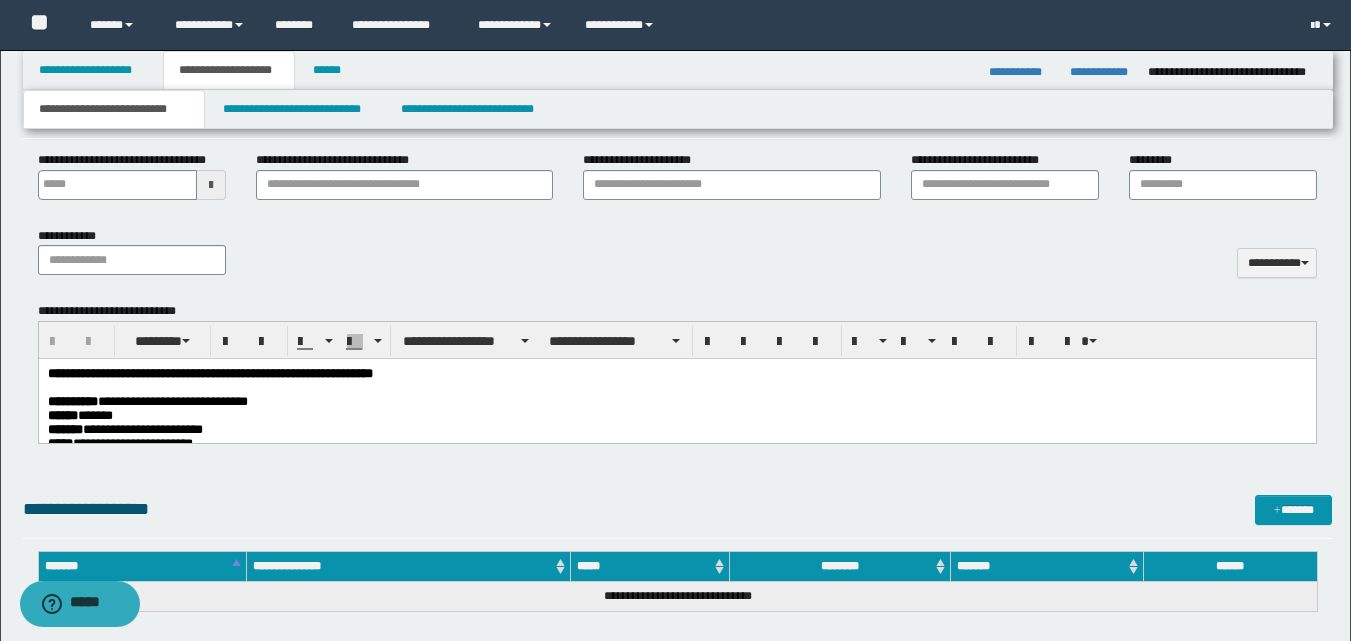scroll, scrollTop: 900, scrollLeft: 0, axis: vertical 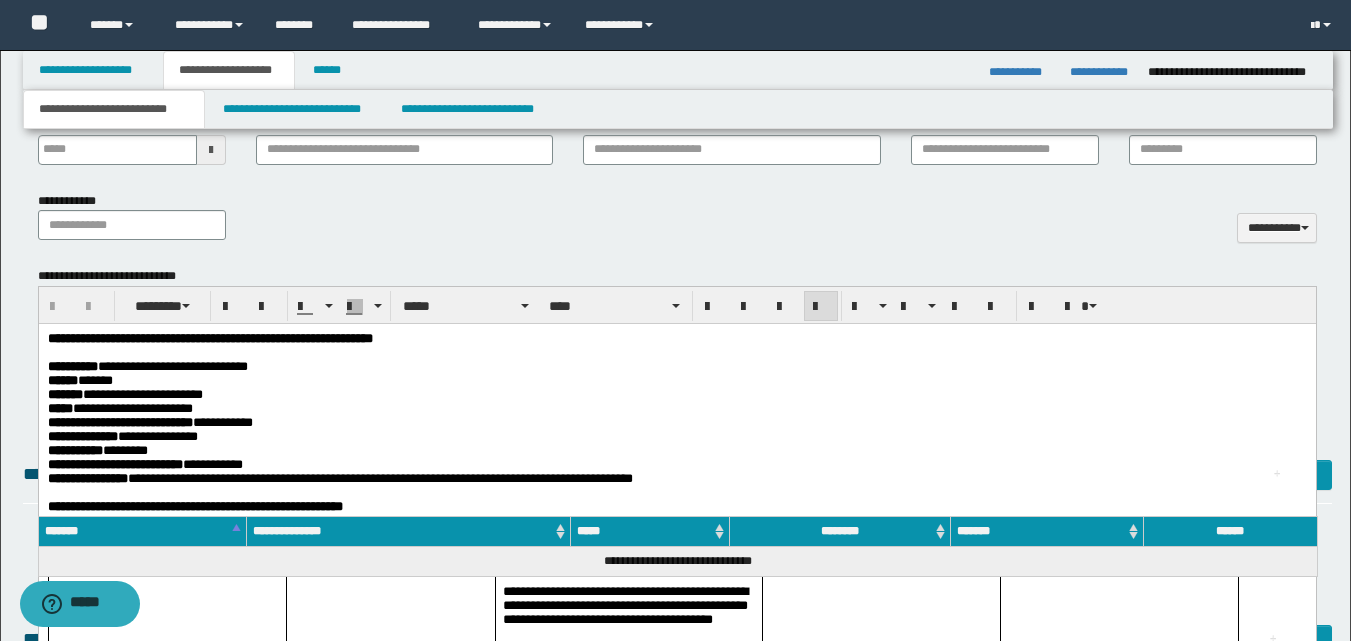 click on "***** *******" at bounding box center (676, 381) 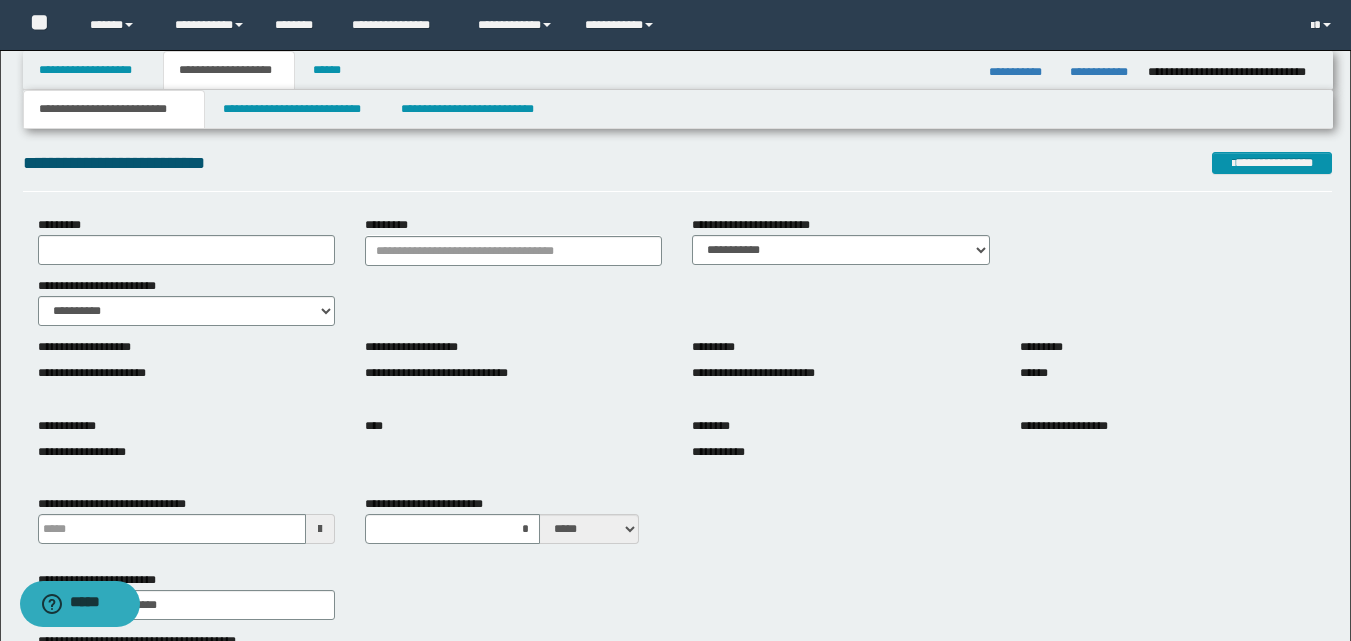 scroll, scrollTop: 0, scrollLeft: 0, axis: both 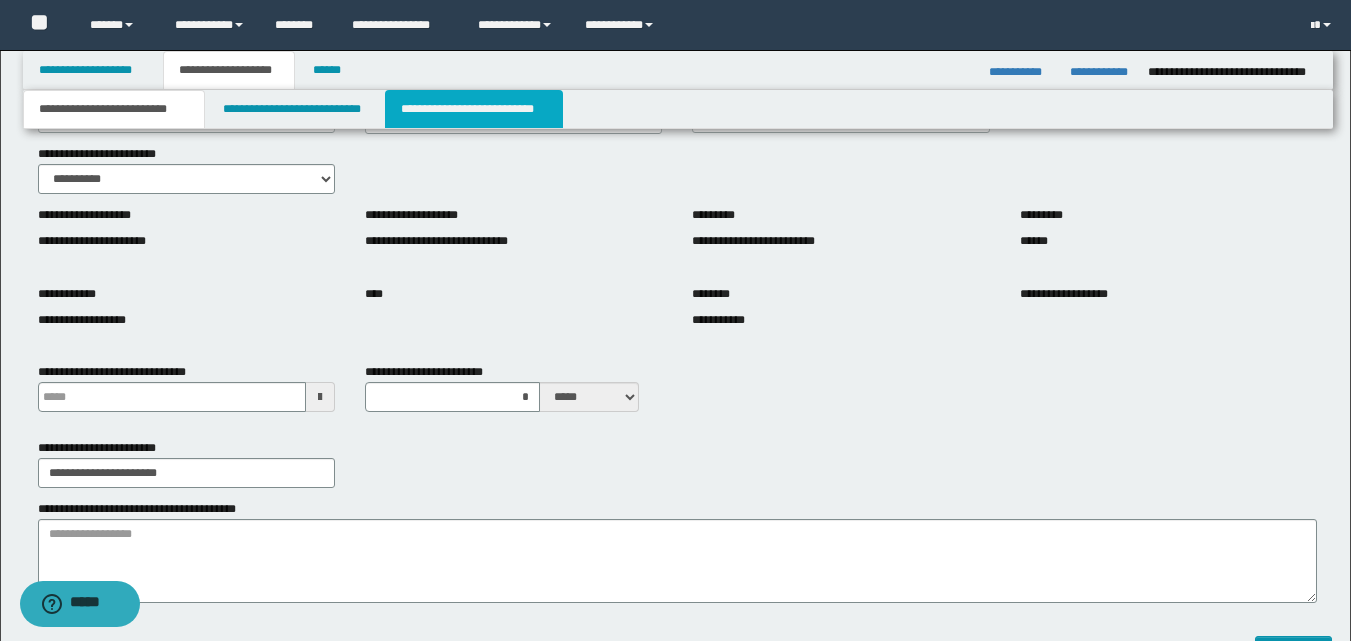 click on "**********" at bounding box center (474, 109) 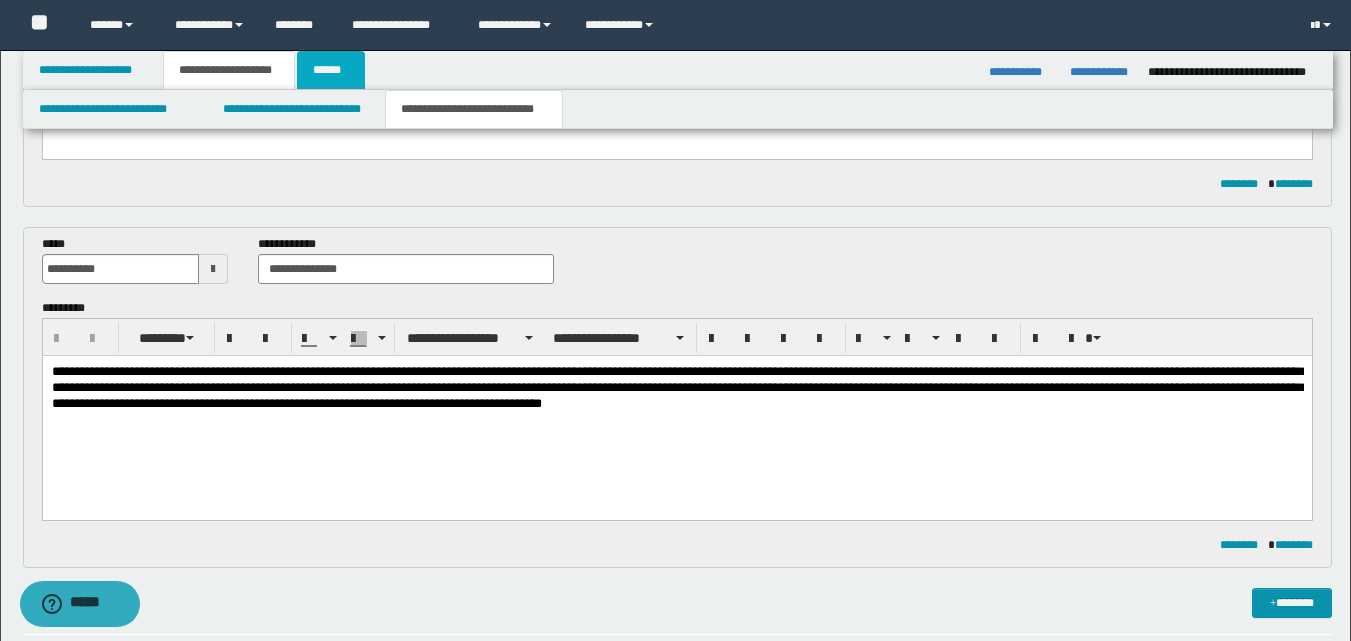 drag, startPoint x: 341, startPoint y: 74, endPoint x: 337, endPoint y: 99, distance: 25.317978 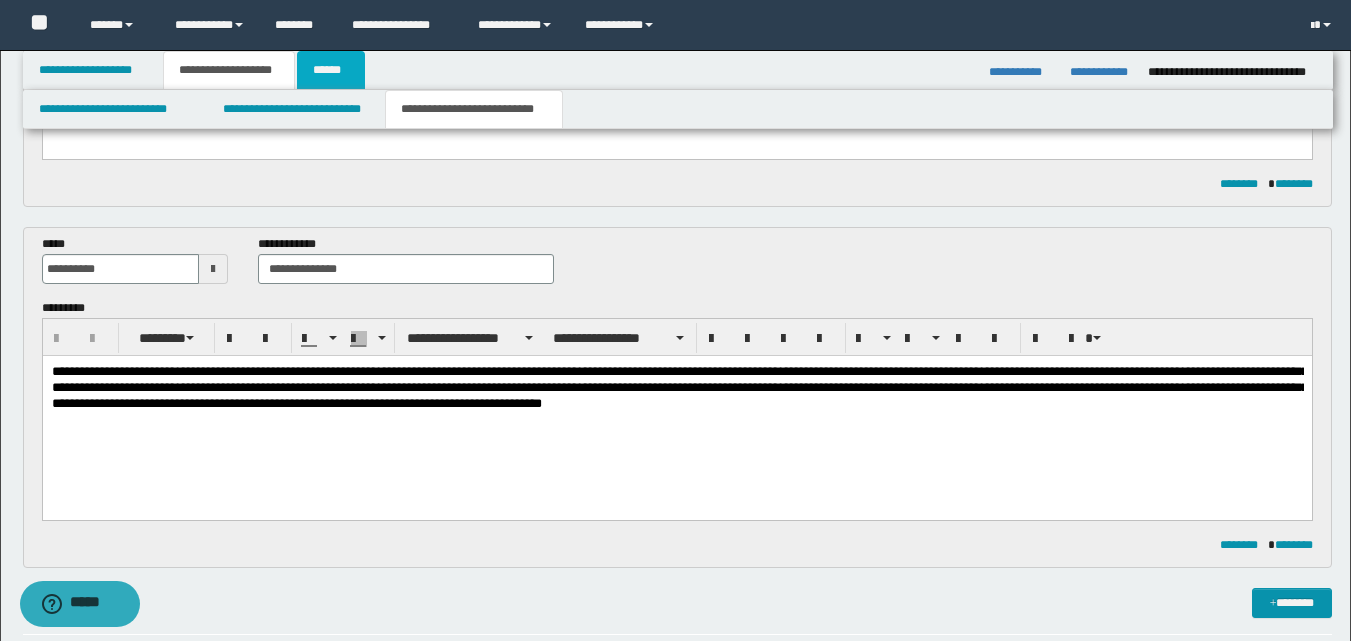 click on "******" at bounding box center [331, 70] 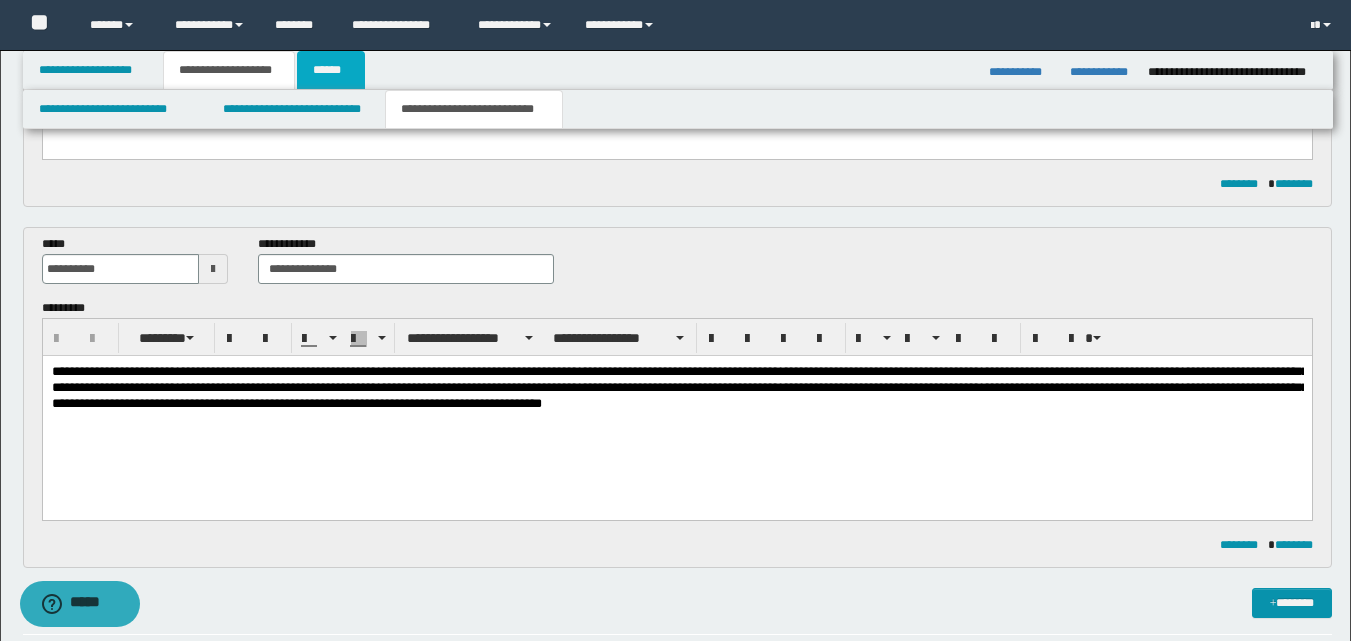 type on "**********" 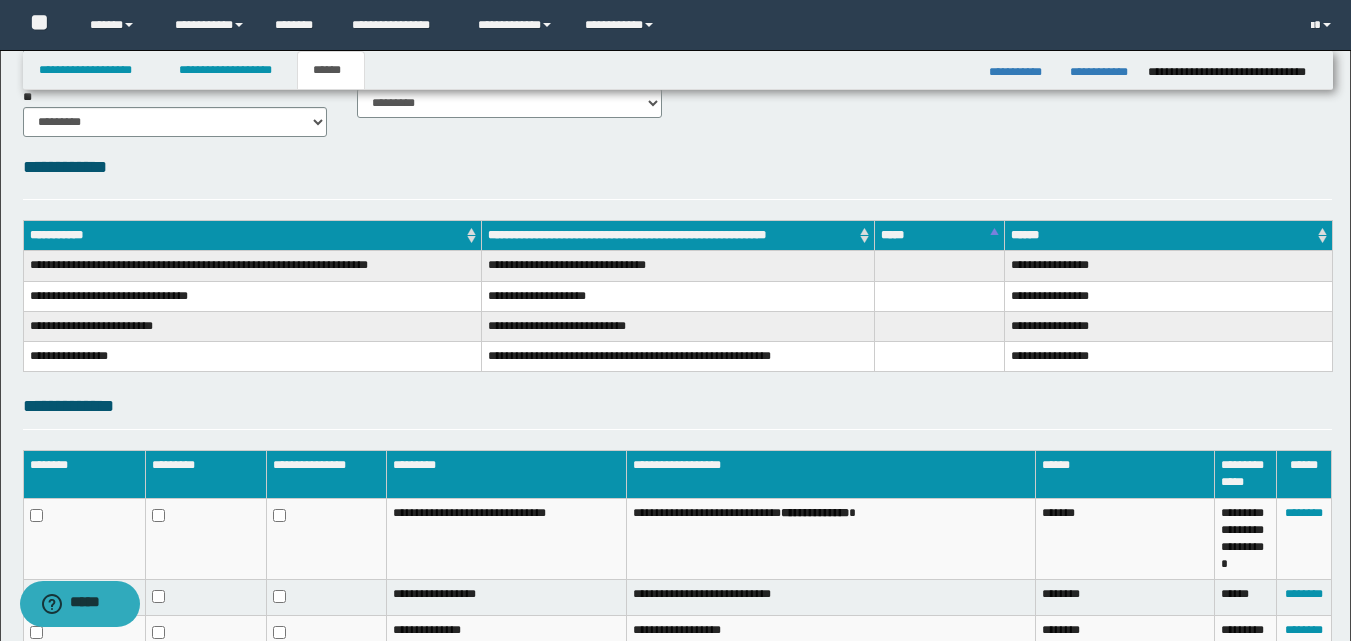 scroll, scrollTop: 0, scrollLeft: 0, axis: both 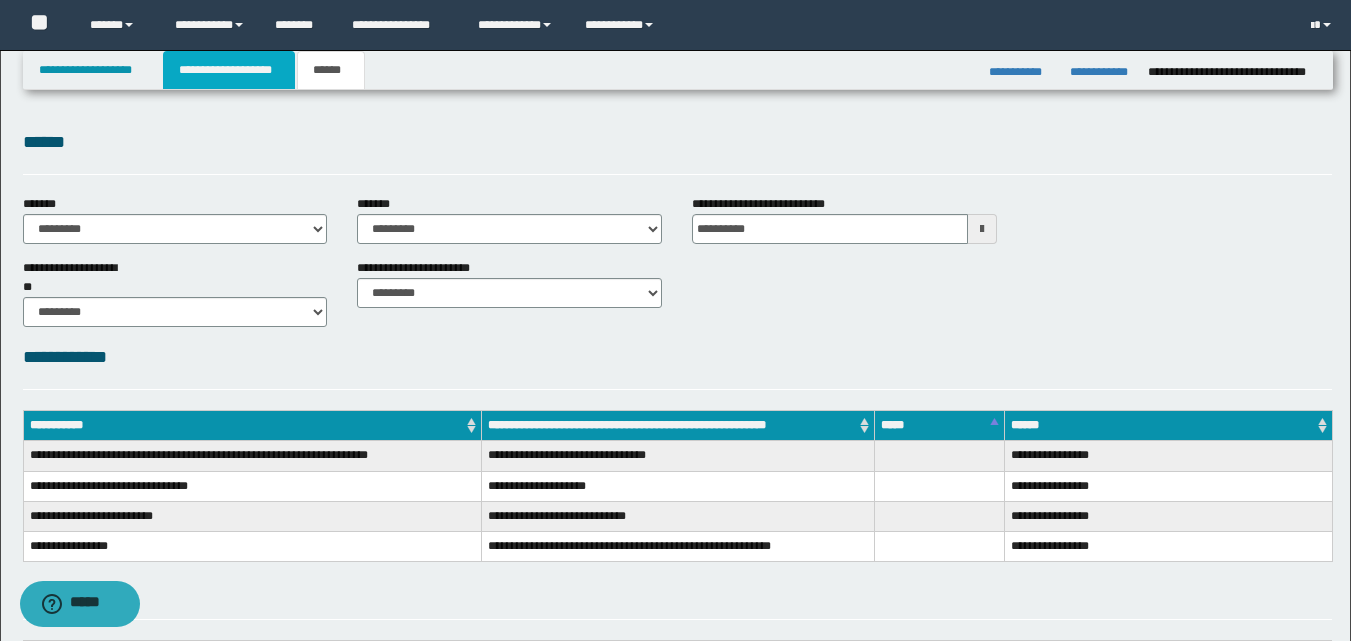 drag, startPoint x: 221, startPoint y: 70, endPoint x: 230, endPoint y: 83, distance: 15.811388 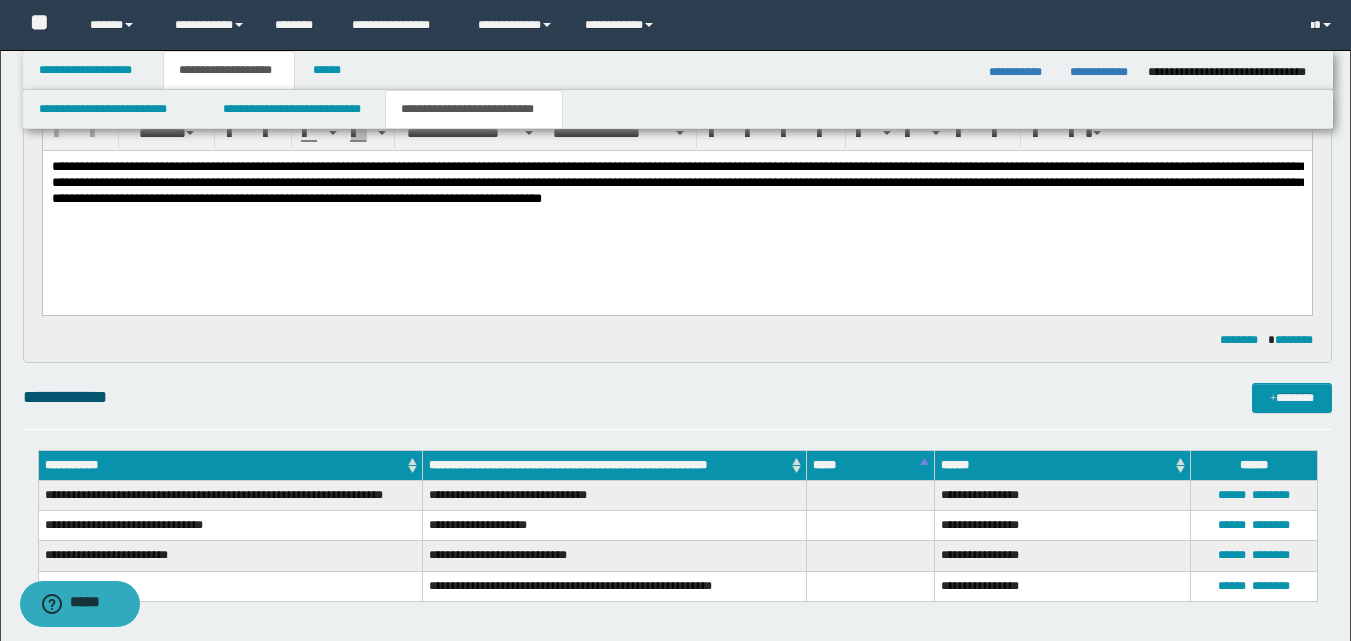 scroll, scrollTop: 600, scrollLeft: 0, axis: vertical 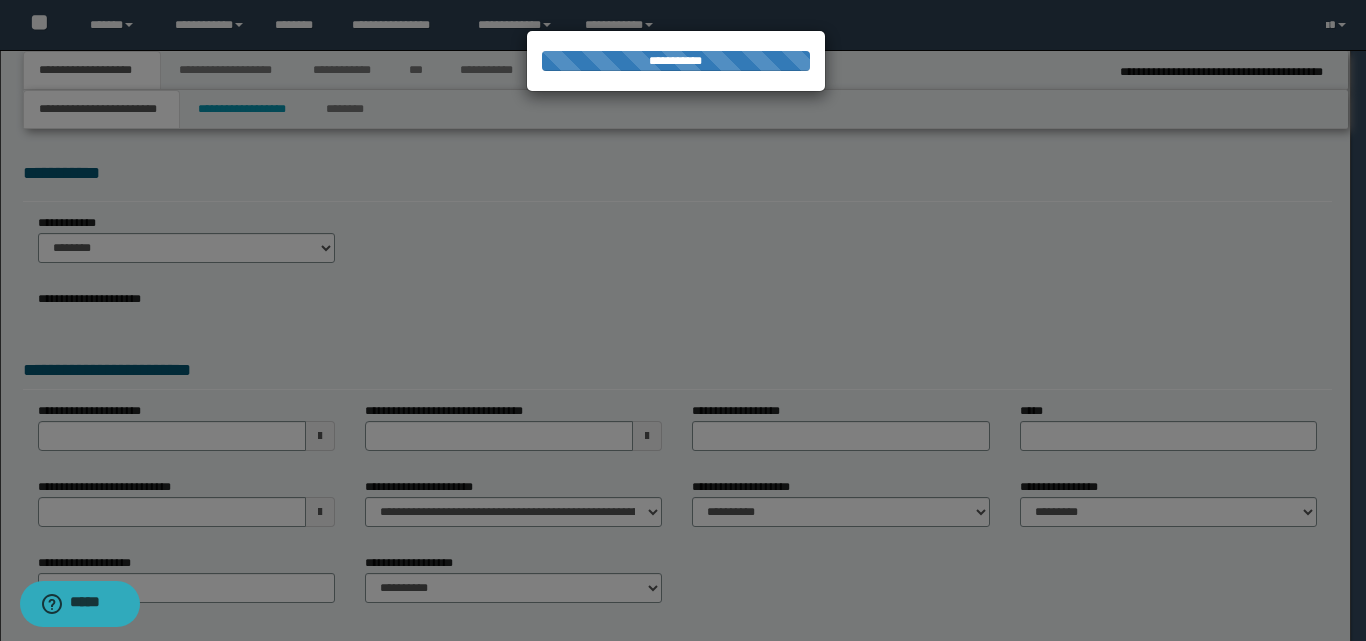 select on "*" 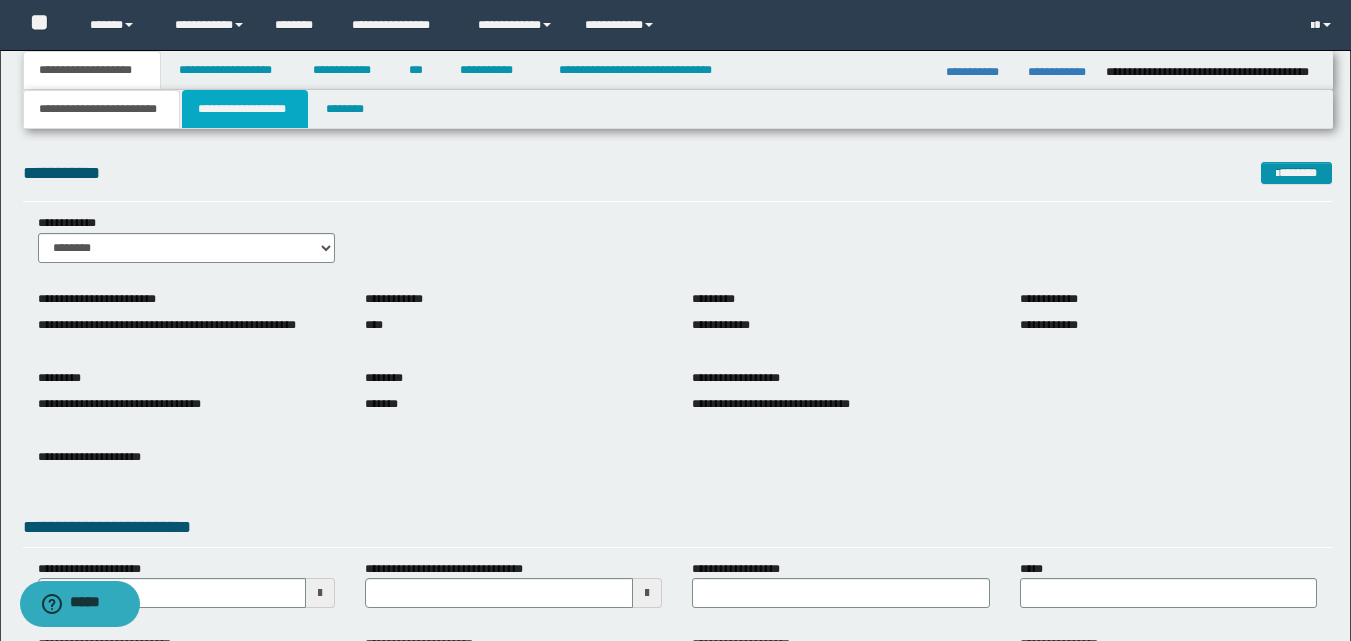 click on "**********" at bounding box center (245, 109) 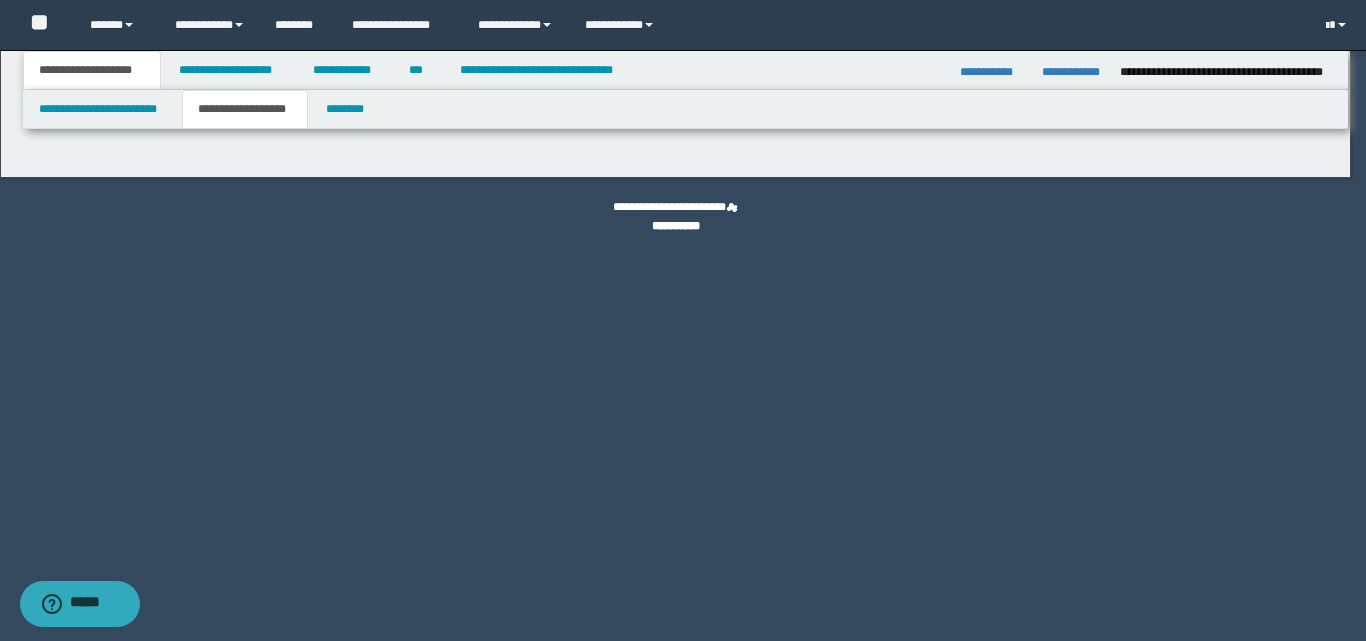 type on "********" 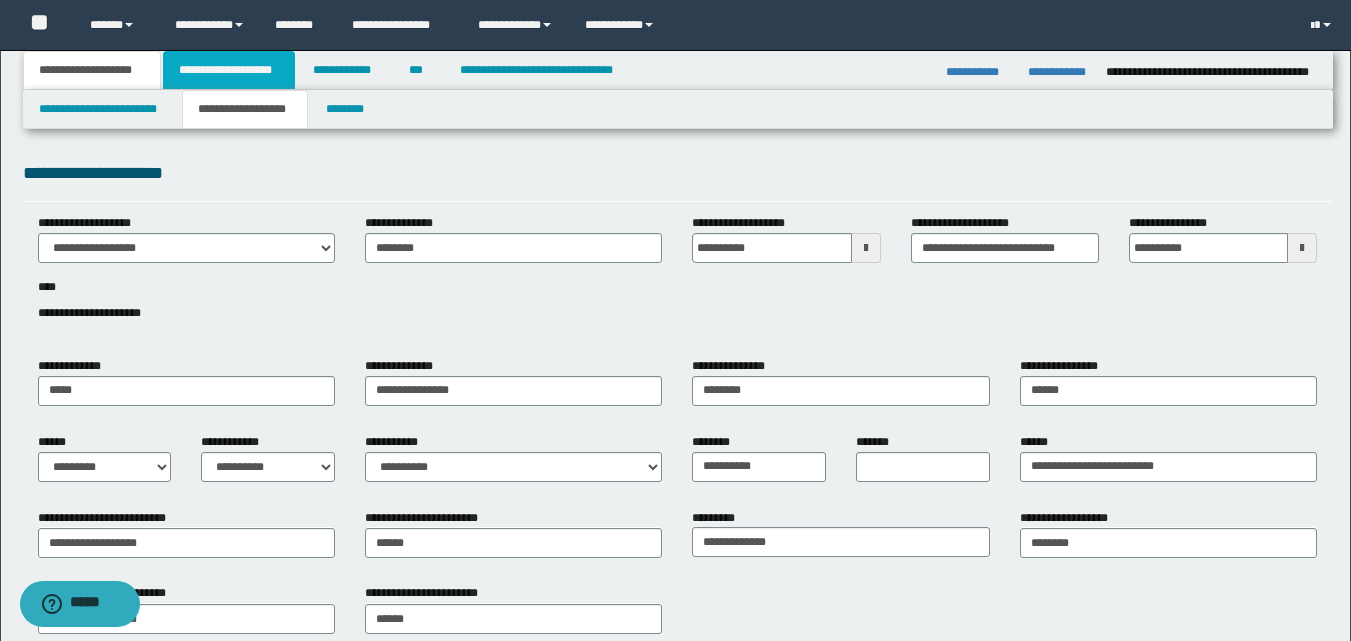 click on "**********" at bounding box center [229, 70] 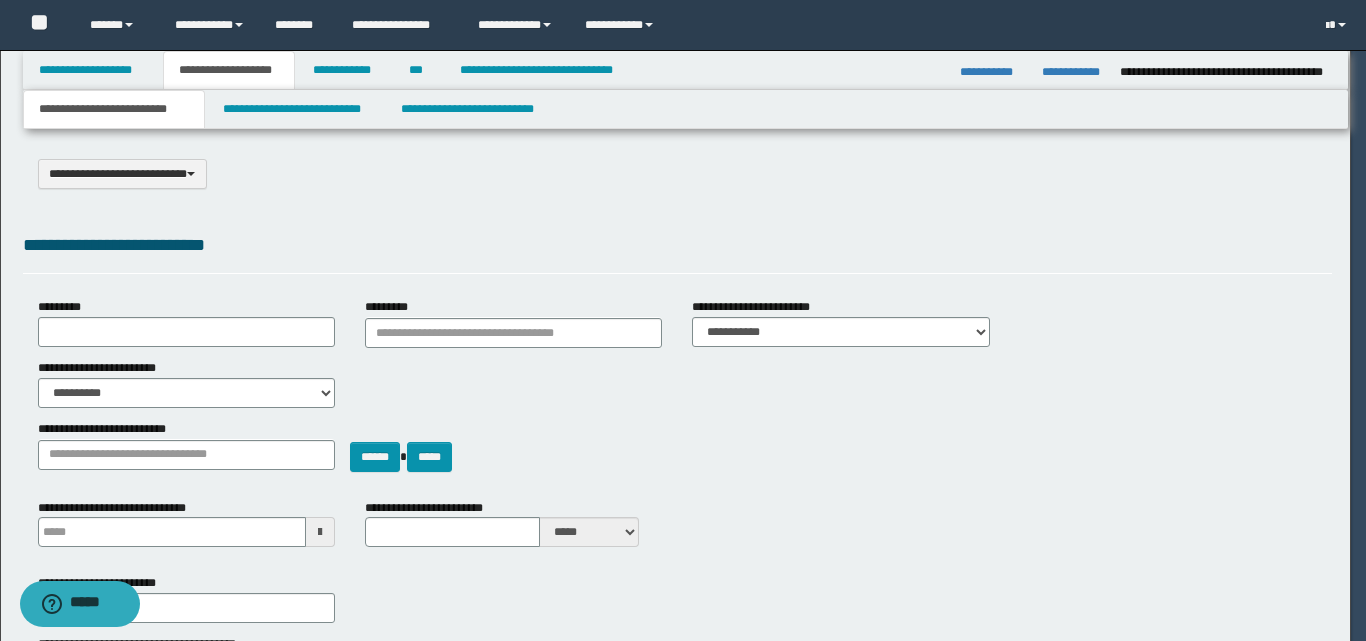 select on "*" 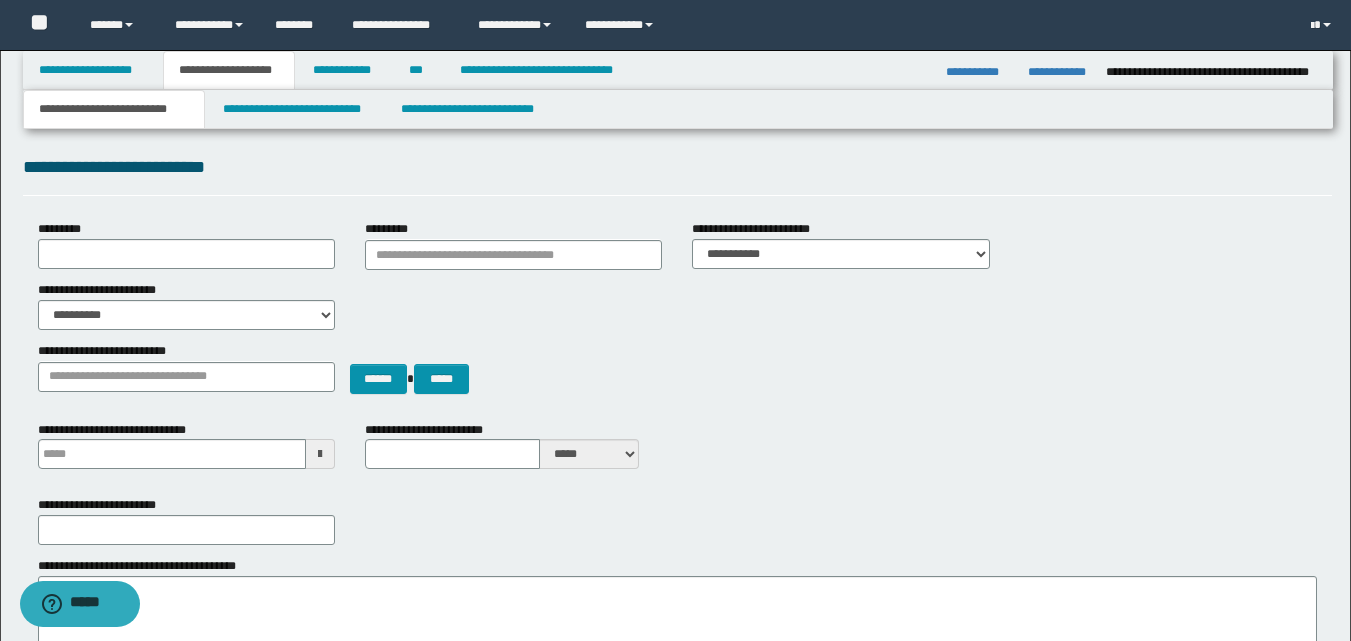 scroll, scrollTop: 200, scrollLeft: 0, axis: vertical 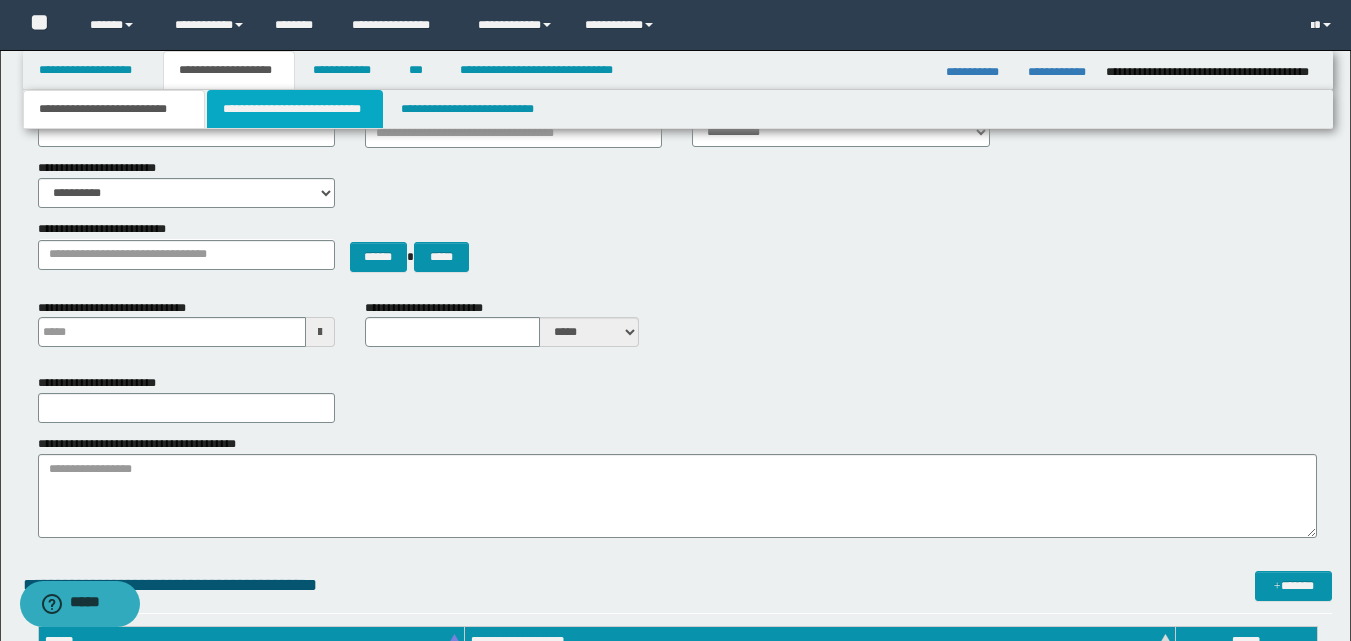 click on "**********" at bounding box center [295, 109] 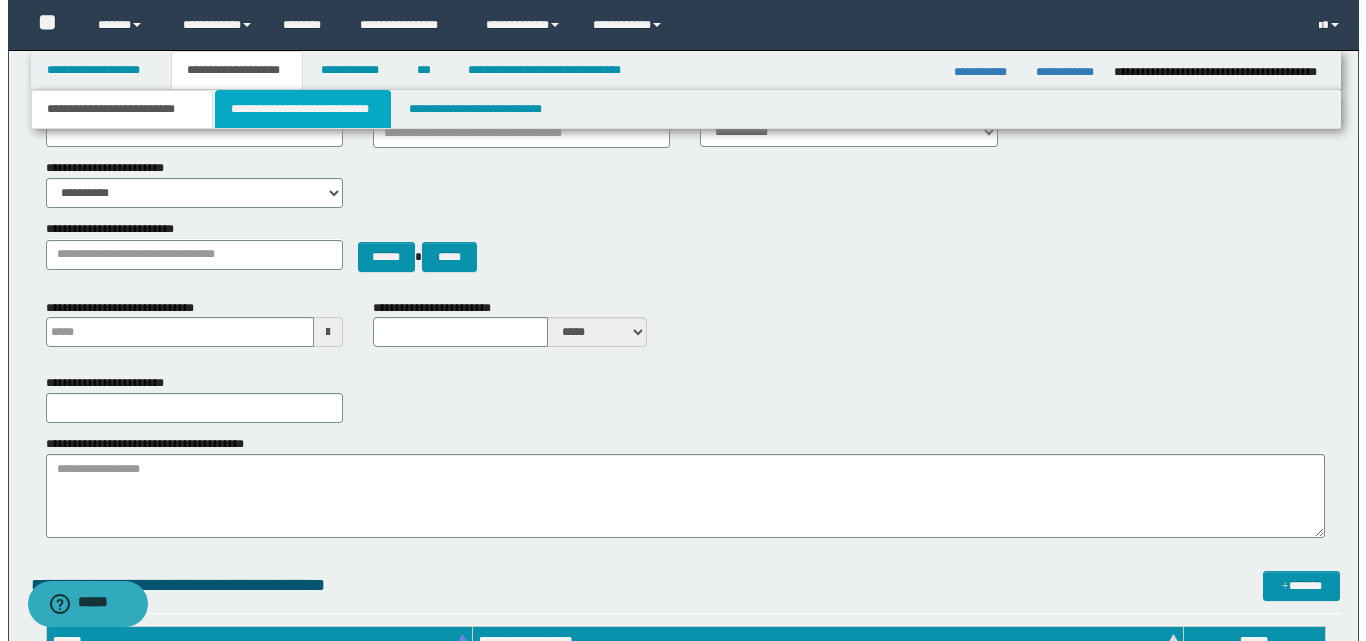 scroll, scrollTop: 0, scrollLeft: 0, axis: both 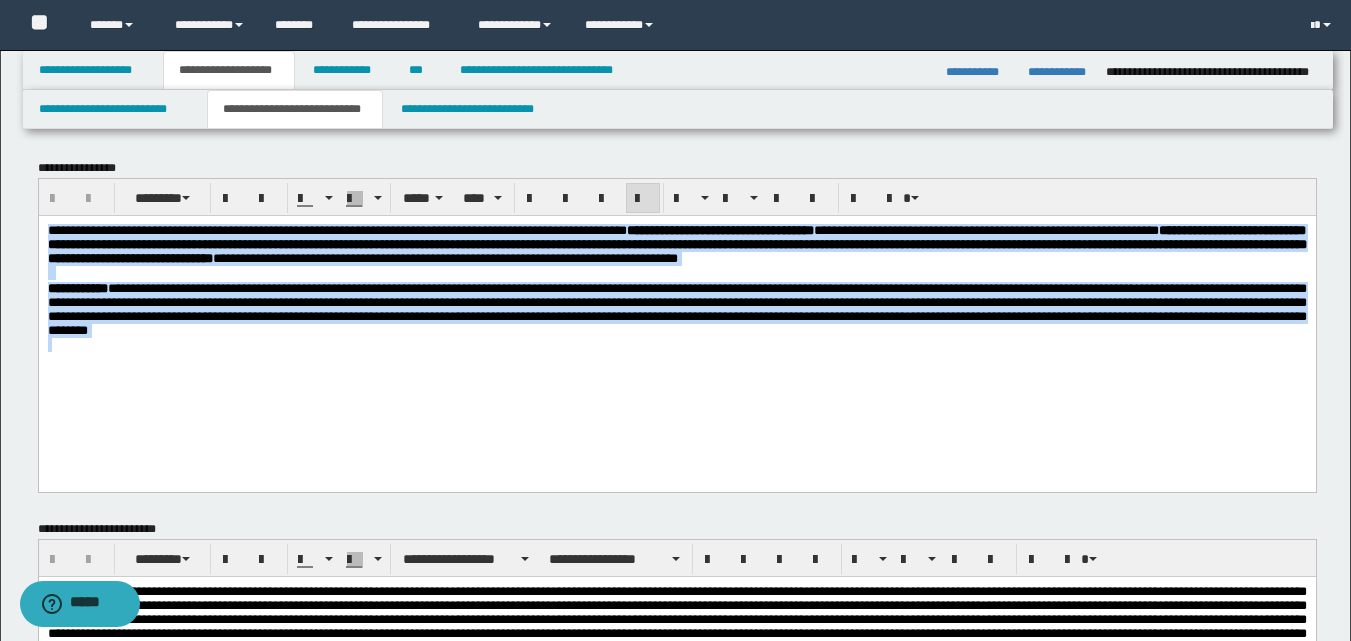drag, startPoint x: 50, startPoint y: 230, endPoint x: 828, endPoint y: 331, distance: 784.5285 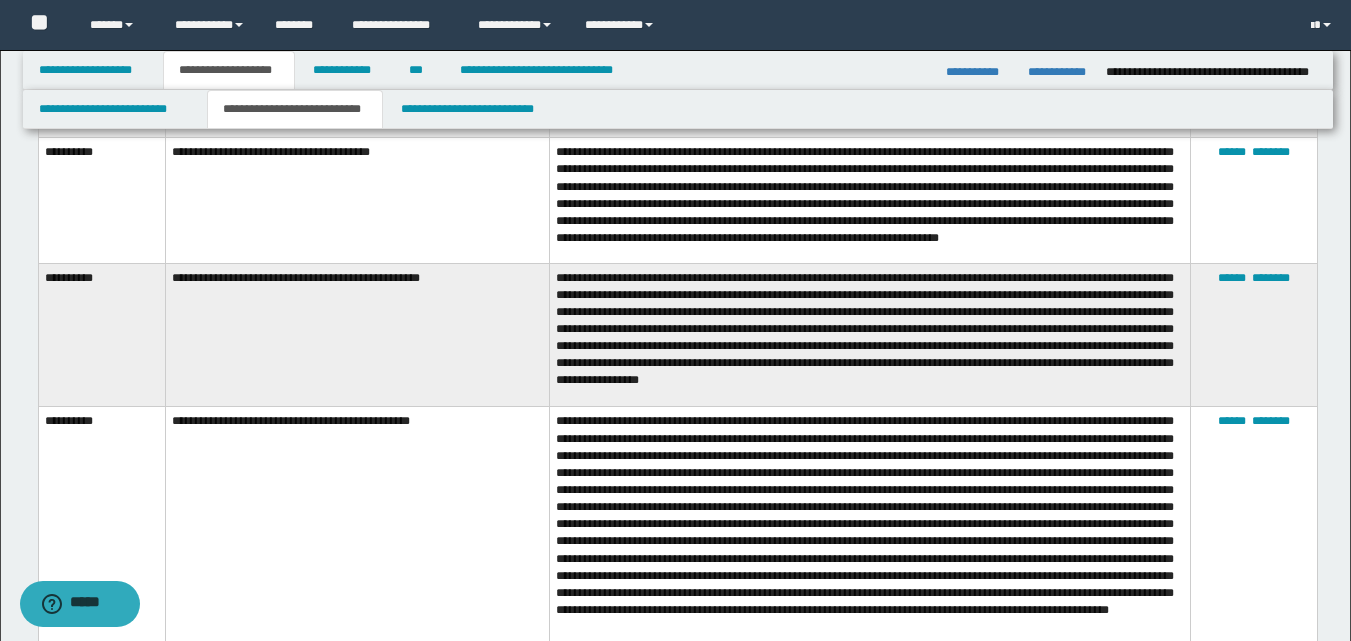 scroll, scrollTop: 3500, scrollLeft: 0, axis: vertical 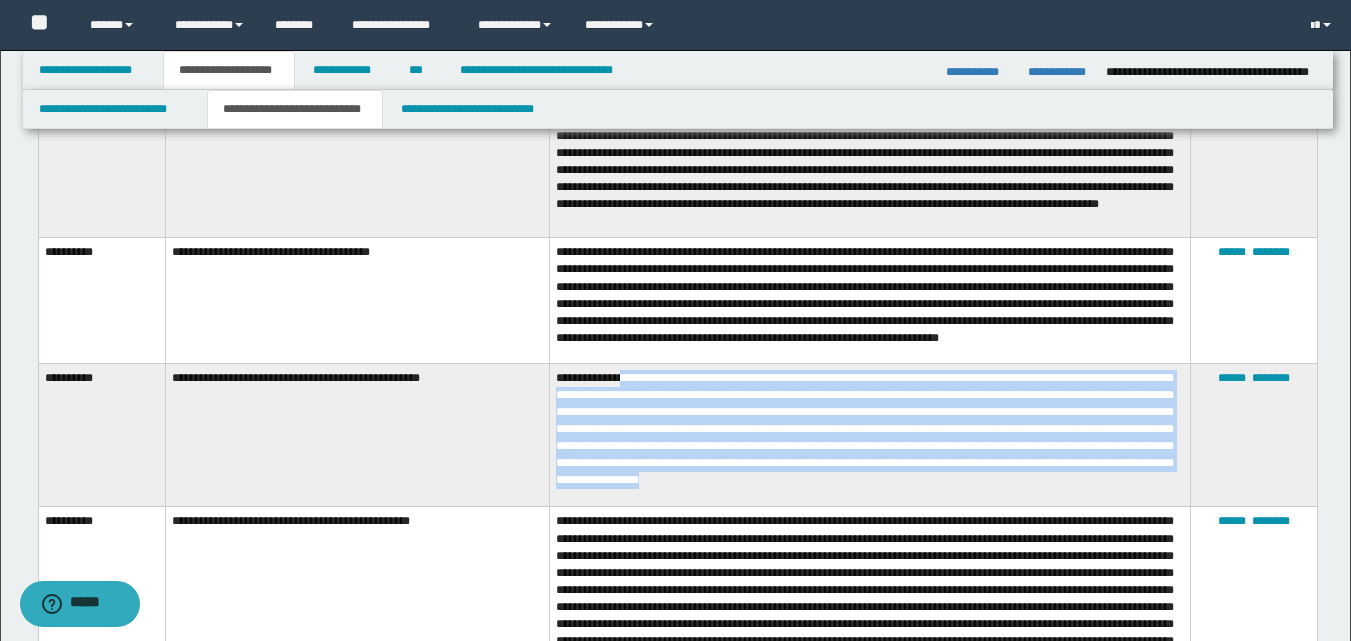 drag, startPoint x: 632, startPoint y: 369, endPoint x: 973, endPoint y: 475, distance: 357.0952 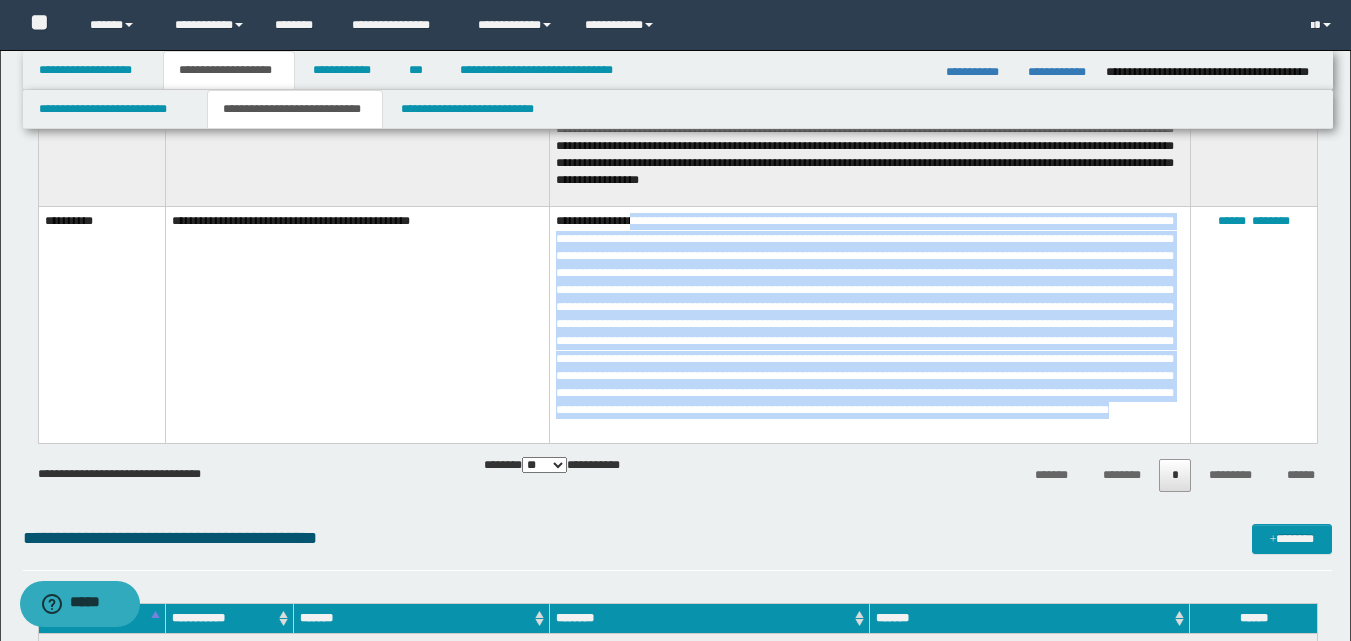 drag, startPoint x: 640, startPoint y: 206, endPoint x: 762, endPoint y: 330, distance: 173.95401 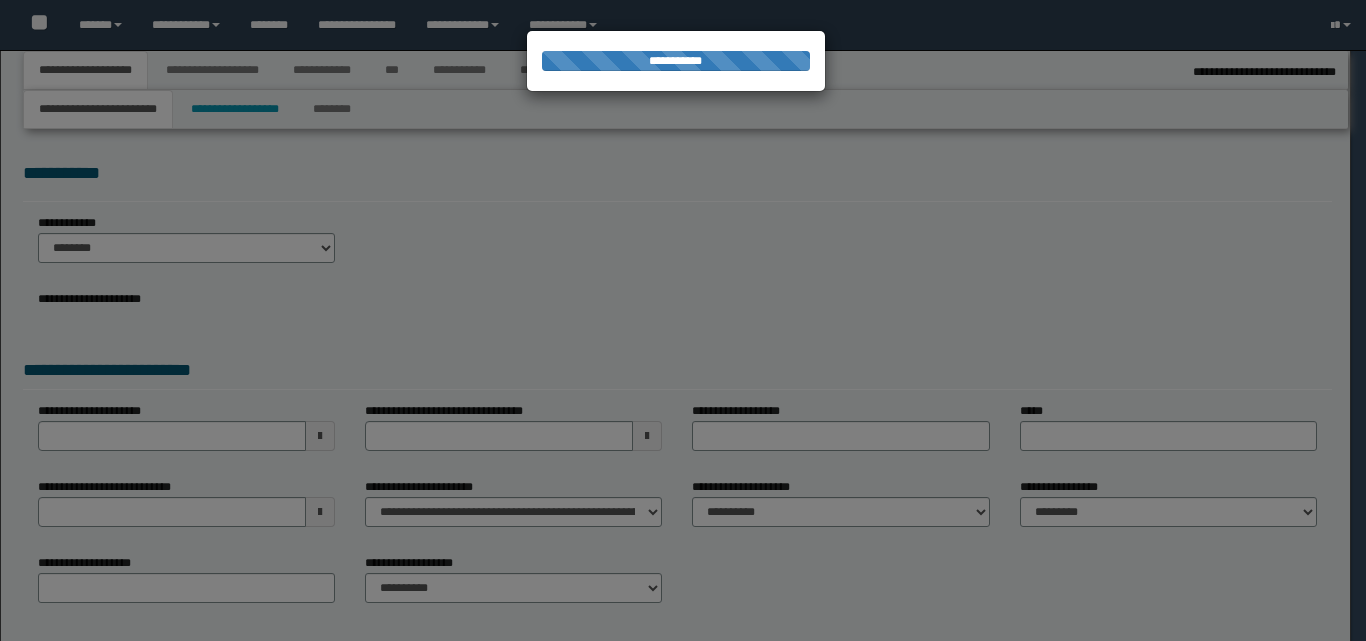 select on "*" 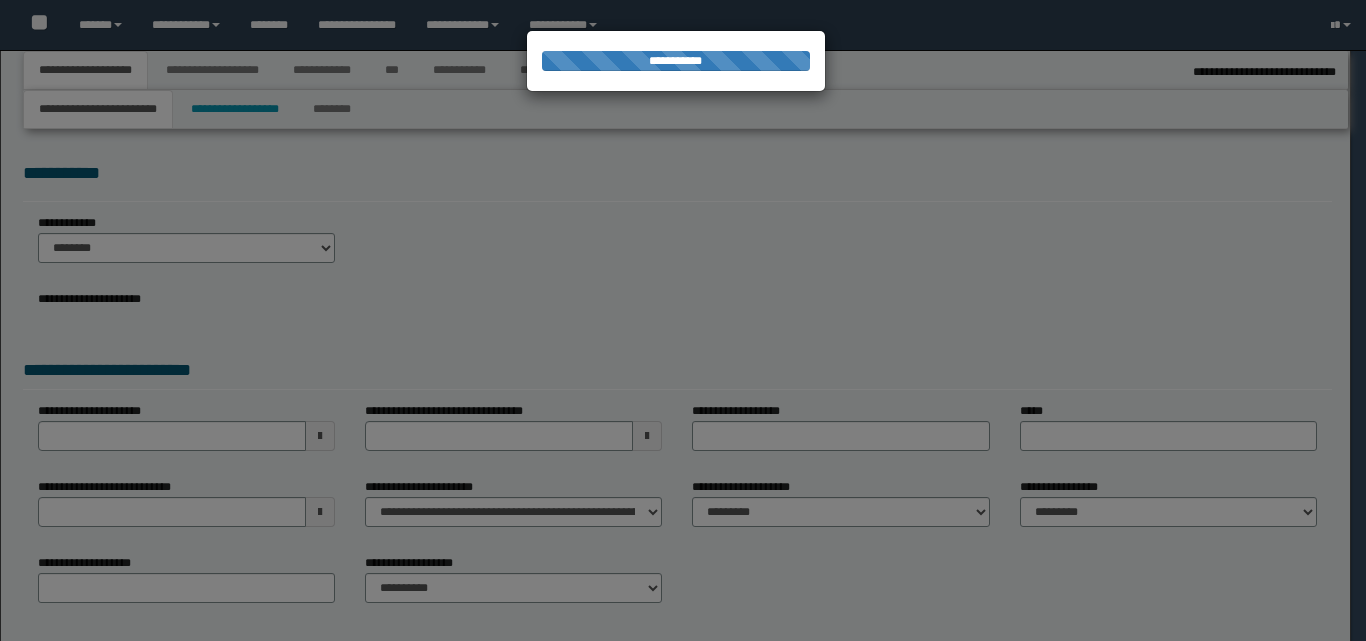select on "*" 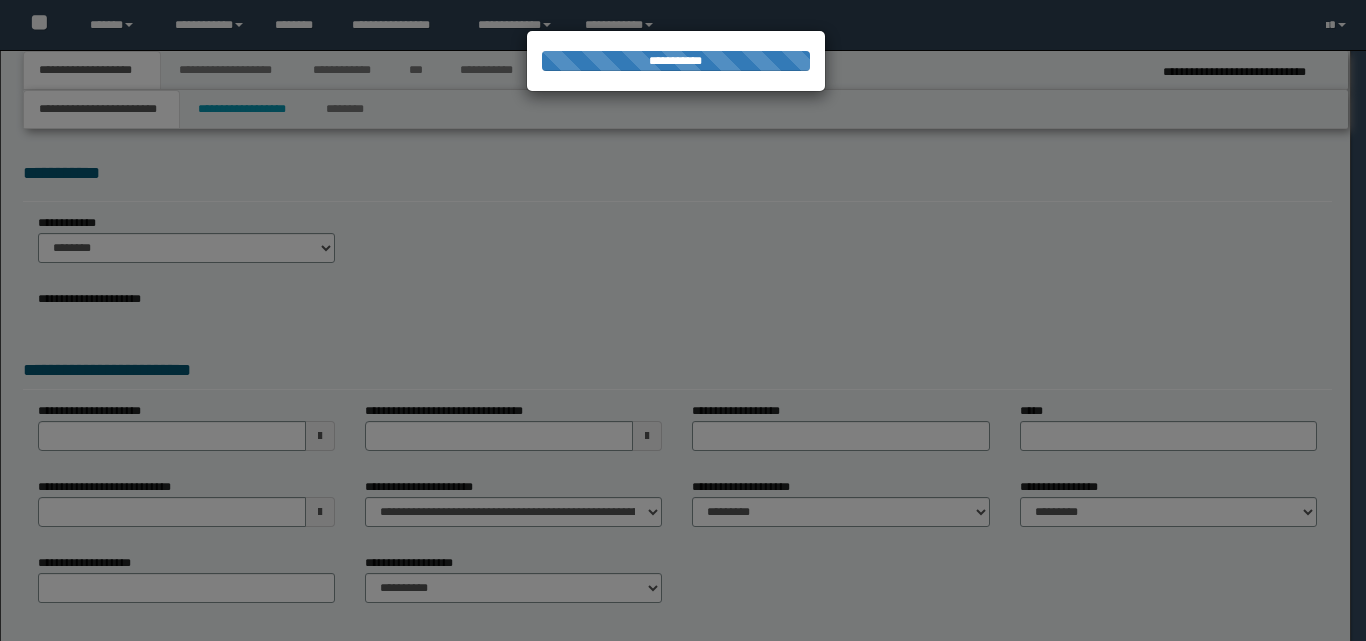 scroll, scrollTop: 0, scrollLeft: 0, axis: both 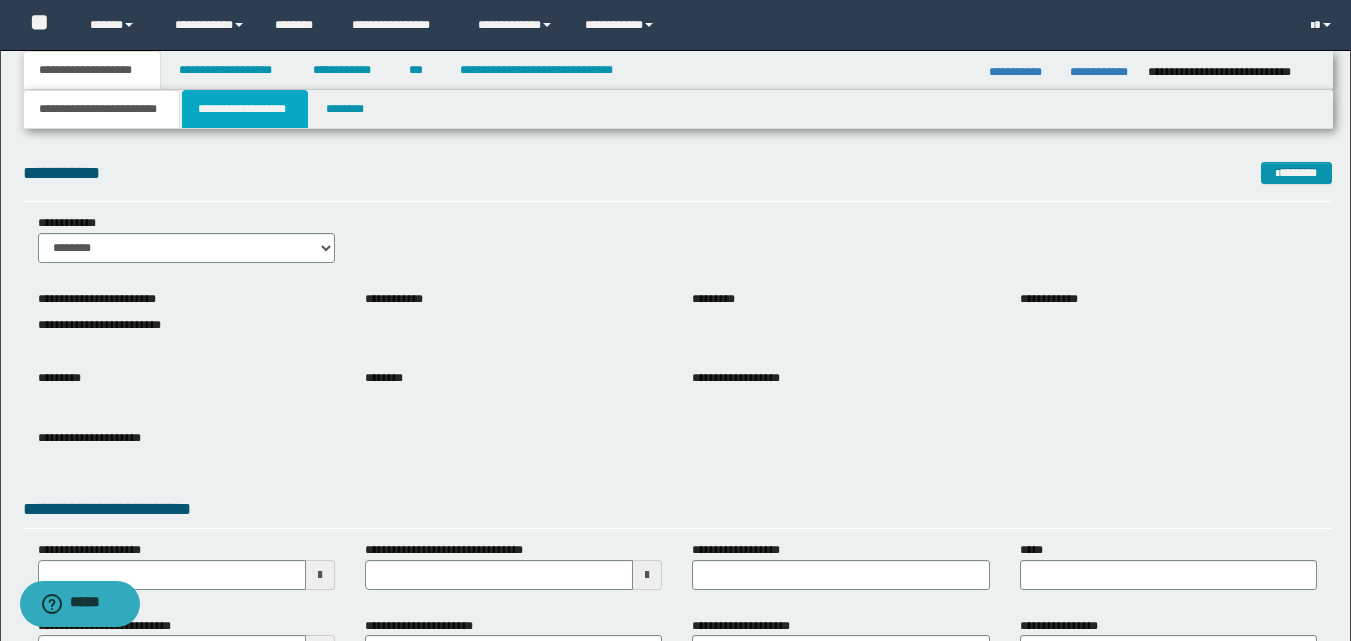click on "**********" at bounding box center [245, 109] 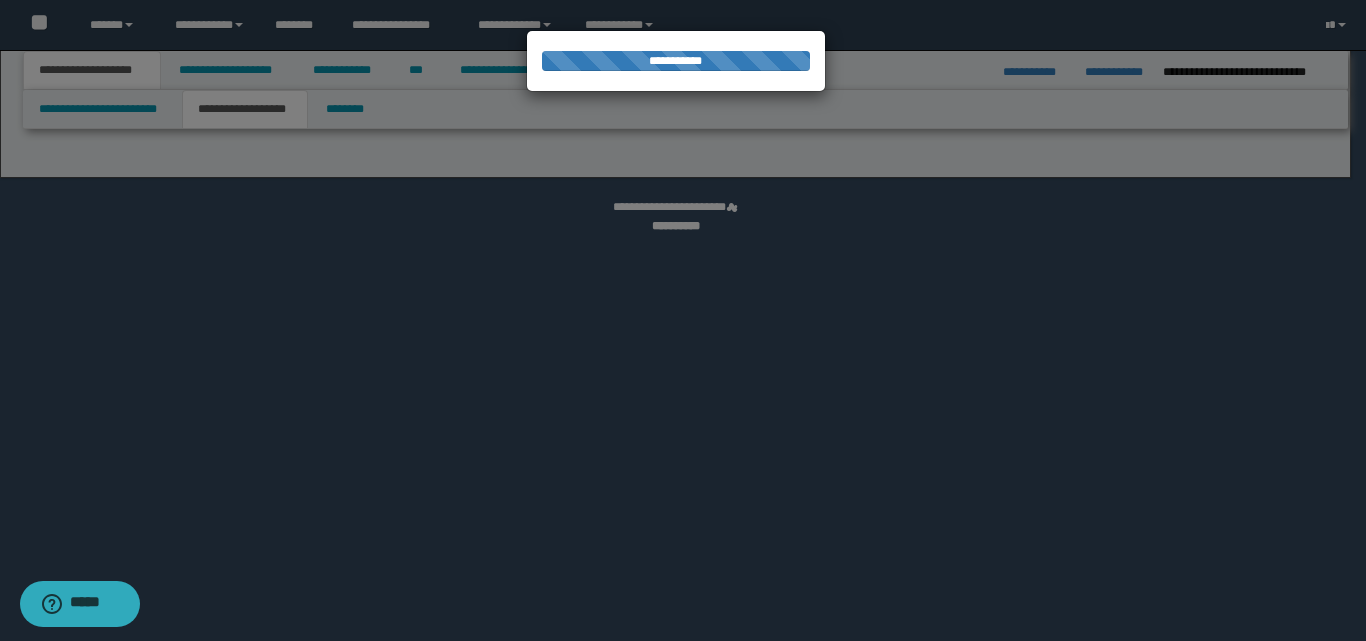 select on "*" 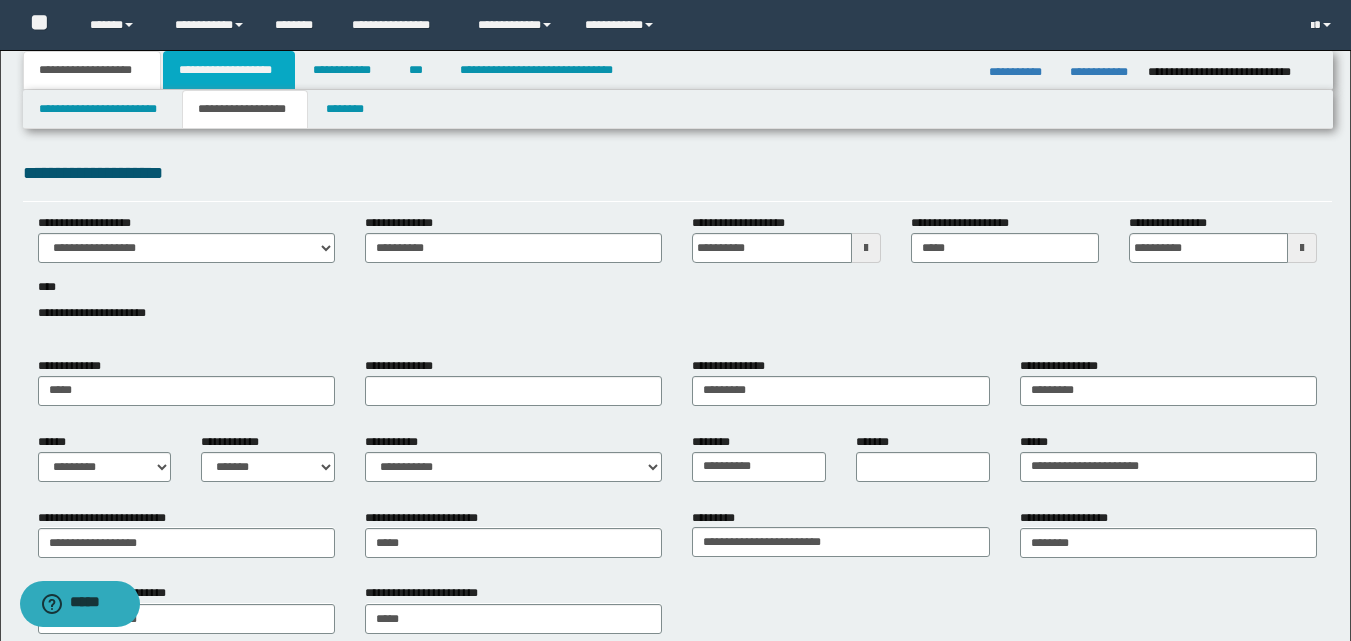 click on "**********" at bounding box center (229, 70) 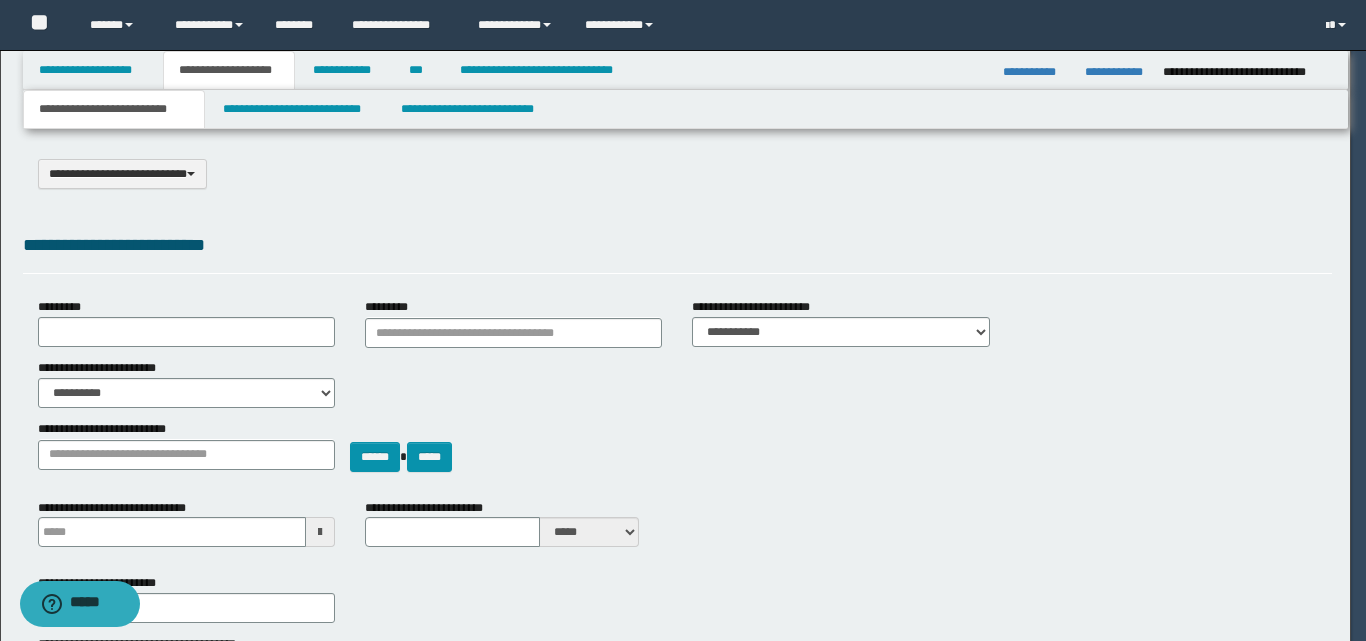 select on "*" 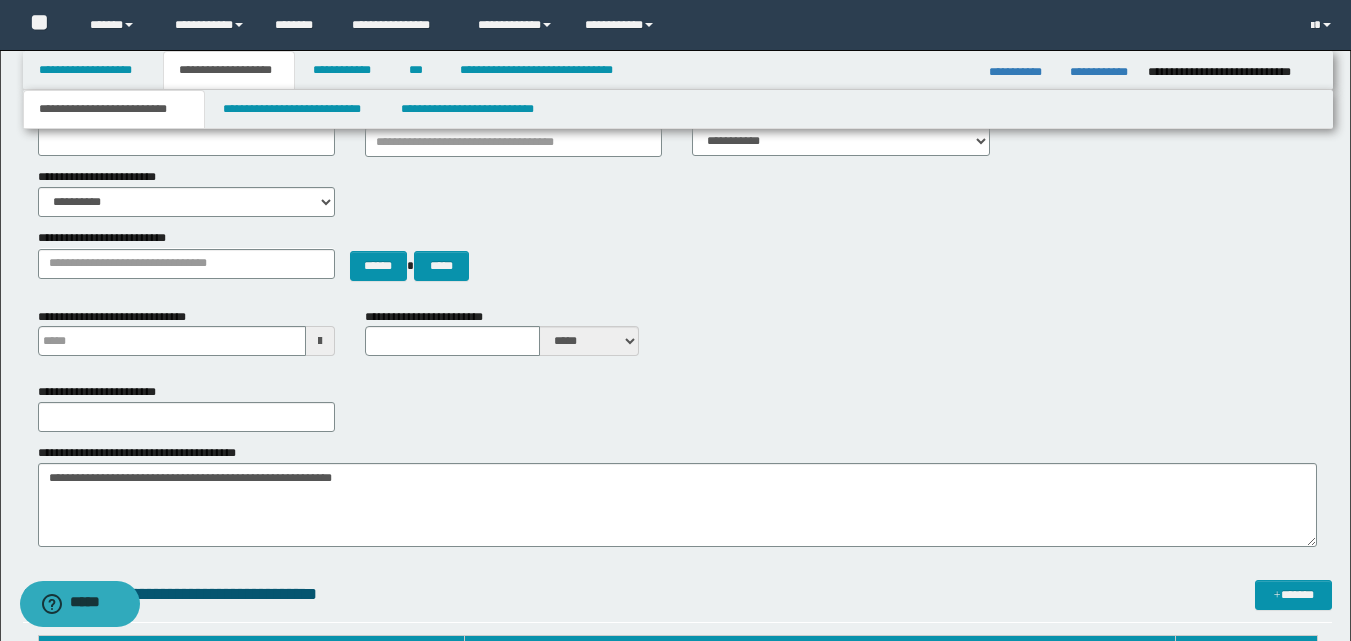 scroll, scrollTop: 200, scrollLeft: 0, axis: vertical 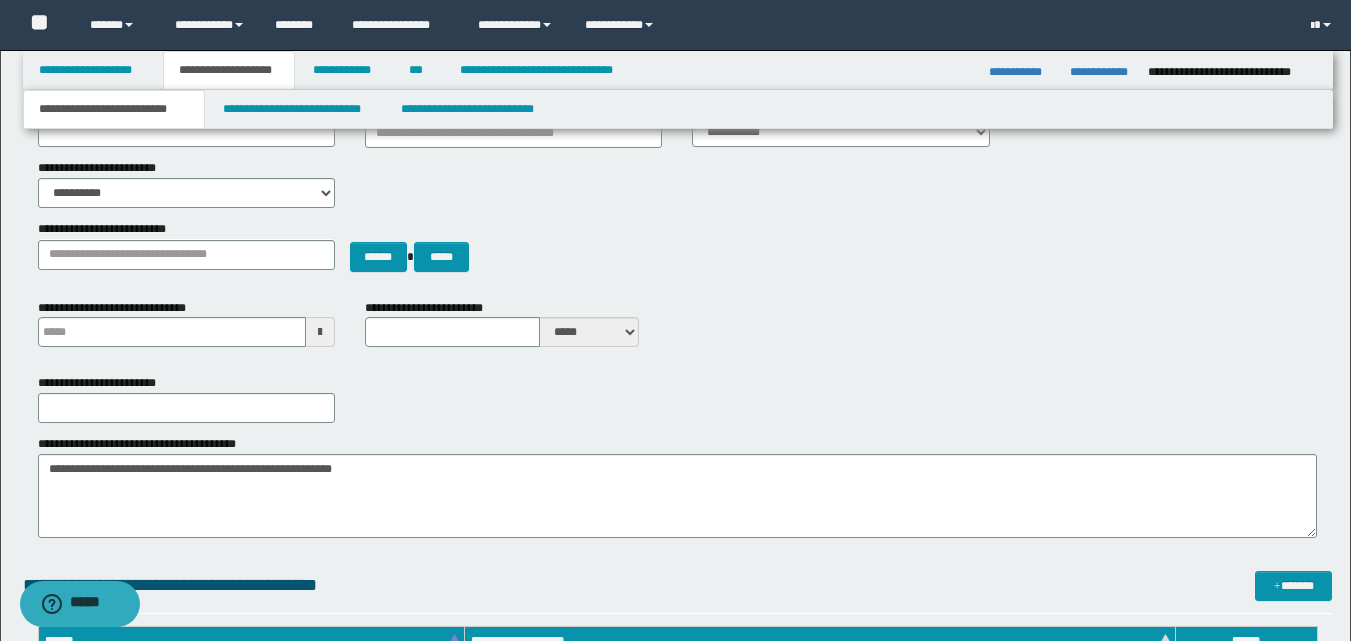 type 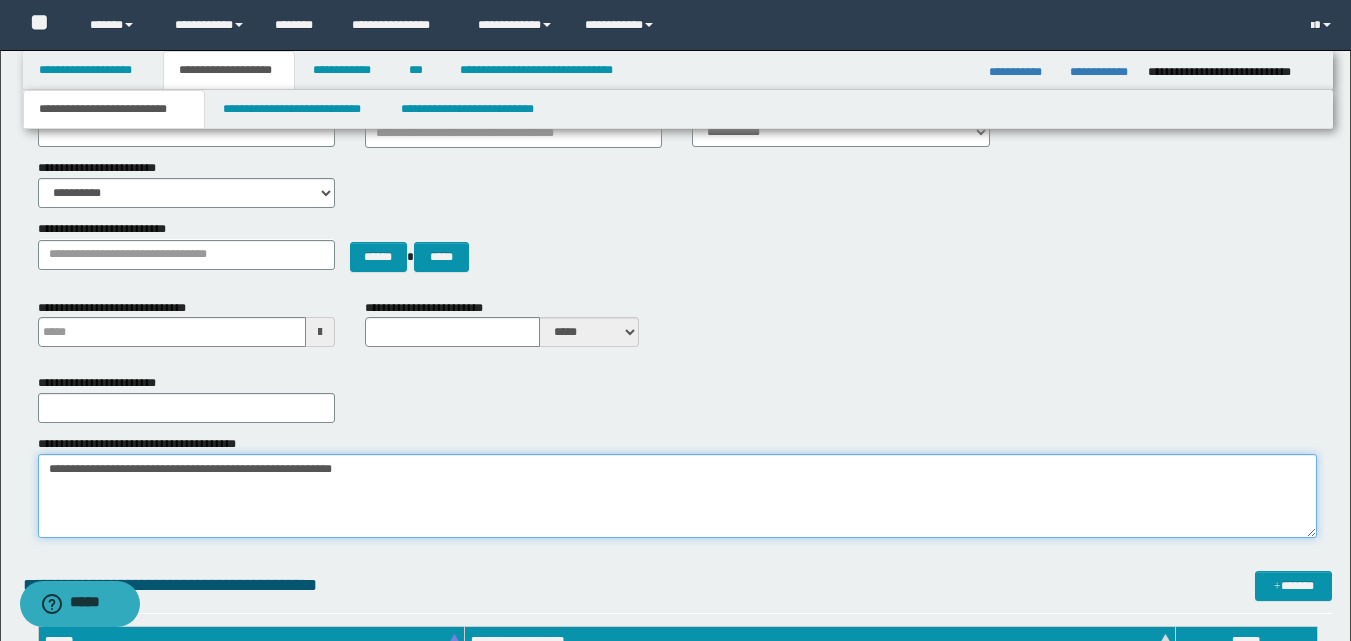 drag, startPoint x: 48, startPoint y: 469, endPoint x: 450, endPoint y: 468, distance: 402.00125 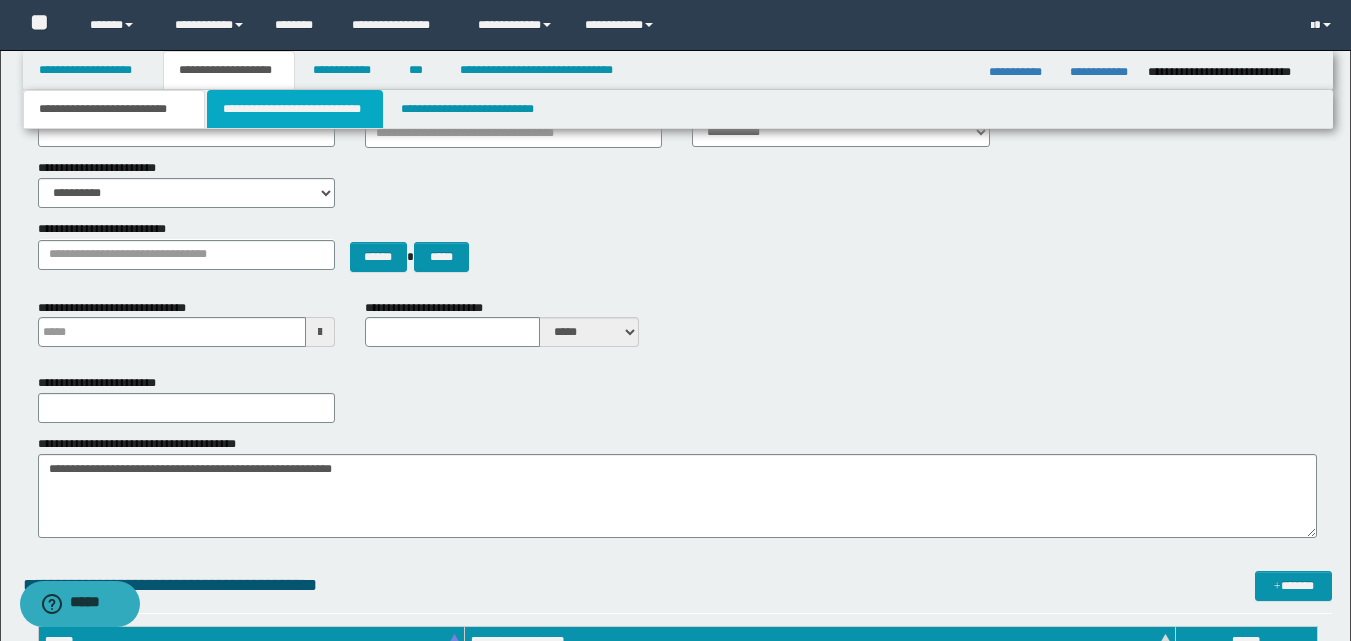 click on "**********" at bounding box center [295, 109] 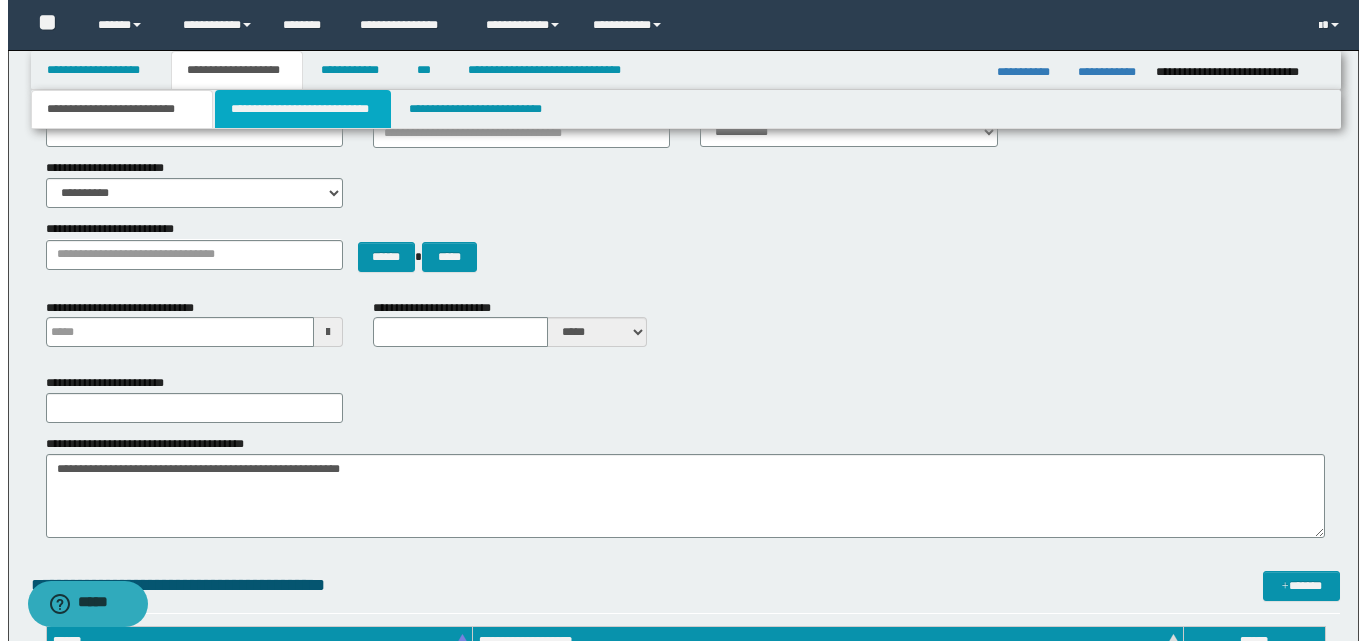 scroll, scrollTop: 0, scrollLeft: 0, axis: both 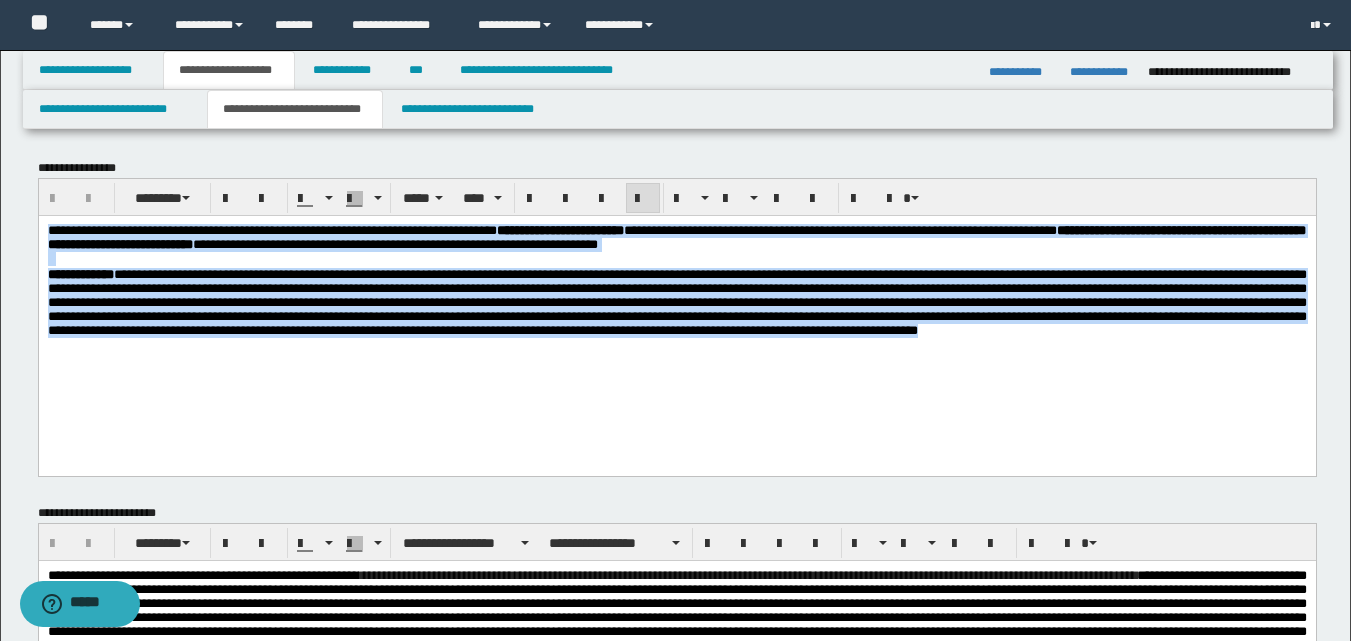 drag, startPoint x: 49, startPoint y: 229, endPoint x: 853, endPoint y: 359, distance: 814.44214 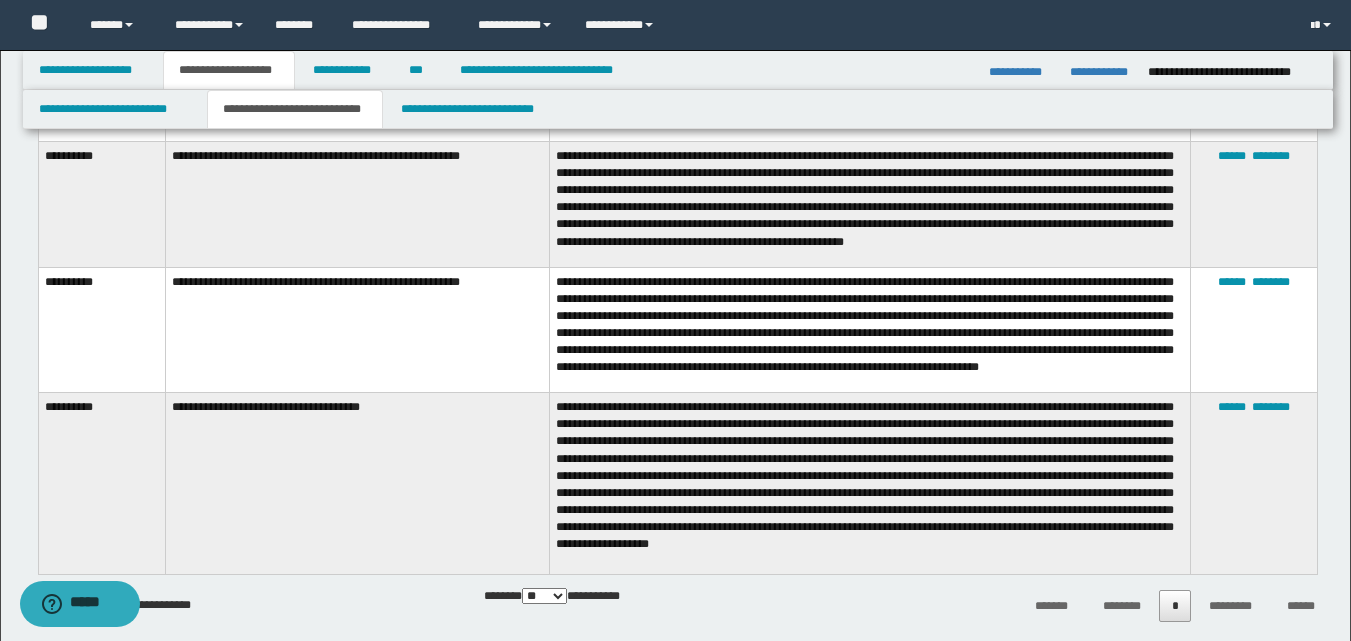 scroll, scrollTop: 1300, scrollLeft: 0, axis: vertical 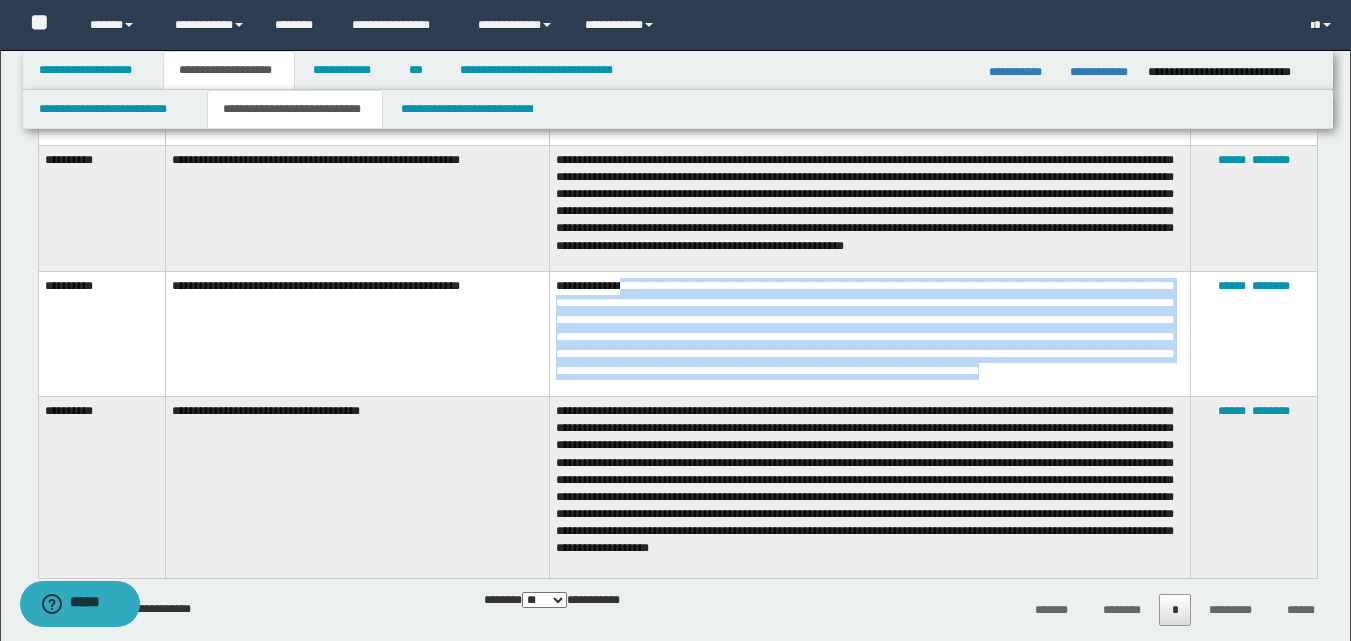 drag, startPoint x: 628, startPoint y: 293, endPoint x: 695, endPoint y: 405, distance: 130.51053 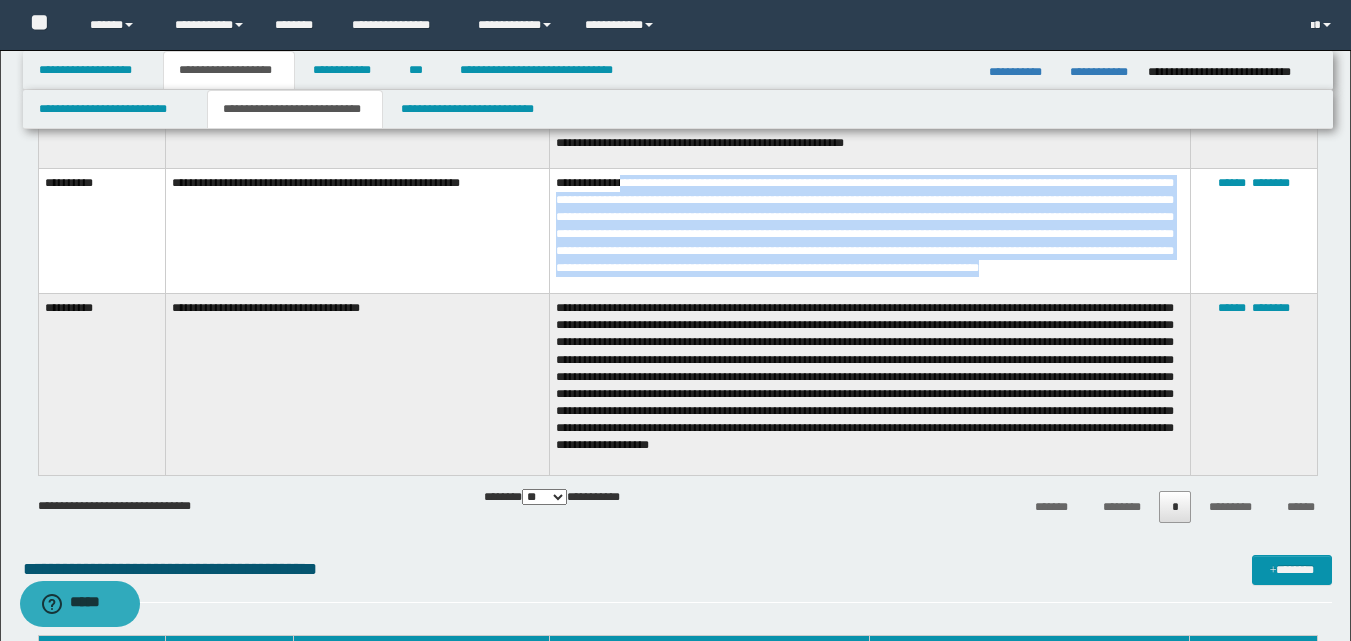 scroll, scrollTop: 1500, scrollLeft: 0, axis: vertical 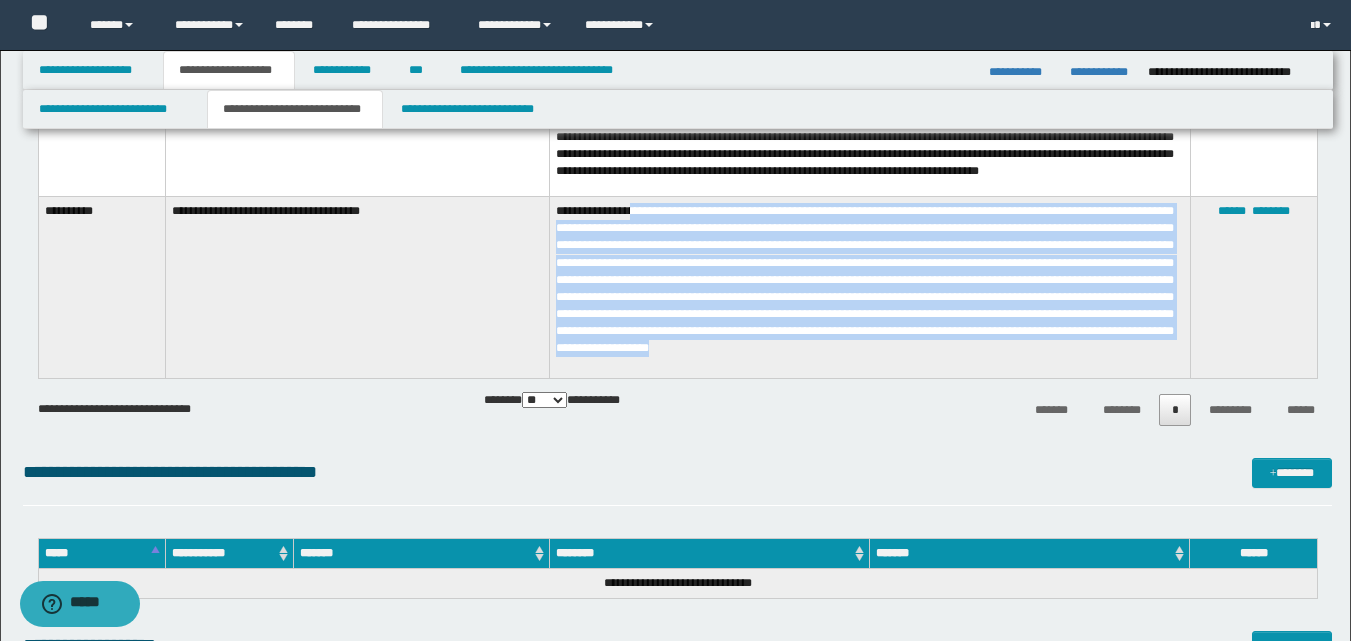 drag, startPoint x: 647, startPoint y: 229, endPoint x: 1001, endPoint y: 330, distance: 368.12634 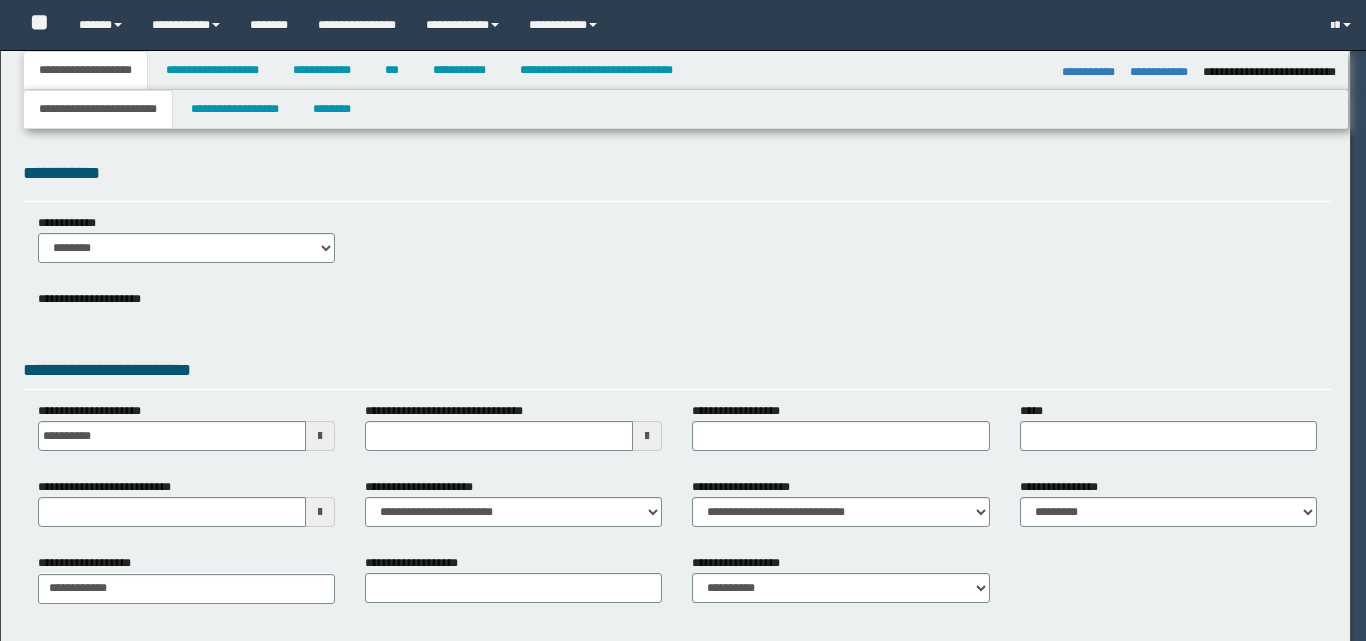 select on "*" 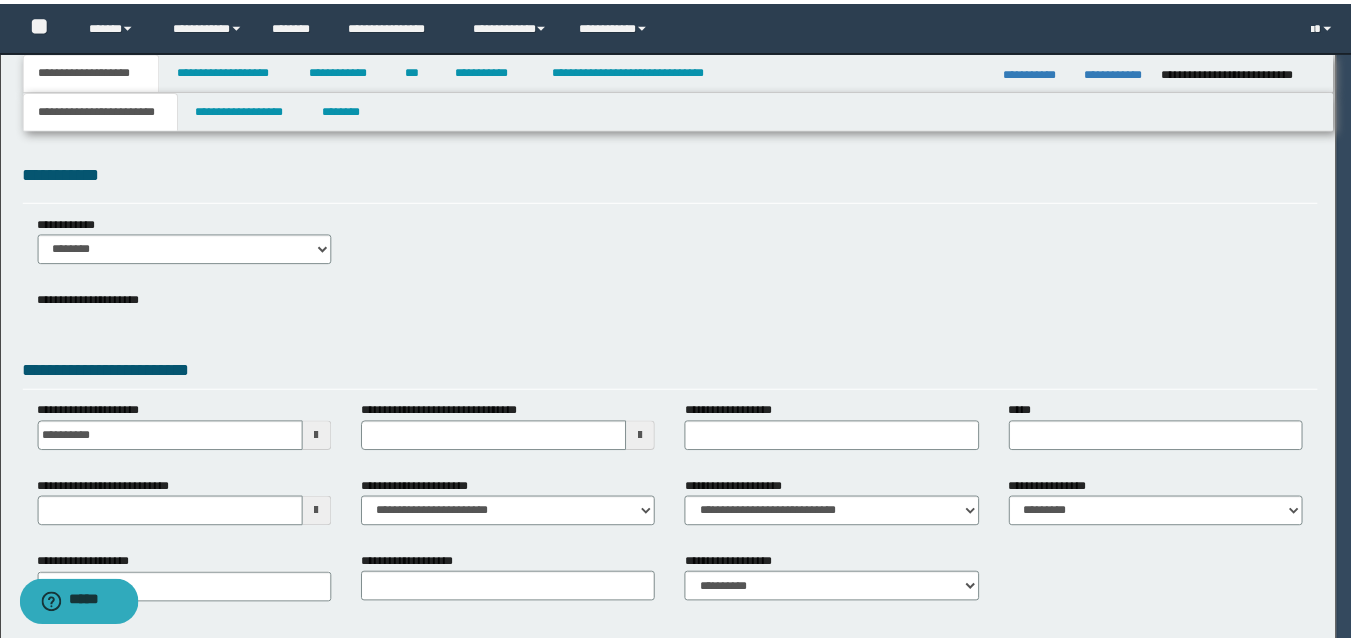 scroll, scrollTop: 0, scrollLeft: 0, axis: both 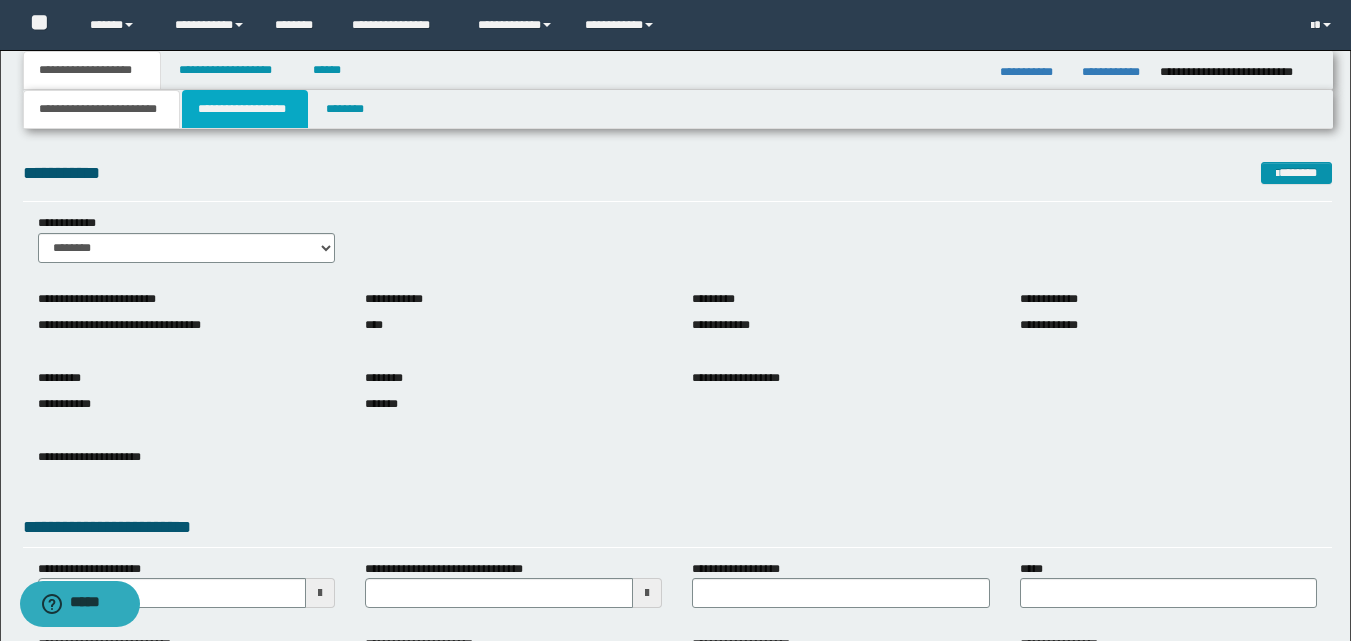 click on "**********" at bounding box center (245, 109) 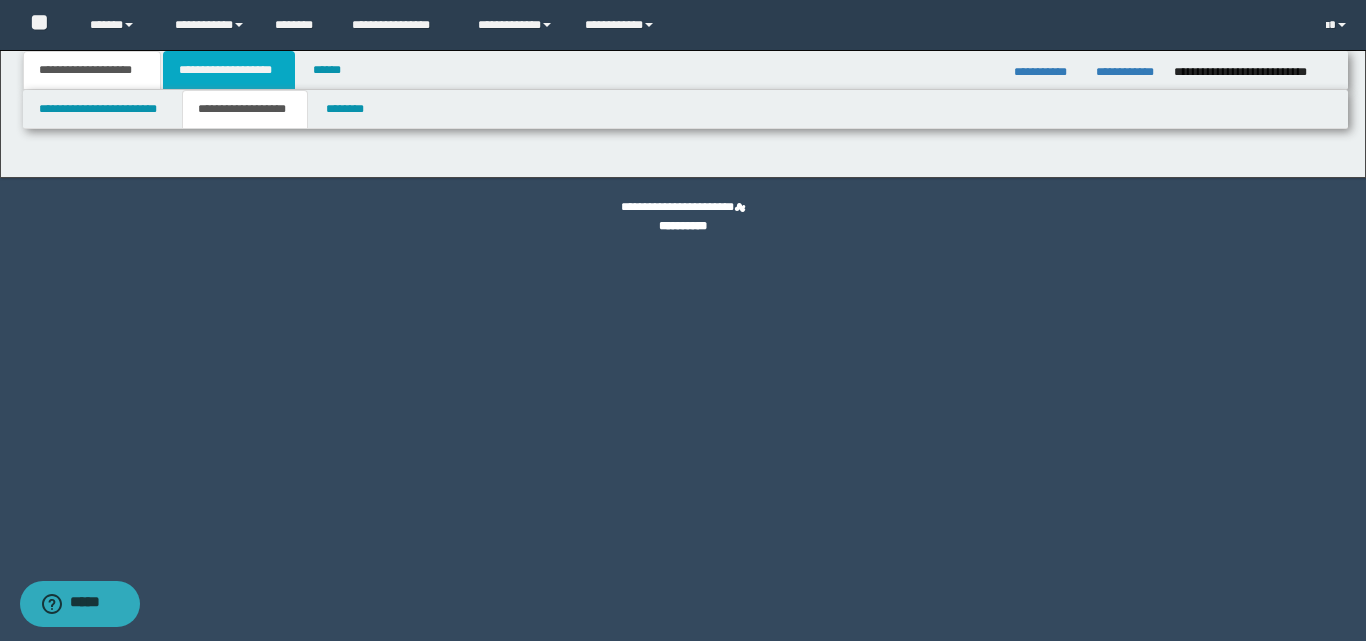 click on "**********" at bounding box center (229, 70) 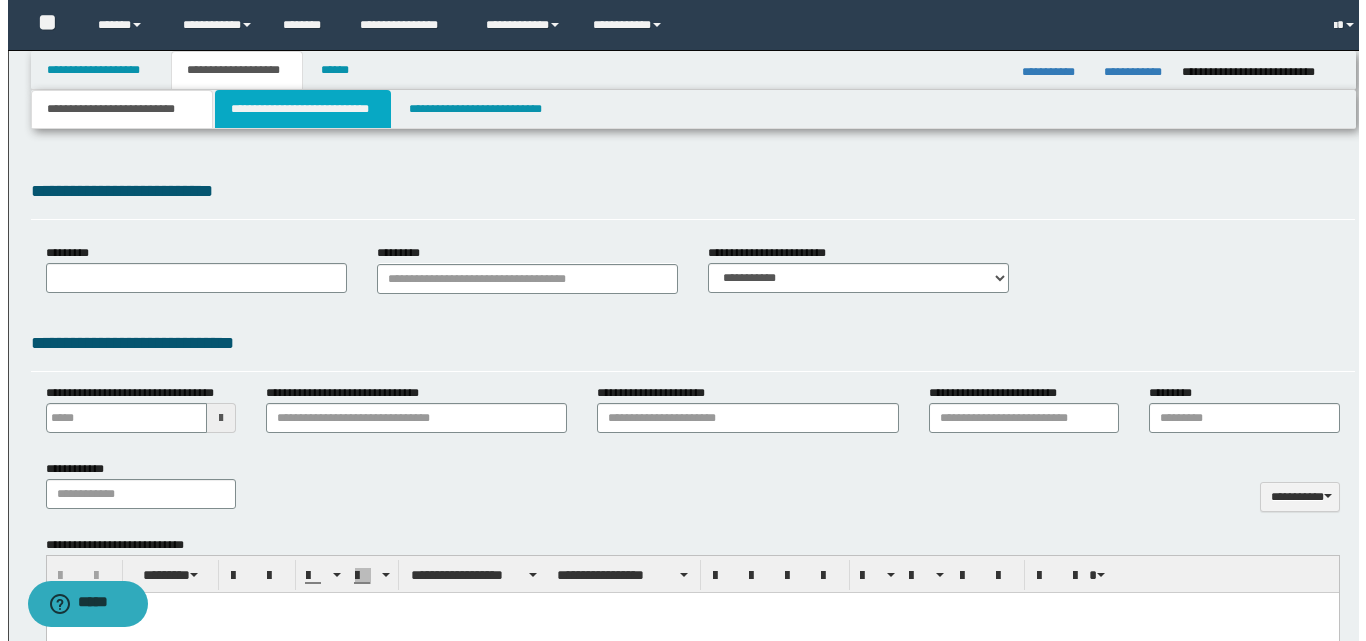 scroll, scrollTop: 0, scrollLeft: 0, axis: both 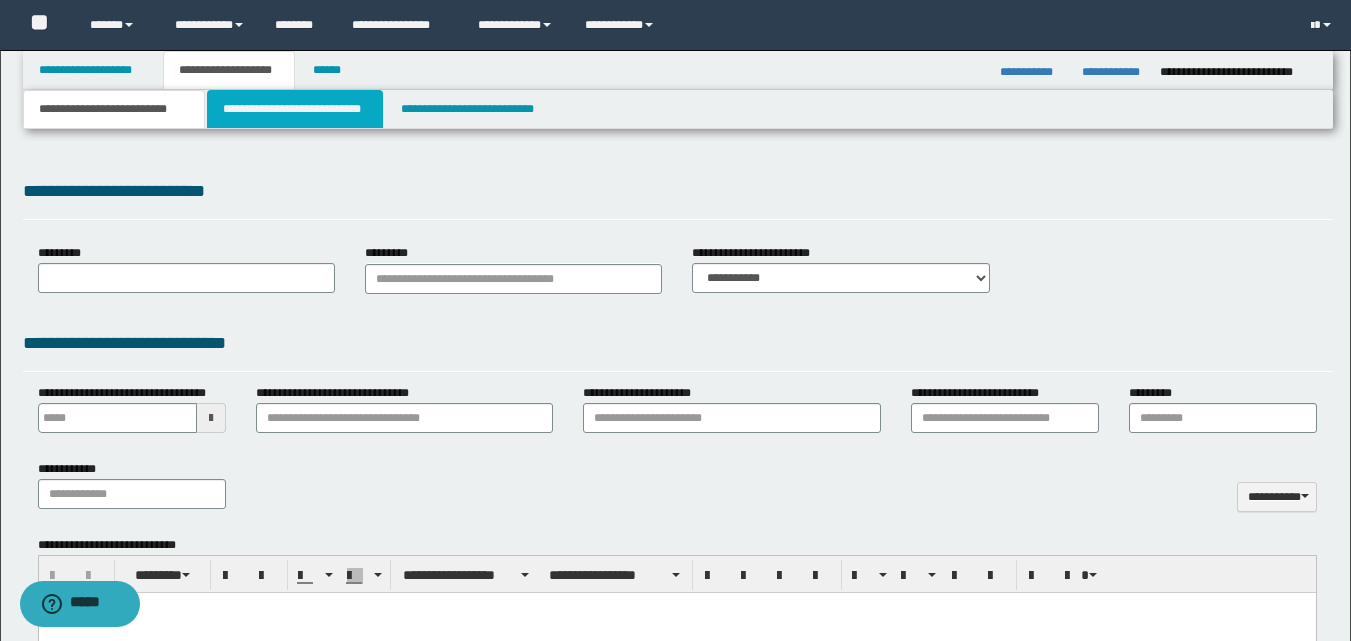 click on "**********" at bounding box center (295, 109) 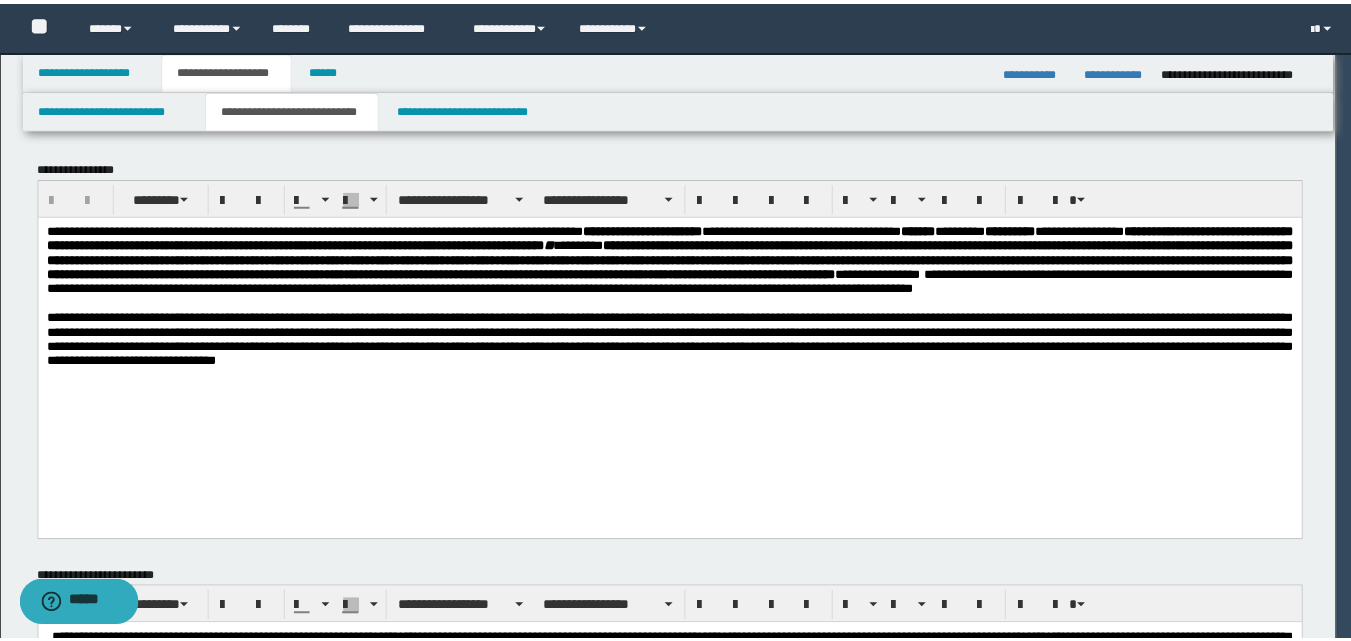 scroll, scrollTop: 0, scrollLeft: 0, axis: both 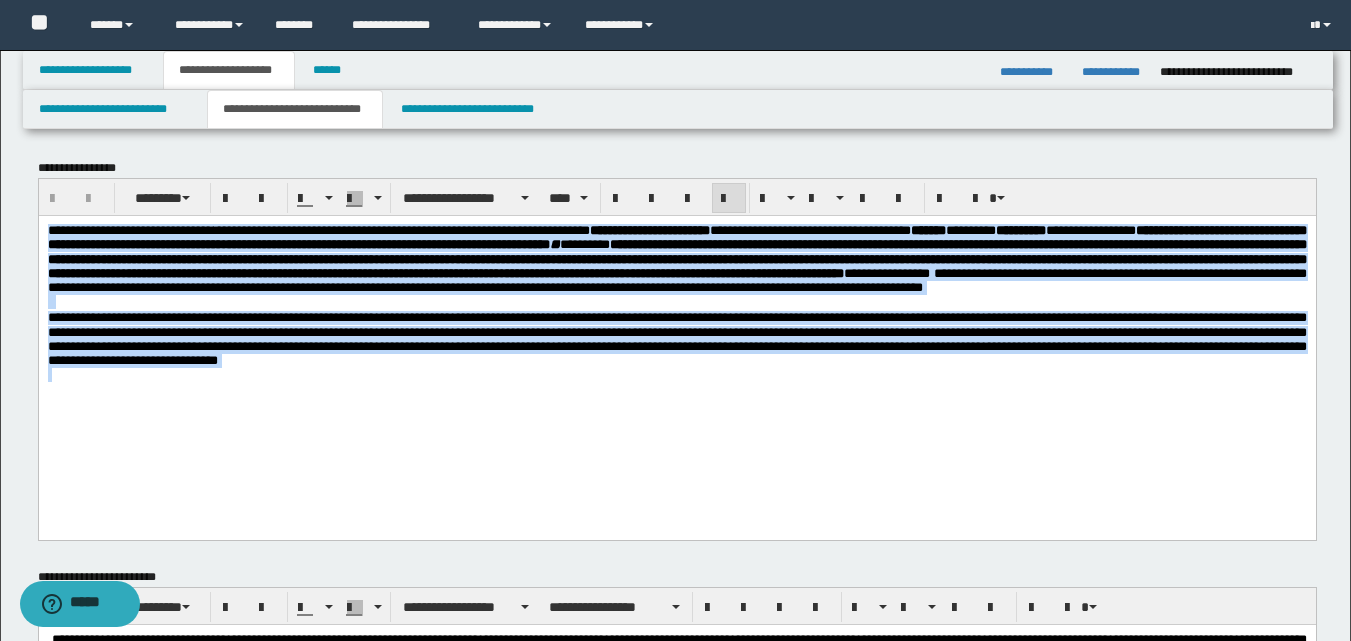 drag, startPoint x: 51, startPoint y: 232, endPoint x: 993, endPoint y: 338, distance: 947.9451 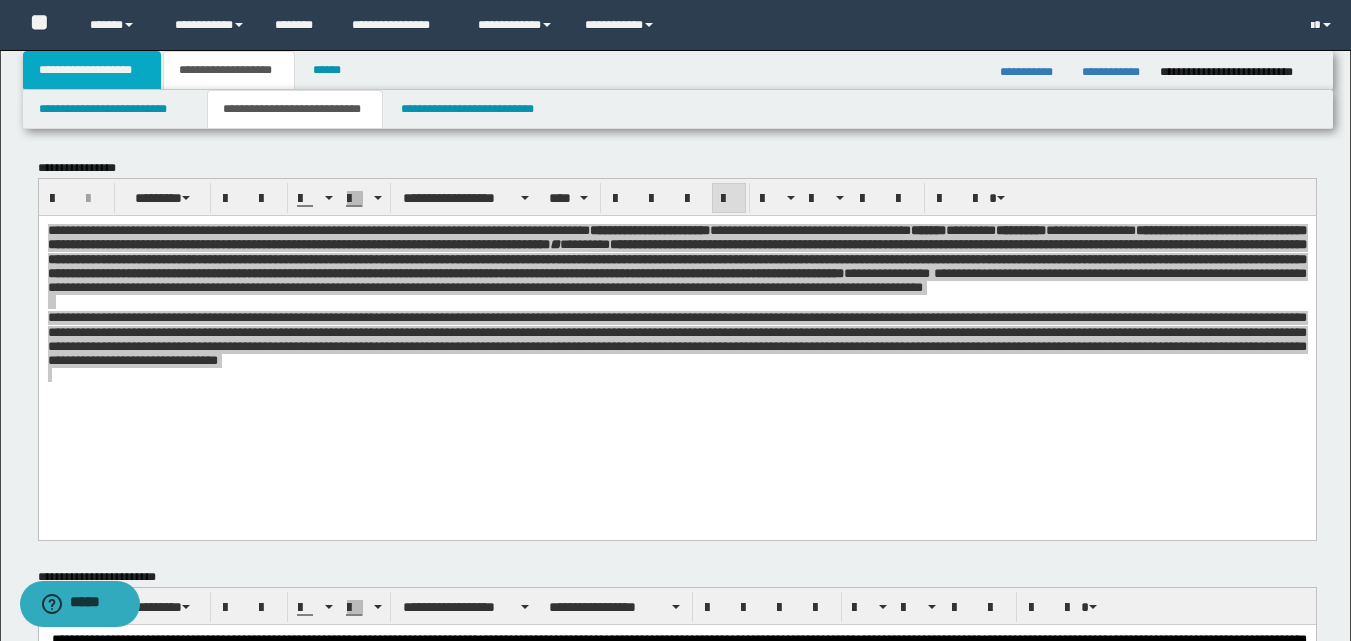 drag, startPoint x: 131, startPoint y: 75, endPoint x: 121, endPoint y: 97, distance: 24.166092 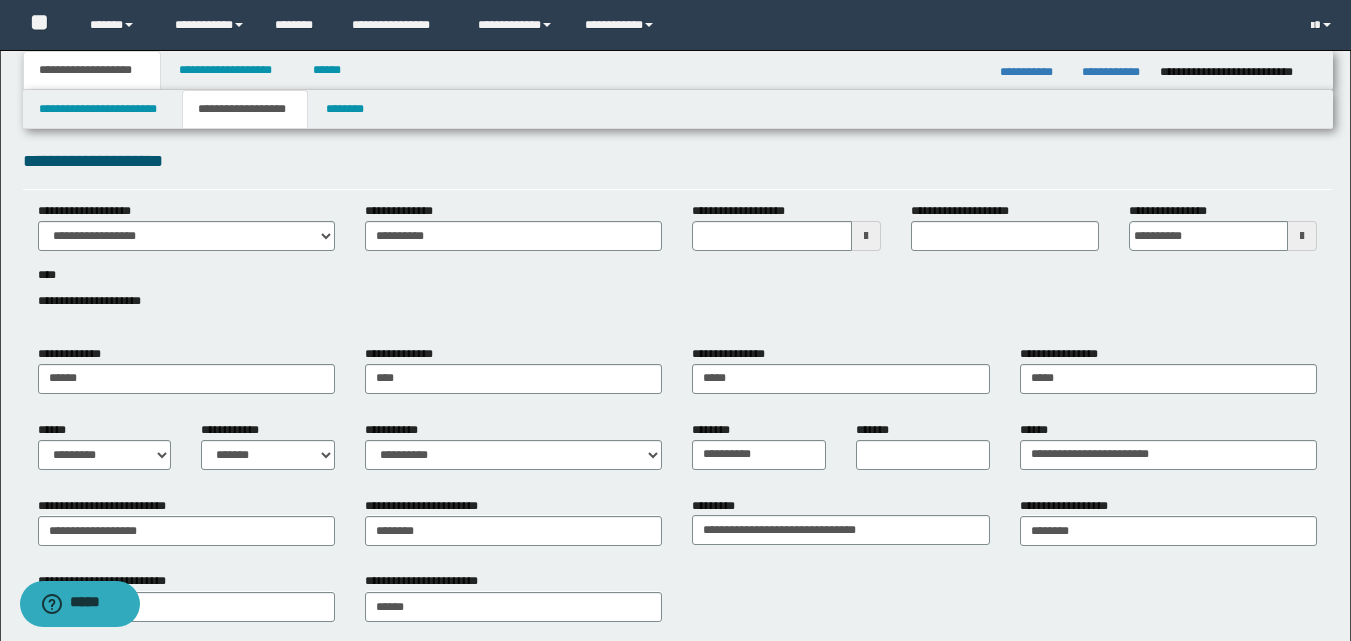 scroll, scrollTop: 0, scrollLeft: 0, axis: both 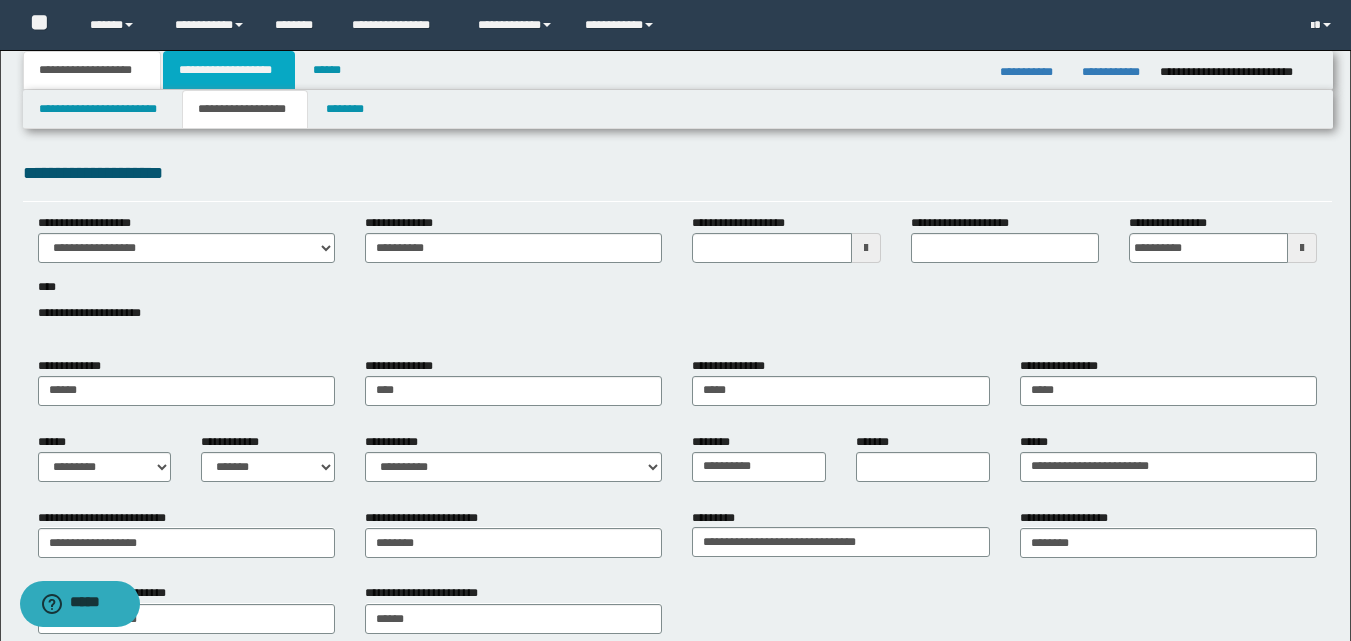 drag, startPoint x: 252, startPoint y: 75, endPoint x: 254, endPoint y: 95, distance: 20.09975 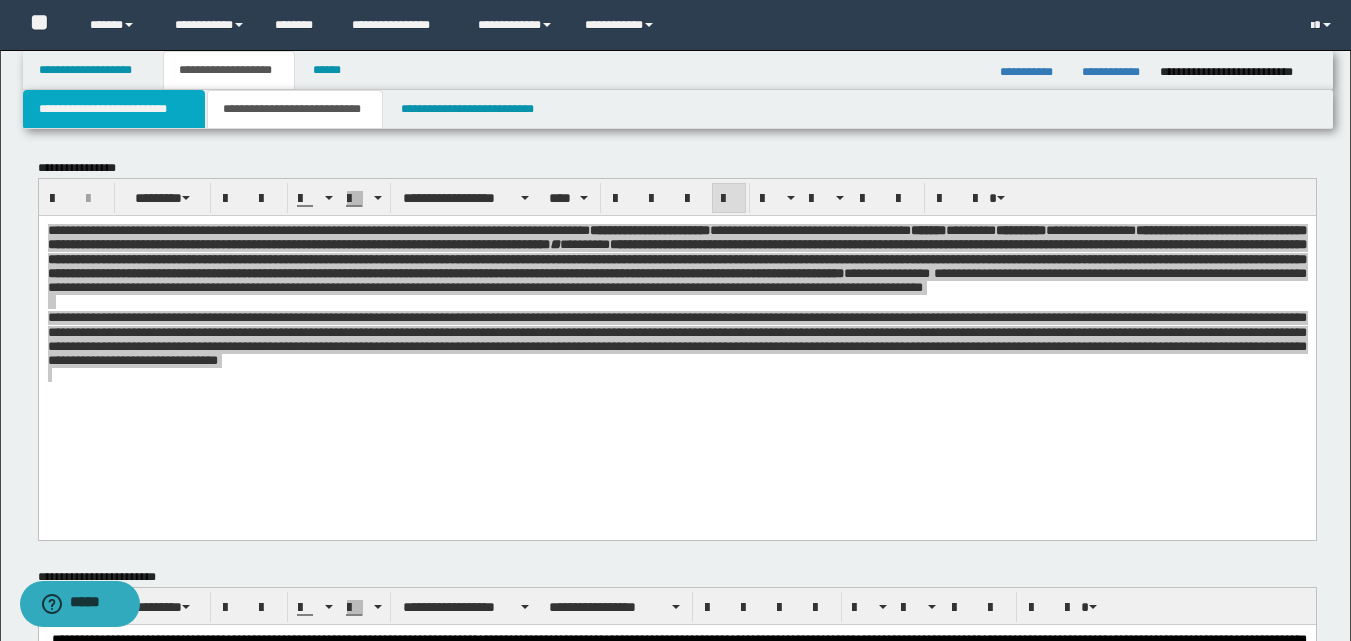 click on "**********" at bounding box center [114, 109] 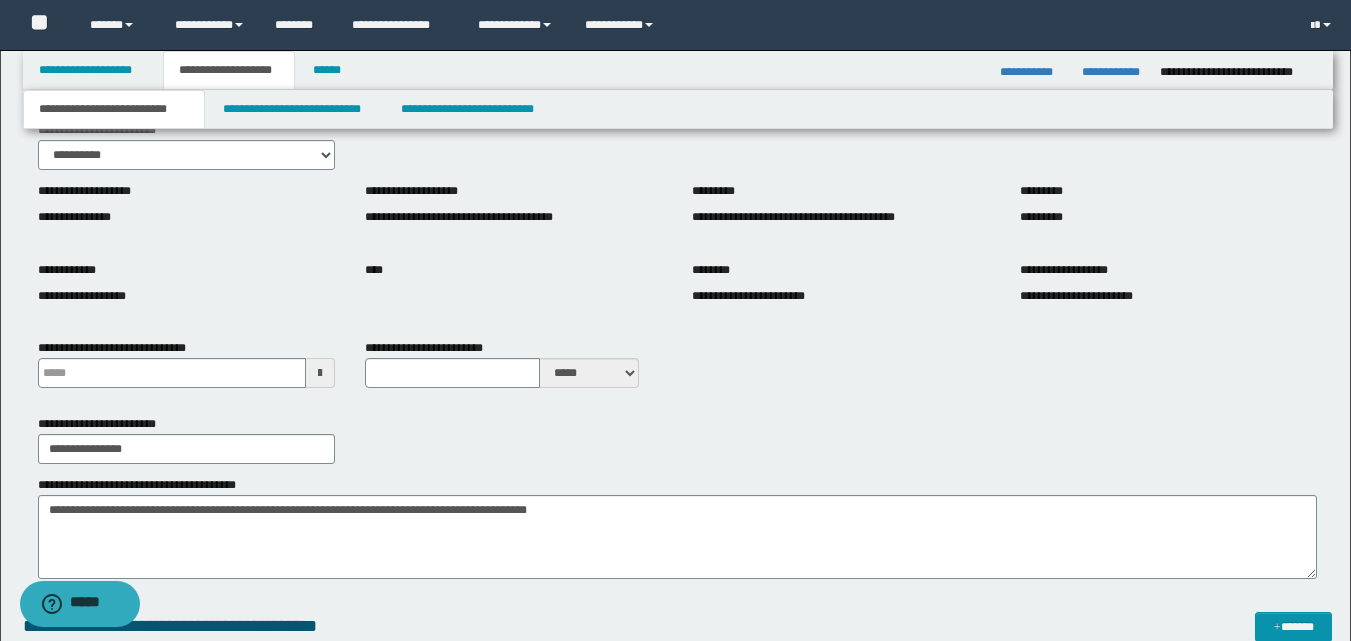 scroll, scrollTop: 100, scrollLeft: 0, axis: vertical 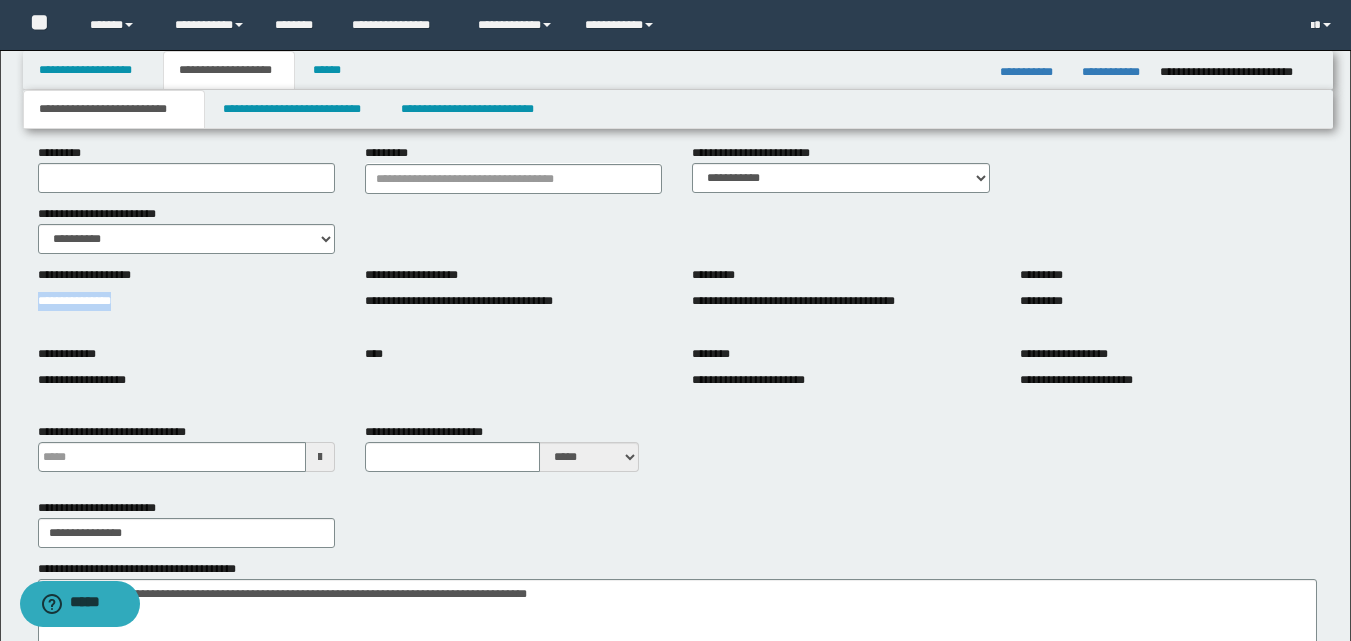 drag, startPoint x: 37, startPoint y: 302, endPoint x: 113, endPoint y: 301, distance: 76.00658 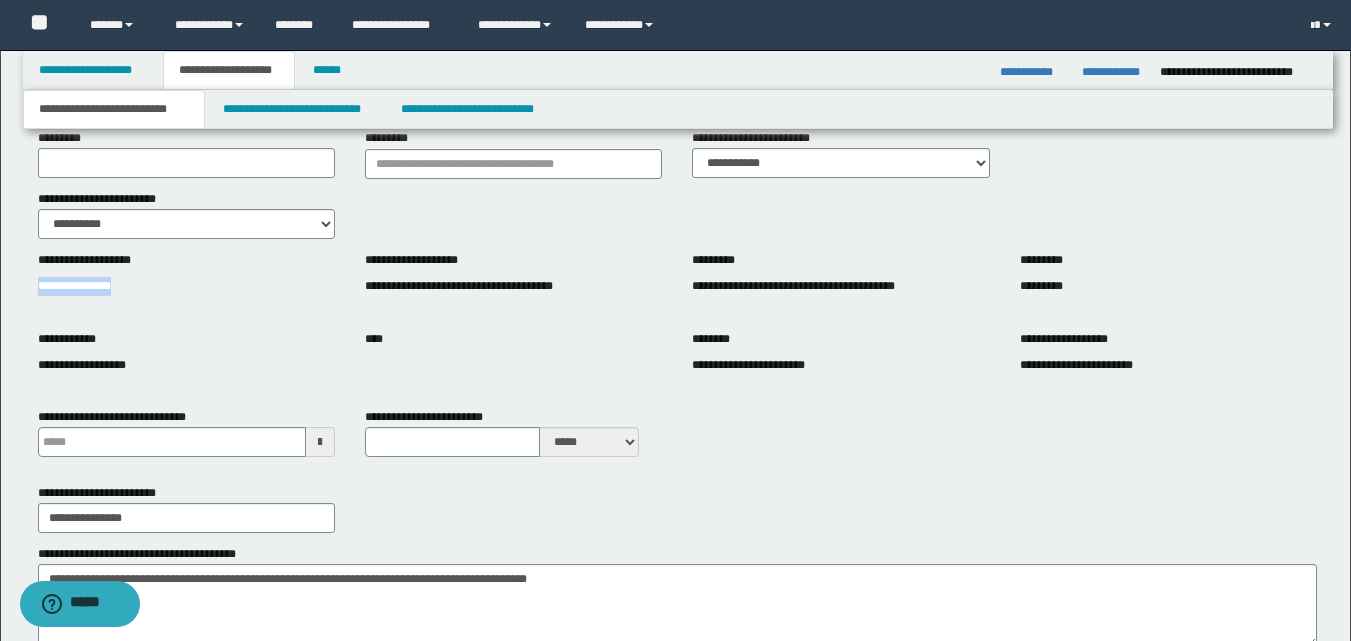 scroll, scrollTop: 300, scrollLeft: 0, axis: vertical 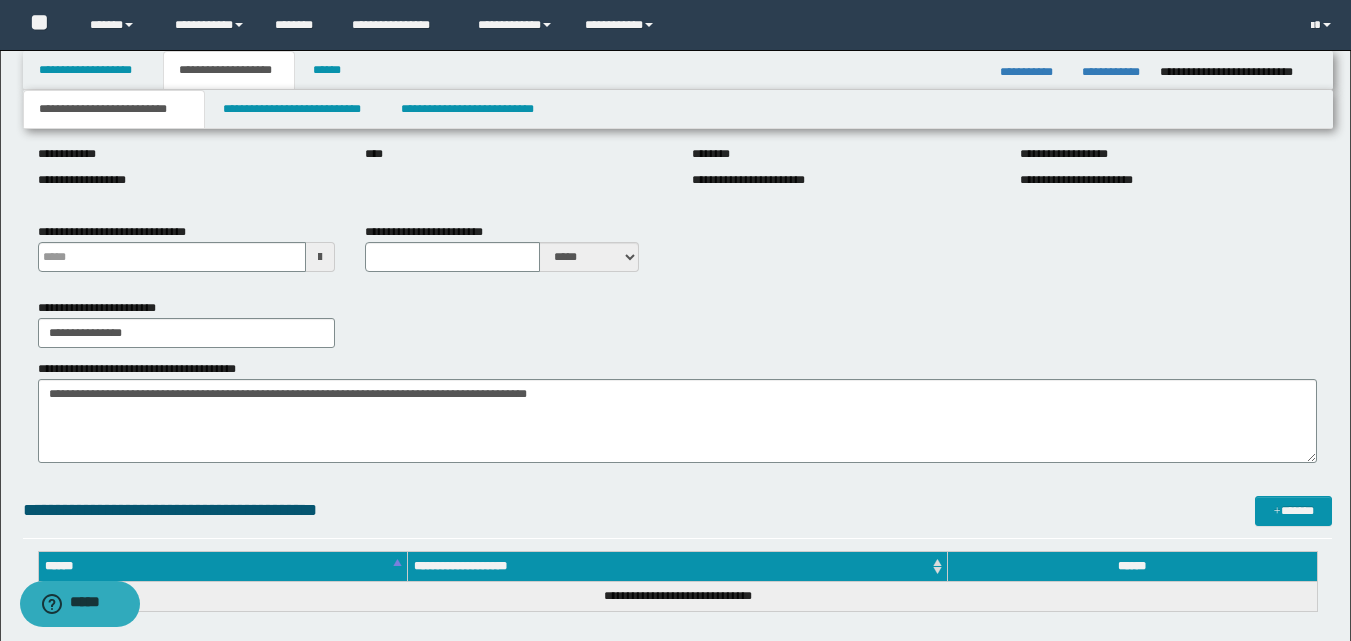 type 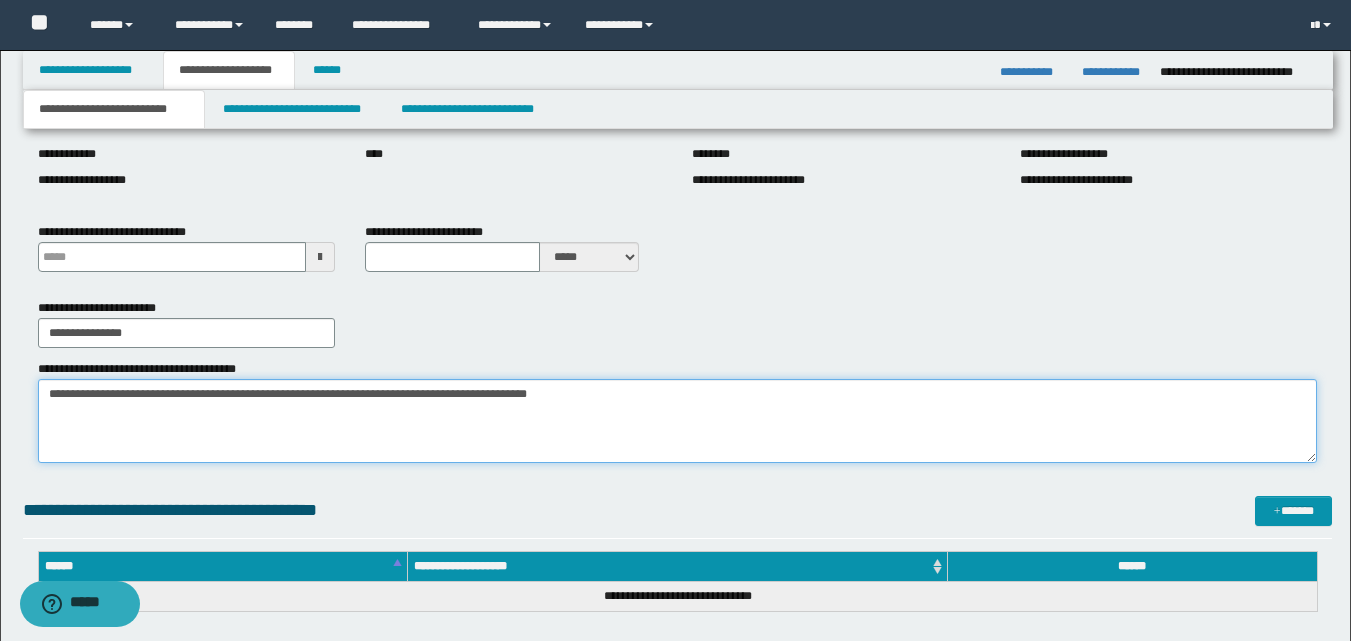 drag, startPoint x: 49, startPoint y: 395, endPoint x: 566, endPoint y: 391, distance: 517.0155 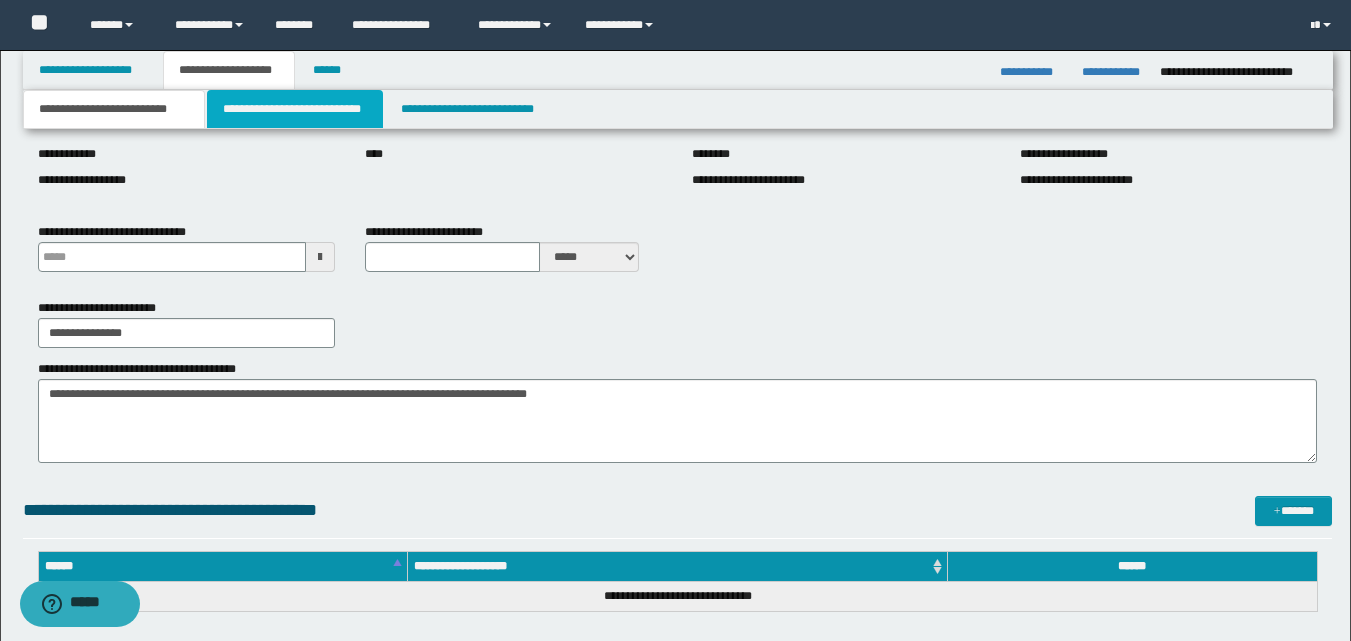 click on "**********" at bounding box center (295, 109) 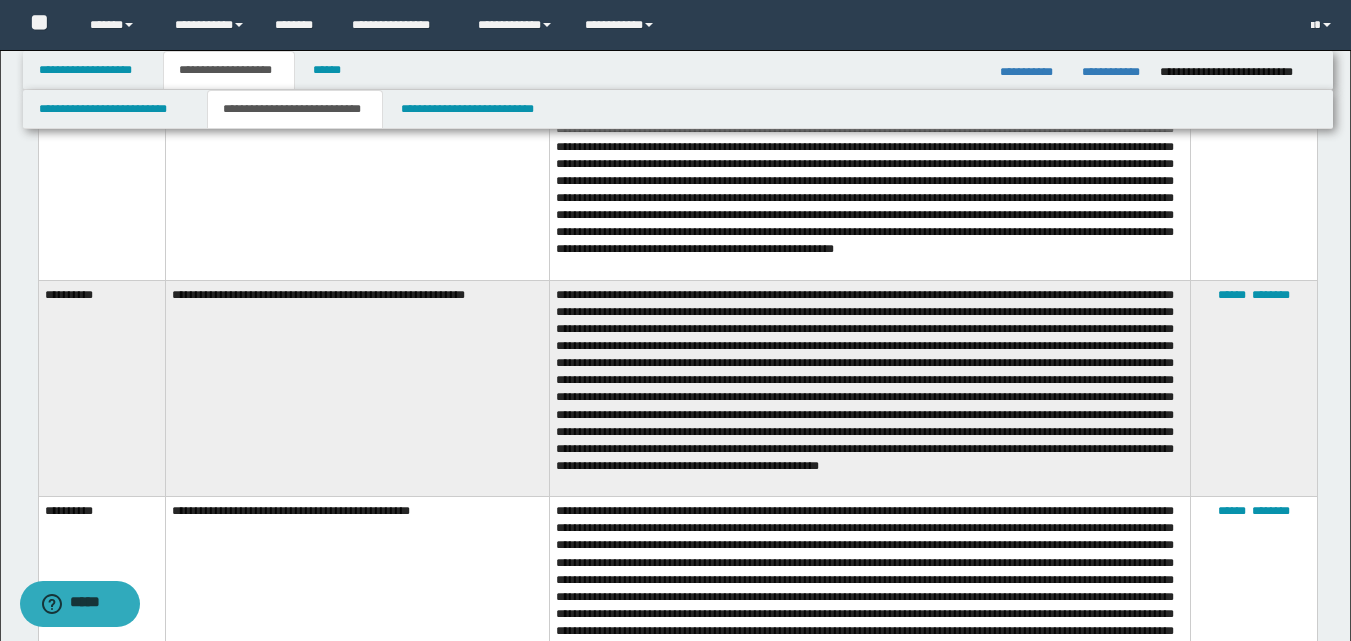 scroll, scrollTop: 1900, scrollLeft: 0, axis: vertical 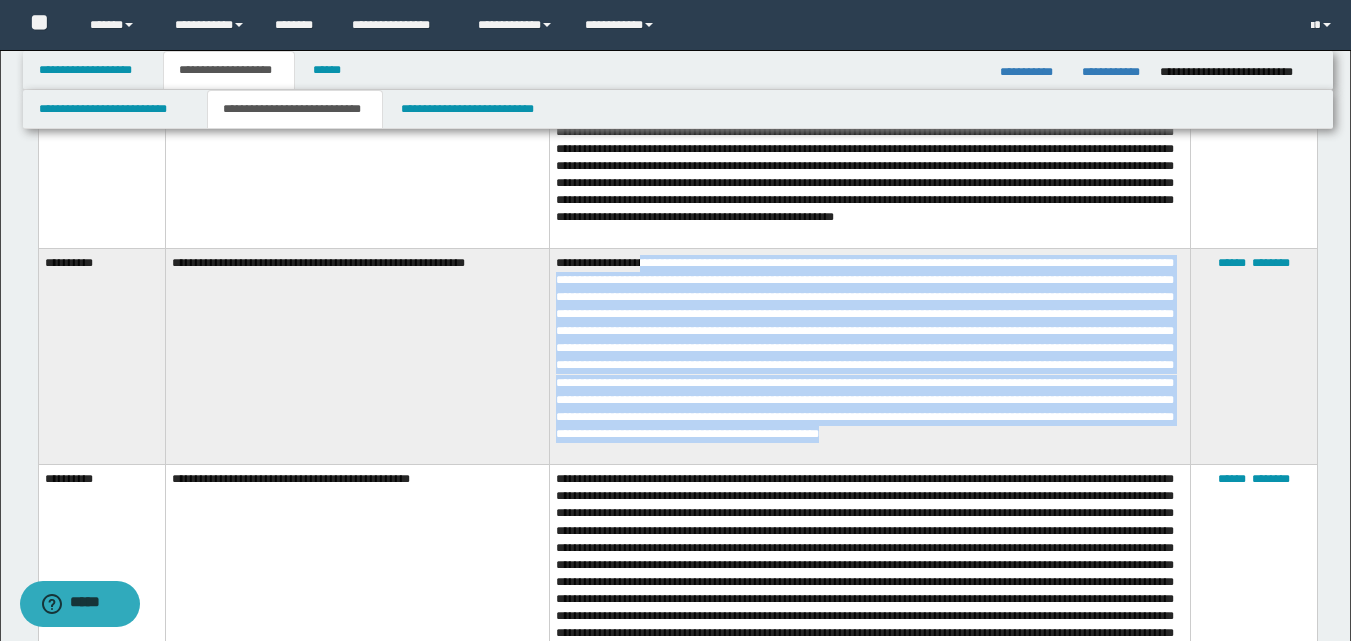 drag, startPoint x: 642, startPoint y: 271, endPoint x: 903, endPoint y: 455, distance: 319.33838 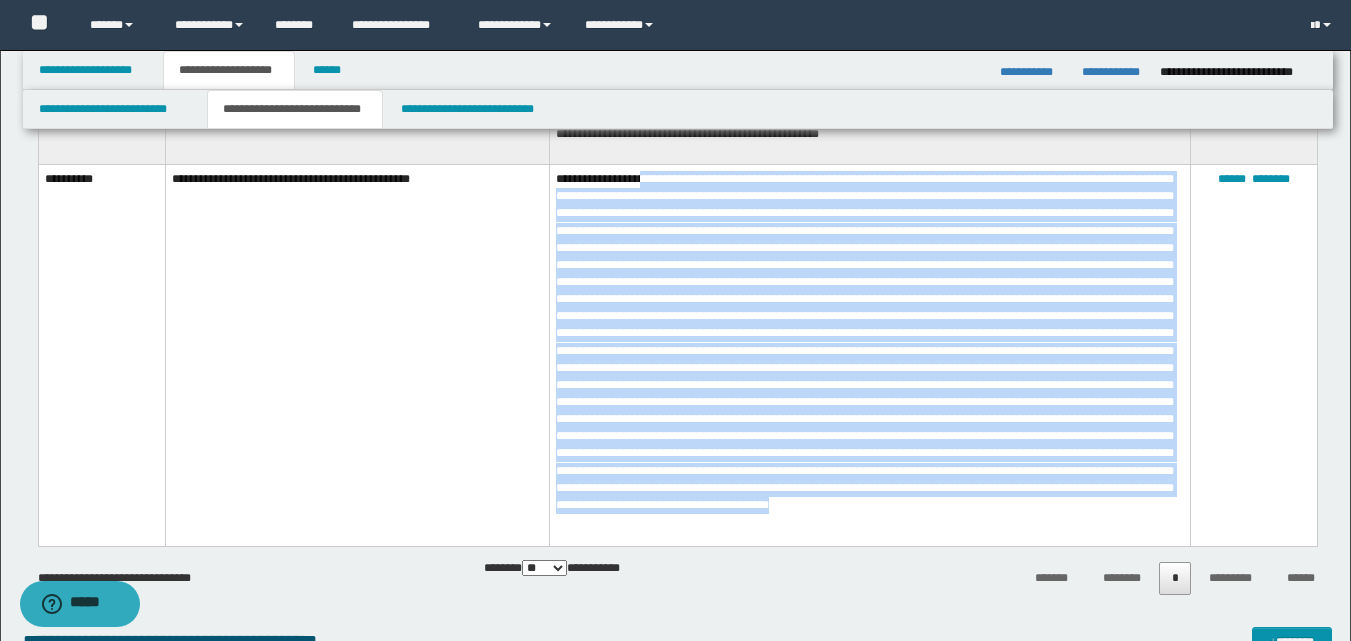 drag, startPoint x: 643, startPoint y: 192, endPoint x: 1155, endPoint y: 527, distance: 611.857 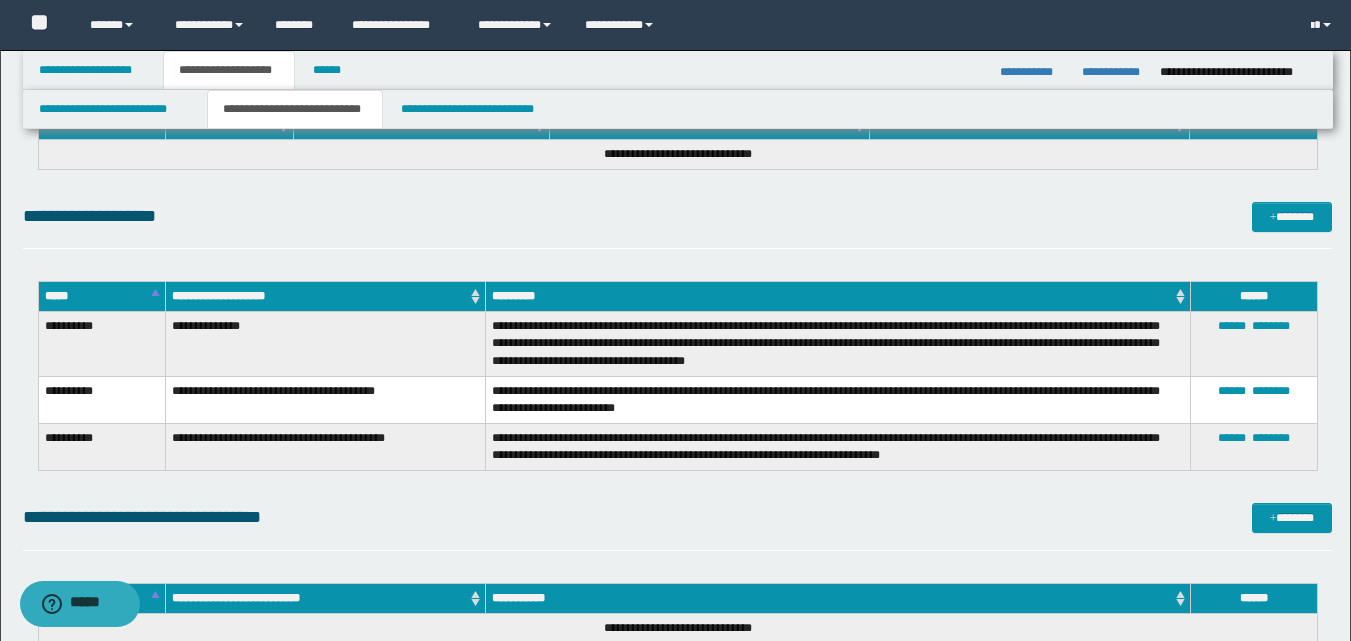 scroll, scrollTop: 2800, scrollLeft: 0, axis: vertical 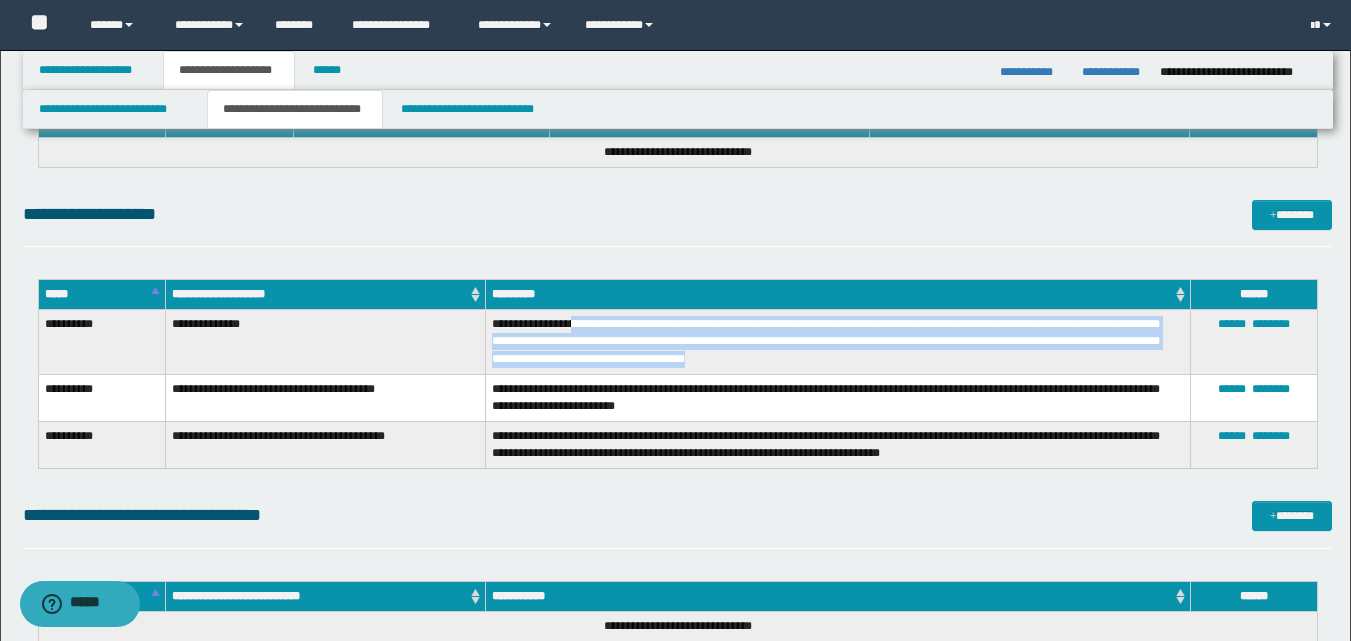 drag, startPoint x: 572, startPoint y: 323, endPoint x: 739, endPoint y: 332, distance: 167.24234 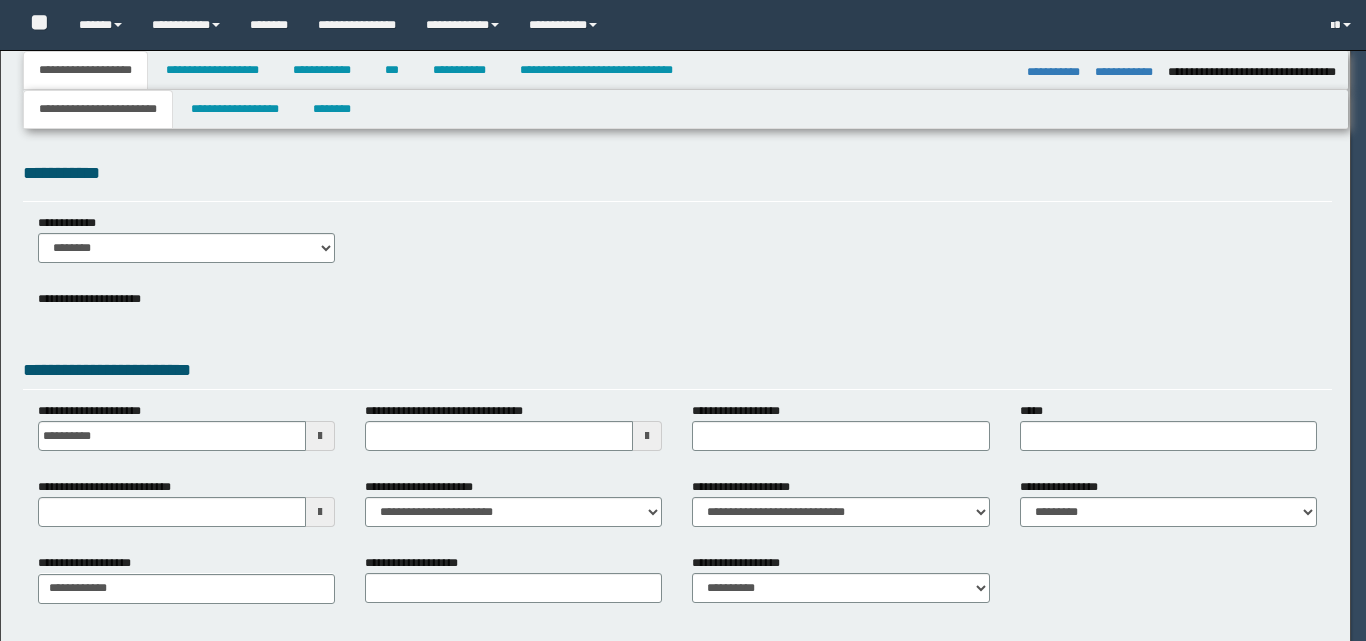 select on "*" 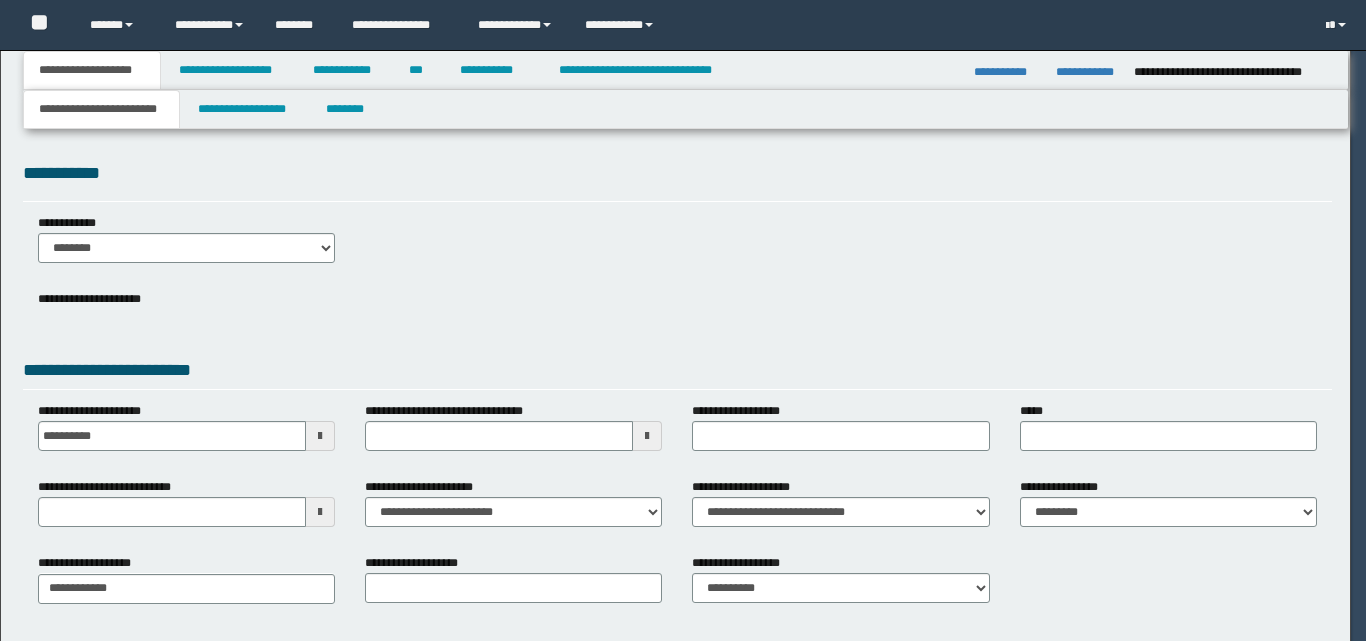 scroll, scrollTop: 0, scrollLeft: 0, axis: both 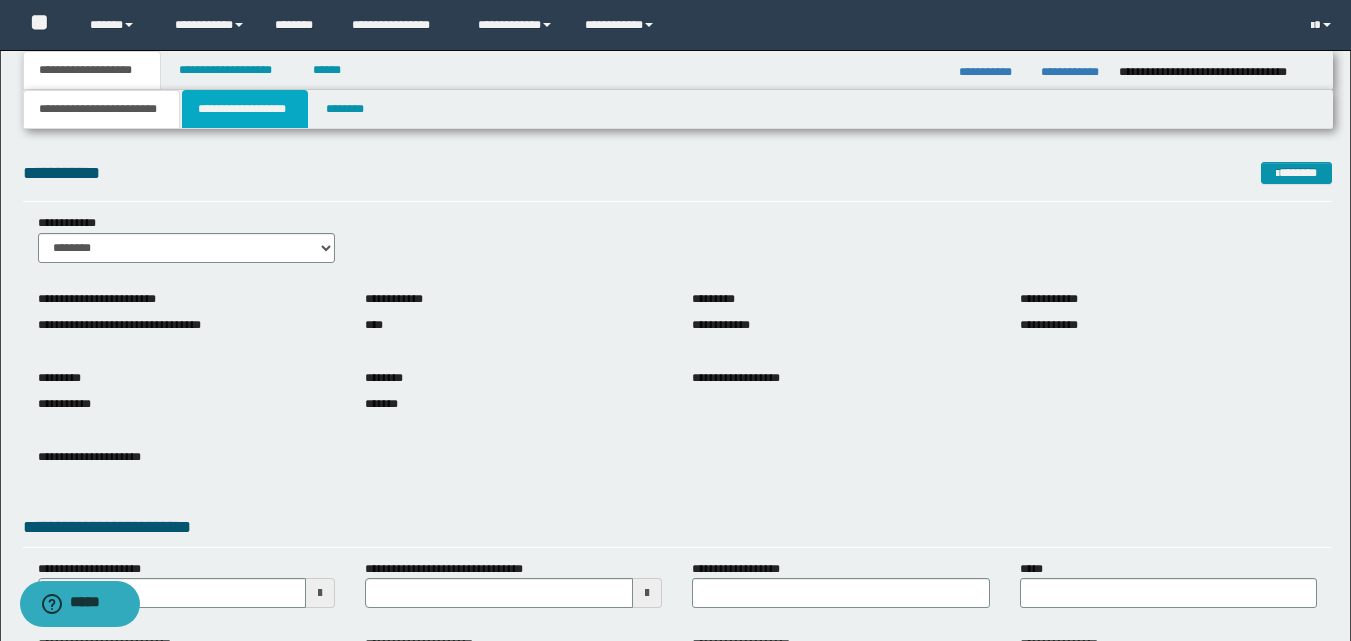 click on "**********" at bounding box center [245, 109] 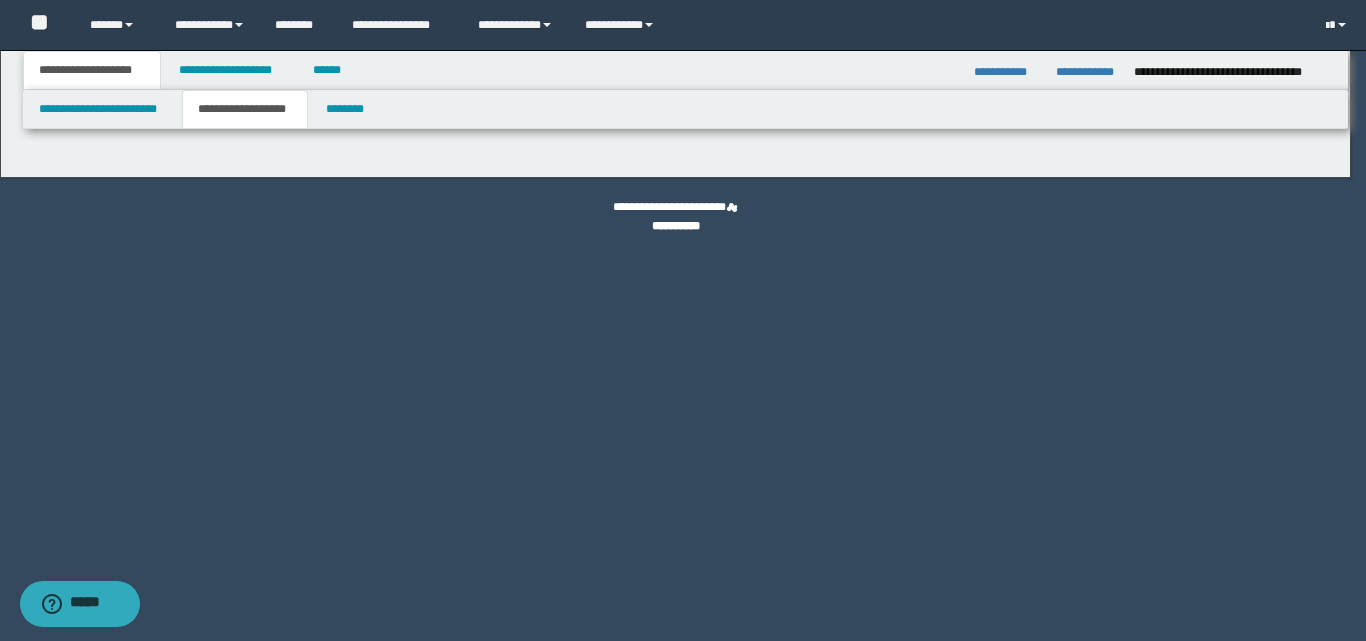 type on "********" 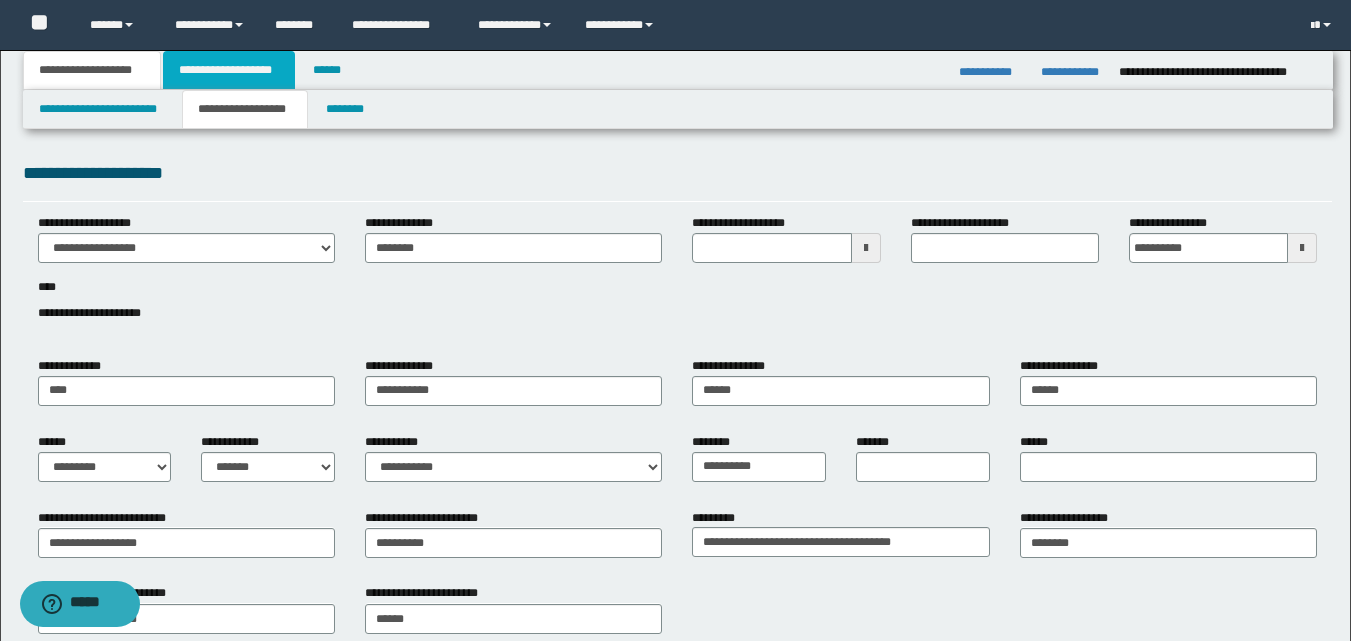 click on "**********" at bounding box center [229, 70] 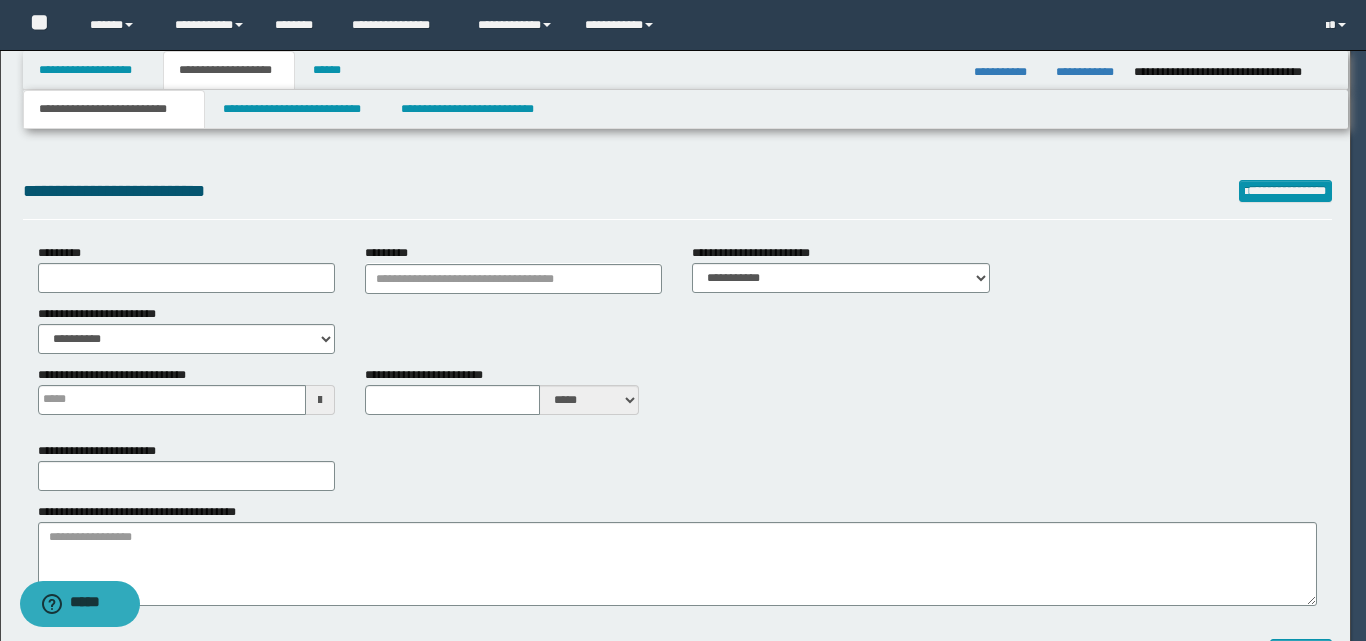 select on "*" 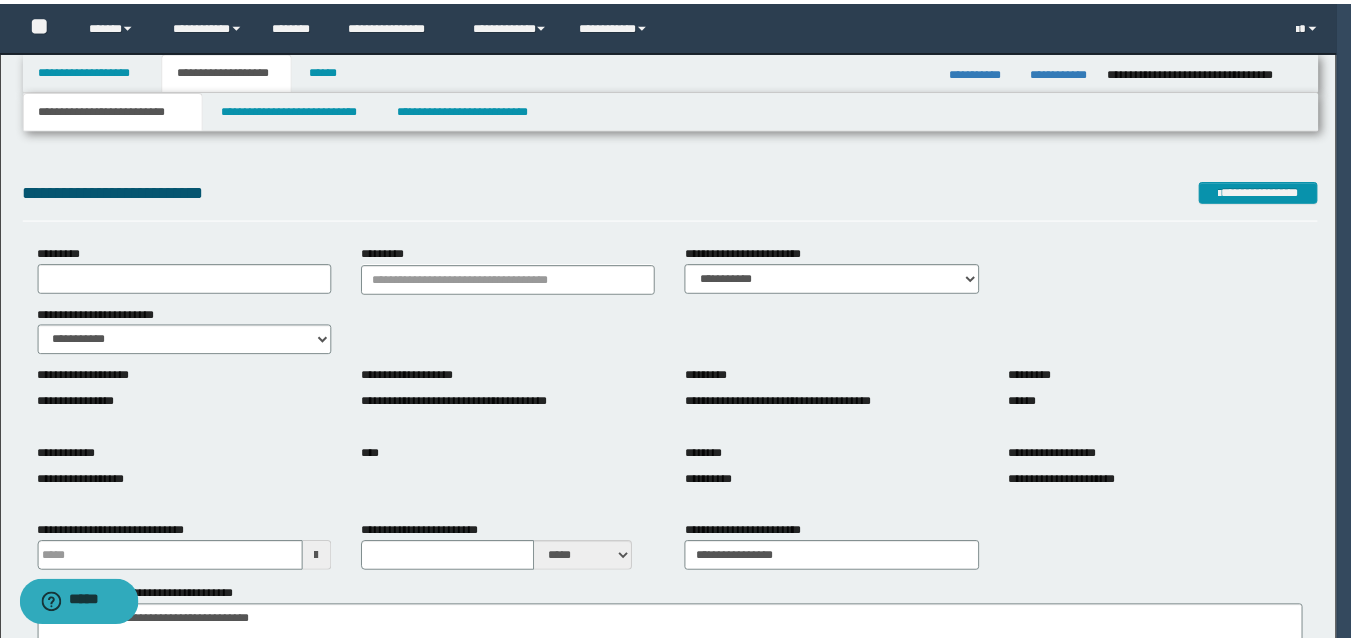 scroll, scrollTop: 0, scrollLeft: 0, axis: both 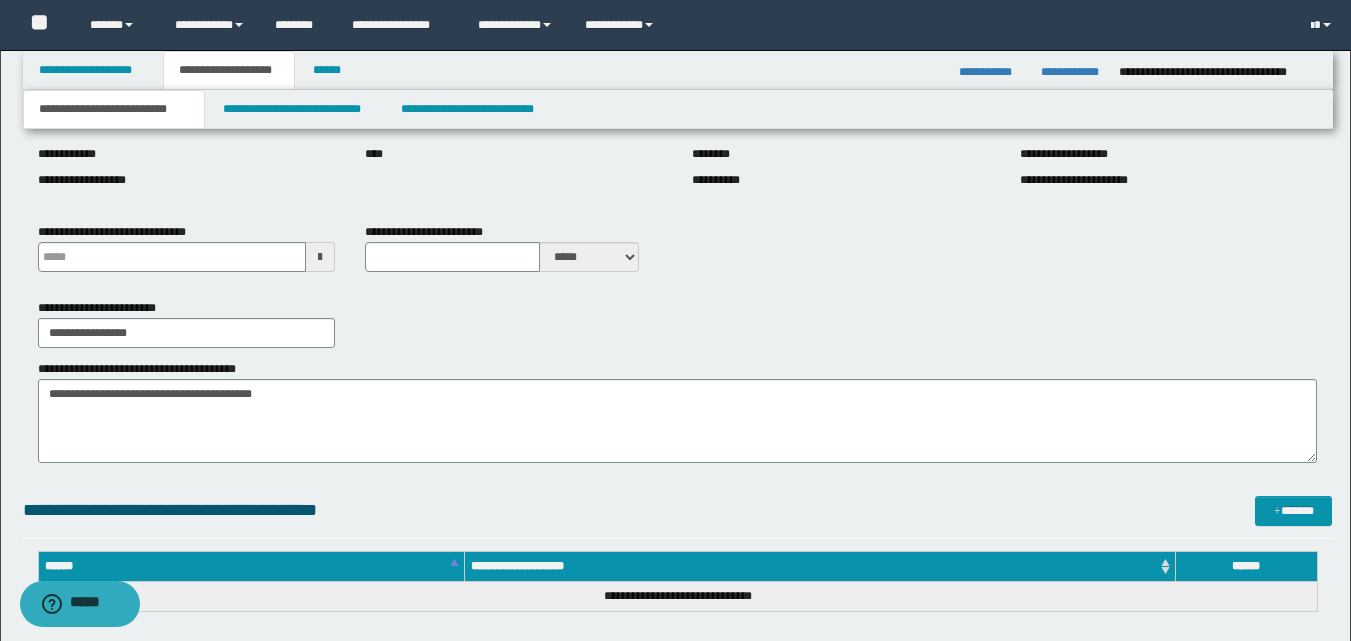 type 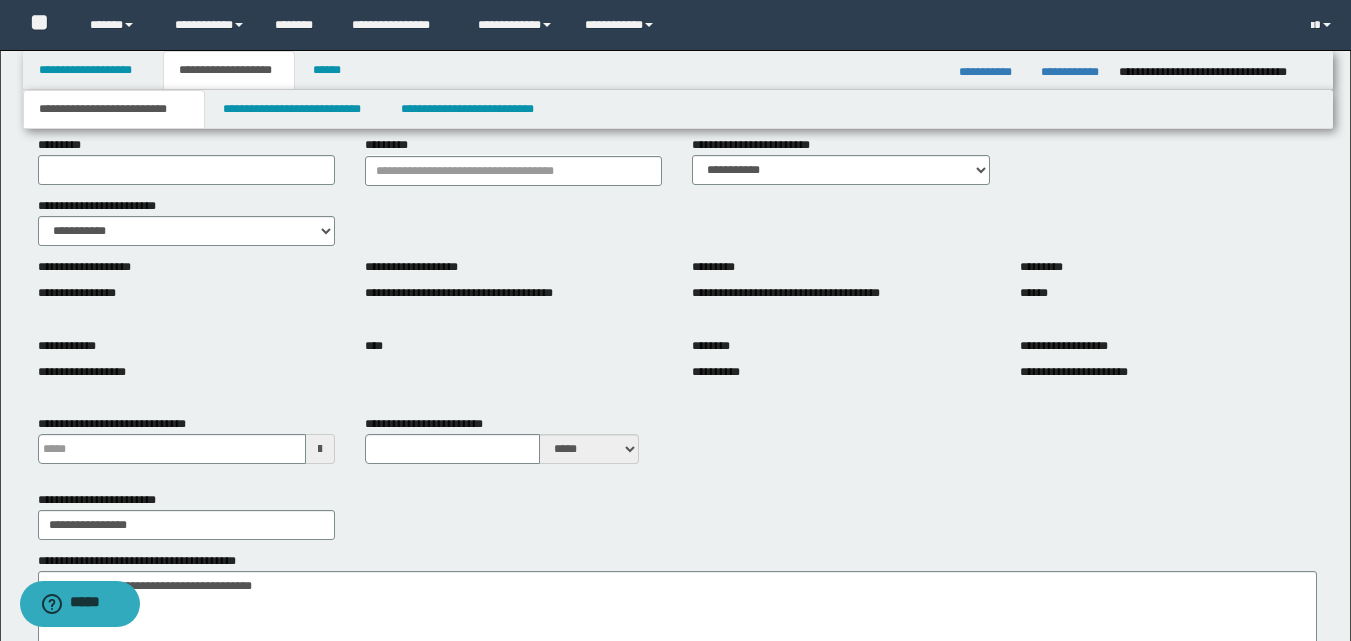 scroll, scrollTop: 100, scrollLeft: 0, axis: vertical 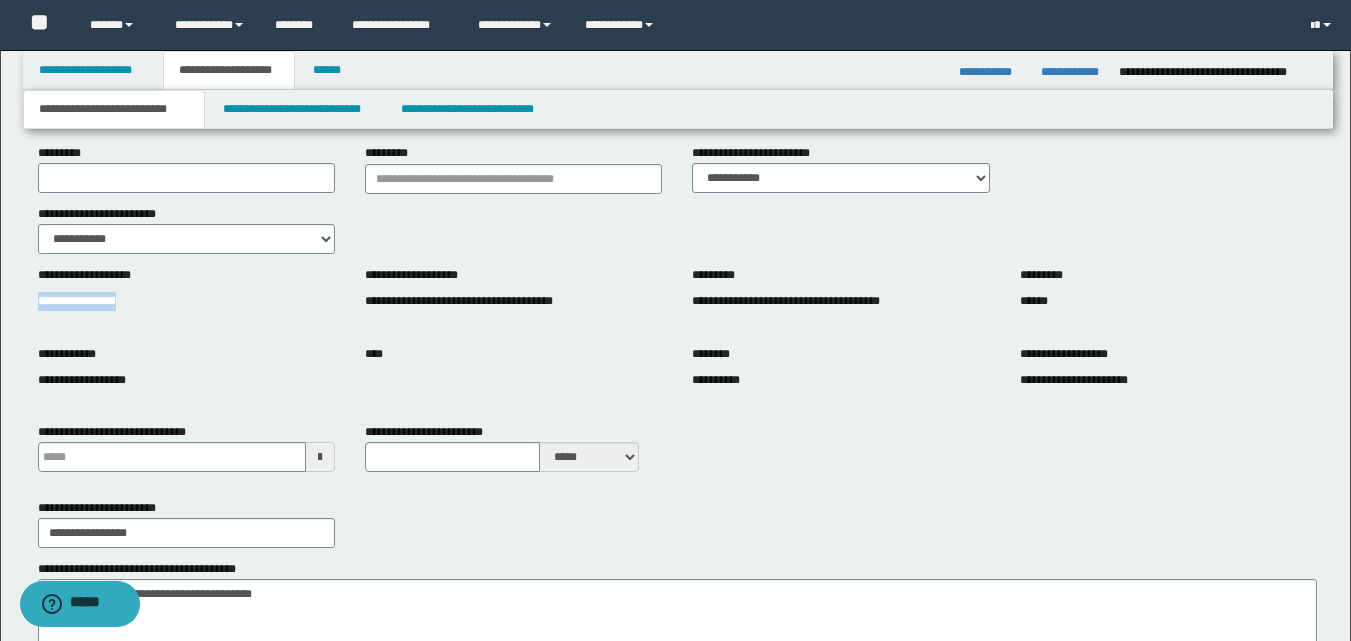 drag, startPoint x: 35, startPoint y: 304, endPoint x: 112, endPoint y: 297, distance: 77.31753 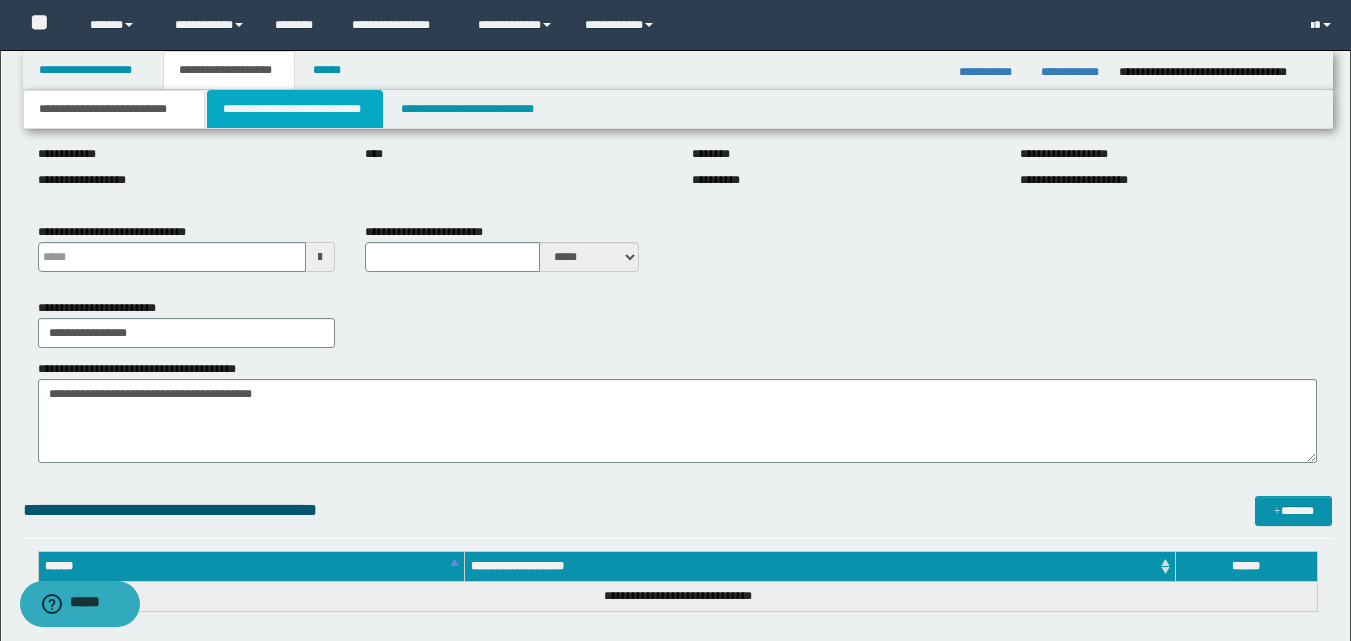 click on "**********" at bounding box center (295, 109) 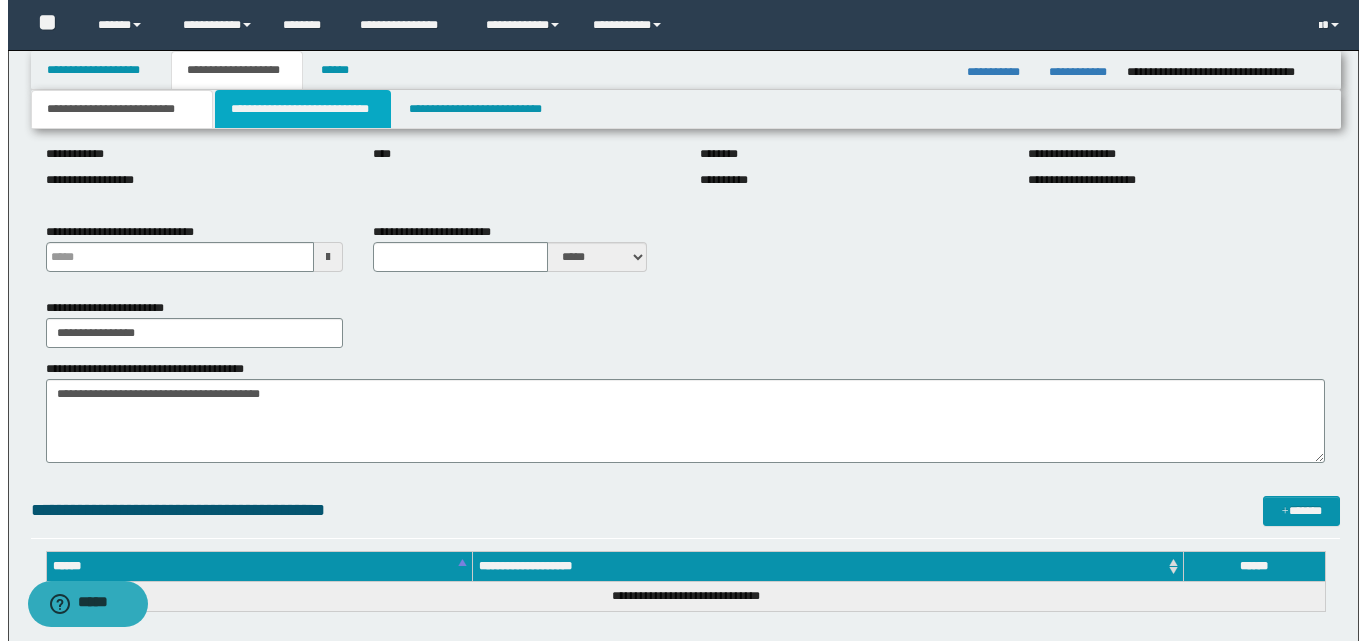 scroll, scrollTop: 0, scrollLeft: 0, axis: both 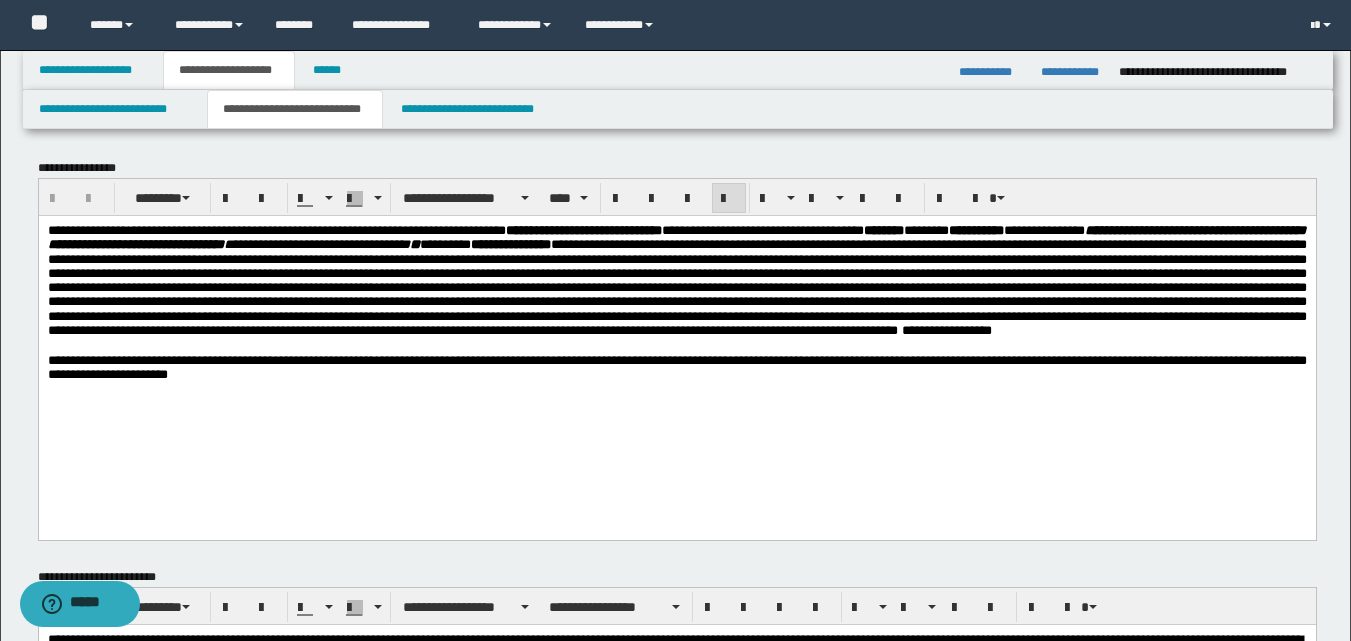 drag, startPoint x: 44, startPoint y: 226, endPoint x: 439, endPoint y: 330, distance: 408.46176 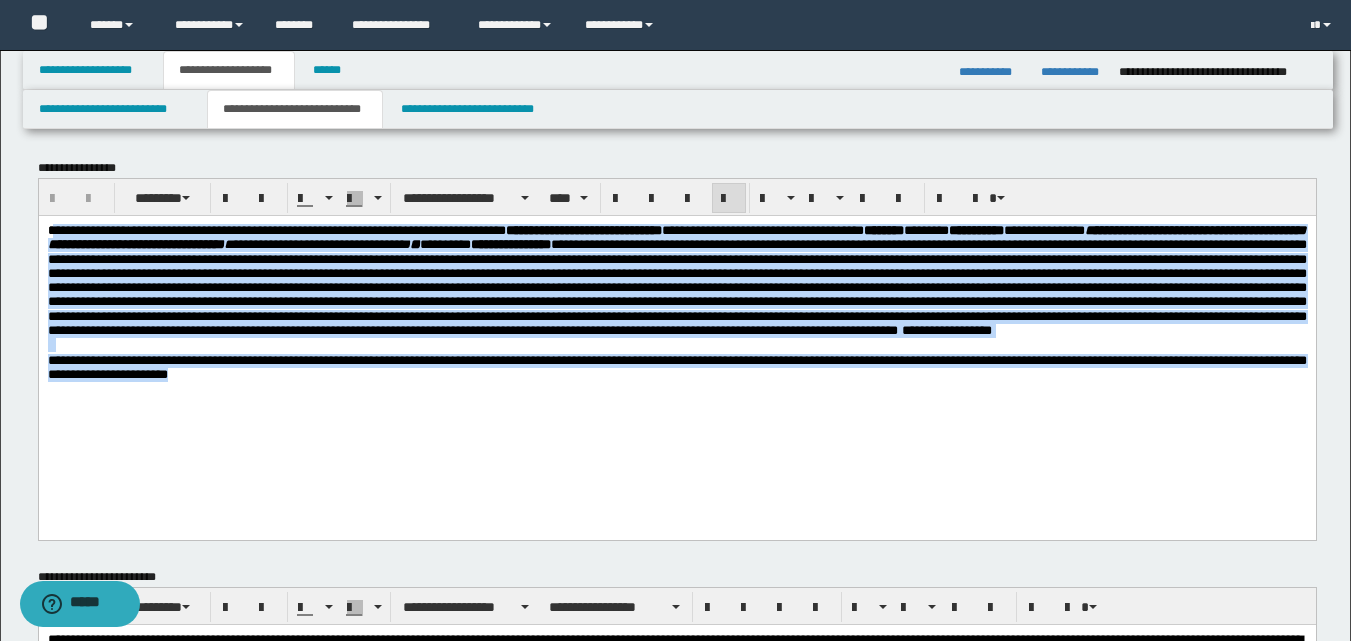 drag, startPoint x: 51, startPoint y: 228, endPoint x: 515, endPoint y: 288, distance: 467.86322 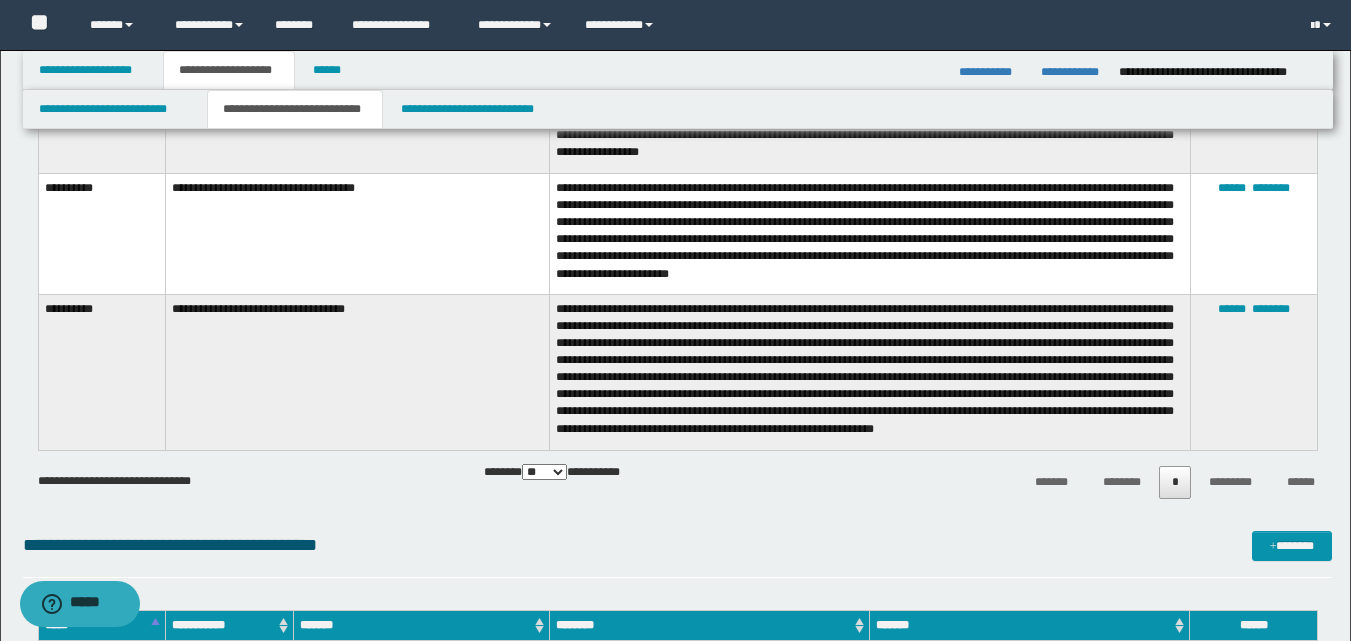 scroll, scrollTop: 900, scrollLeft: 0, axis: vertical 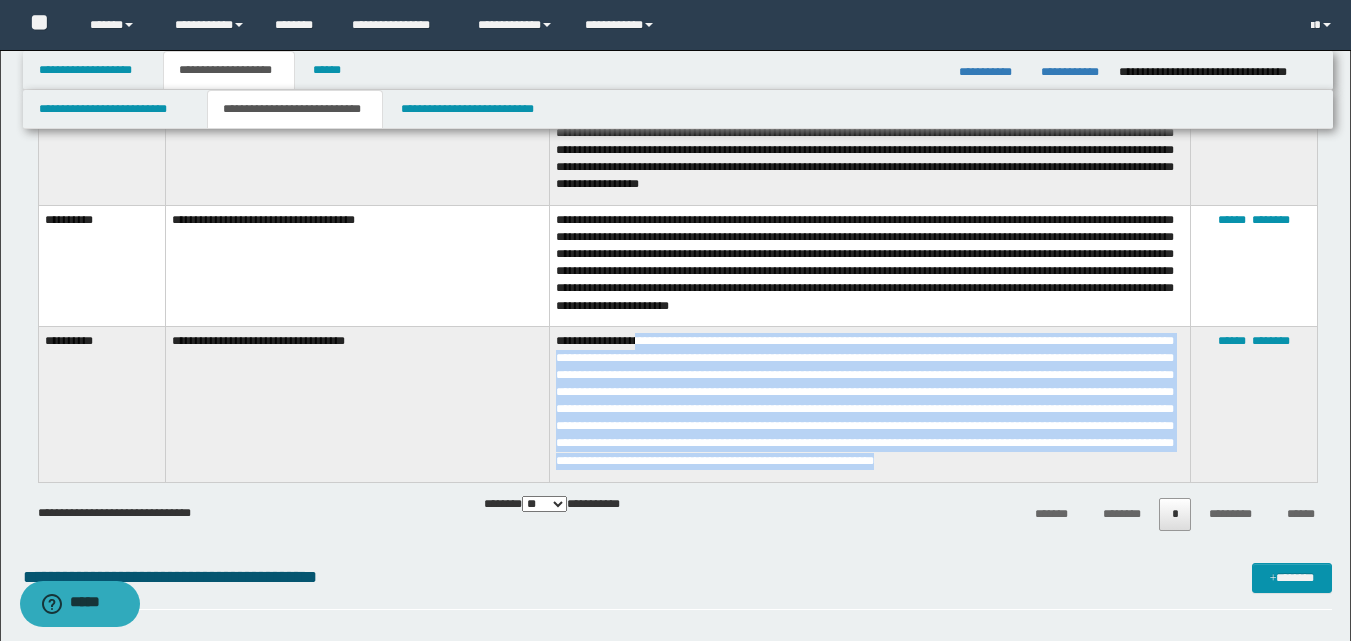 drag, startPoint x: 638, startPoint y: 332, endPoint x: 705, endPoint y: 430, distance: 118.71394 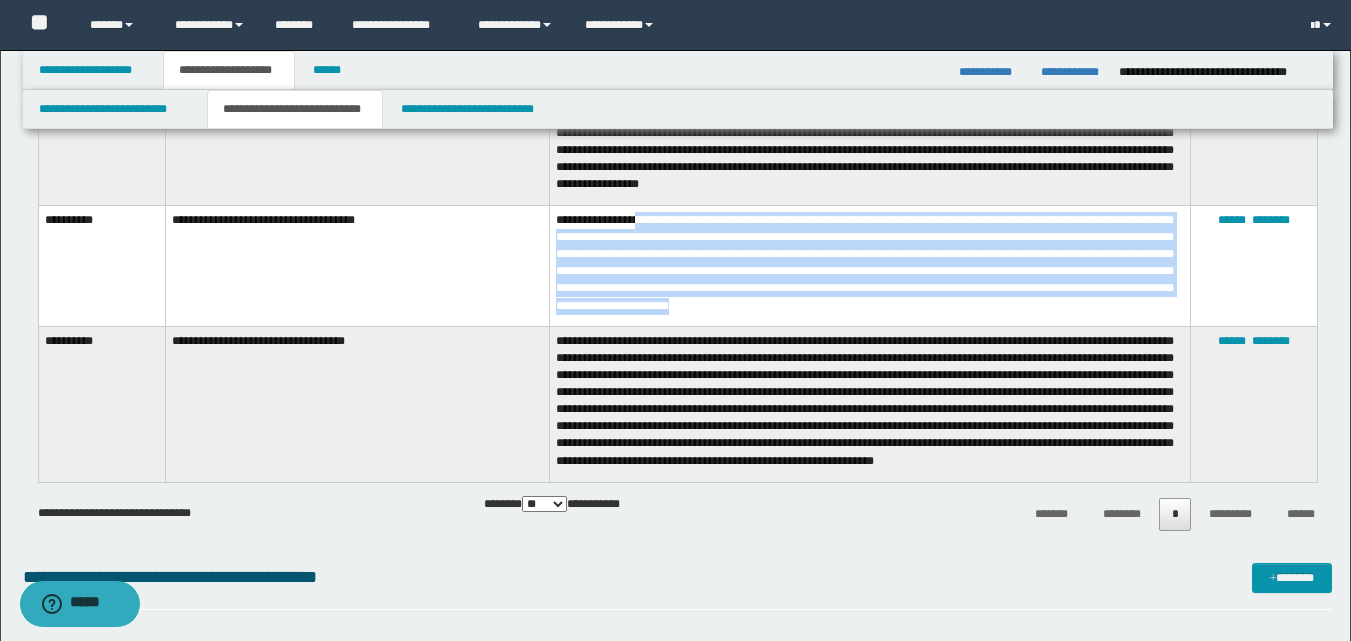 drag, startPoint x: 638, startPoint y: 212, endPoint x: 908, endPoint y: 302, distance: 284.60498 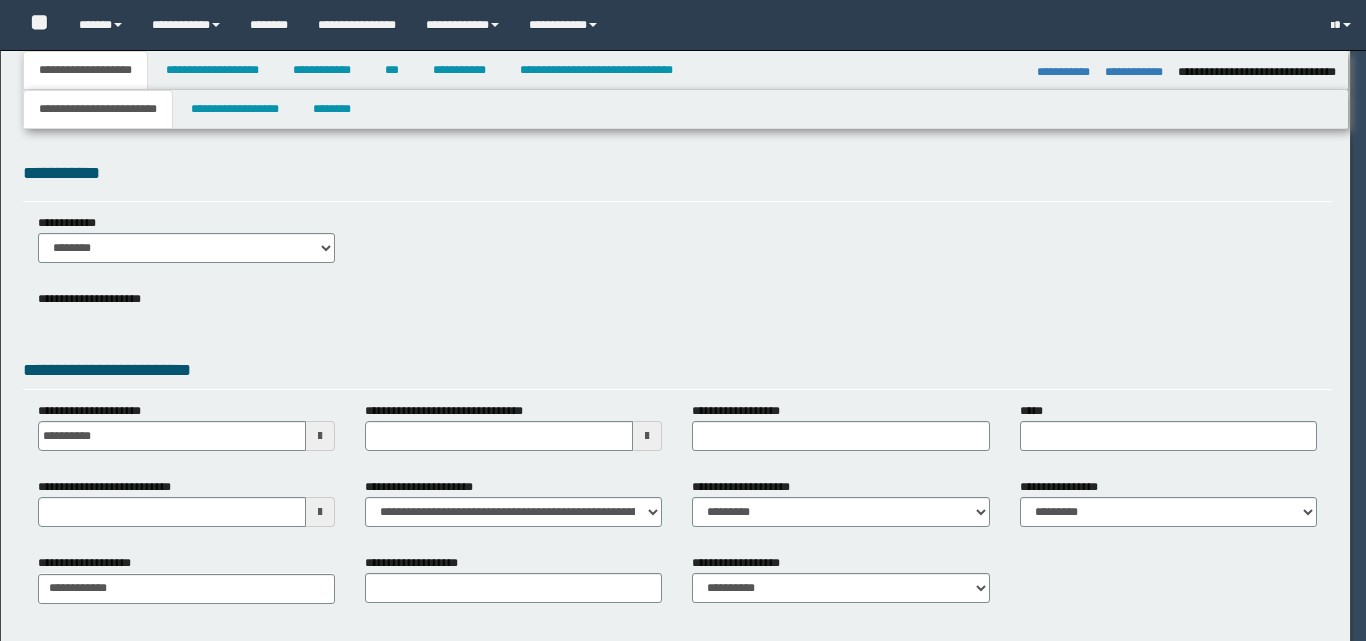 select on "*" 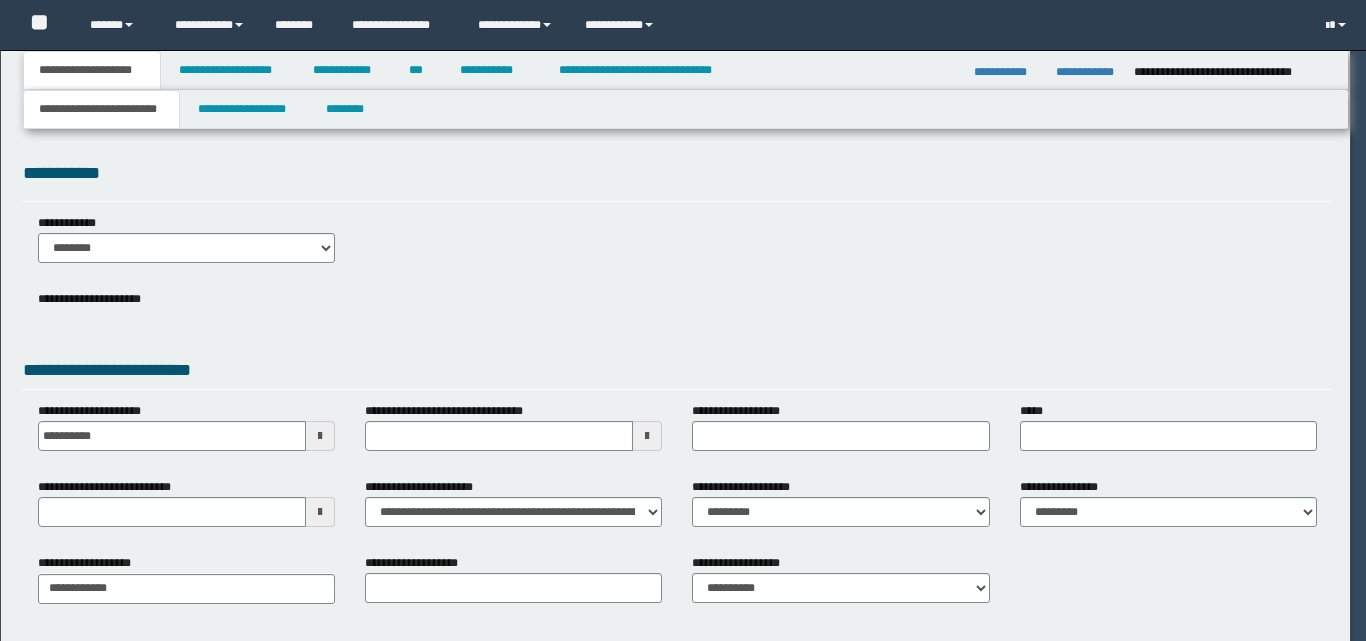 scroll, scrollTop: 0, scrollLeft: 0, axis: both 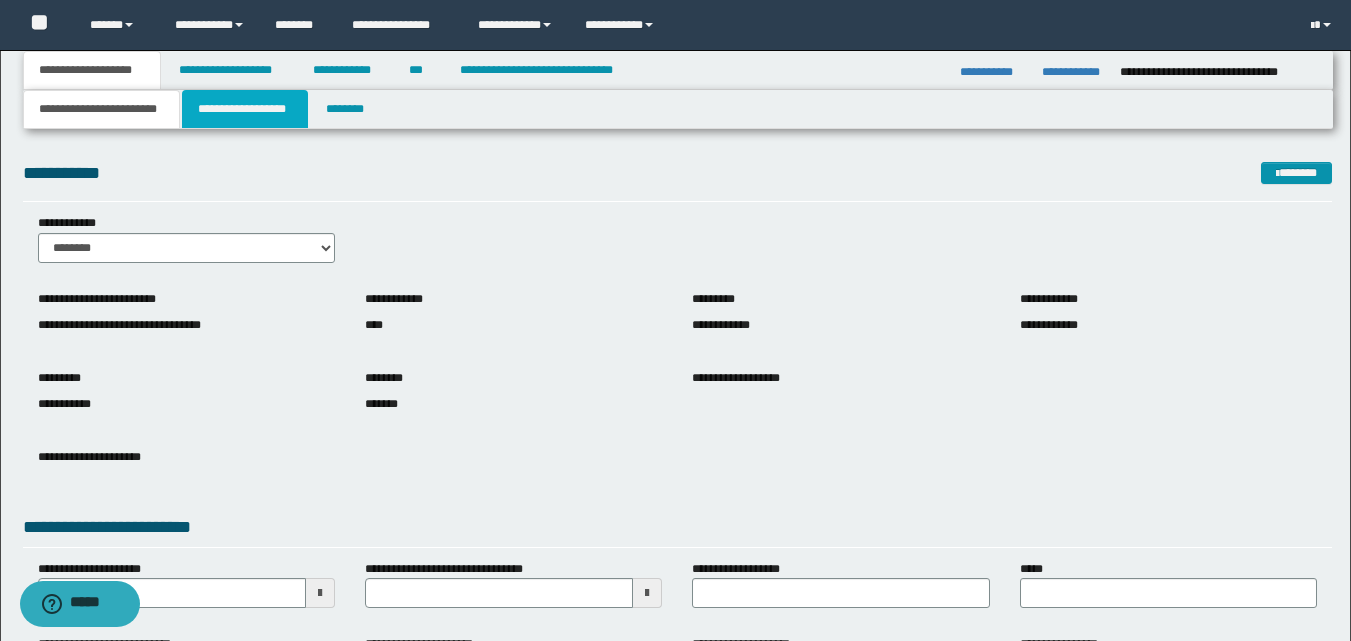 click on "**********" at bounding box center (245, 109) 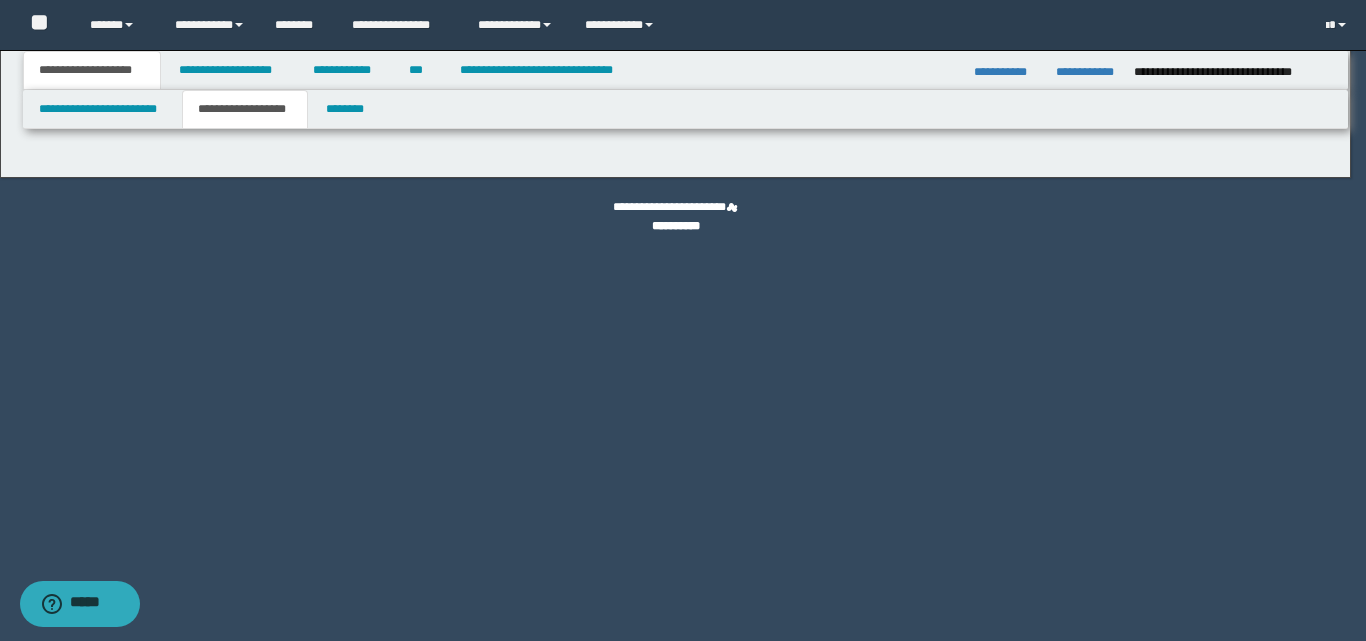 type on "********" 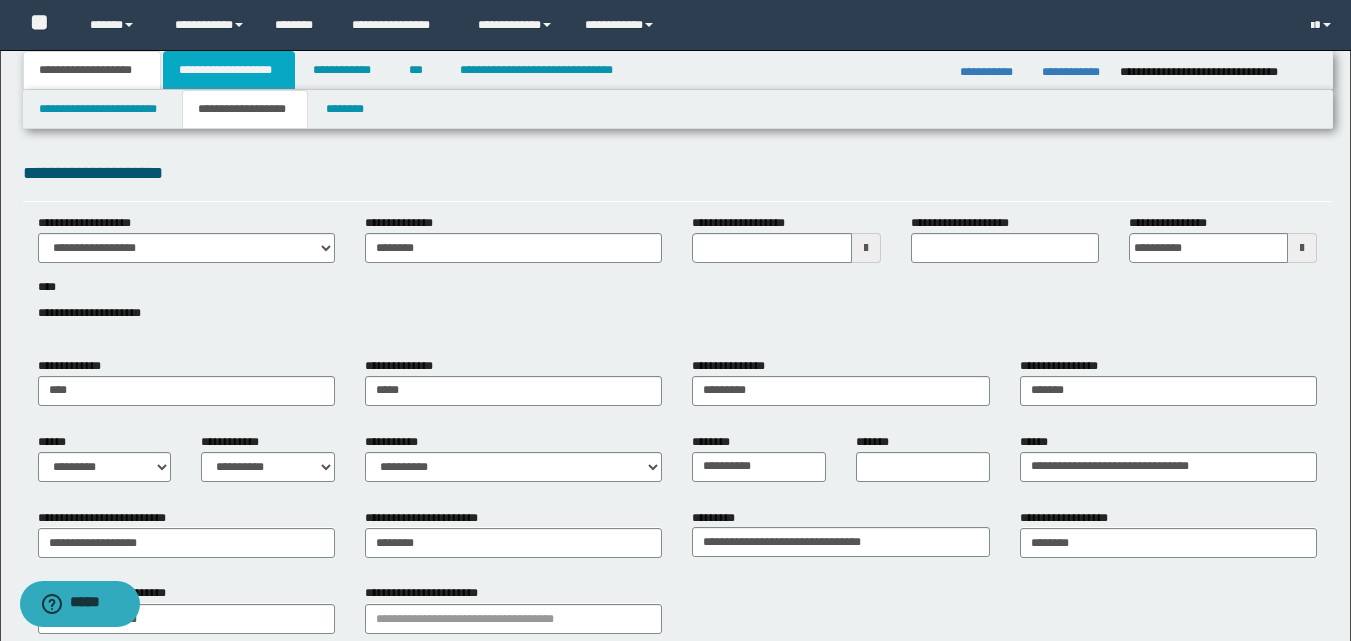 click on "**********" at bounding box center (229, 70) 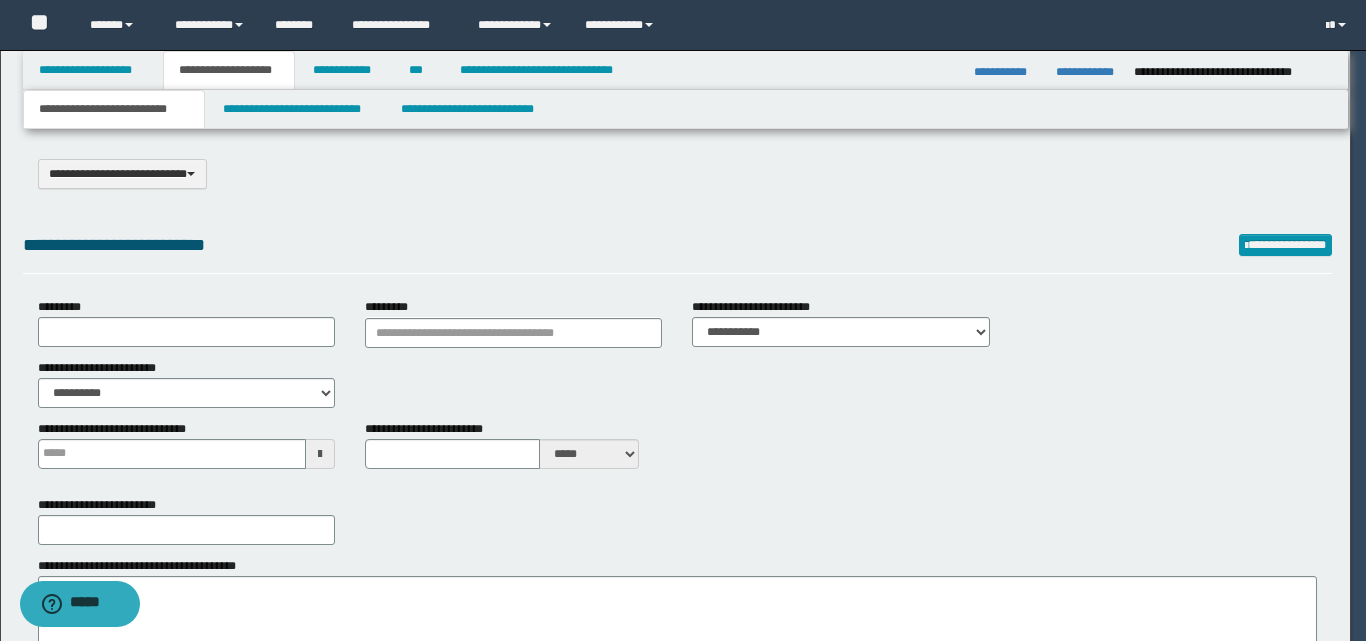 select on "*" 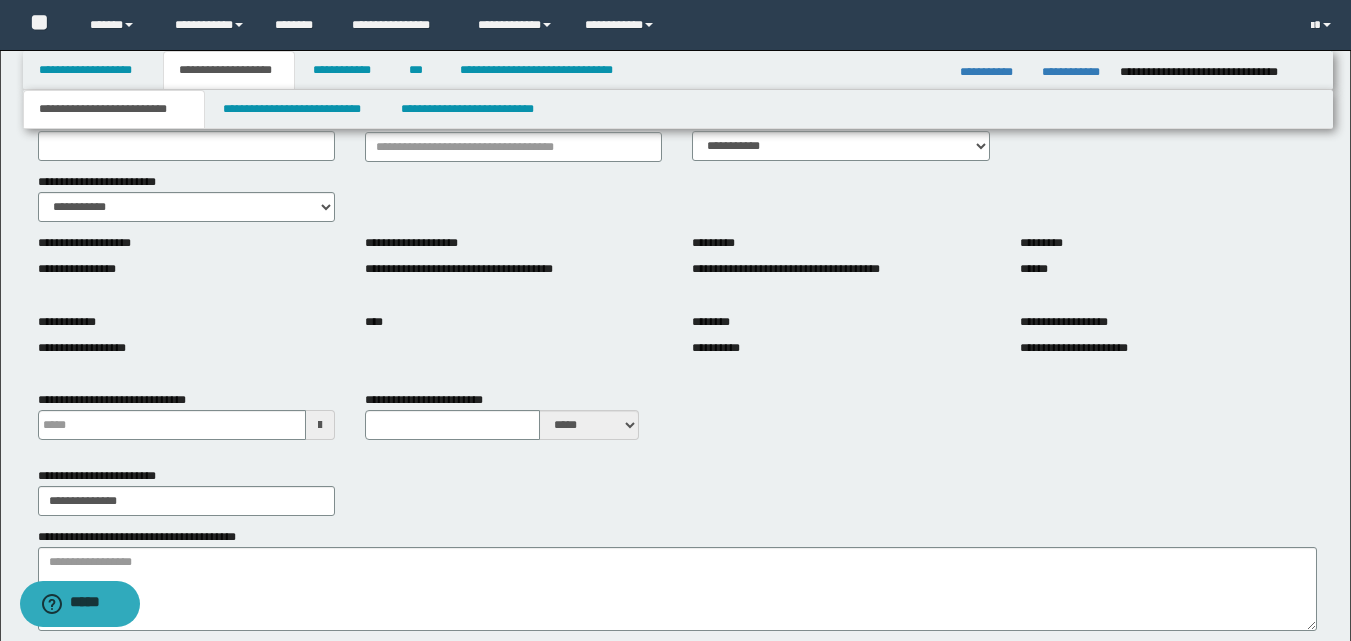 scroll, scrollTop: 200, scrollLeft: 0, axis: vertical 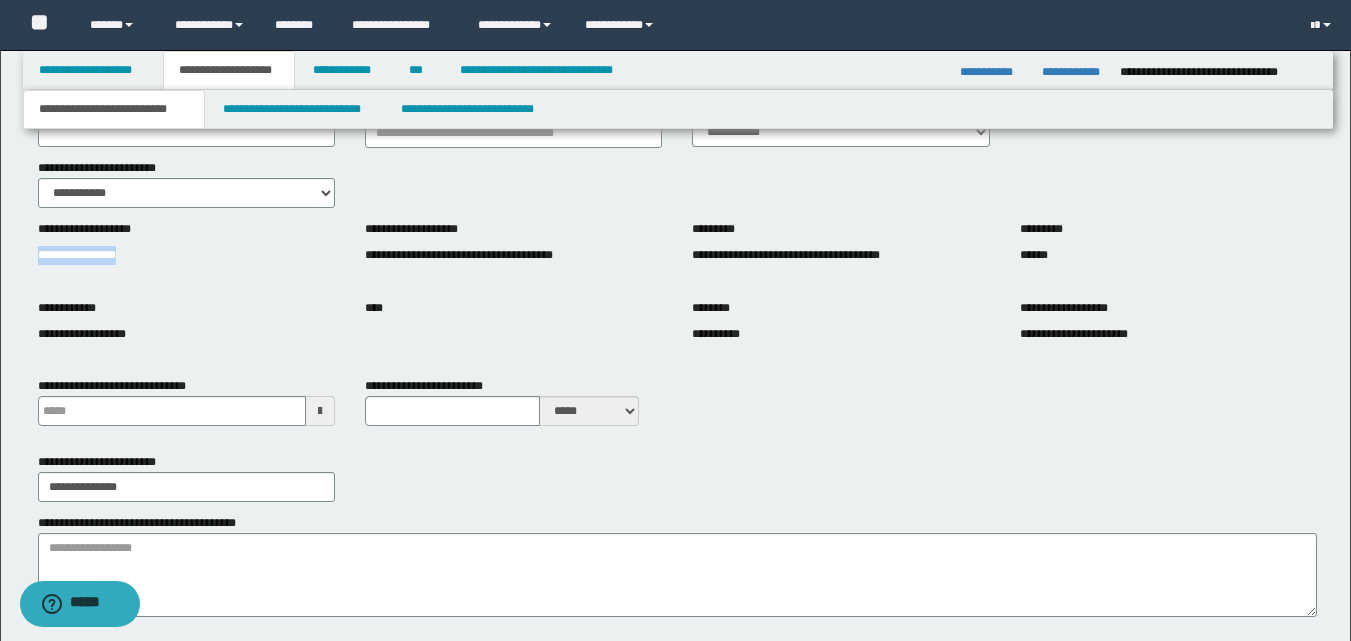 drag, startPoint x: 23, startPoint y: 253, endPoint x: 138, endPoint y: 253, distance: 115 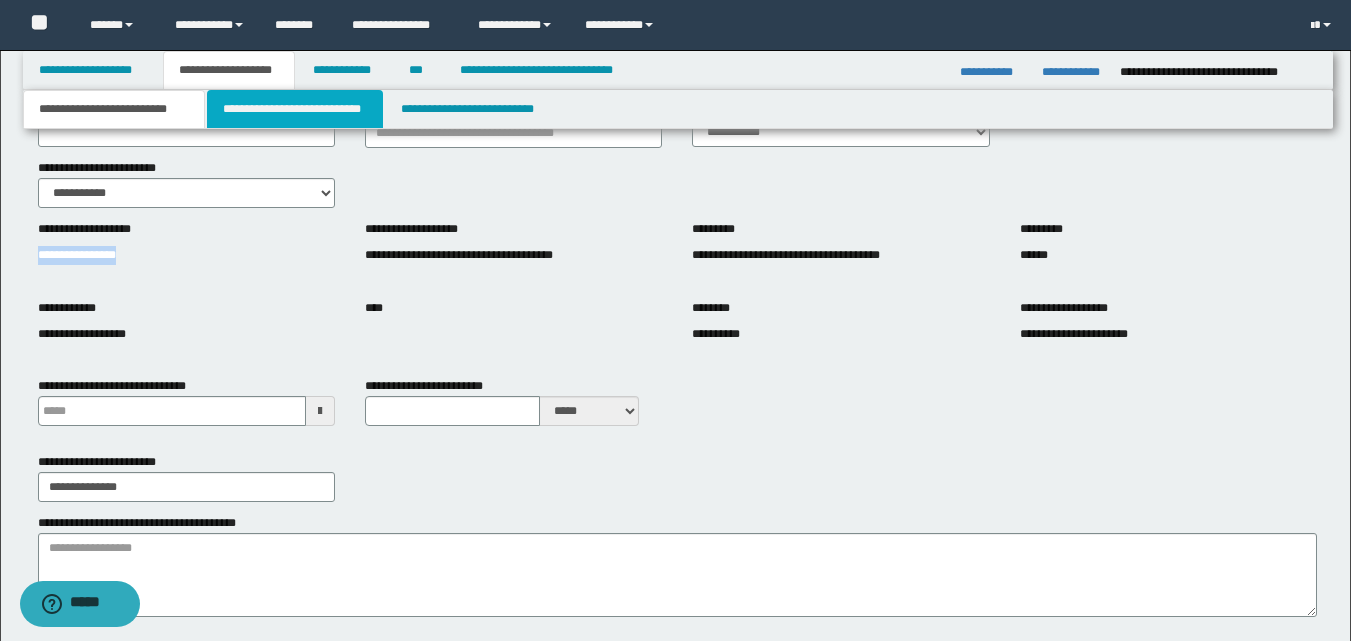 click on "**********" at bounding box center [295, 109] 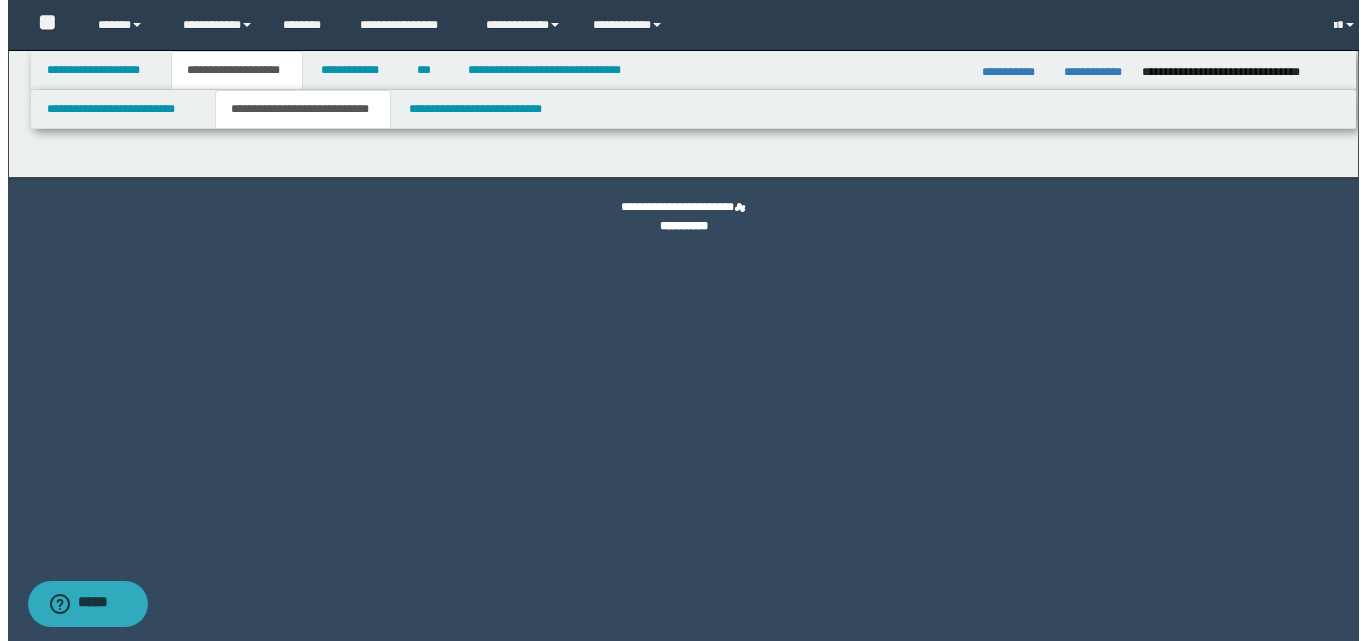scroll, scrollTop: 0, scrollLeft: 0, axis: both 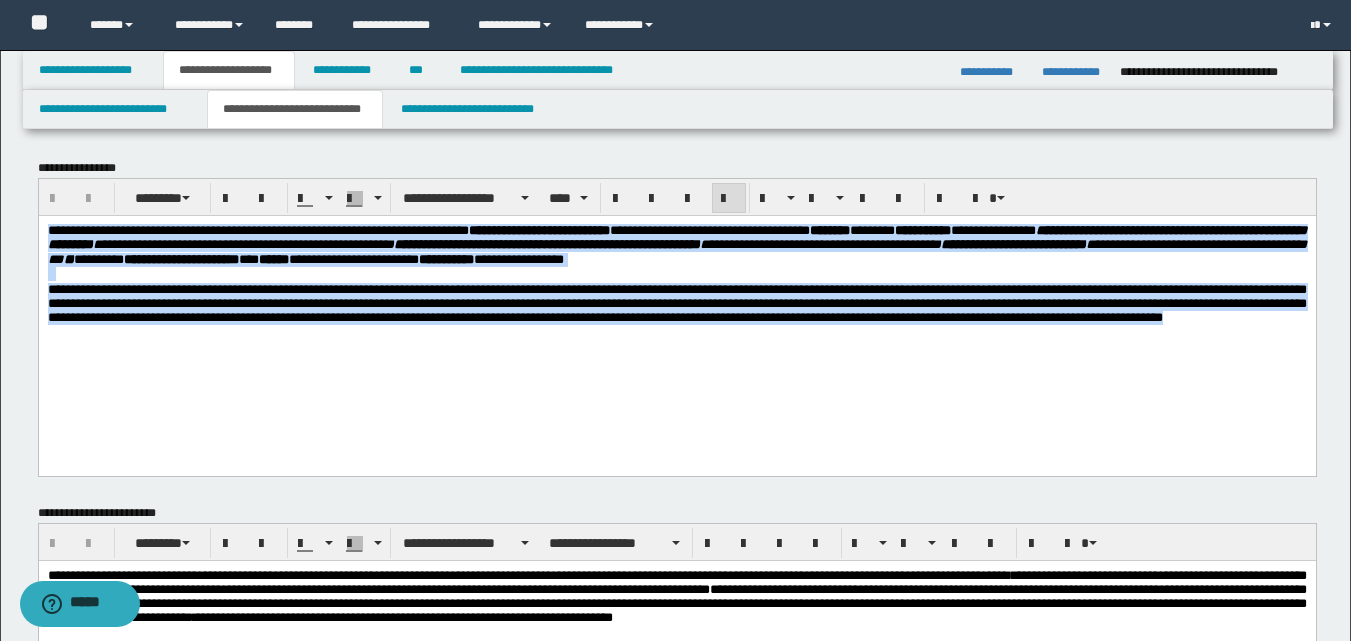 drag, startPoint x: 47, startPoint y: 230, endPoint x: 712, endPoint y: 366, distance: 678.76434 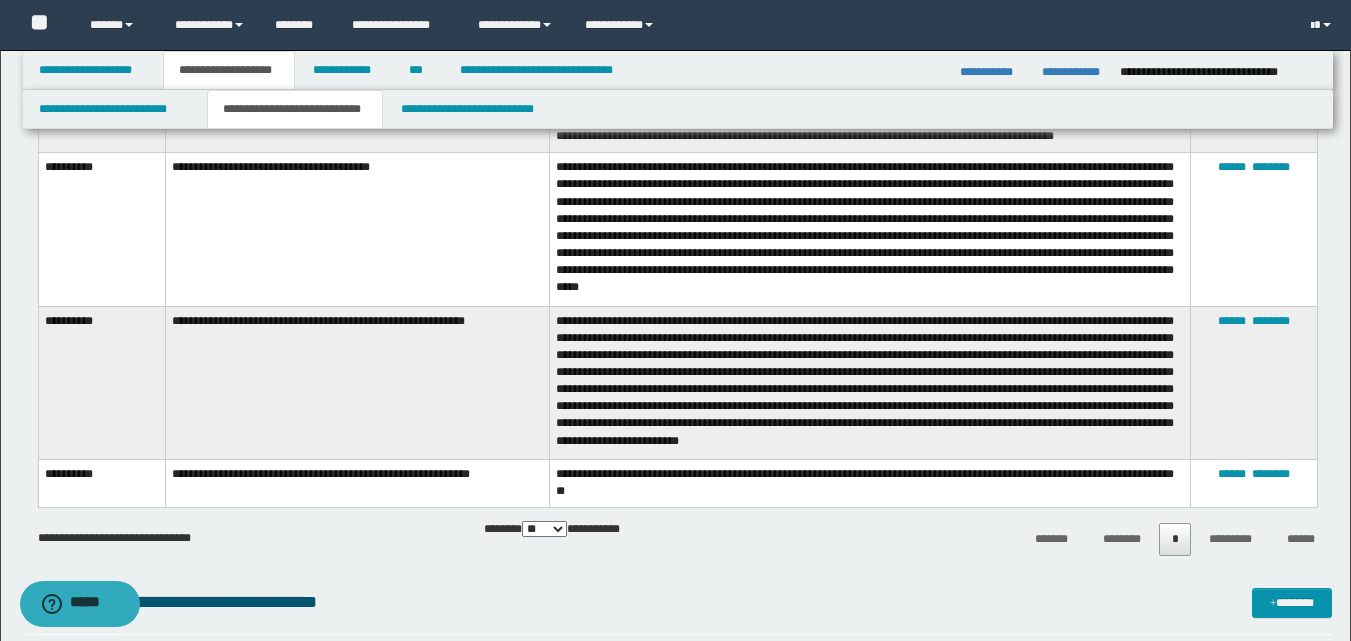 scroll, scrollTop: 1200, scrollLeft: 0, axis: vertical 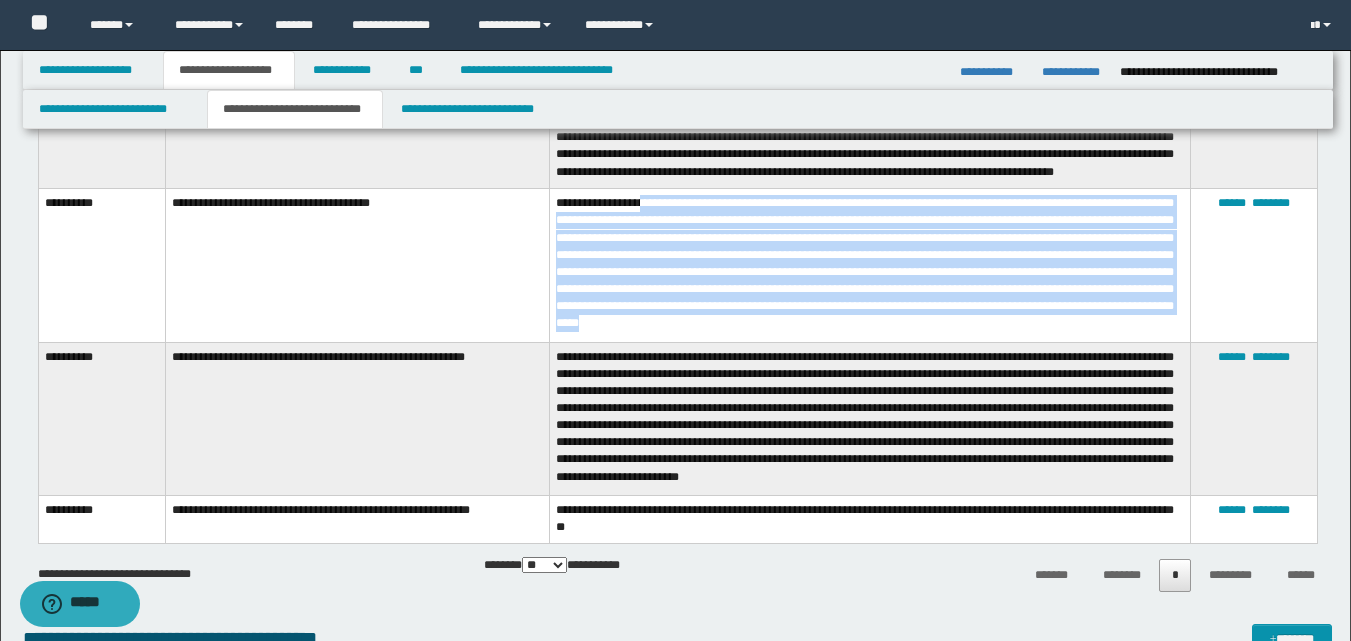 drag, startPoint x: 642, startPoint y: 212, endPoint x: 991, endPoint y: 329, distance: 368.08966 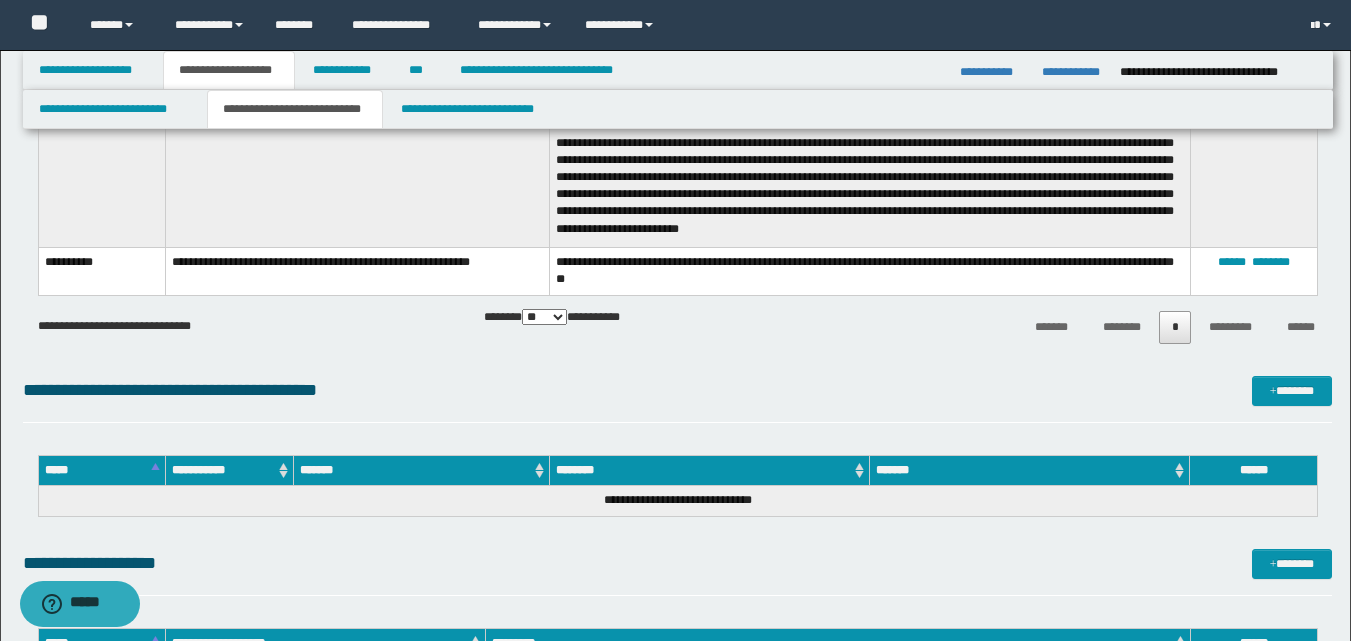 scroll, scrollTop: 1400, scrollLeft: 0, axis: vertical 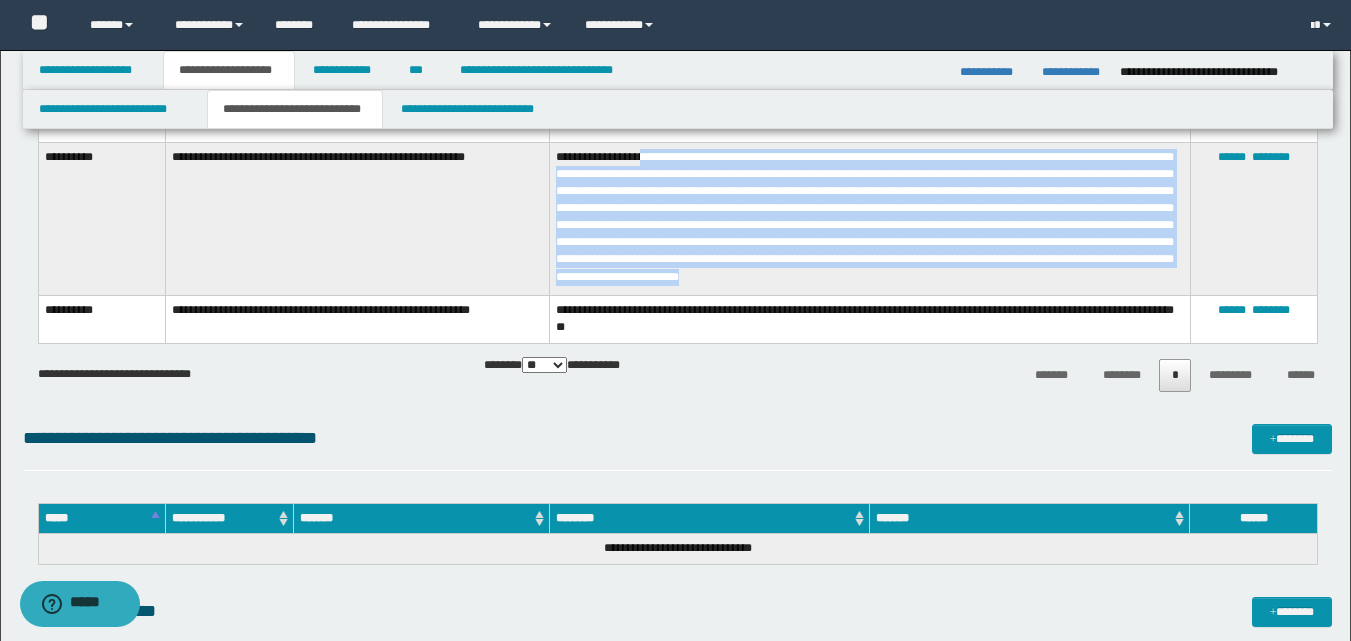 drag, startPoint x: 641, startPoint y: 160, endPoint x: 1139, endPoint y: 280, distance: 512.25385 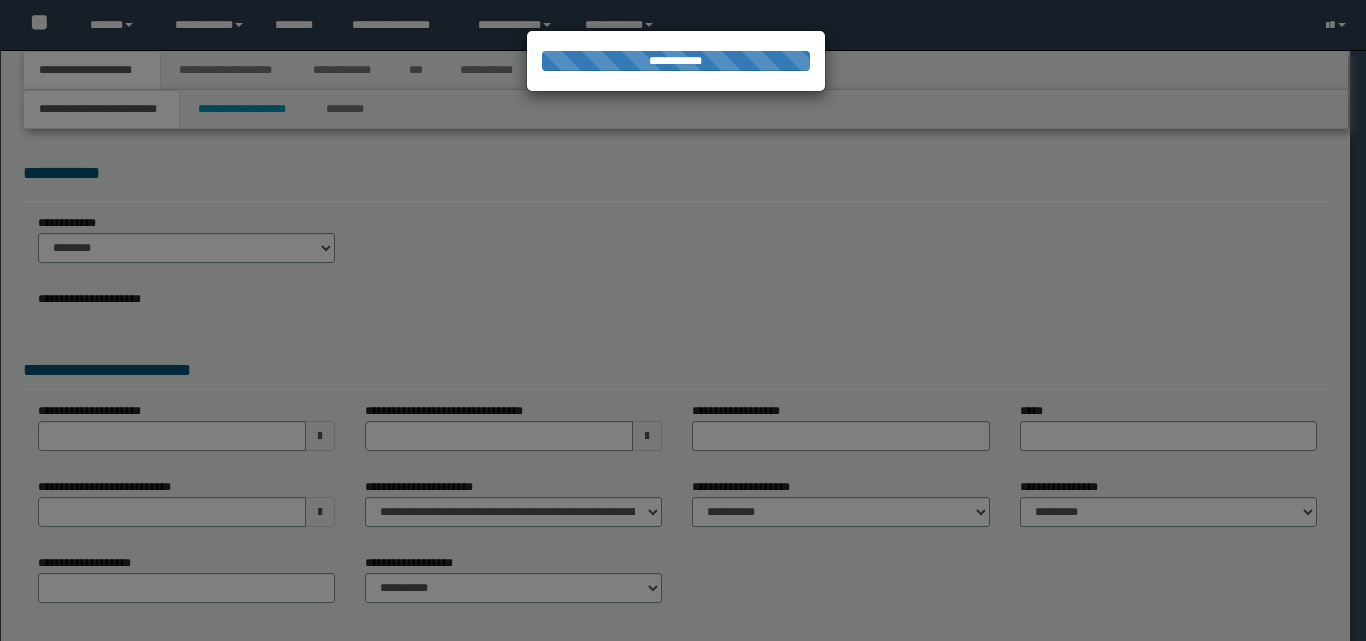 scroll, scrollTop: 0, scrollLeft: 0, axis: both 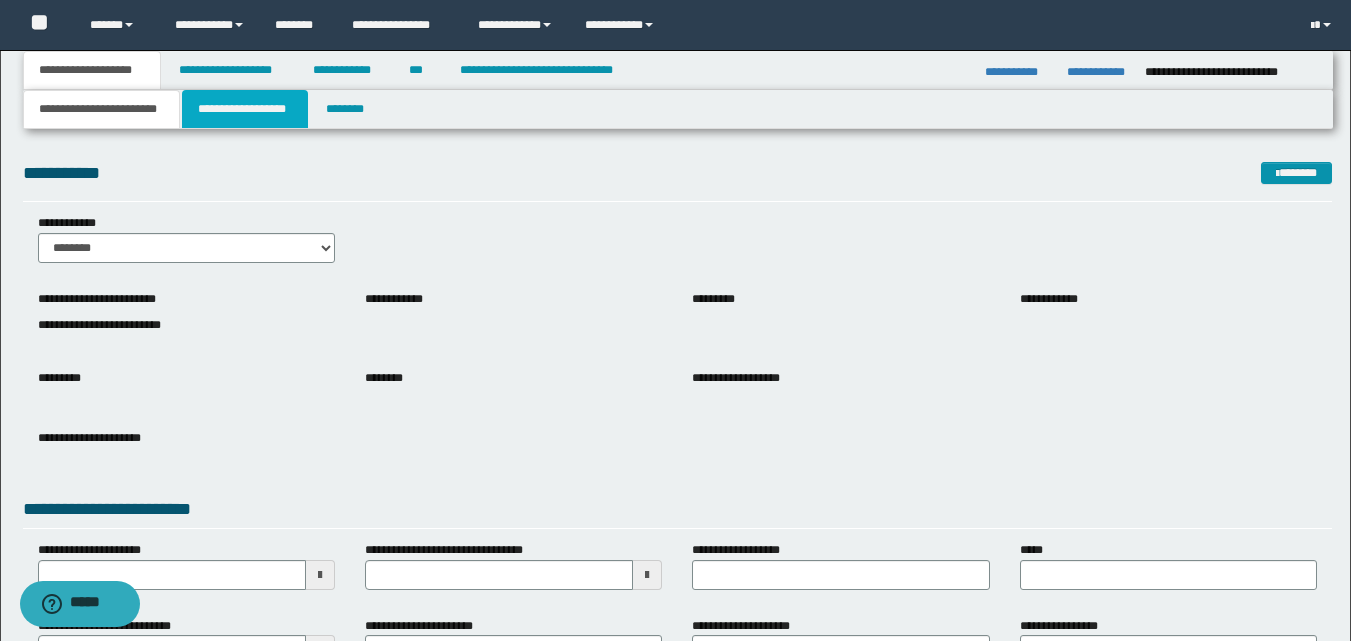 click on "**********" at bounding box center (245, 109) 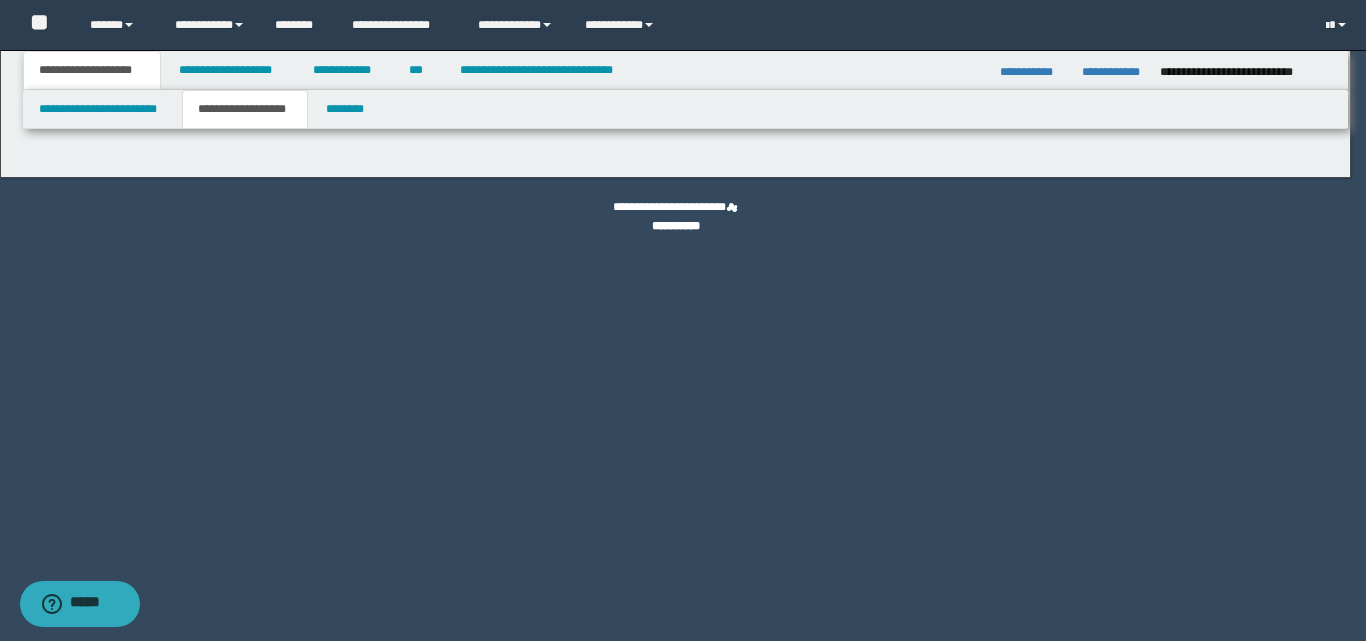 type on "**********" 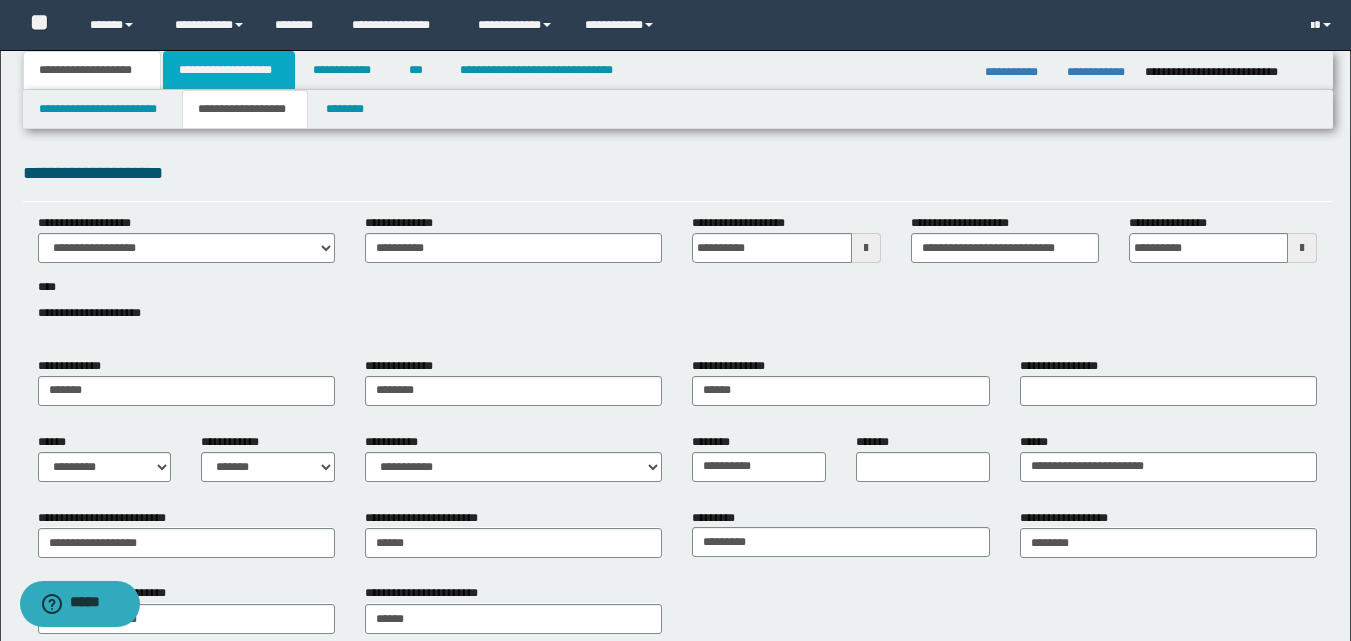click on "**********" at bounding box center [229, 70] 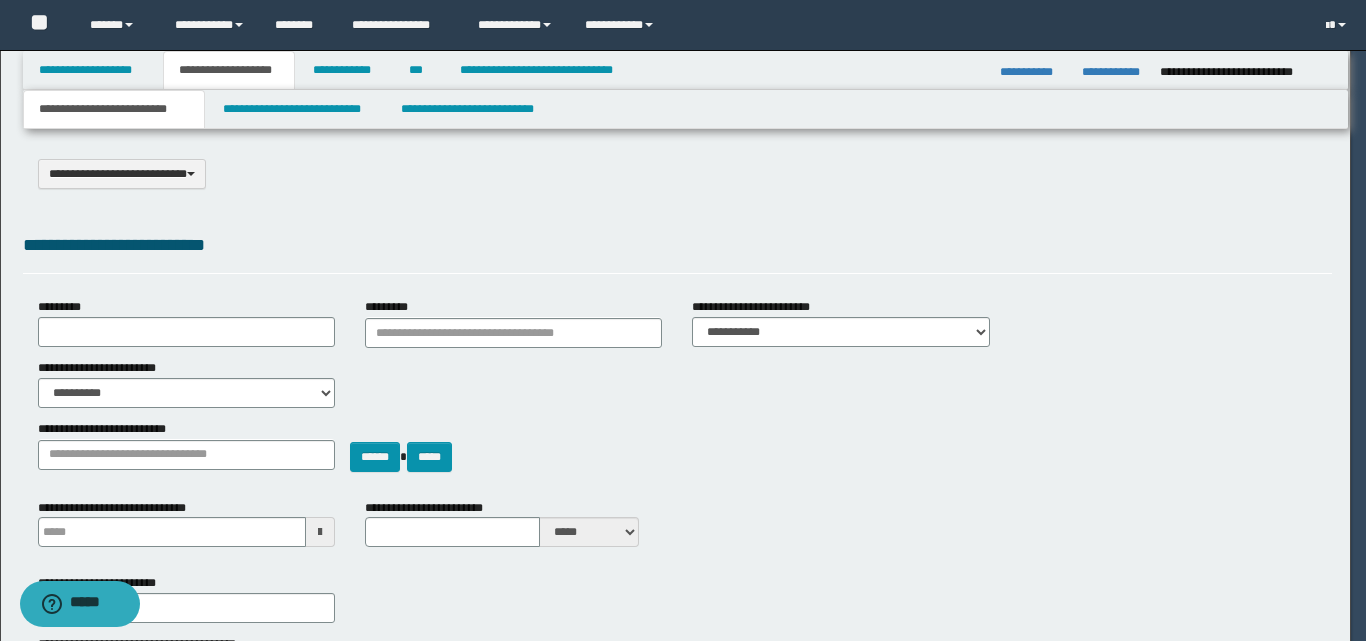select on "*" 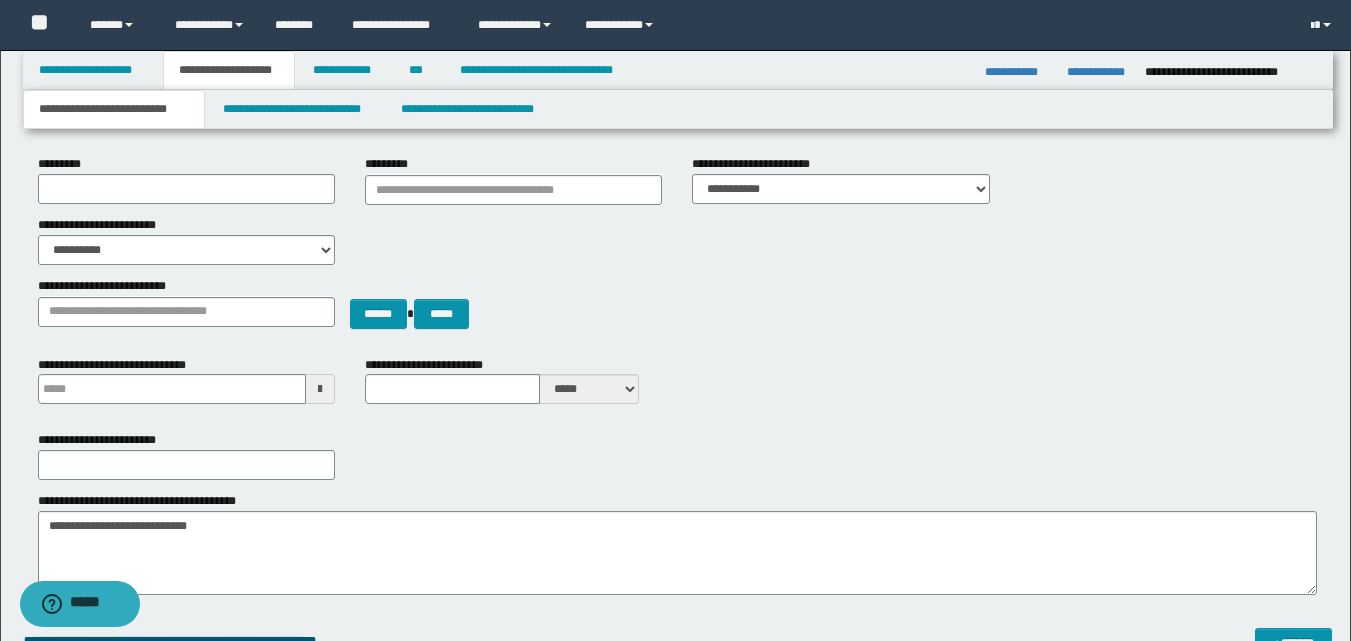 scroll, scrollTop: 200, scrollLeft: 0, axis: vertical 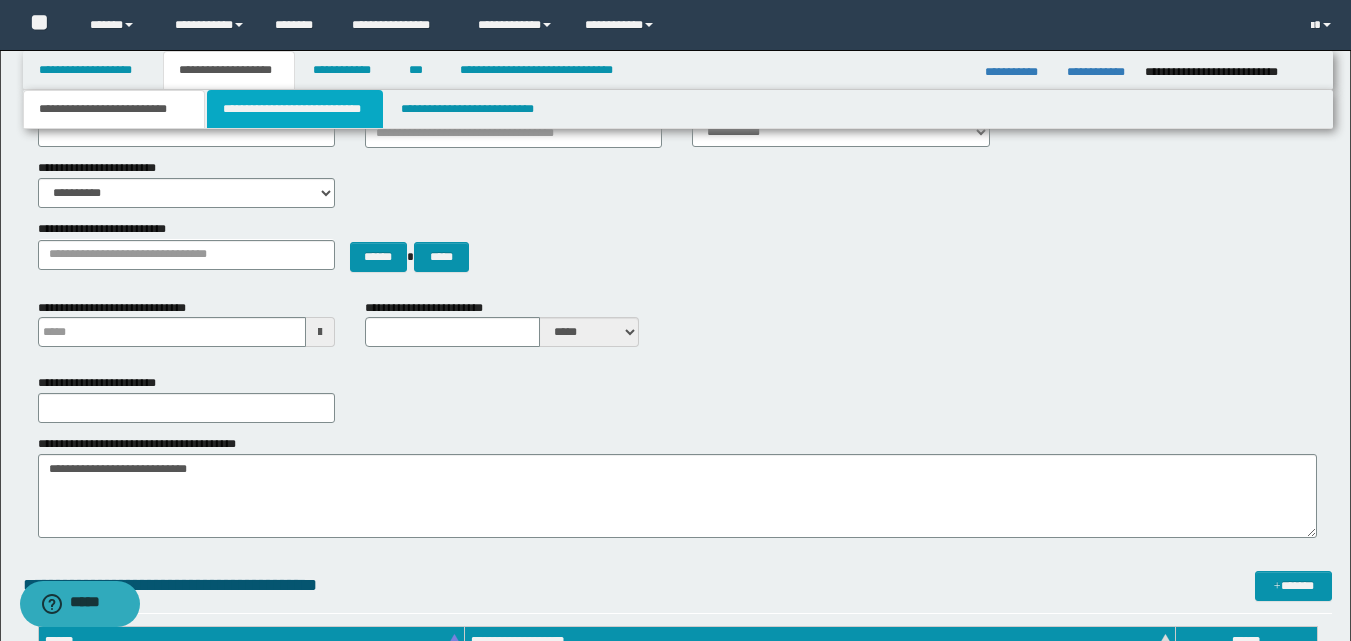 click on "**********" at bounding box center [295, 109] 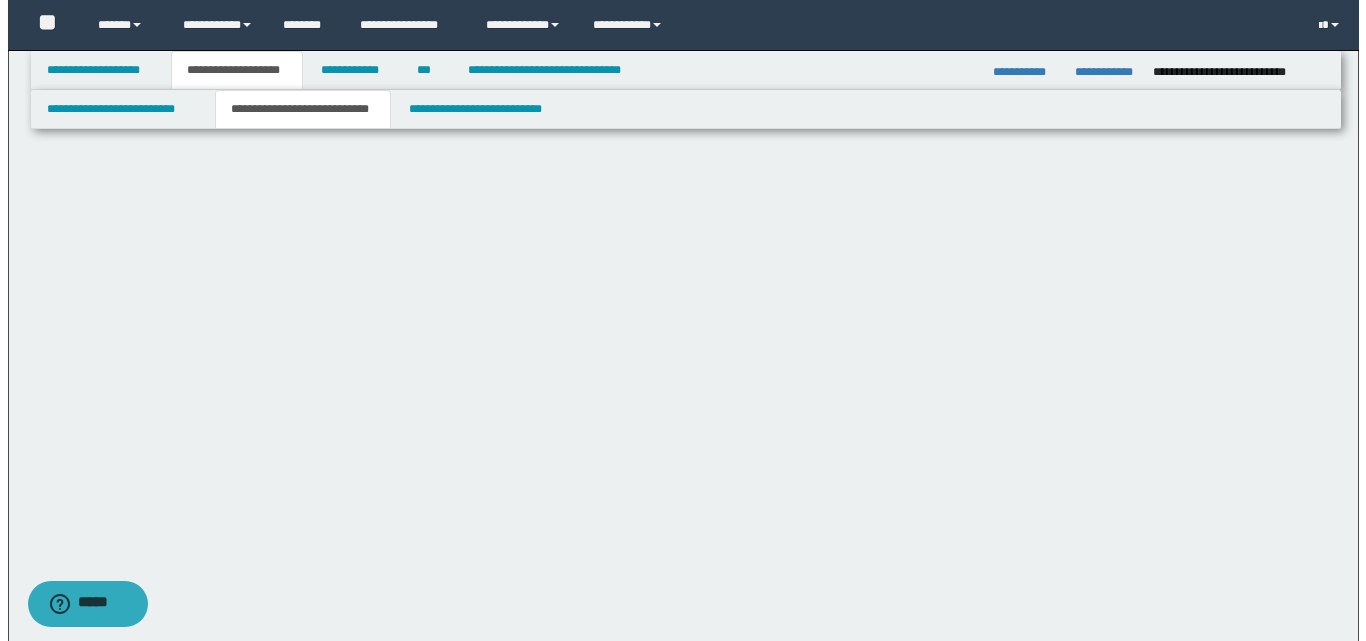 scroll, scrollTop: 0, scrollLeft: 0, axis: both 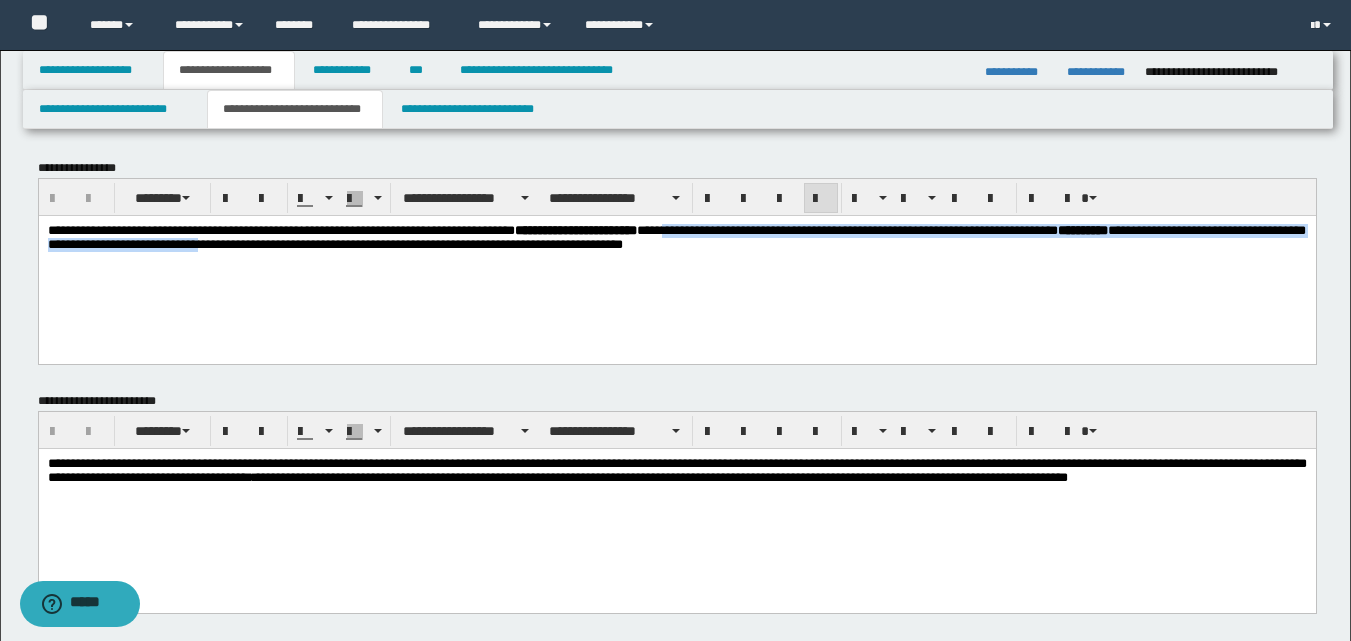 drag, startPoint x: 783, startPoint y: 235, endPoint x: 440, endPoint y: 273, distance: 345.09854 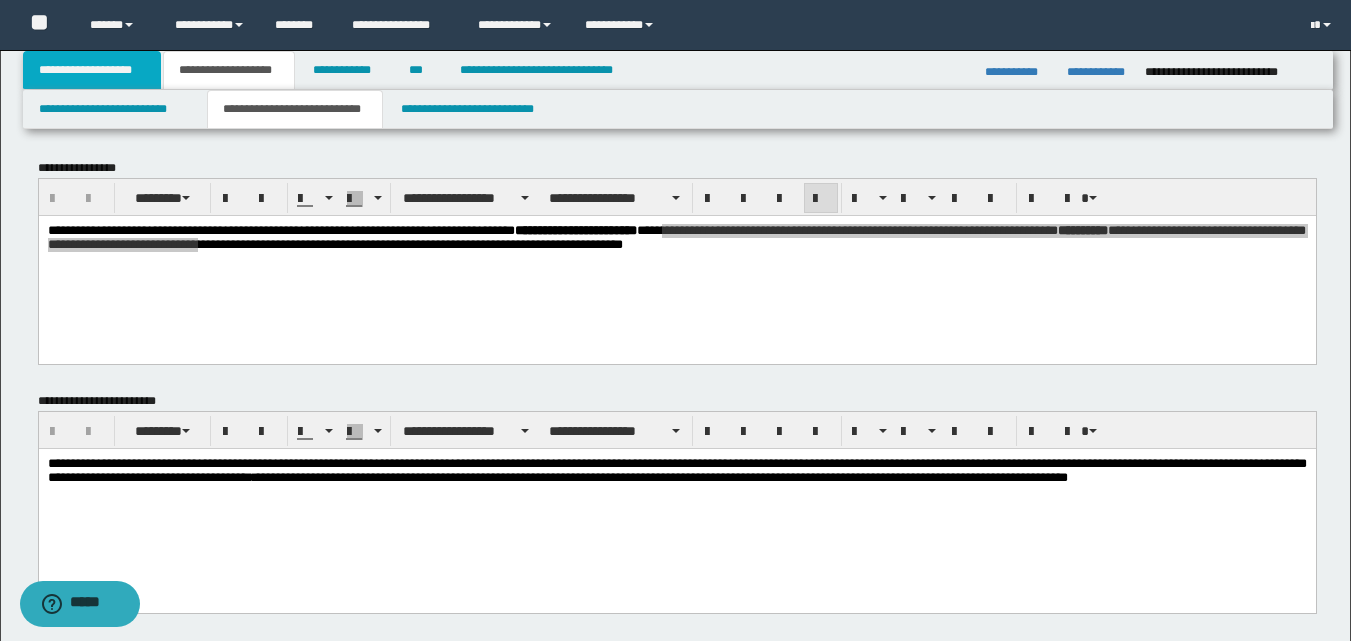 click on "**********" at bounding box center (92, 70) 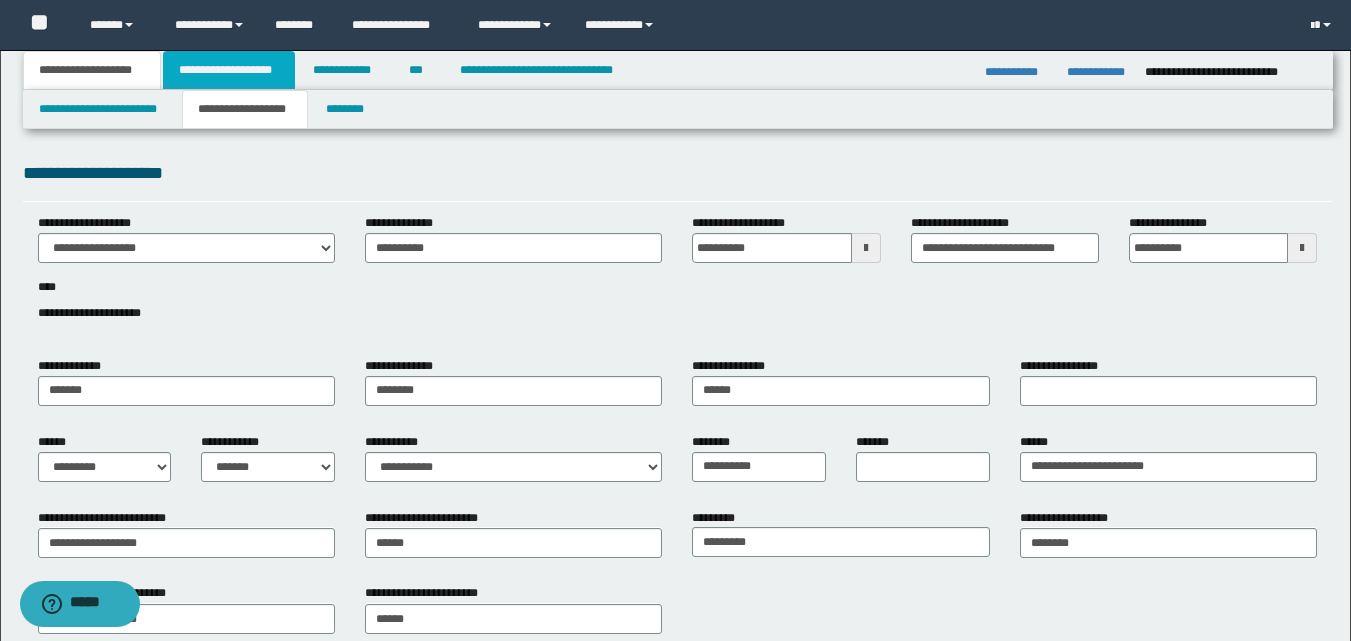 click on "**********" at bounding box center (229, 70) 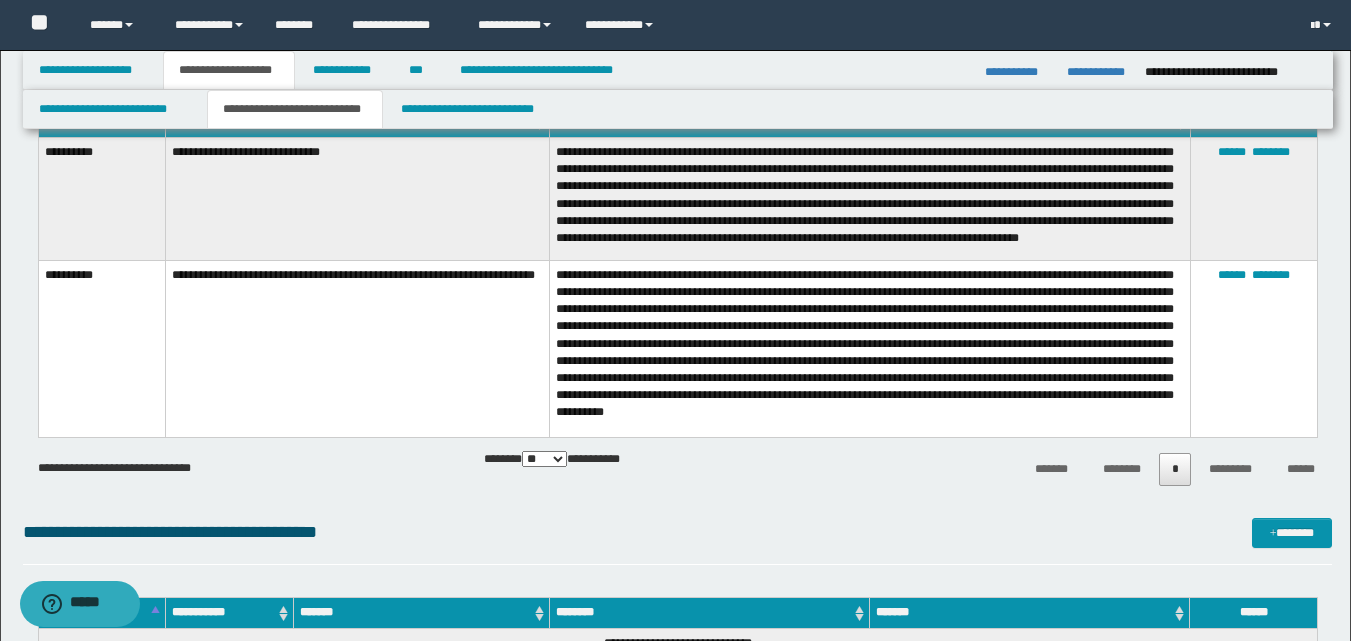 scroll, scrollTop: 600, scrollLeft: 0, axis: vertical 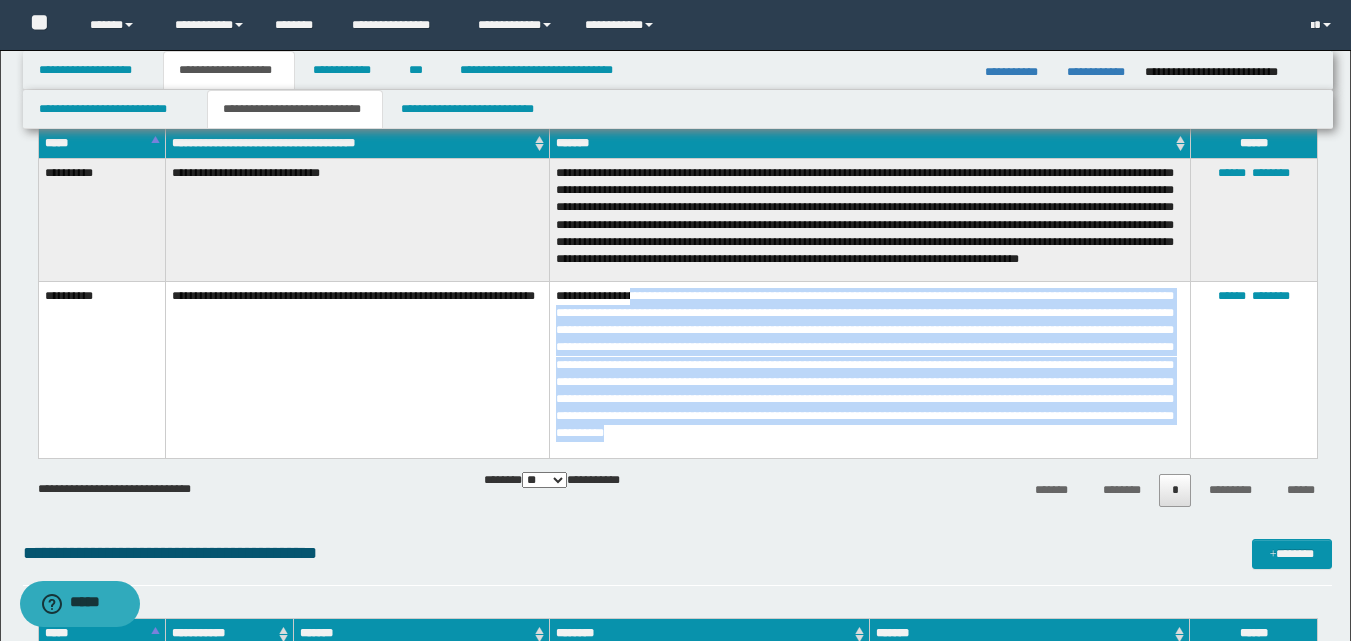 drag, startPoint x: 637, startPoint y: 308, endPoint x: 1011, endPoint y: 430, distance: 393.39548 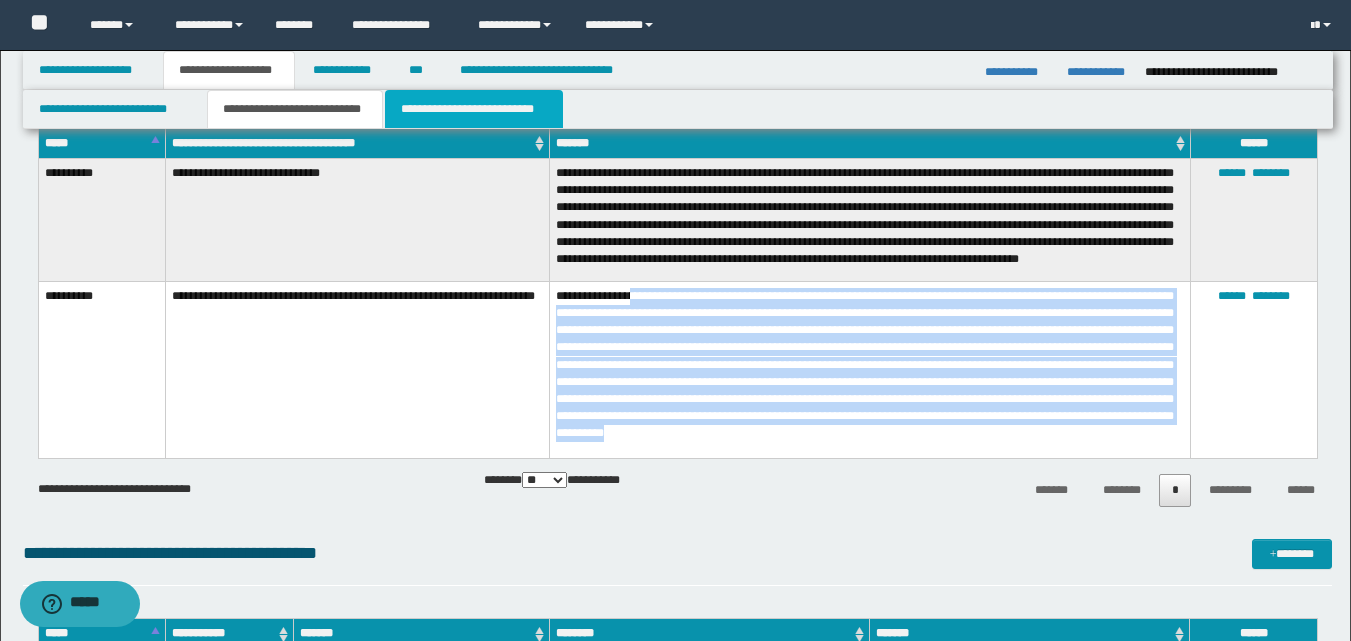 click on "**********" at bounding box center (474, 109) 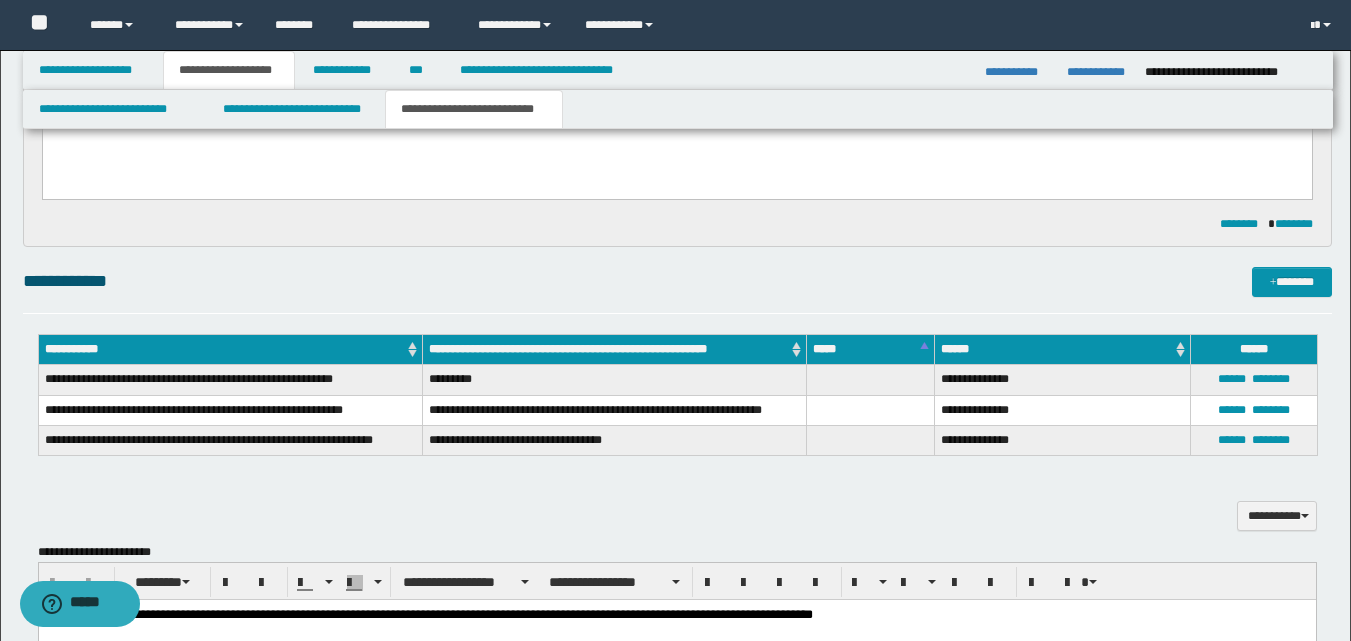 scroll, scrollTop: 300, scrollLeft: 0, axis: vertical 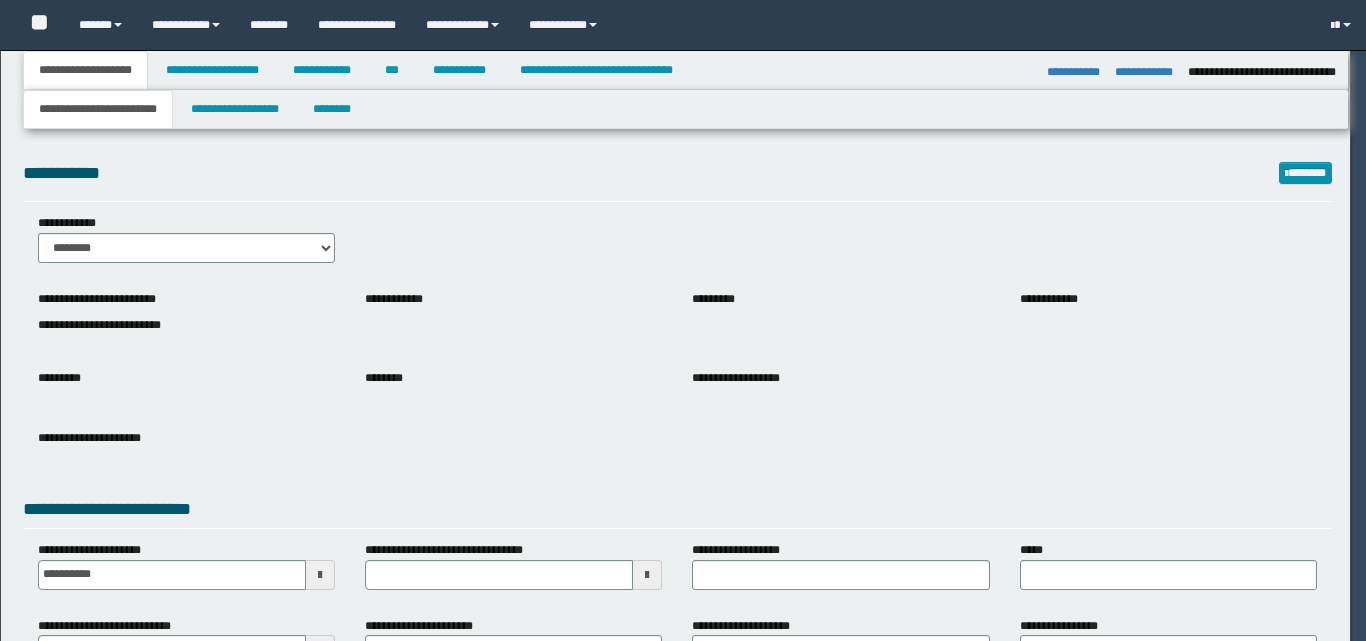 select on "**" 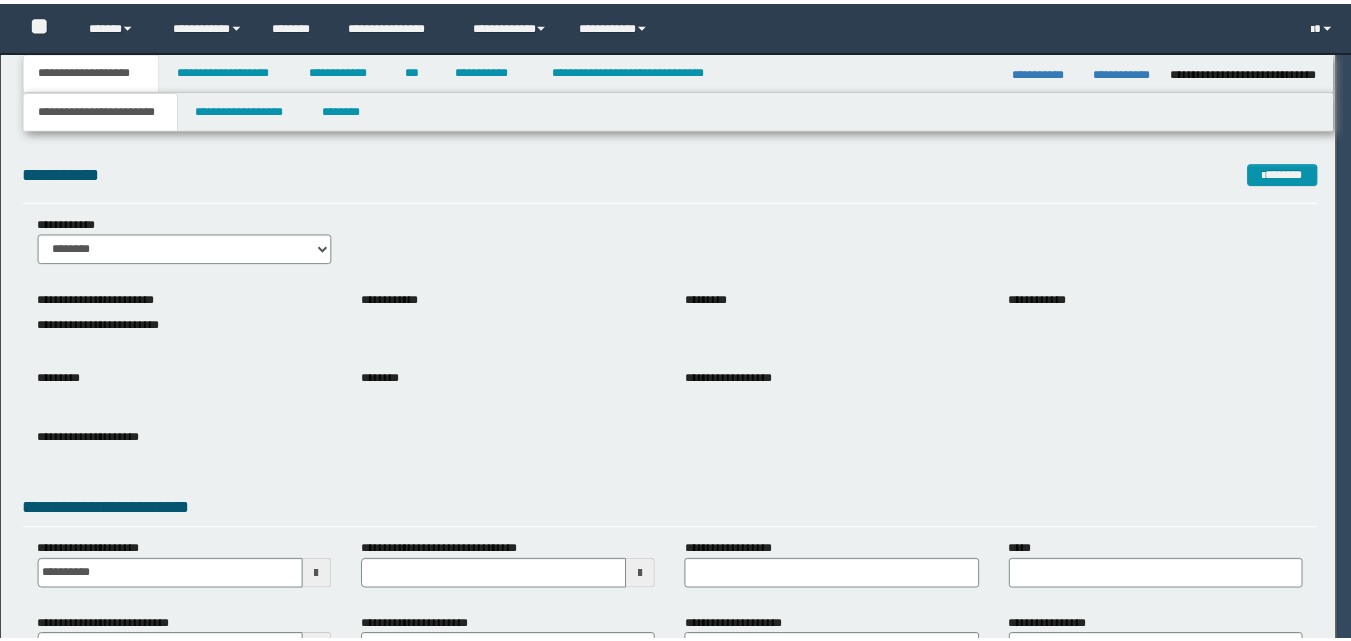 scroll, scrollTop: 0, scrollLeft: 0, axis: both 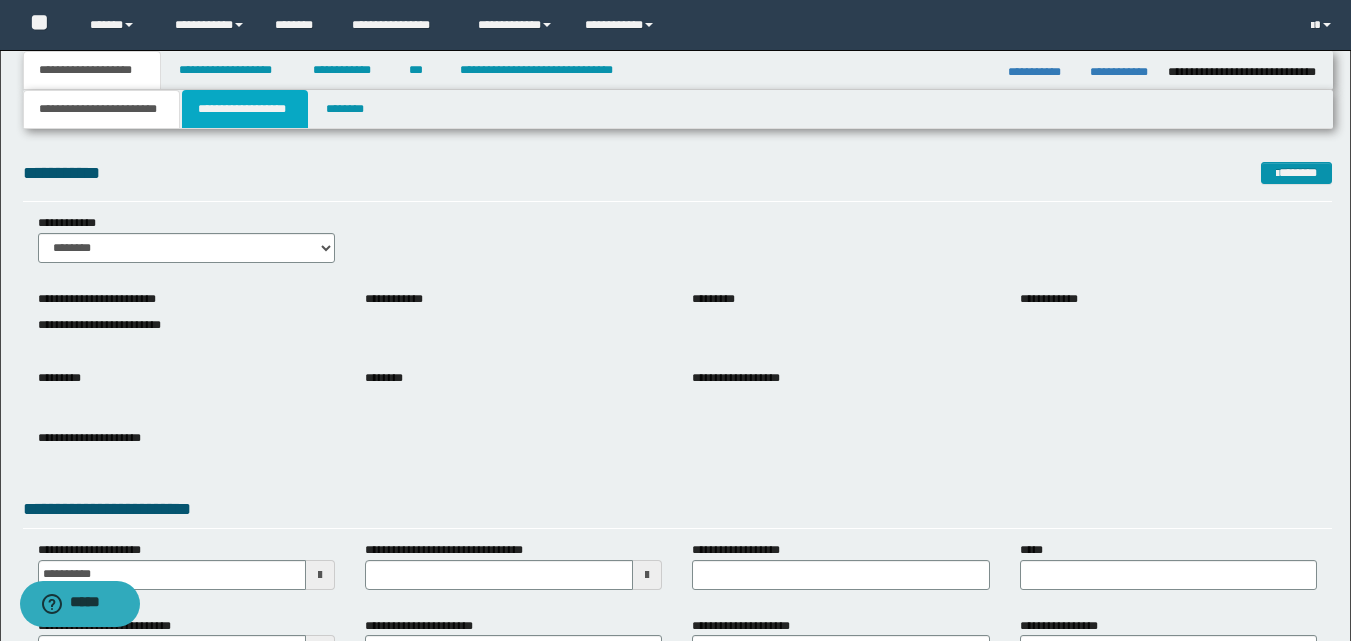click on "**********" at bounding box center [245, 109] 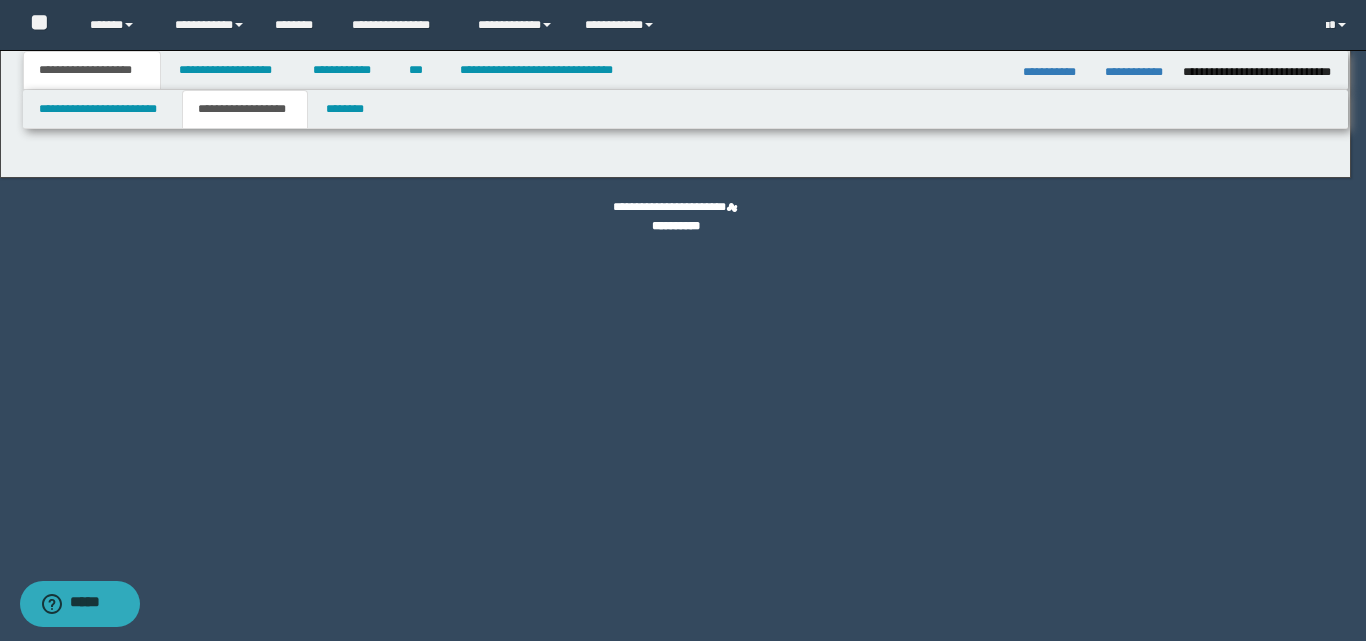 type on "**********" 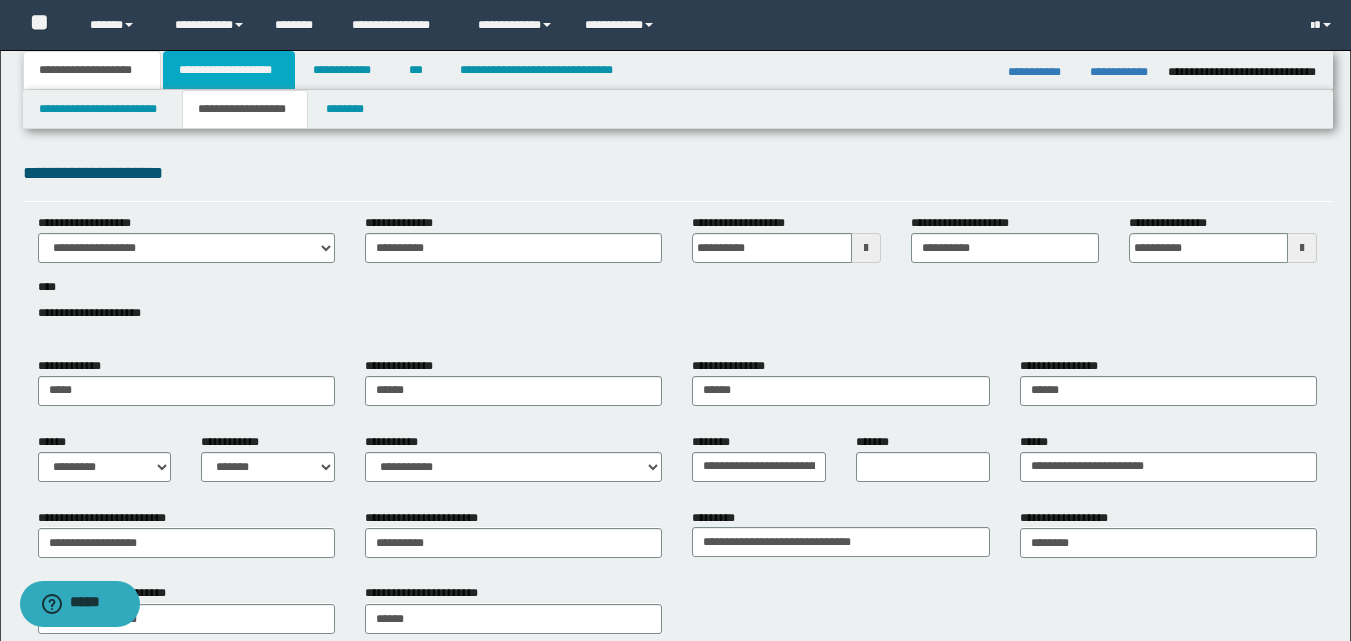 click on "**********" at bounding box center (229, 70) 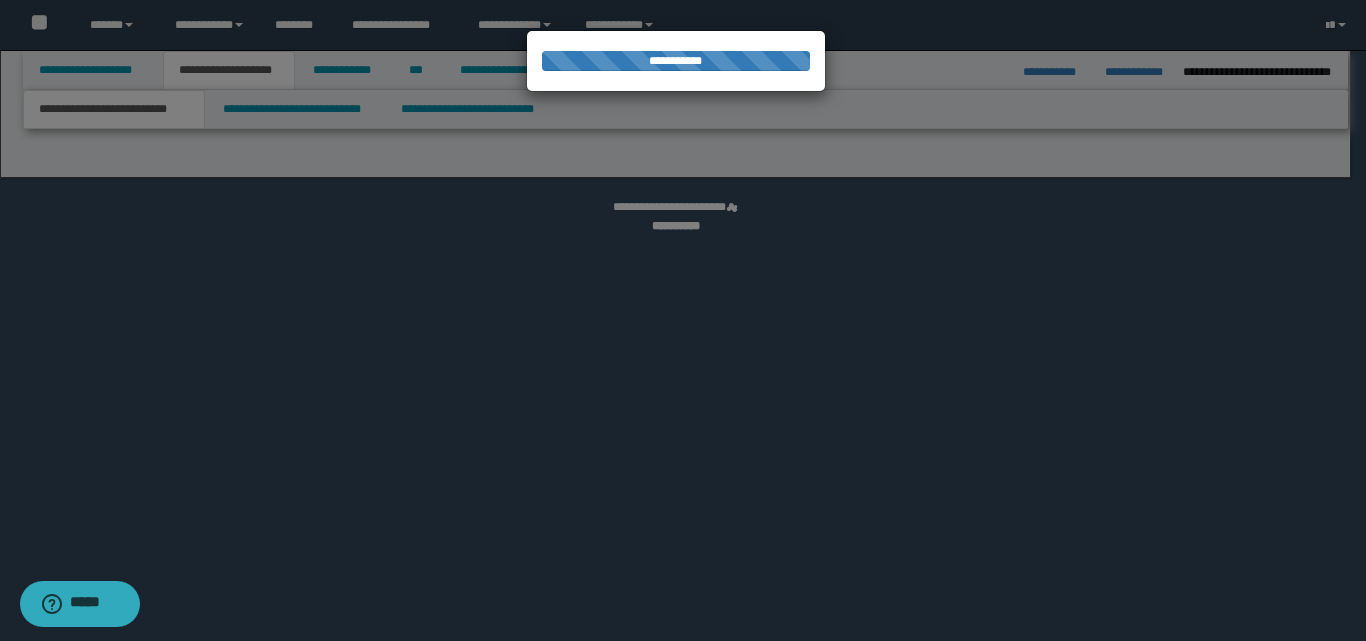 select on "*" 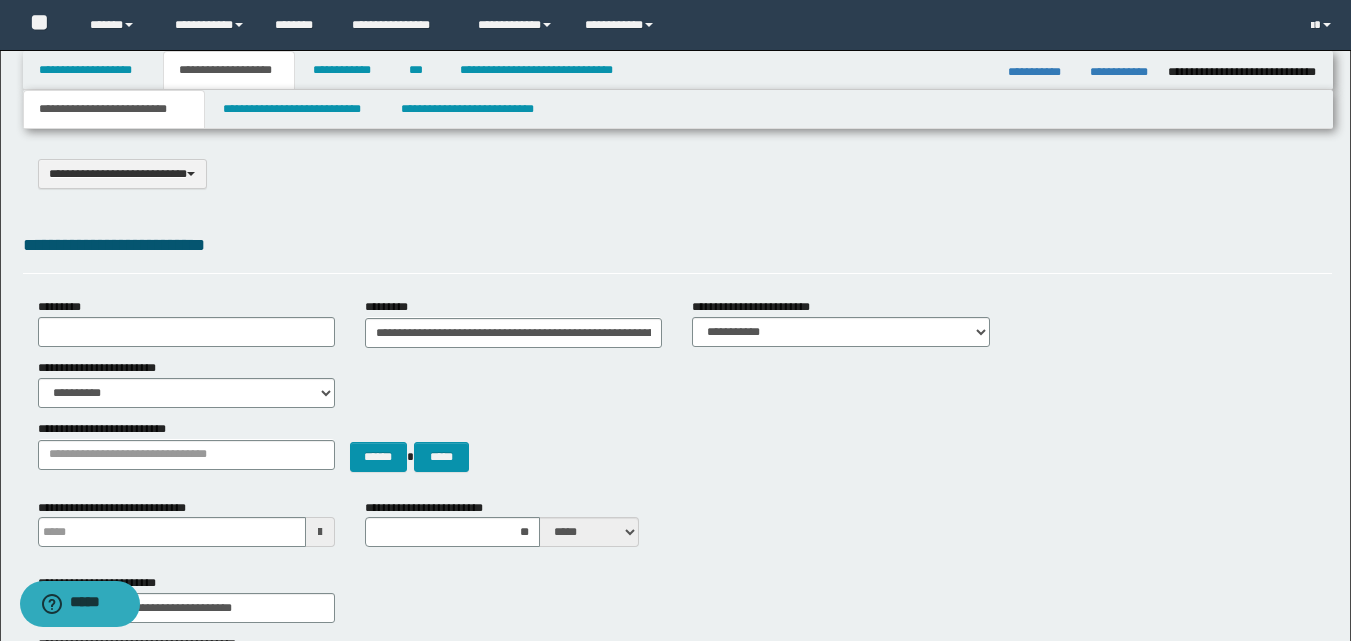 scroll, scrollTop: 200, scrollLeft: 0, axis: vertical 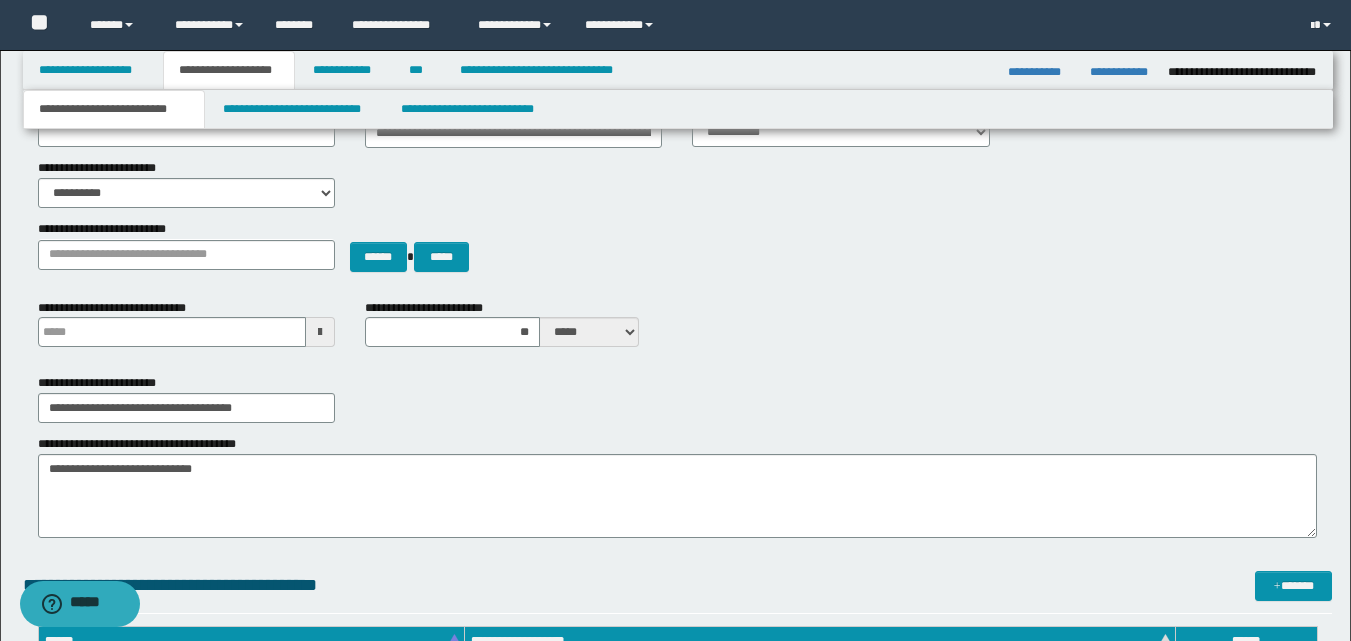 type 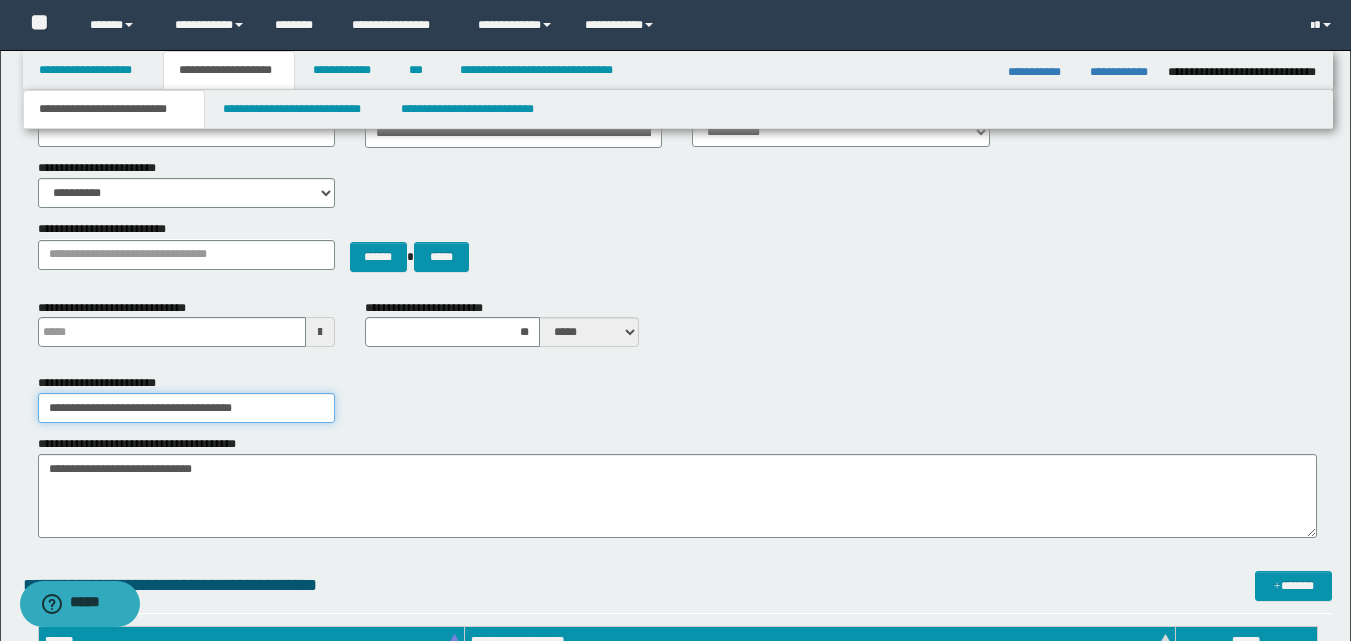 drag, startPoint x: 262, startPoint y: 406, endPoint x: 0, endPoint y: 422, distance: 262.4881 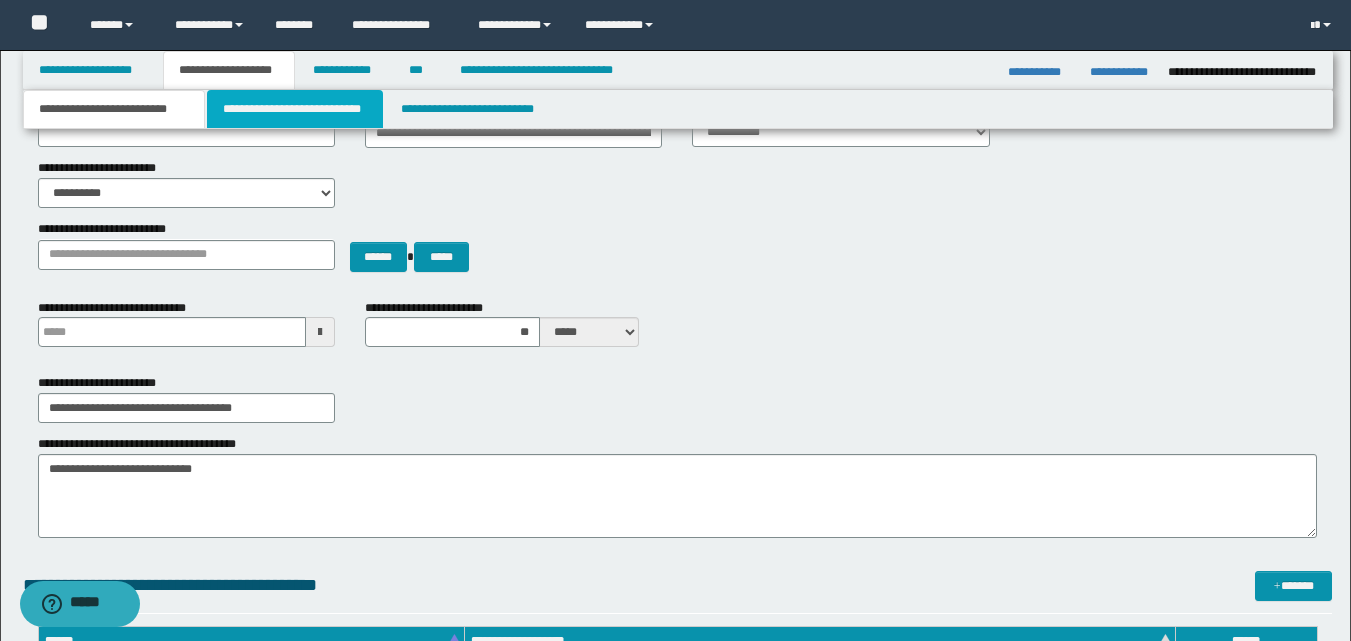 click on "**********" at bounding box center (295, 109) 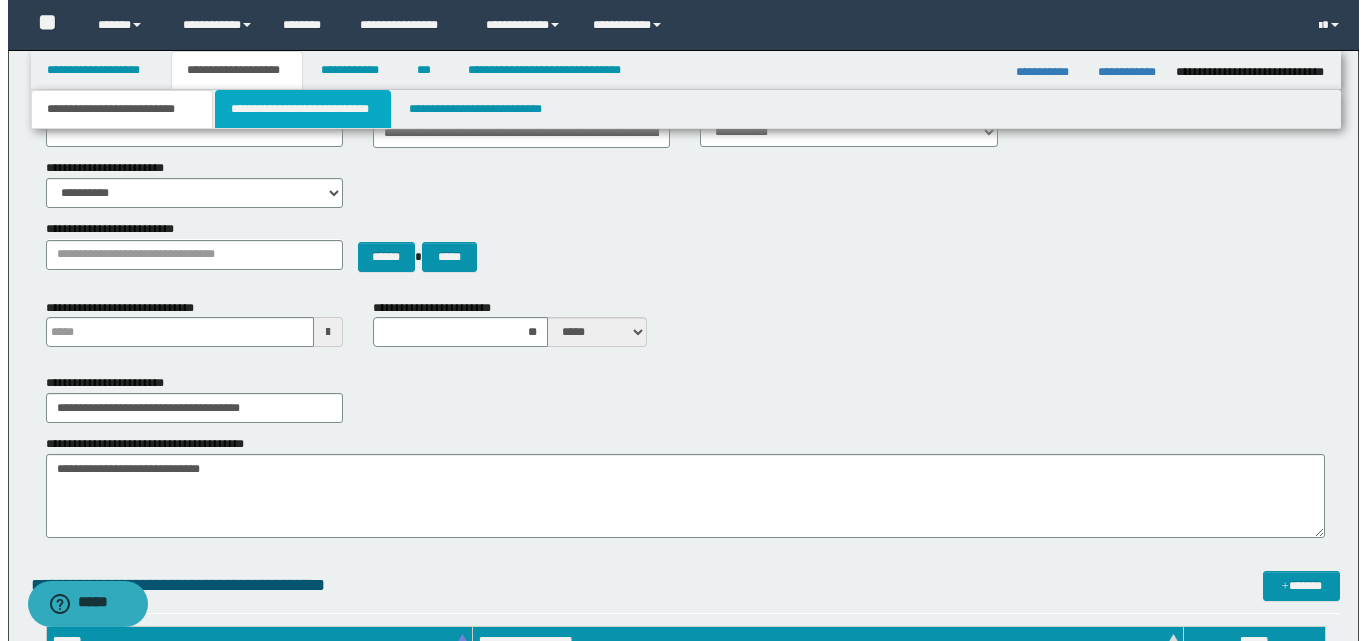 scroll, scrollTop: 0, scrollLeft: 0, axis: both 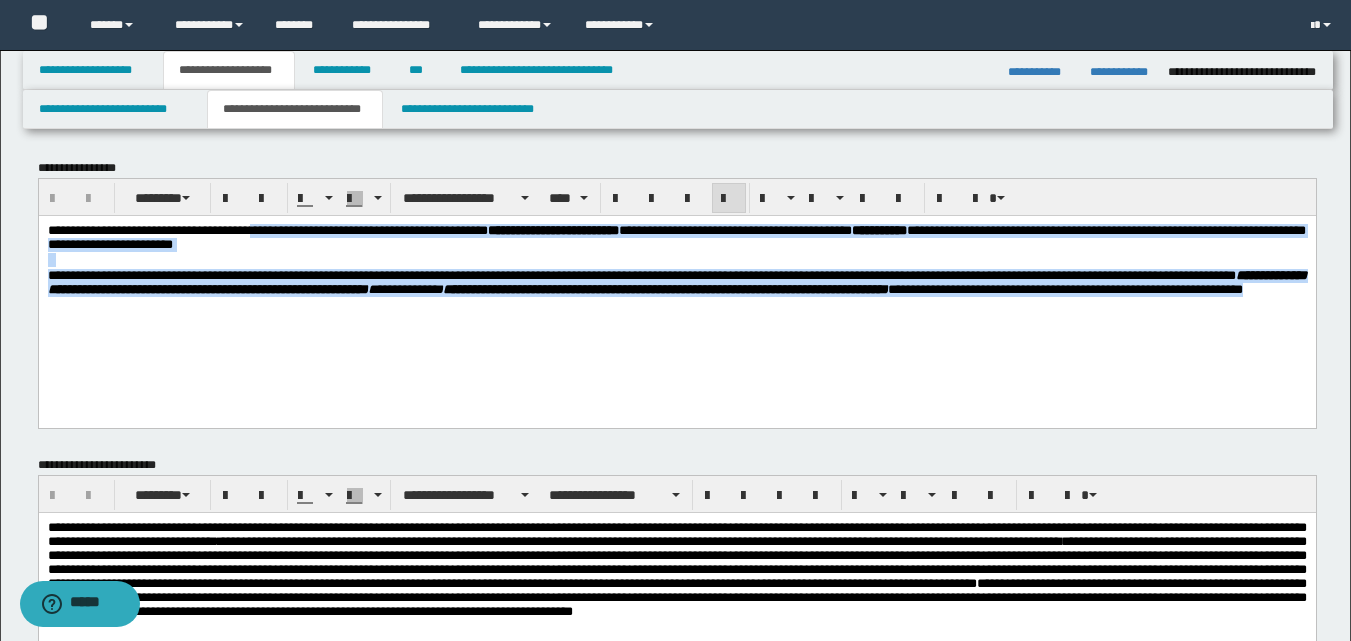 drag, startPoint x: 318, startPoint y: 230, endPoint x: 635, endPoint y: 320, distance: 329.52844 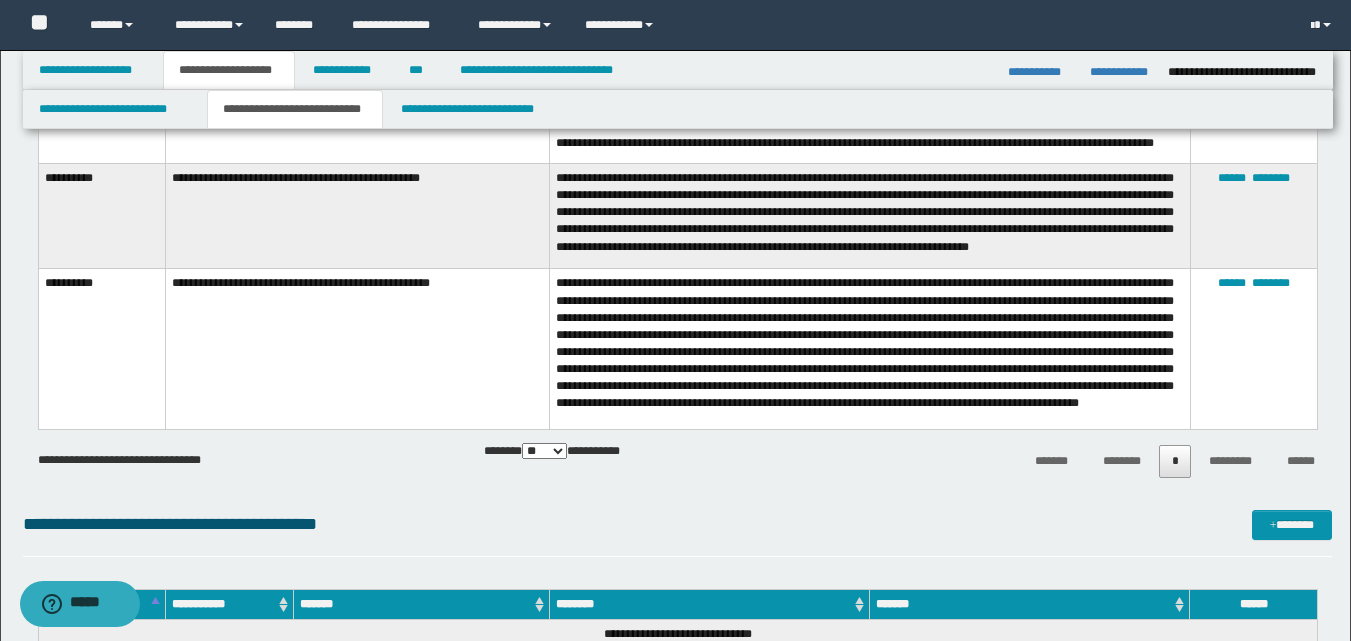 scroll, scrollTop: 1500, scrollLeft: 0, axis: vertical 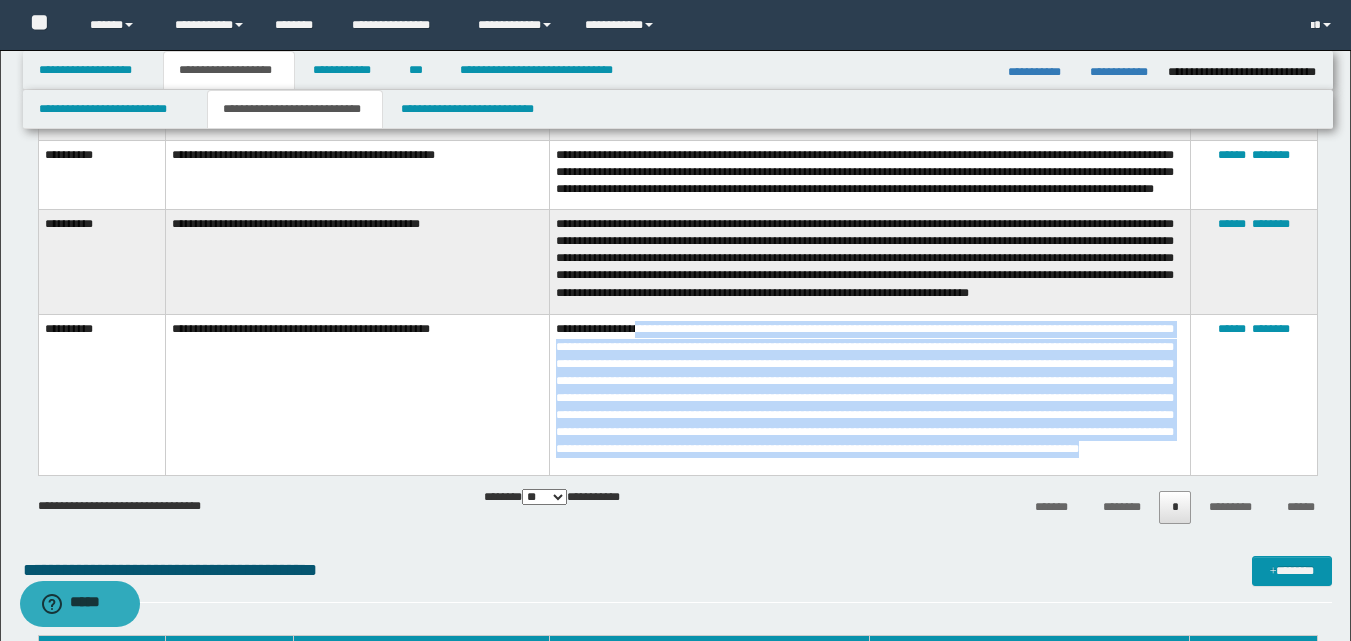 drag, startPoint x: 637, startPoint y: 327, endPoint x: 868, endPoint y: 443, distance: 258.48984 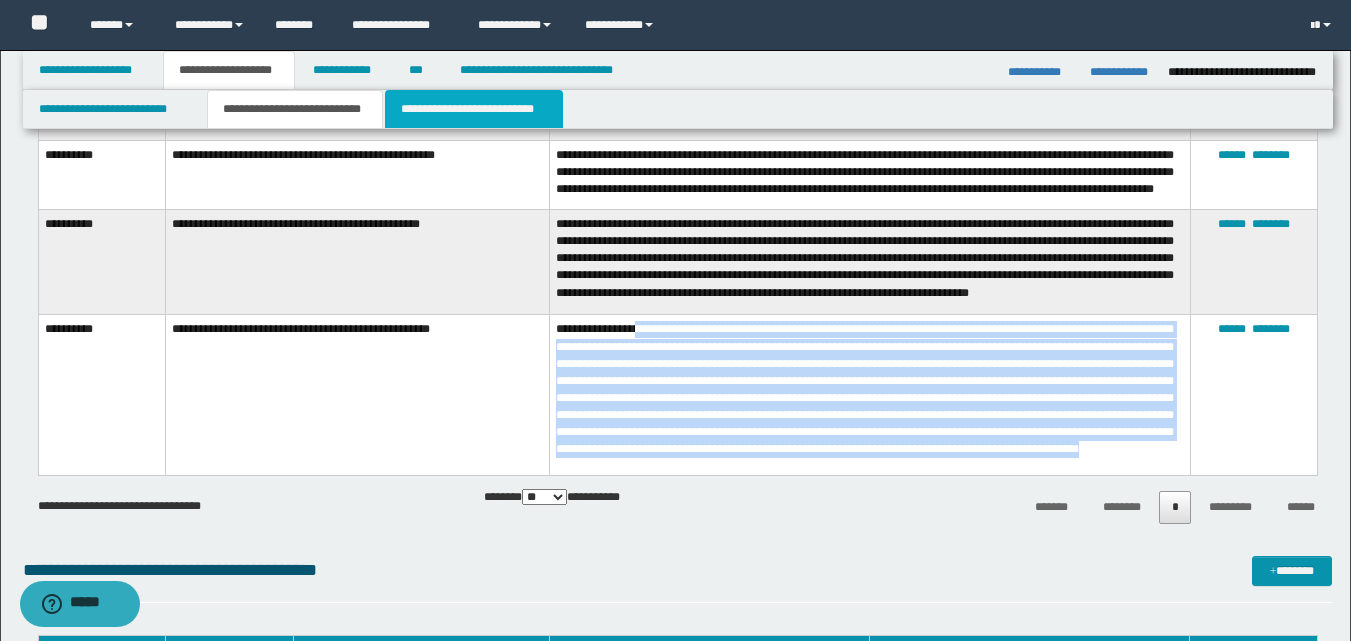 click on "**********" at bounding box center [474, 109] 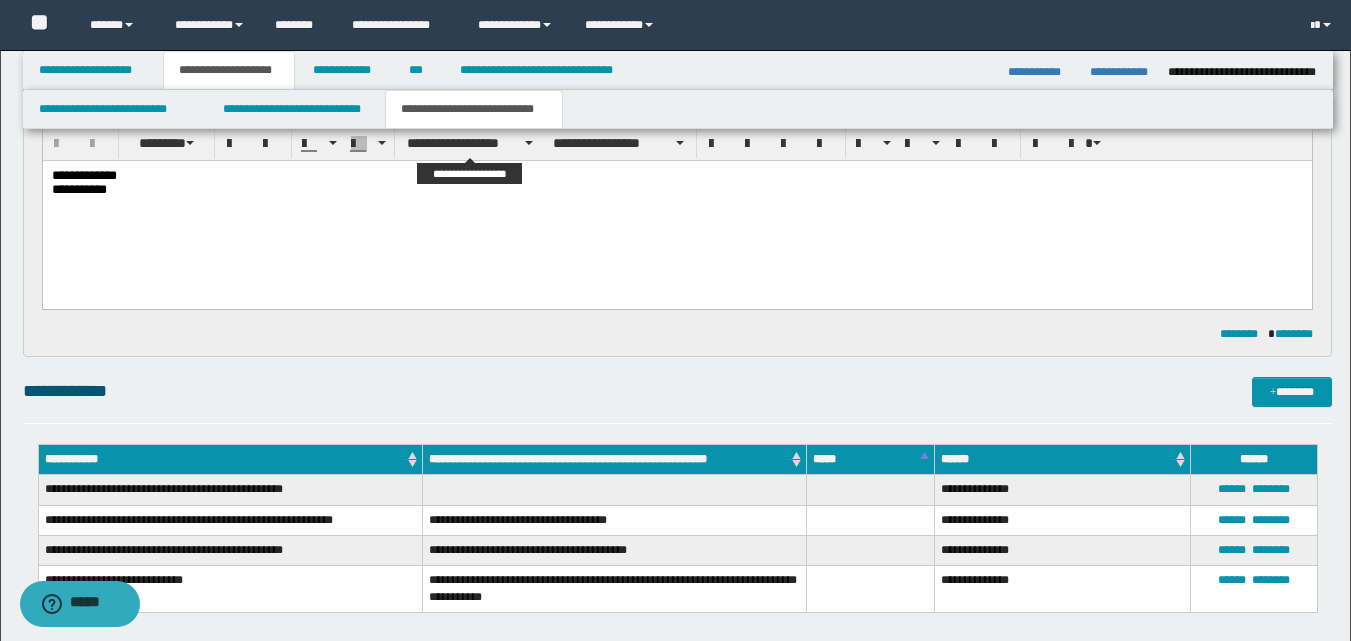 scroll, scrollTop: 400, scrollLeft: 0, axis: vertical 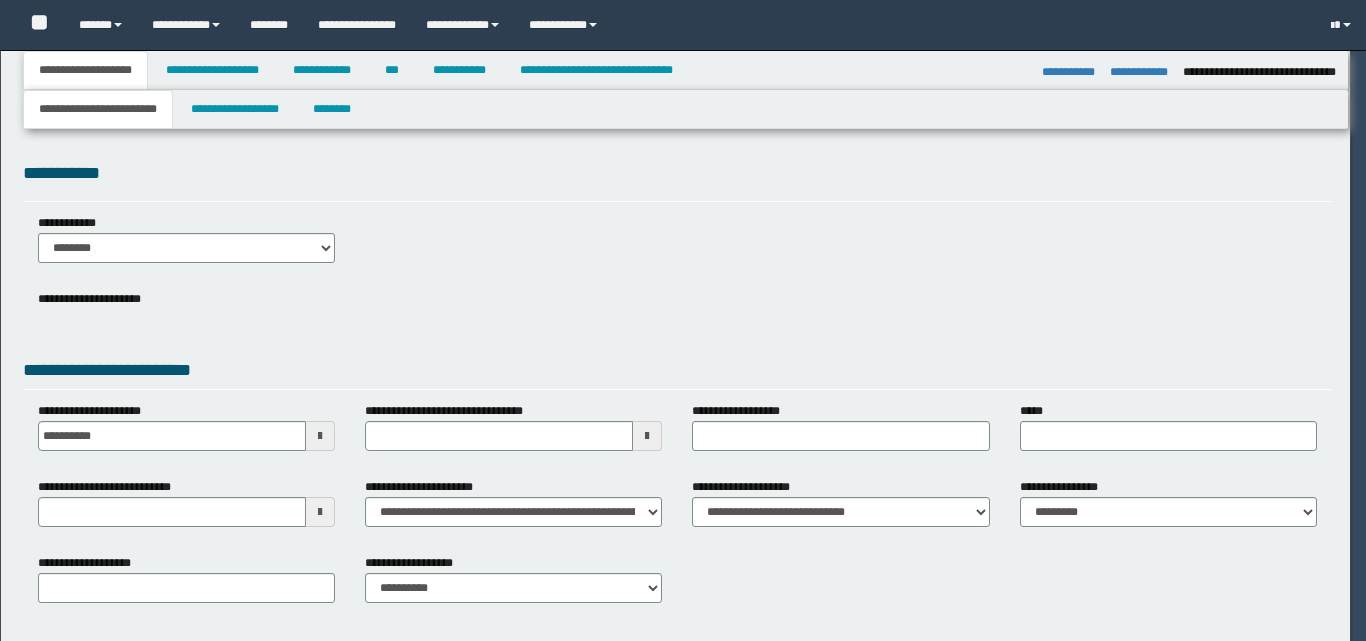 select on "**" 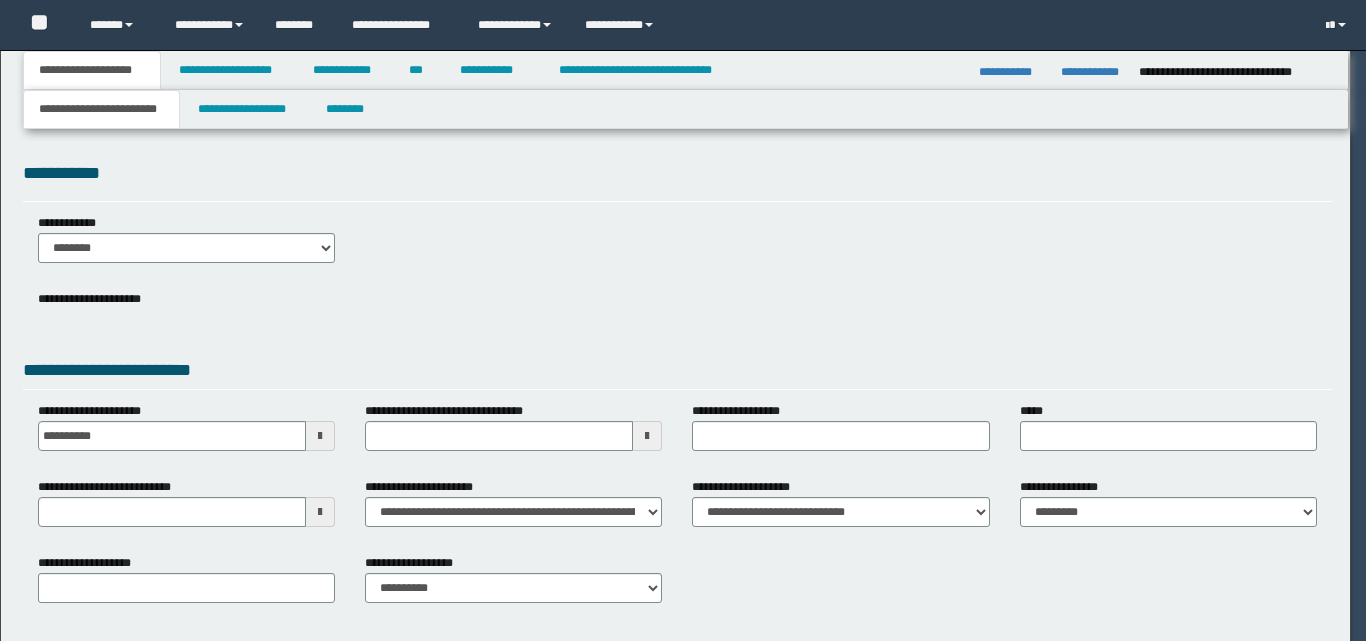 scroll, scrollTop: 0, scrollLeft: 0, axis: both 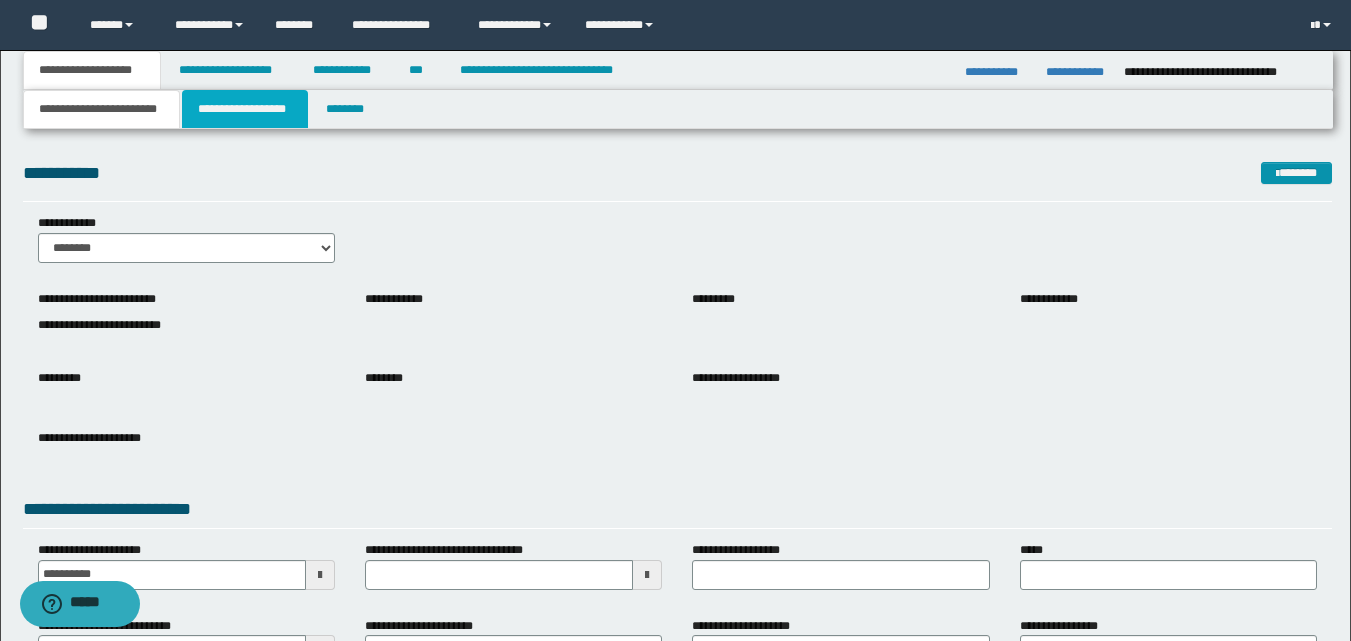 click on "**********" at bounding box center (245, 109) 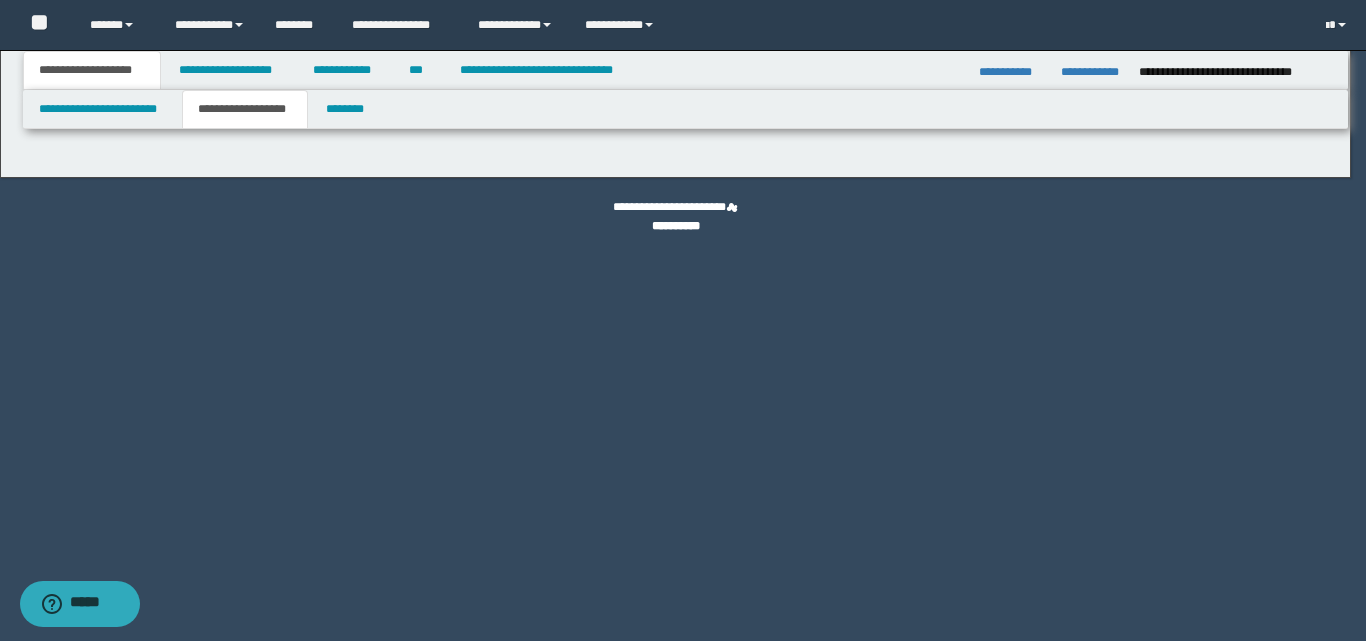 type on "**********" 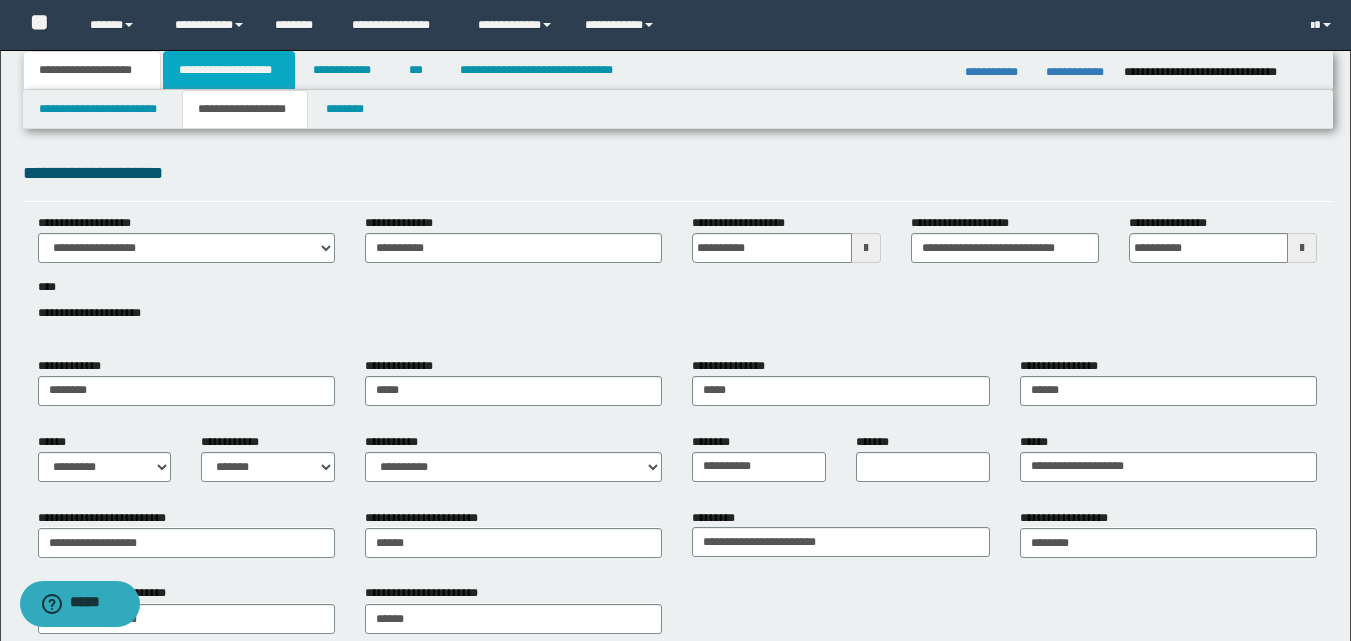 click on "**********" at bounding box center [229, 70] 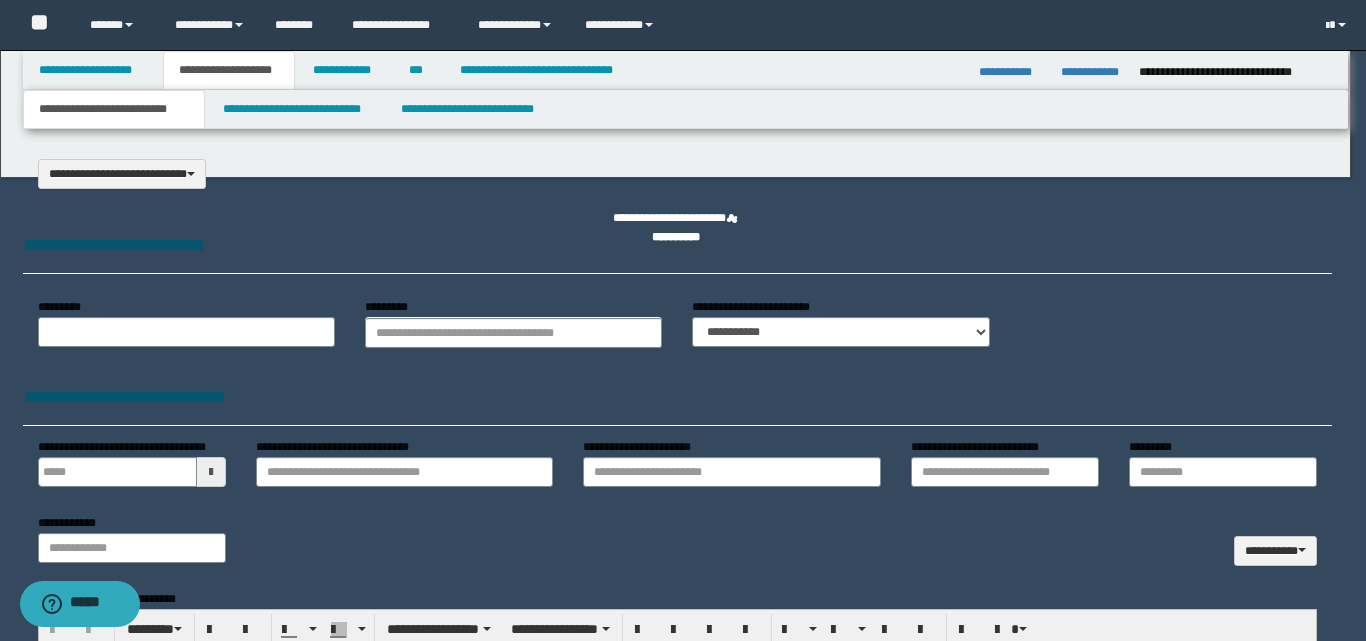 select on "*" 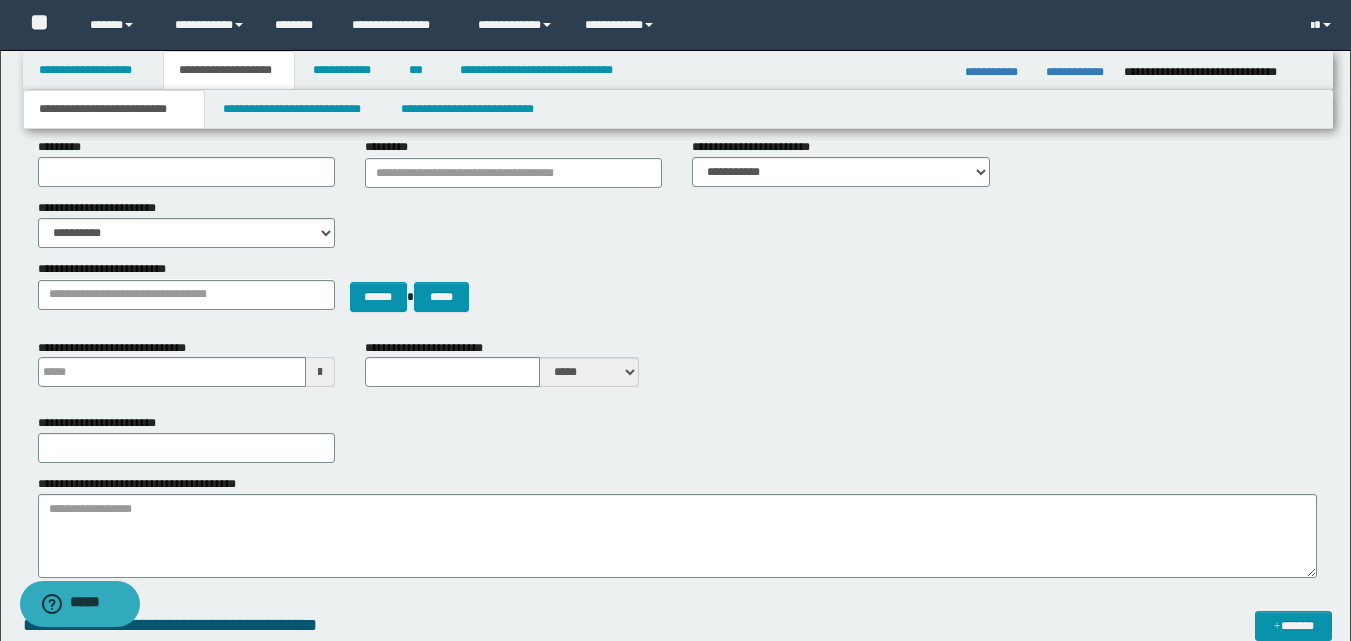 scroll, scrollTop: 200, scrollLeft: 0, axis: vertical 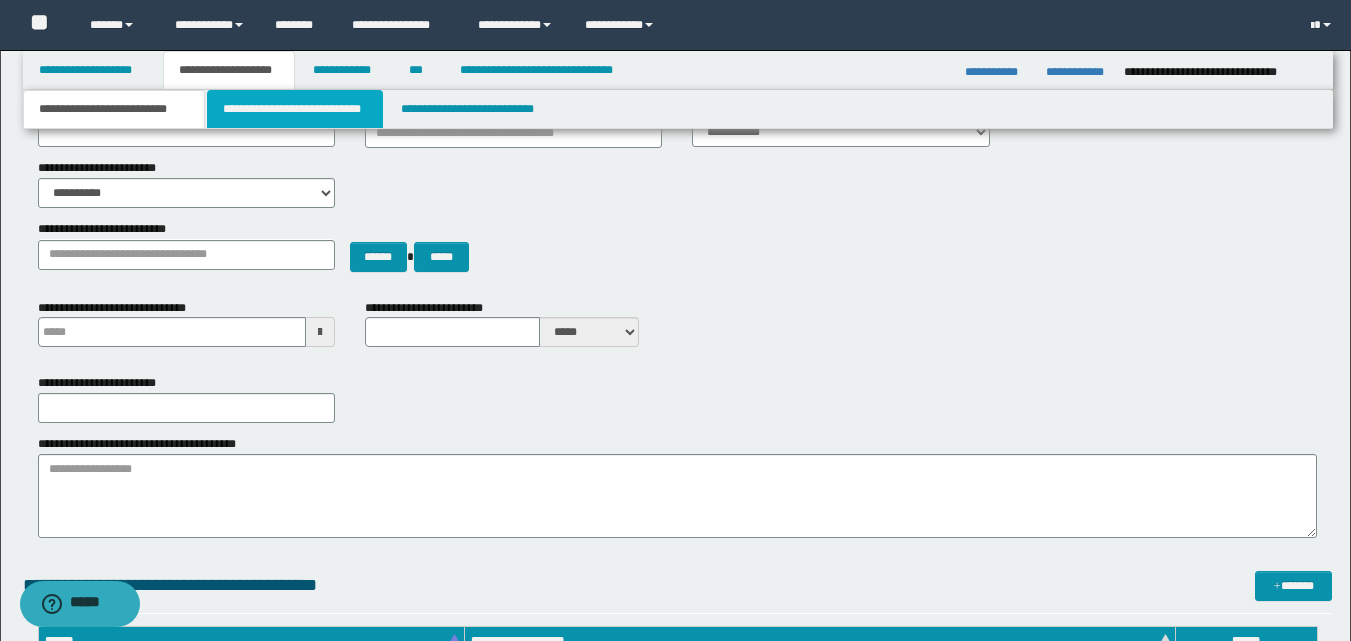 click on "**********" at bounding box center [295, 109] 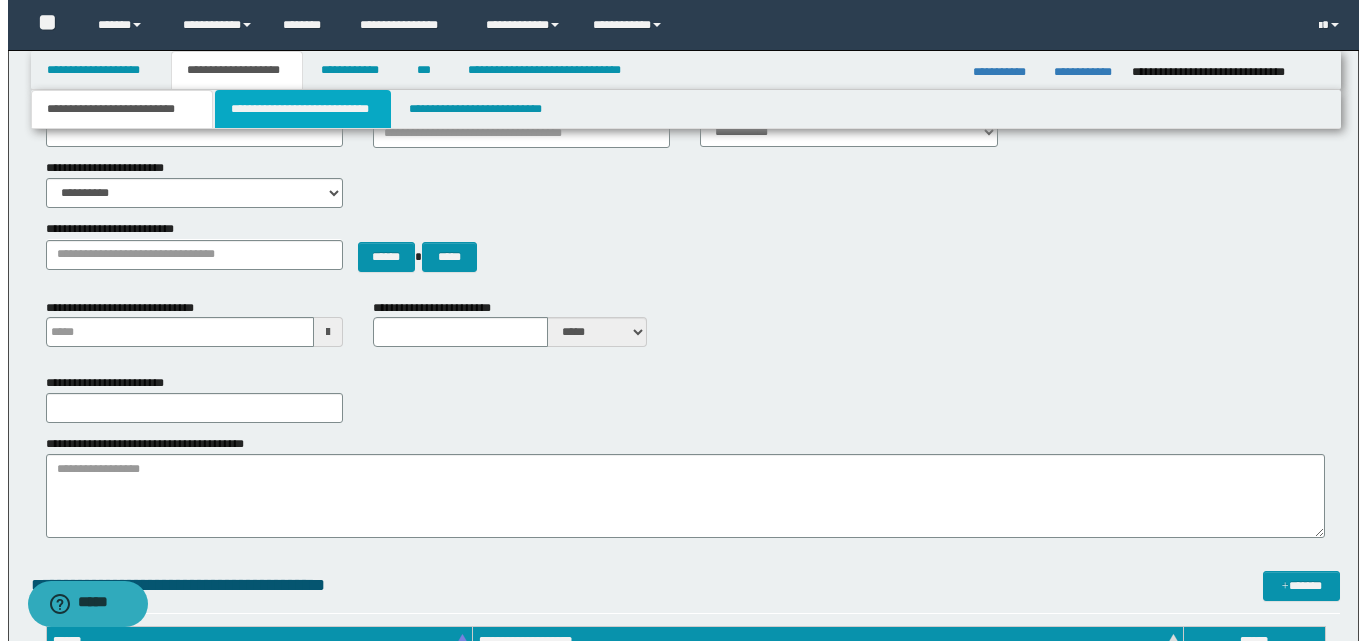 scroll, scrollTop: 0, scrollLeft: 0, axis: both 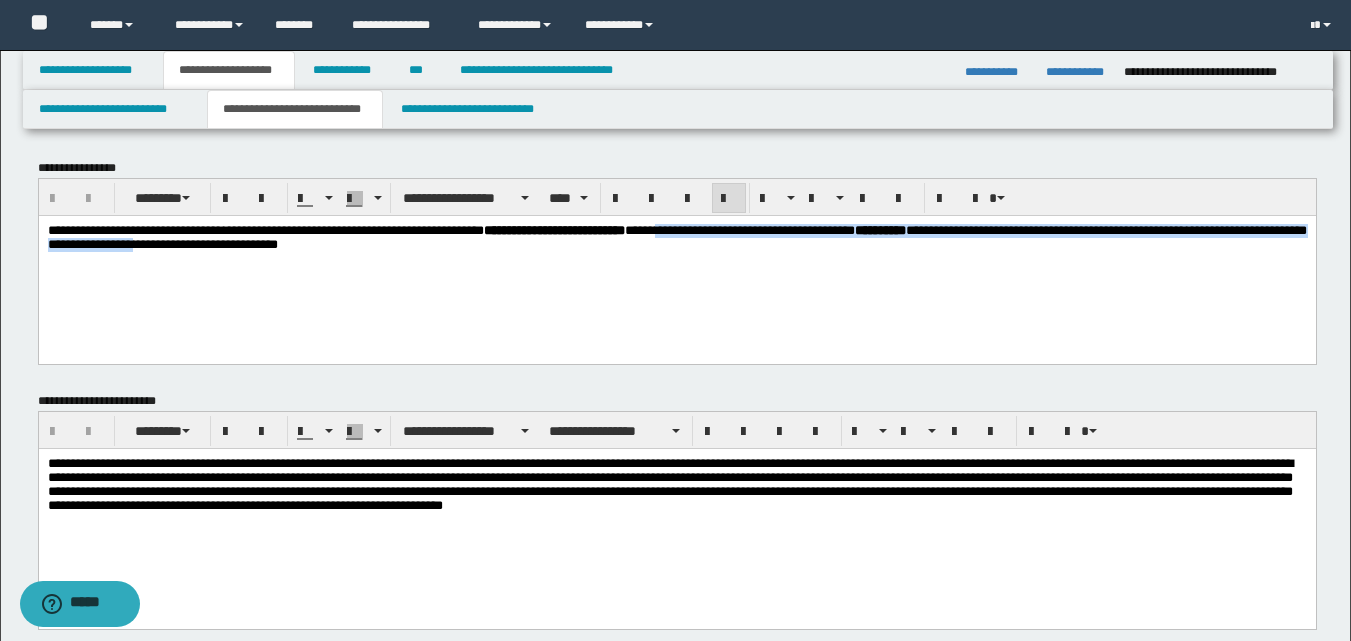 drag, startPoint x: 847, startPoint y: 232, endPoint x: 429, endPoint y: 299, distance: 423.33557 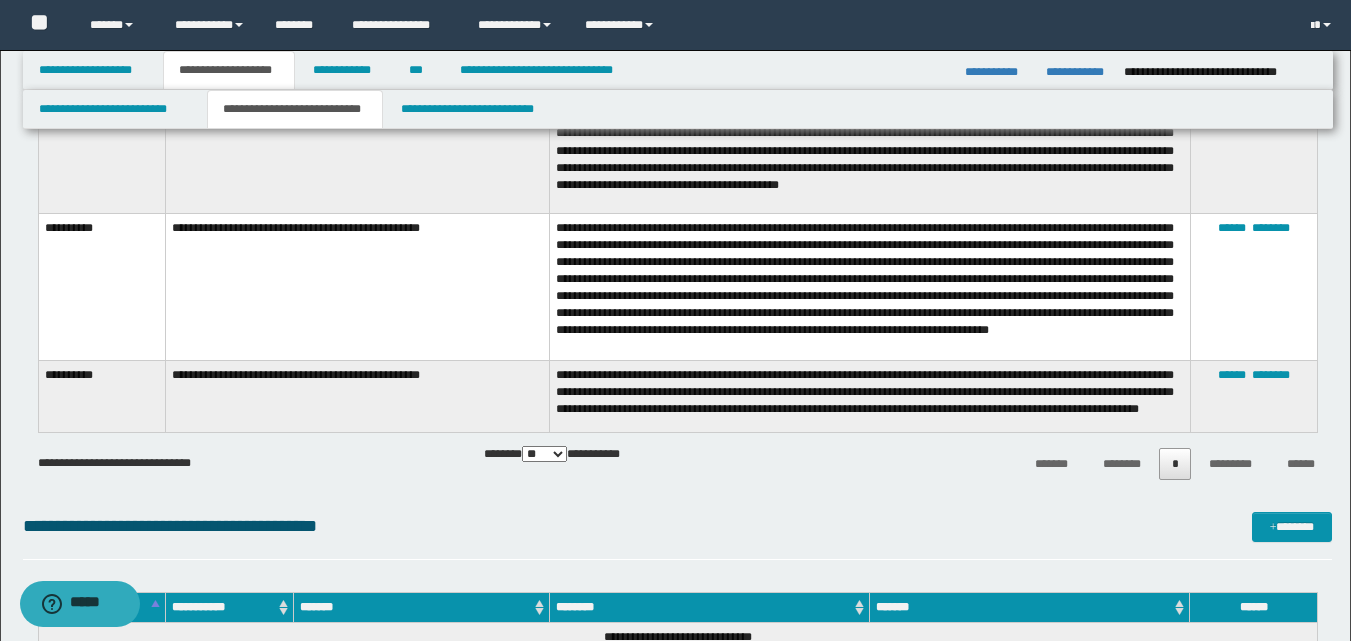 scroll, scrollTop: 700, scrollLeft: 0, axis: vertical 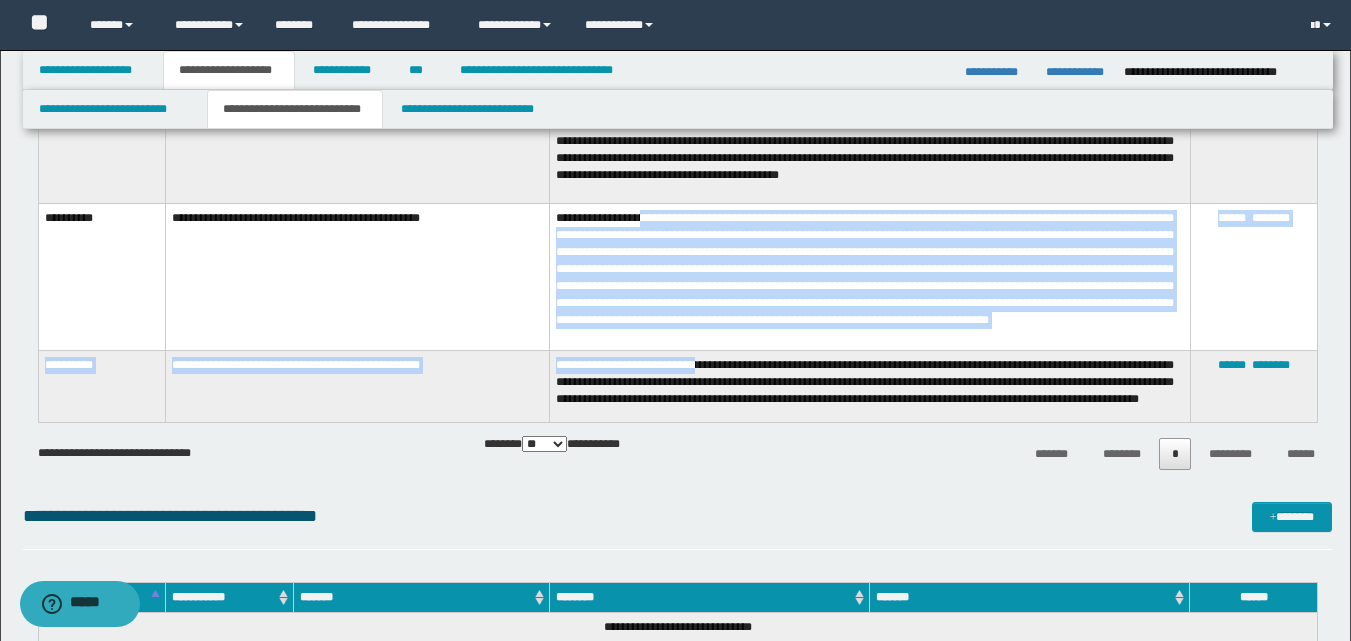 drag, startPoint x: 642, startPoint y: 207, endPoint x: 694, endPoint y: 340, distance: 142.80406 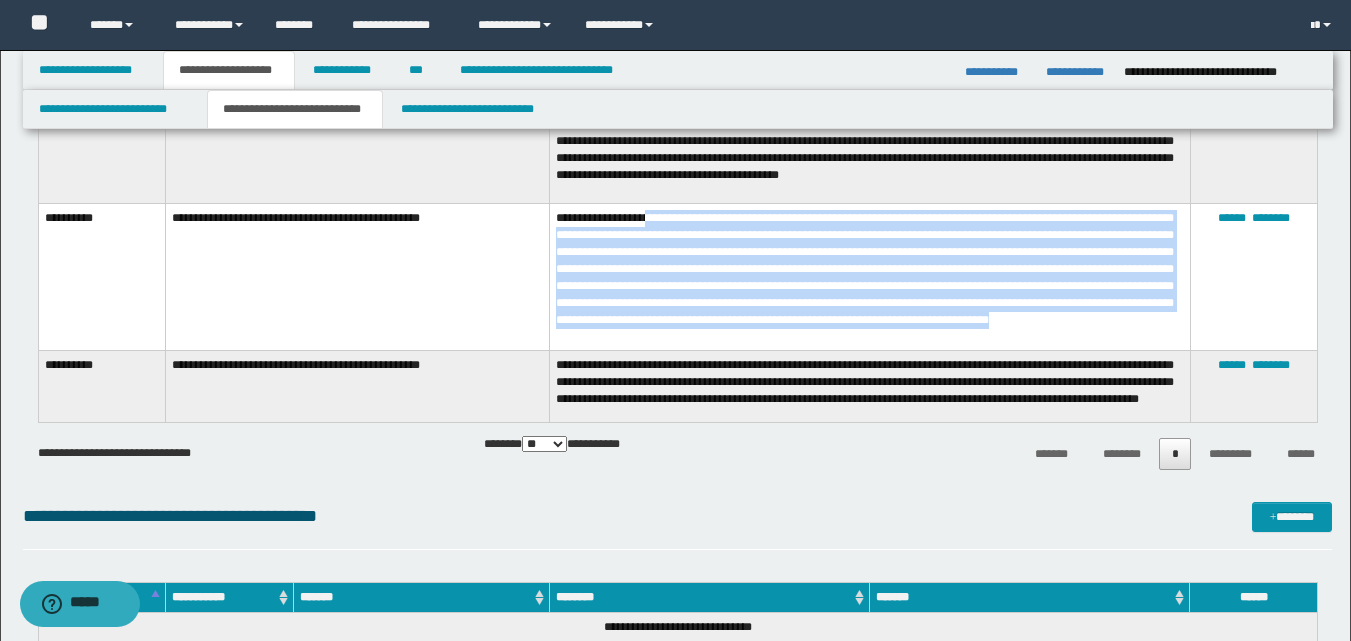 drag, startPoint x: 647, startPoint y: 205, endPoint x: 693, endPoint y: 331, distance: 134.13426 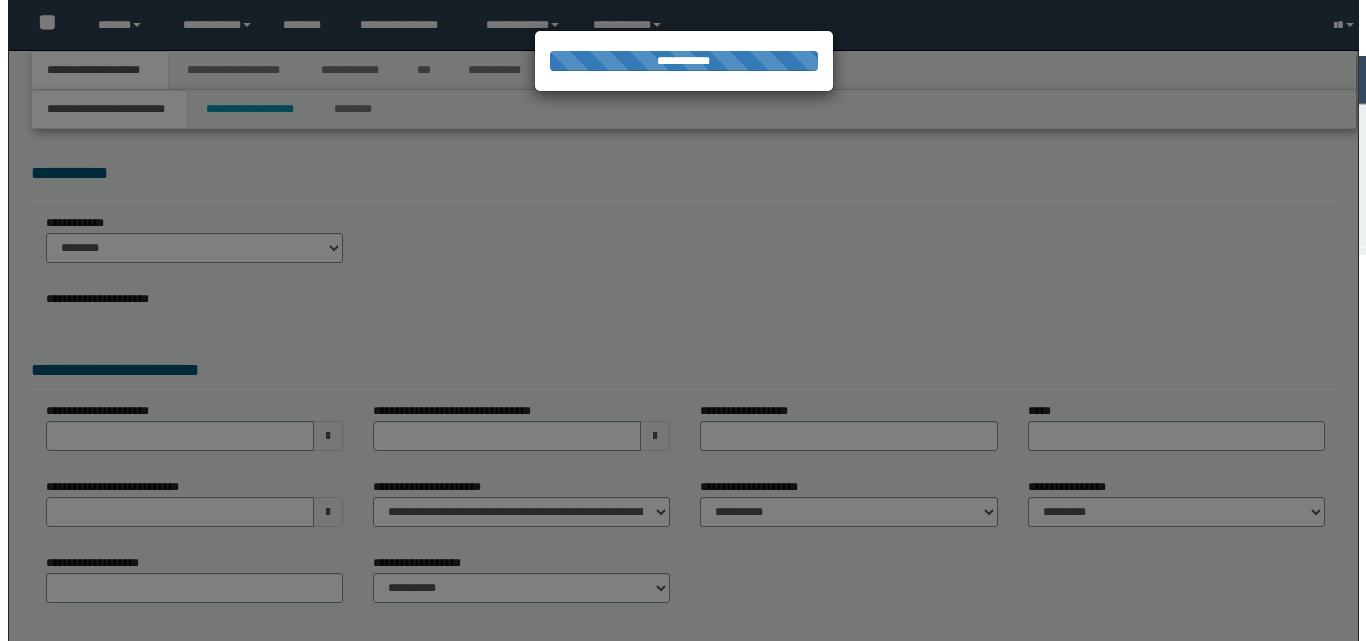 scroll, scrollTop: 0, scrollLeft: 0, axis: both 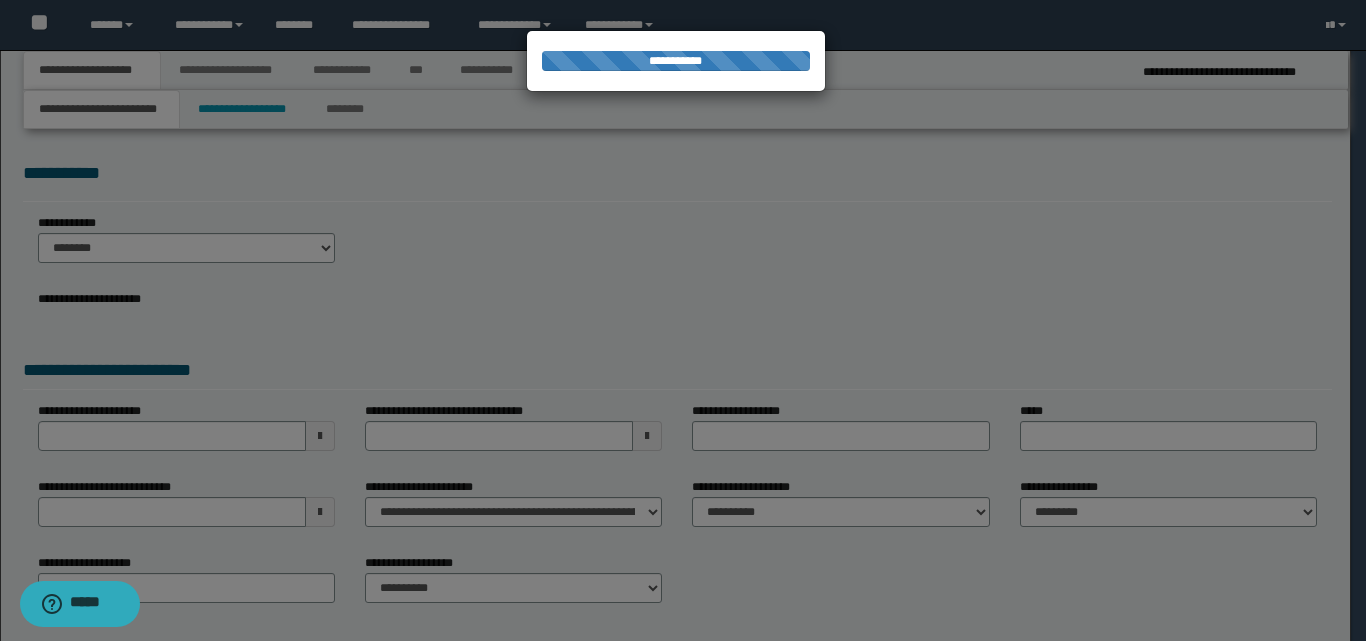 select on "**" 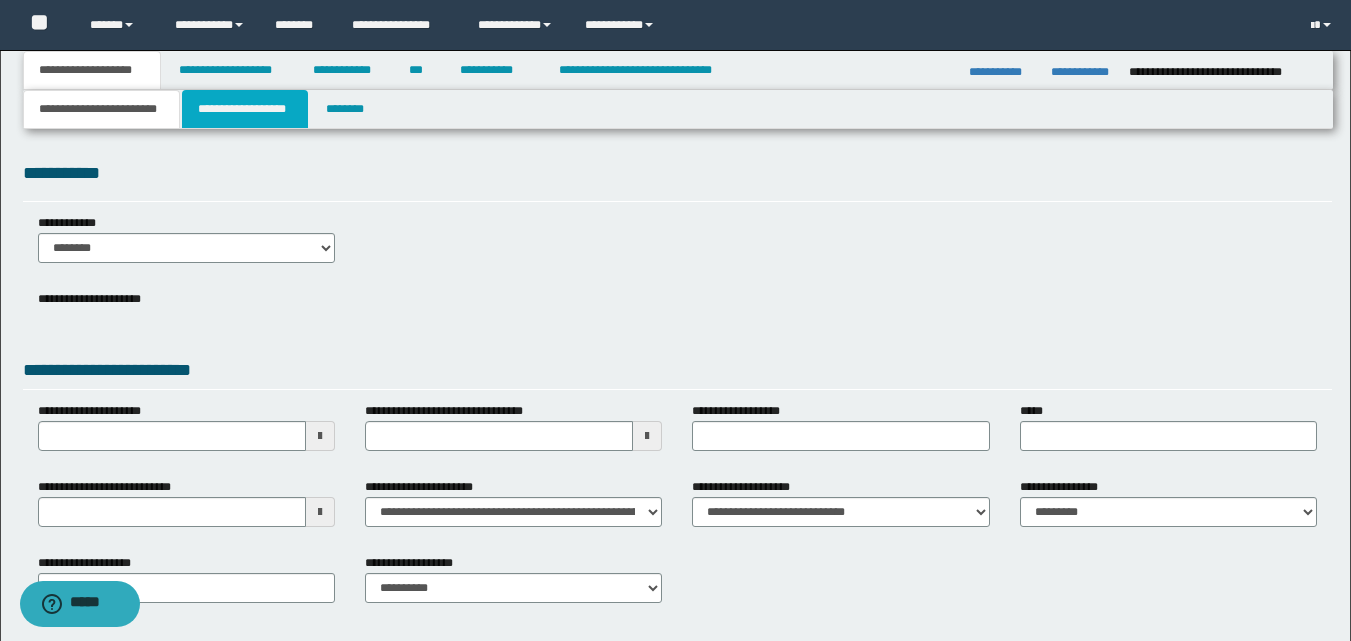 click on "**********" at bounding box center (245, 109) 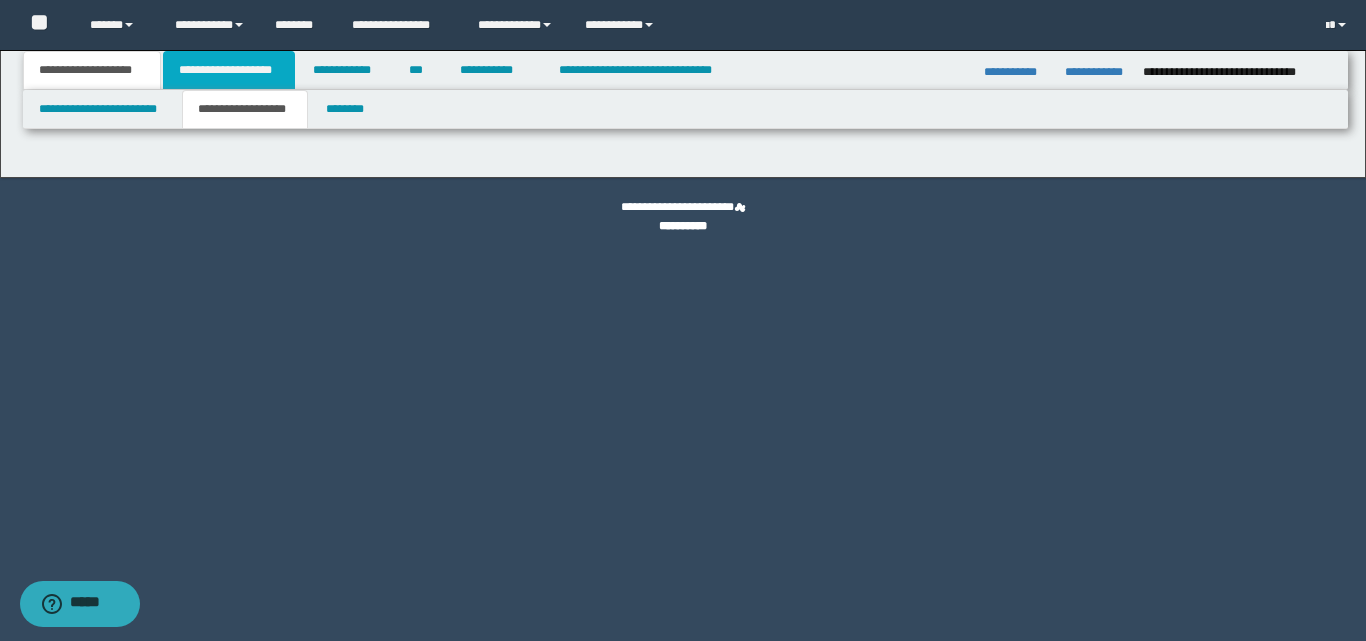 click on "**********" at bounding box center (229, 70) 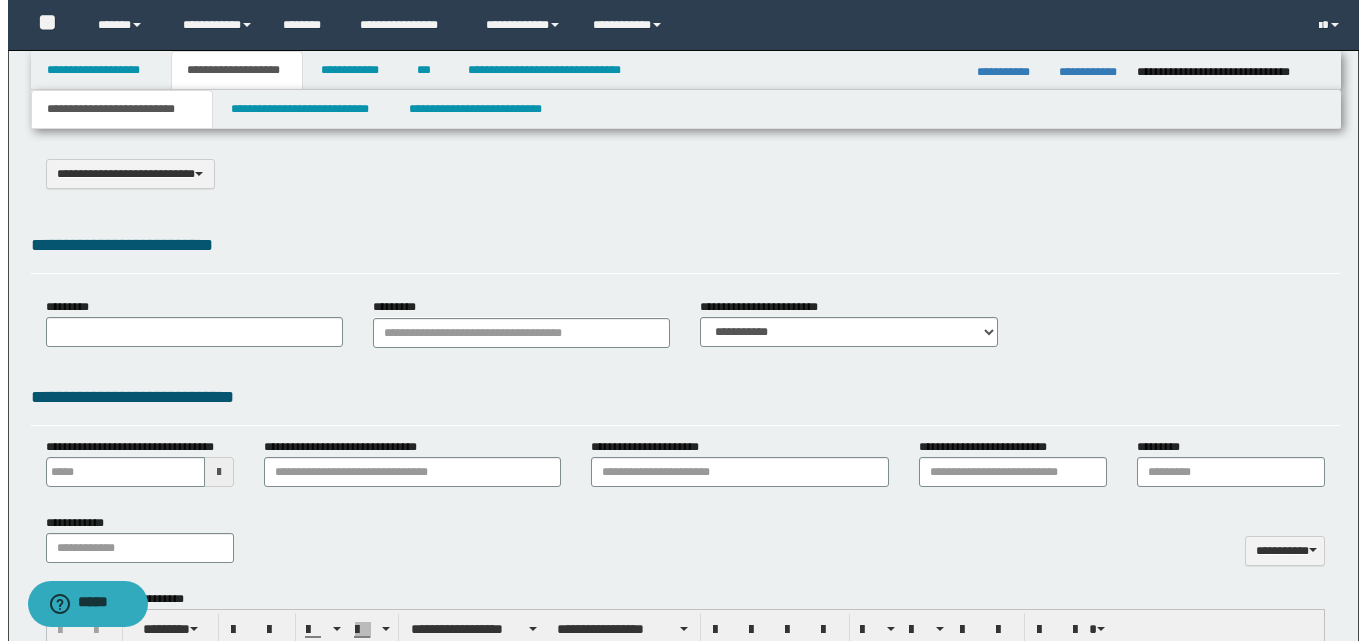 scroll, scrollTop: 0, scrollLeft: 0, axis: both 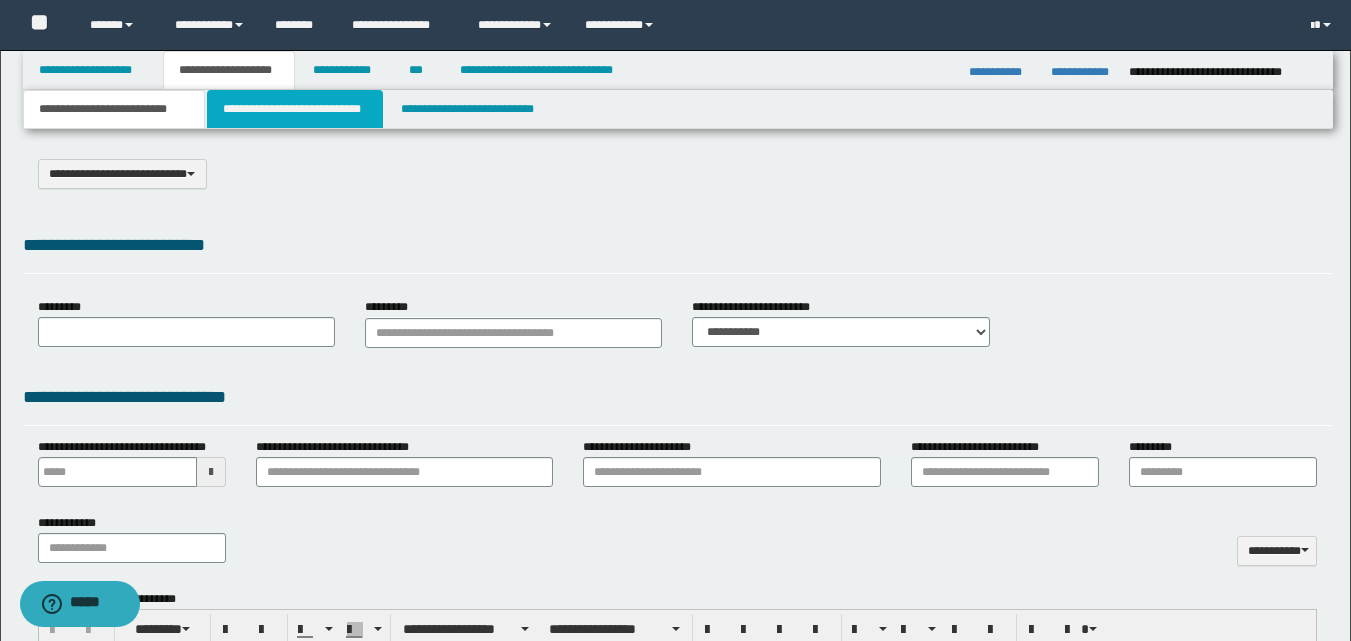 click on "**********" at bounding box center (295, 109) 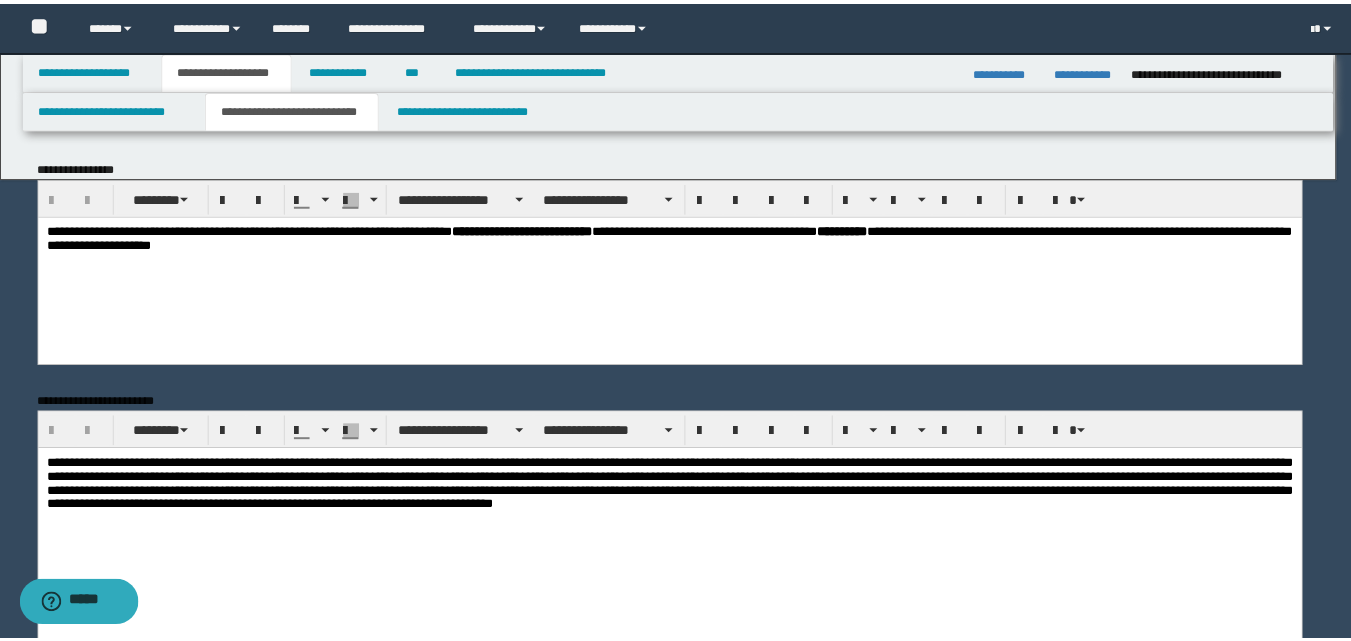 scroll, scrollTop: 0, scrollLeft: 0, axis: both 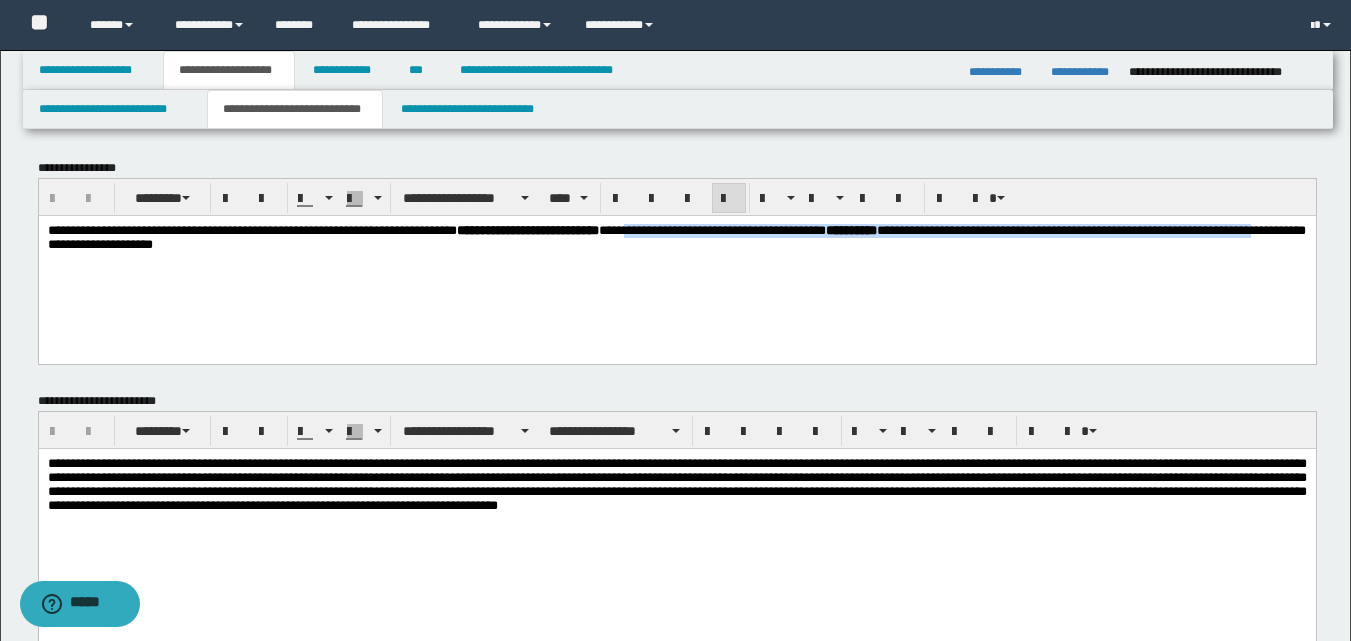 drag, startPoint x: 830, startPoint y: 226, endPoint x: 282, endPoint y: 279, distance: 550.557 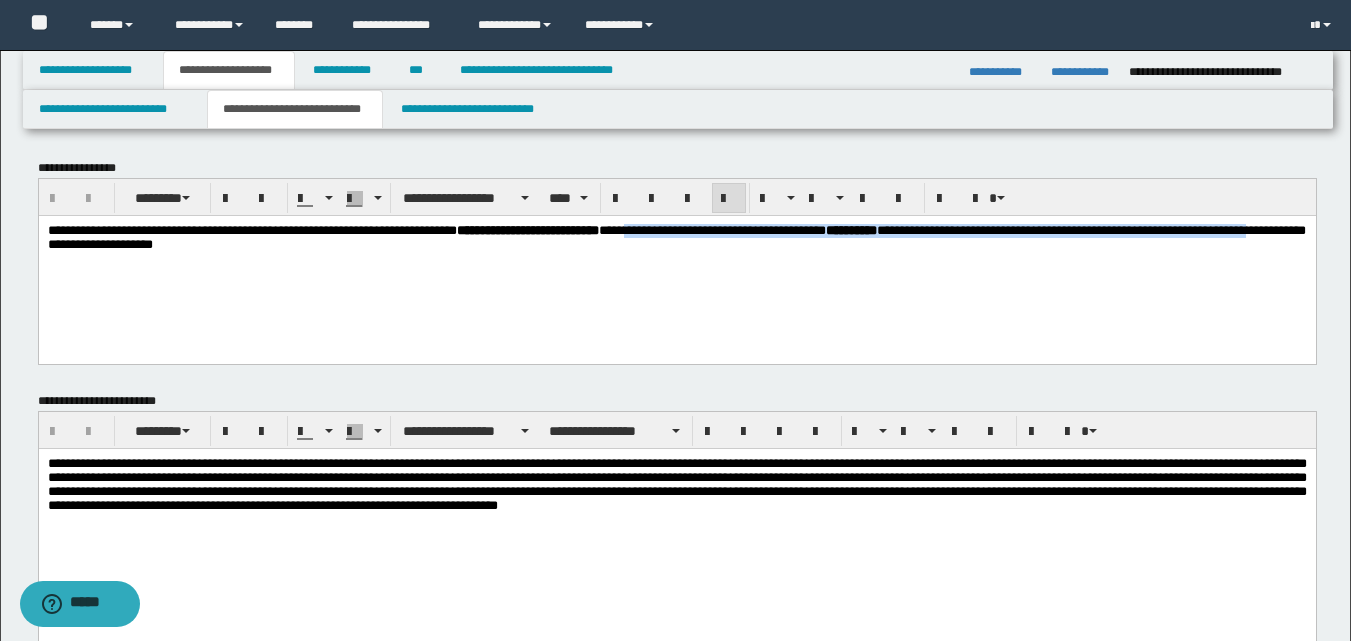 copy on "**********" 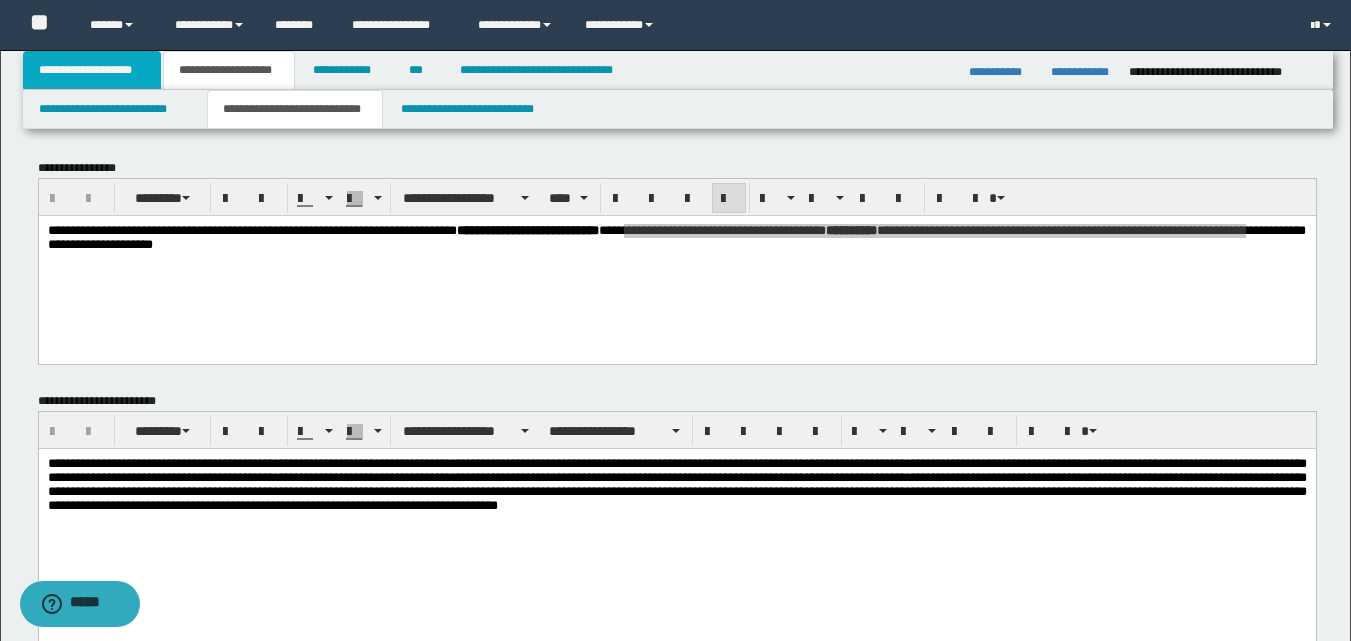 click on "**********" at bounding box center (92, 70) 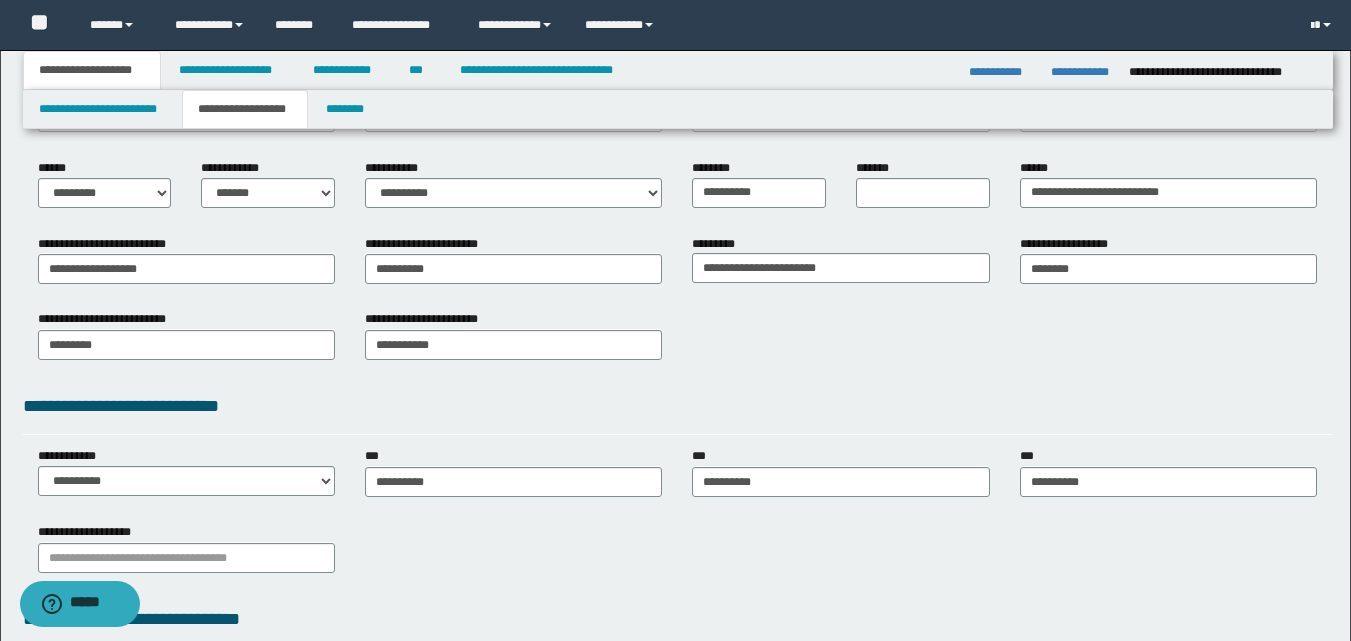scroll, scrollTop: 300, scrollLeft: 0, axis: vertical 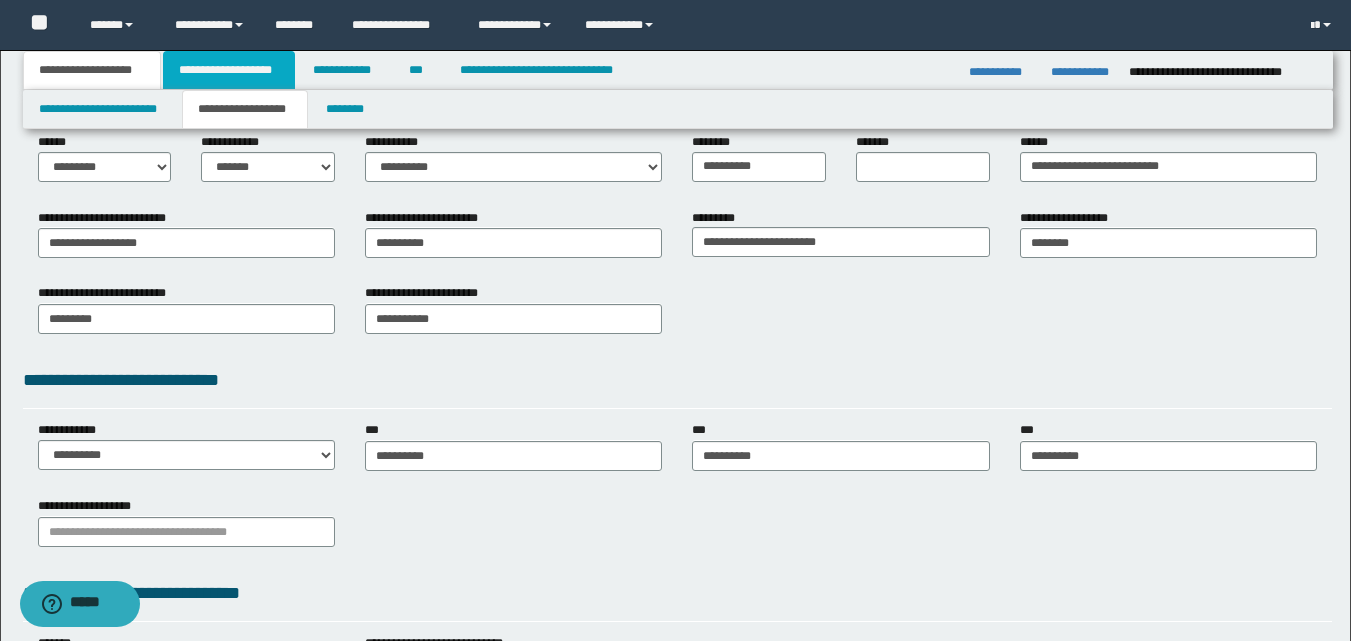 click on "**********" at bounding box center (229, 70) 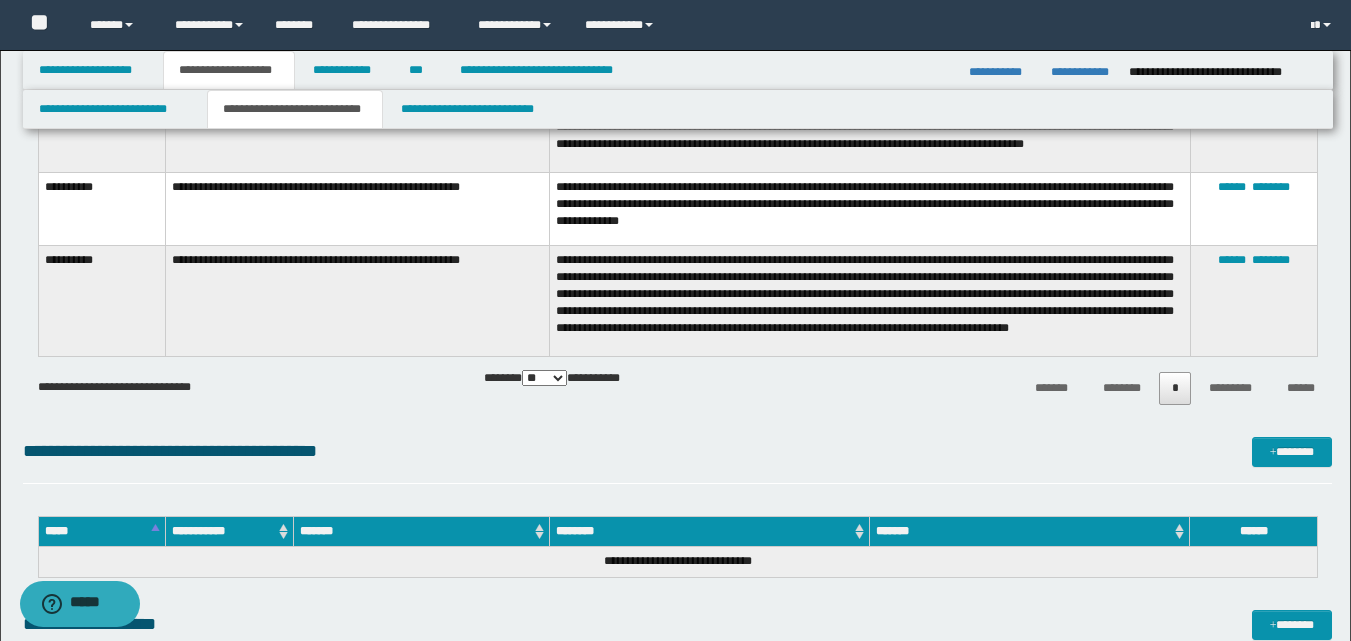 scroll, scrollTop: 600, scrollLeft: 0, axis: vertical 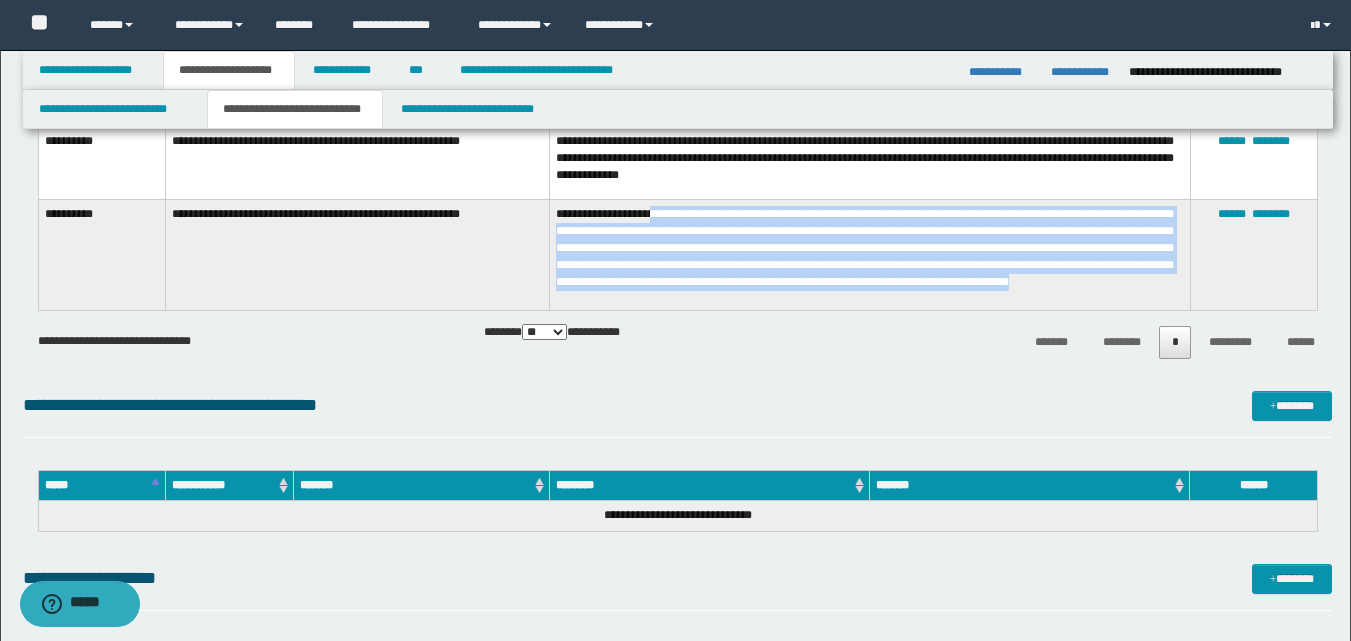 drag, startPoint x: 652, startPoint y: 211, endPoint x: 713, endPoint y: 271, distance: 85.56284 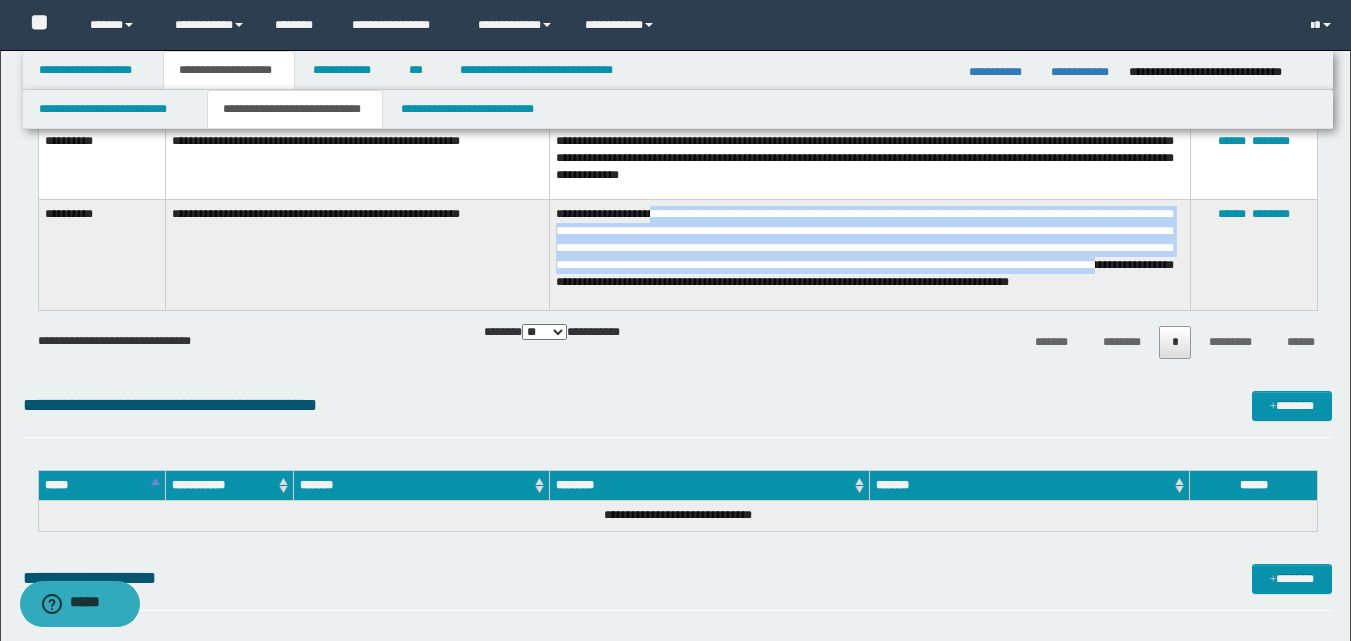 click on "**********" at bounding box center [869, 255] 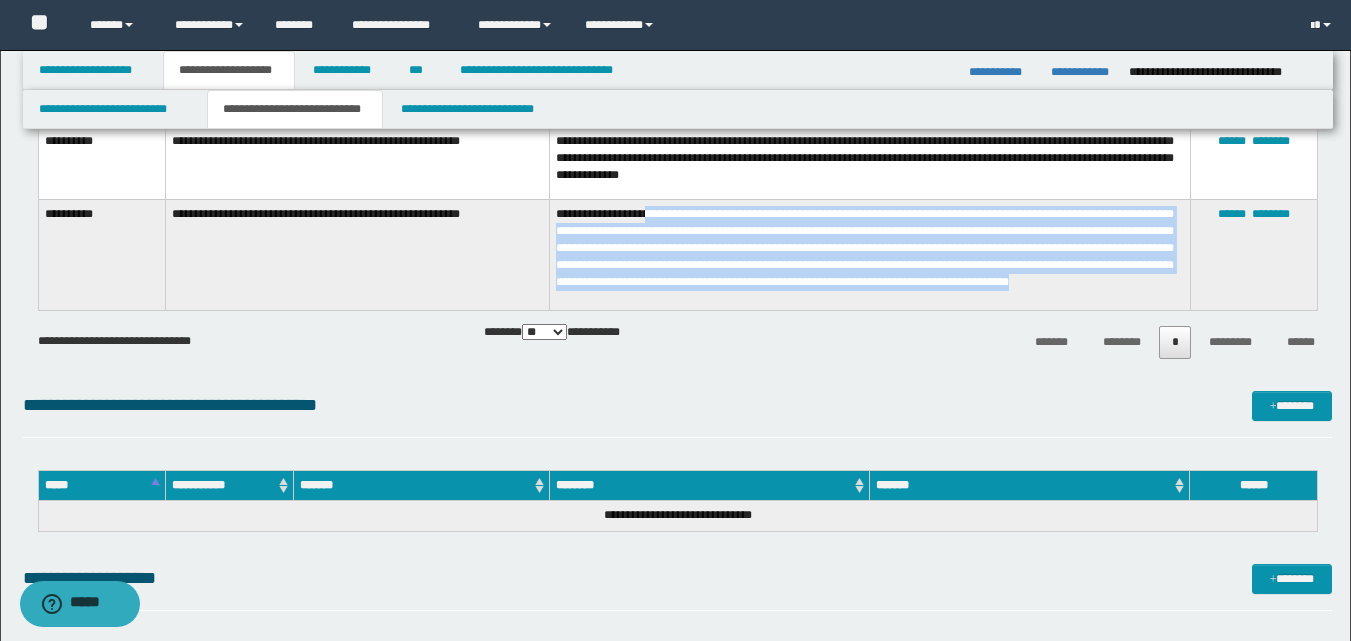 drag, startPoint x: 644, startPoint y: 210, endPoint x: 678, endPoint y: 292, distance: 88.76936 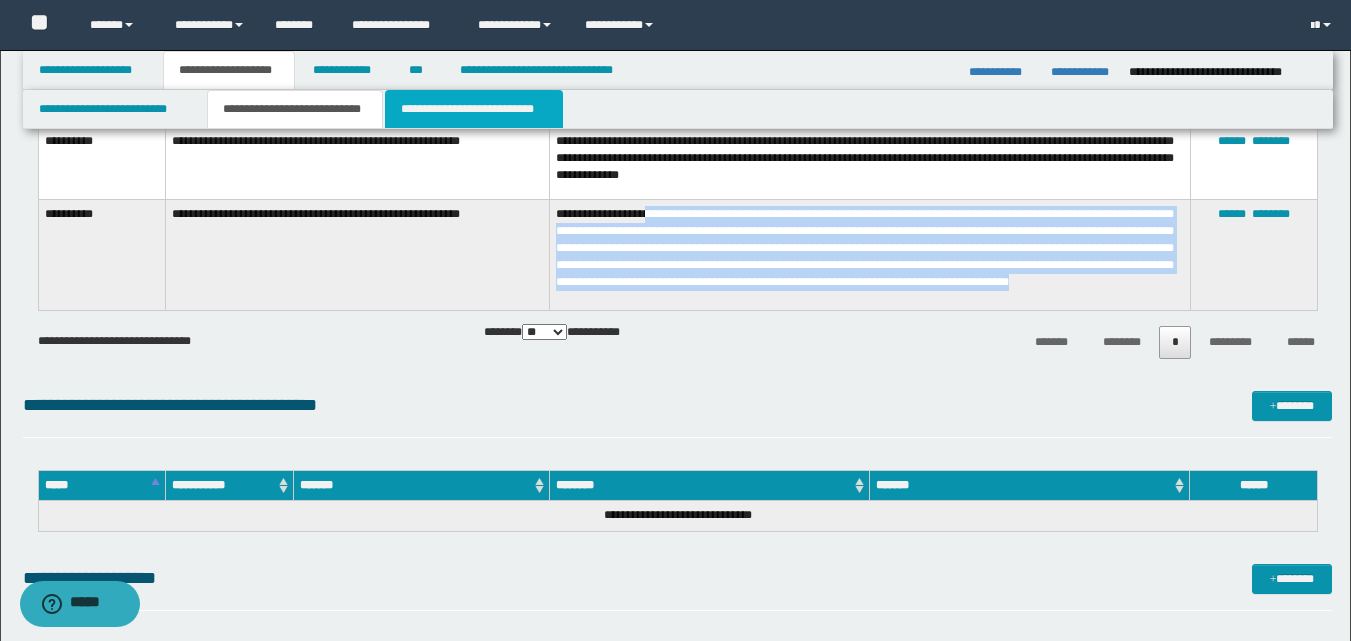 click on "**********" at bounding box center [474, 109] 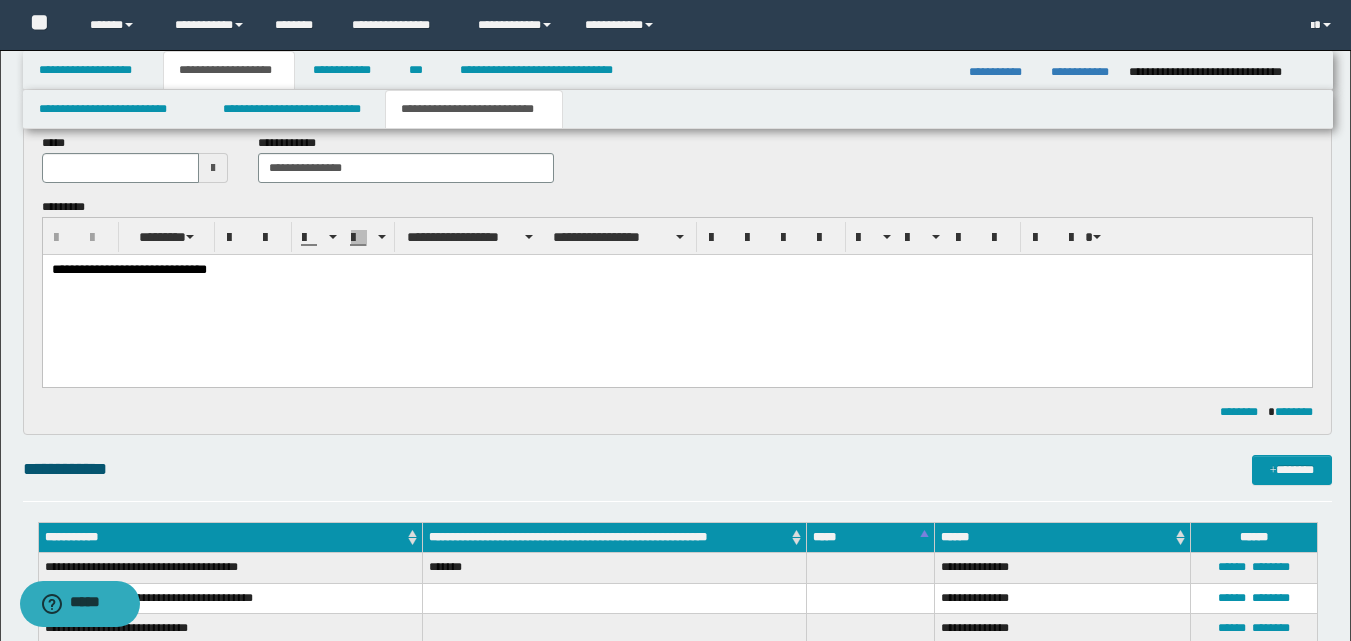 scroll, scrollTop: 200, scrollLeft: 0, axis: vertical 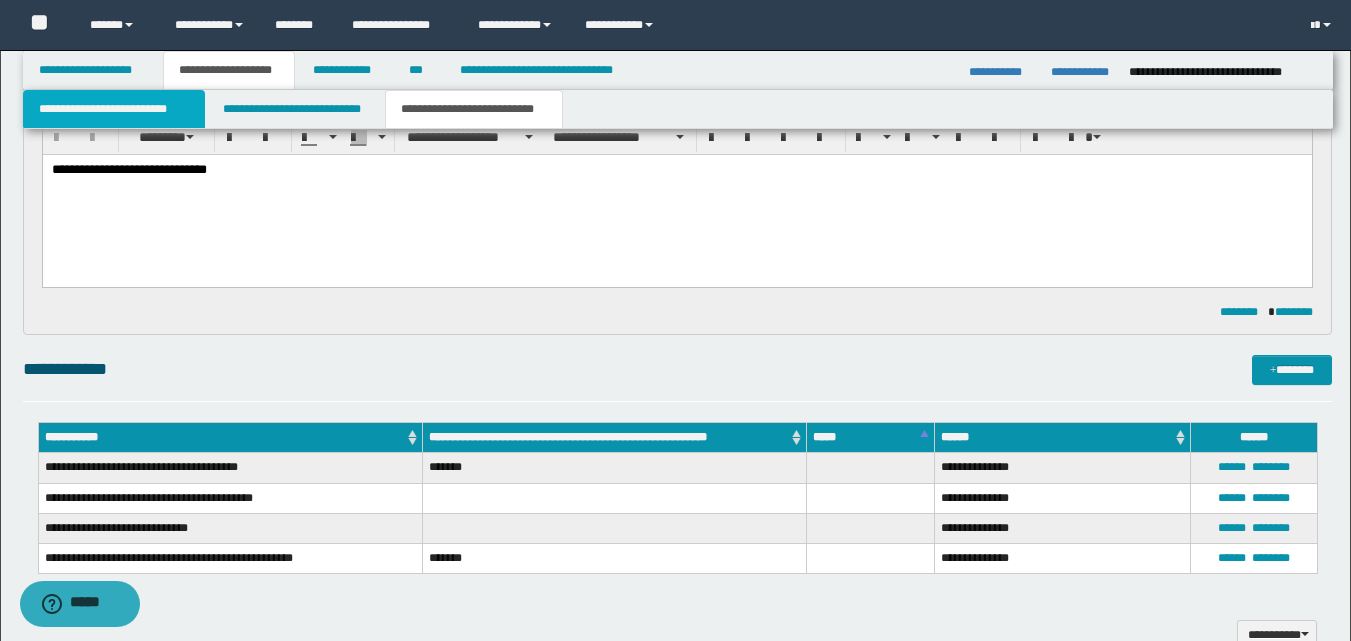 click on "**********" at bounding box center (114, 109) 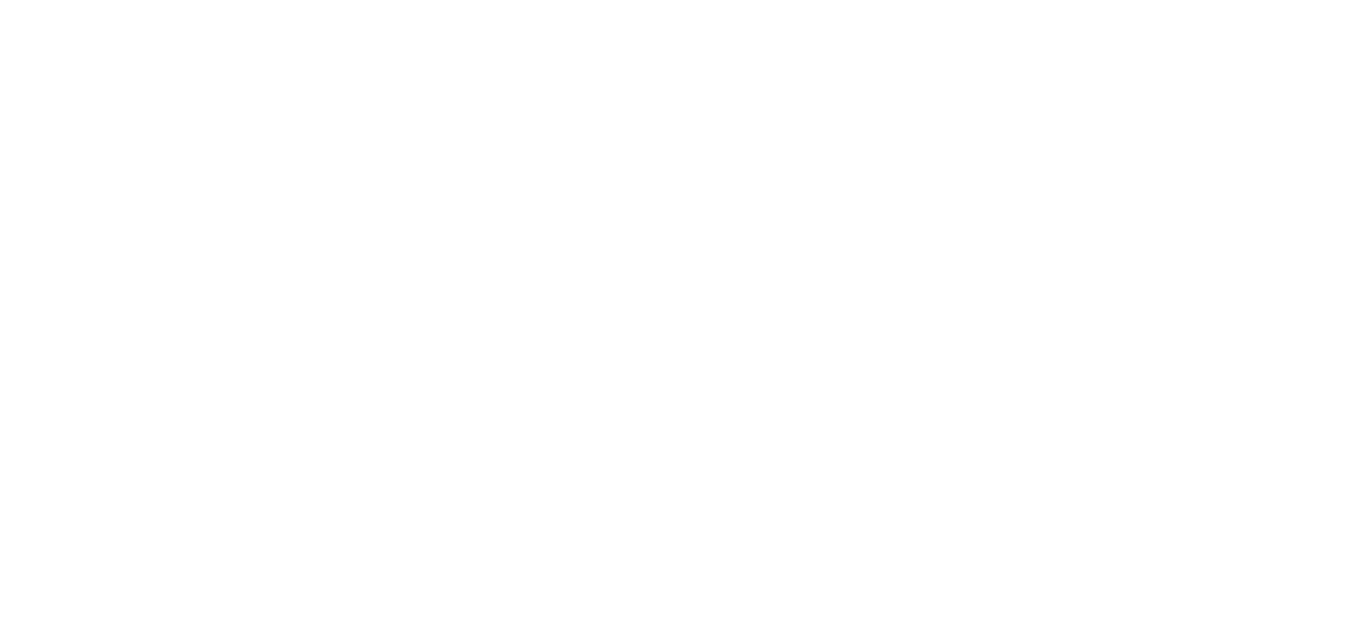 scroll, scrollTop: 0, scrollLeft: 0, axis: both 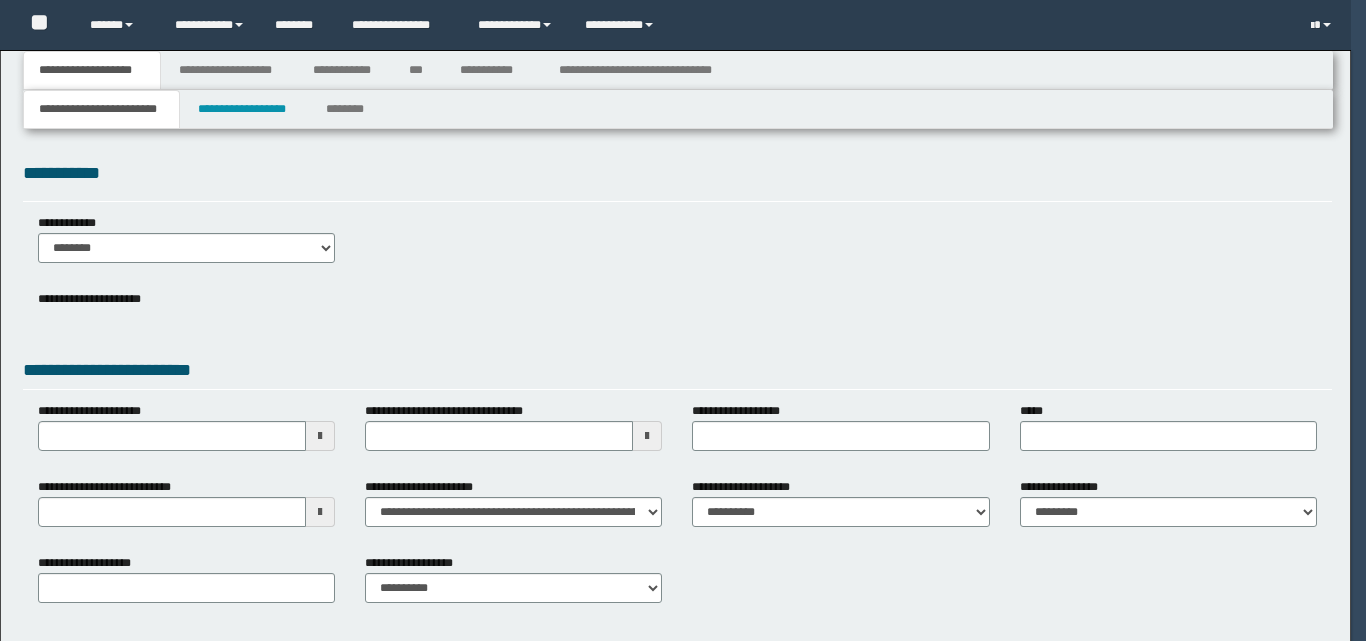 type 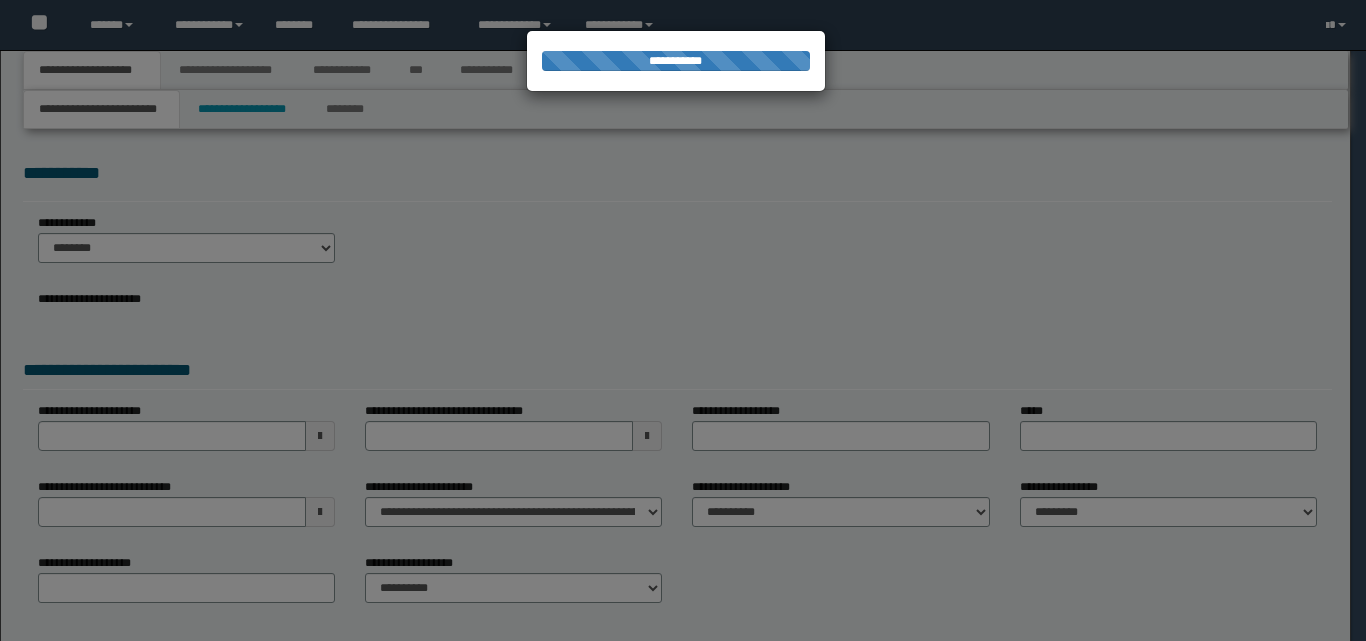 scroll, scrollTop: 0, scrollLeft: 0, axis: both 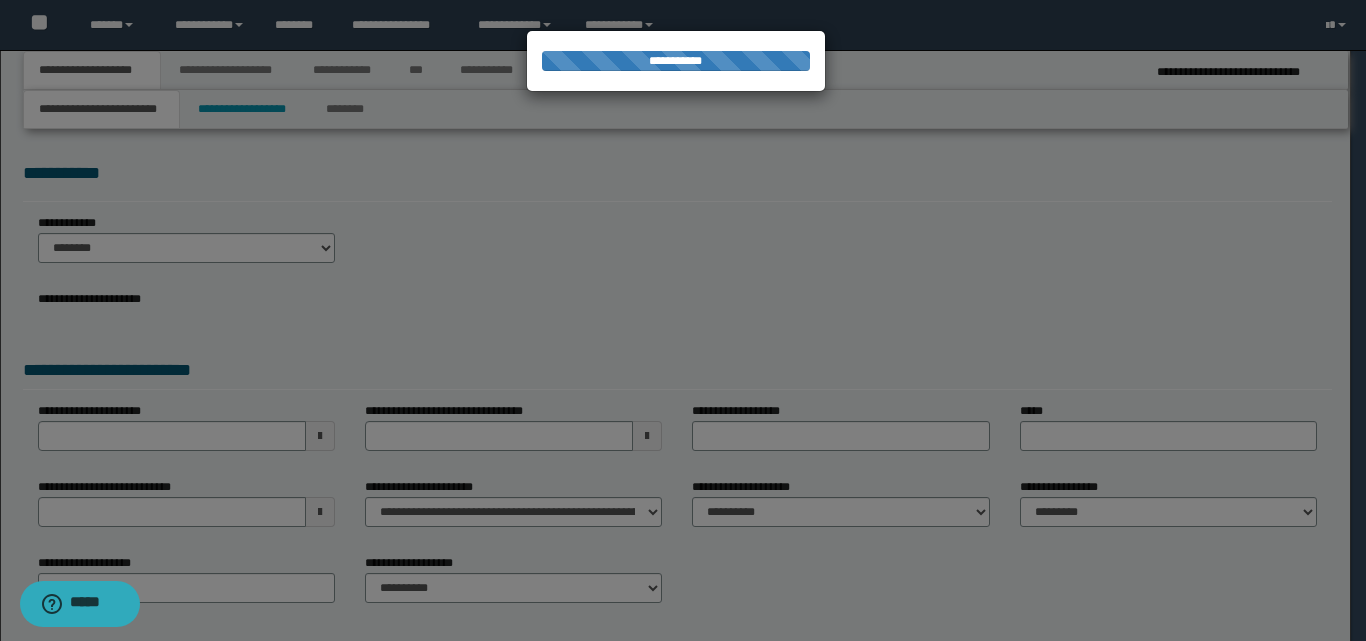 type on "**********" 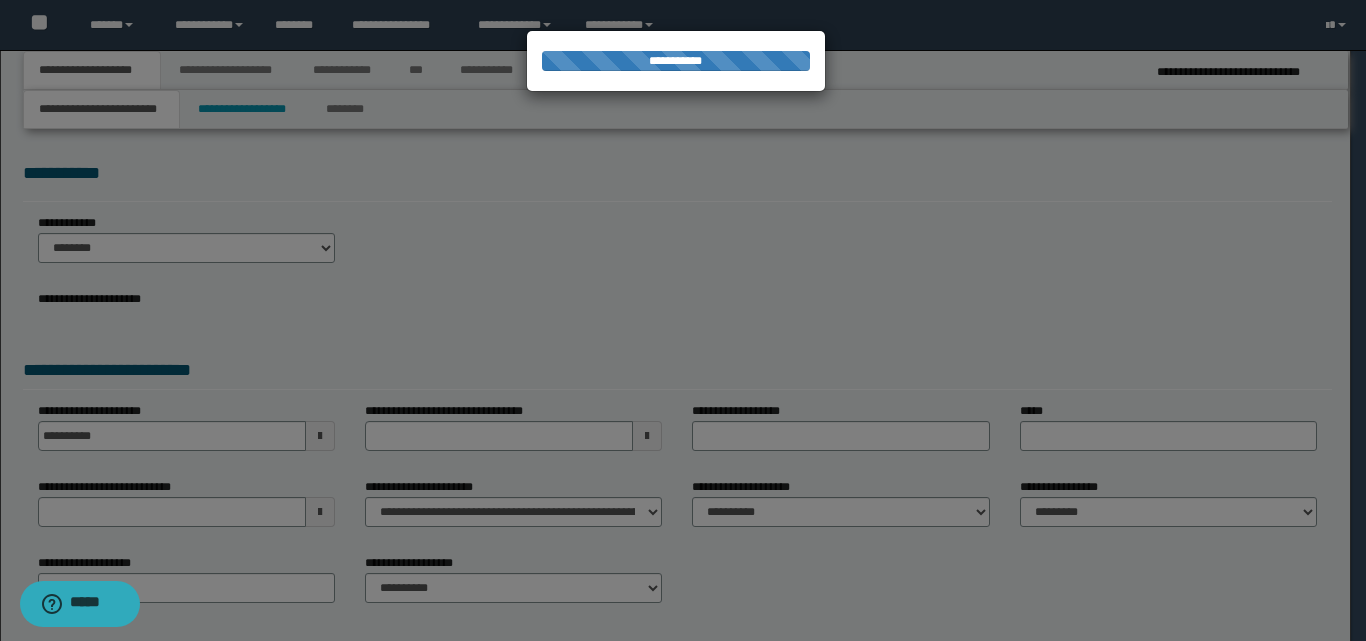 select on "**" 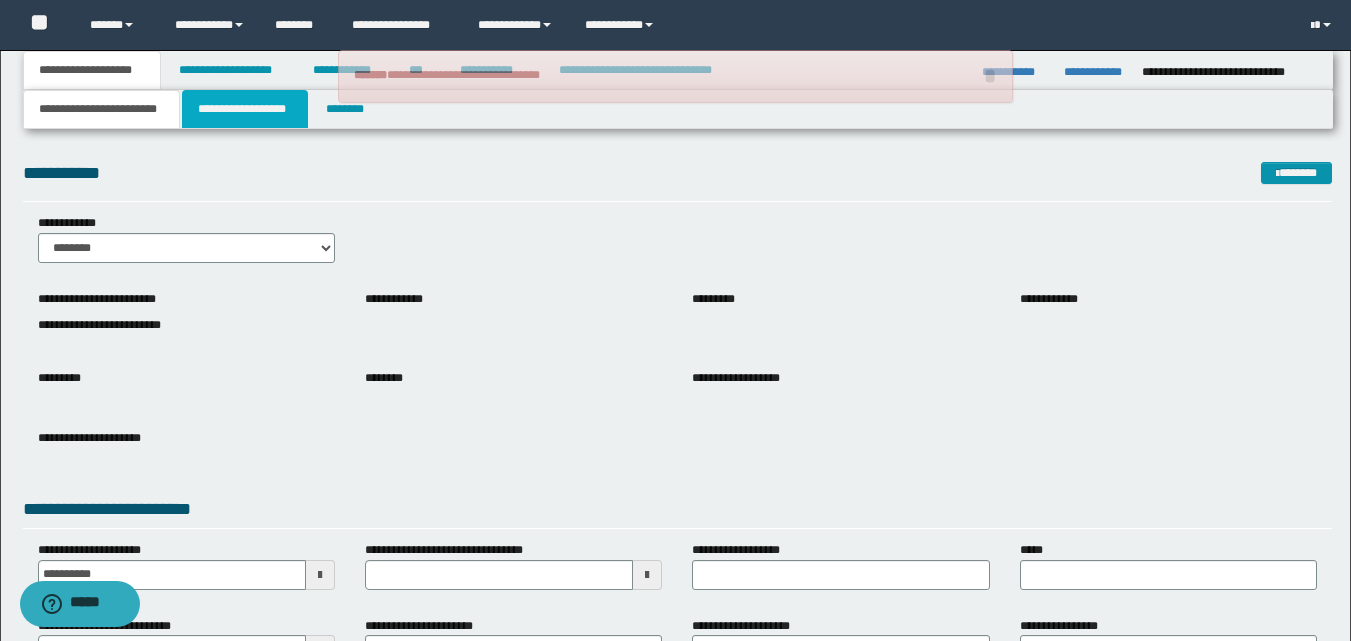 click on "**********" at bounding box center [245, 109] 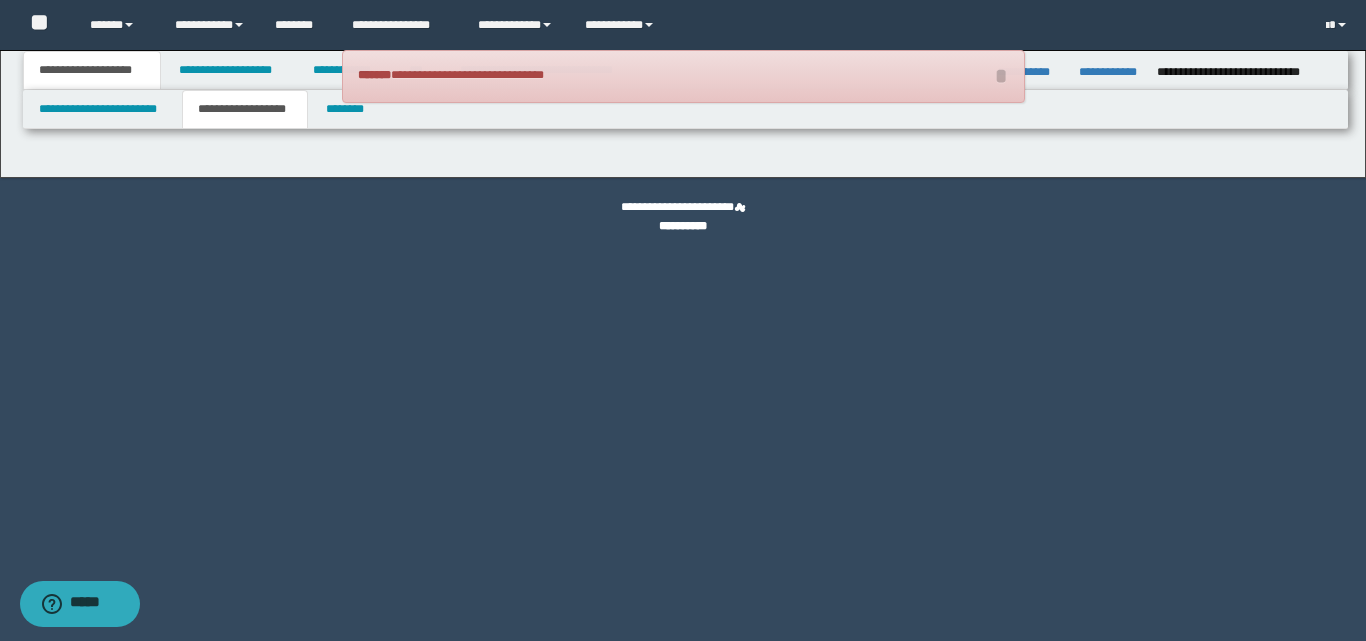 select on "*" 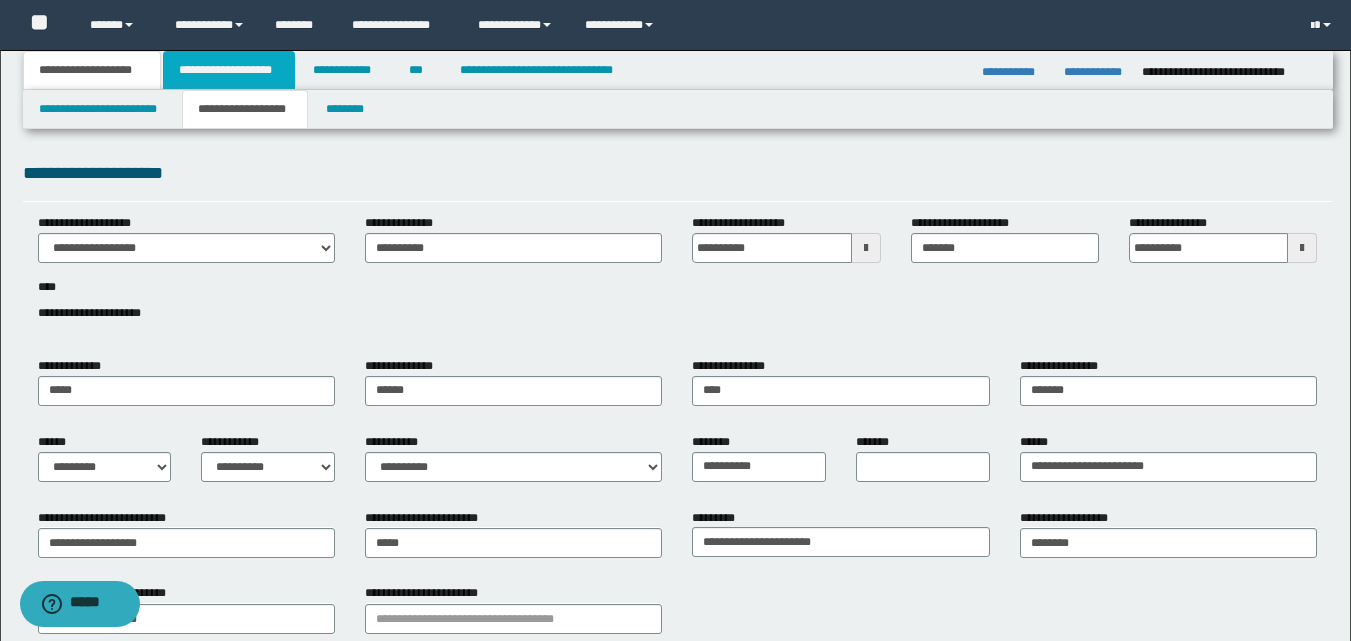 click on "**********" at bounding box center [229, 70] 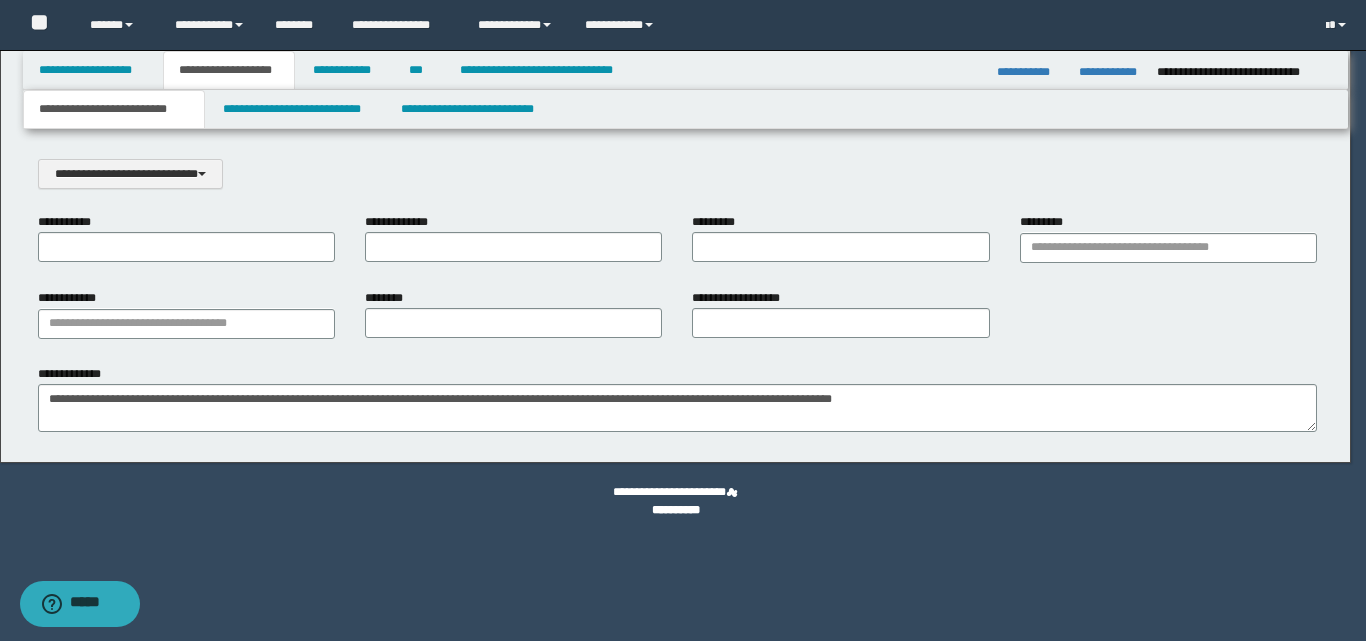 scroll, scrollTop: 0, scrollLeft: 0, axis: both 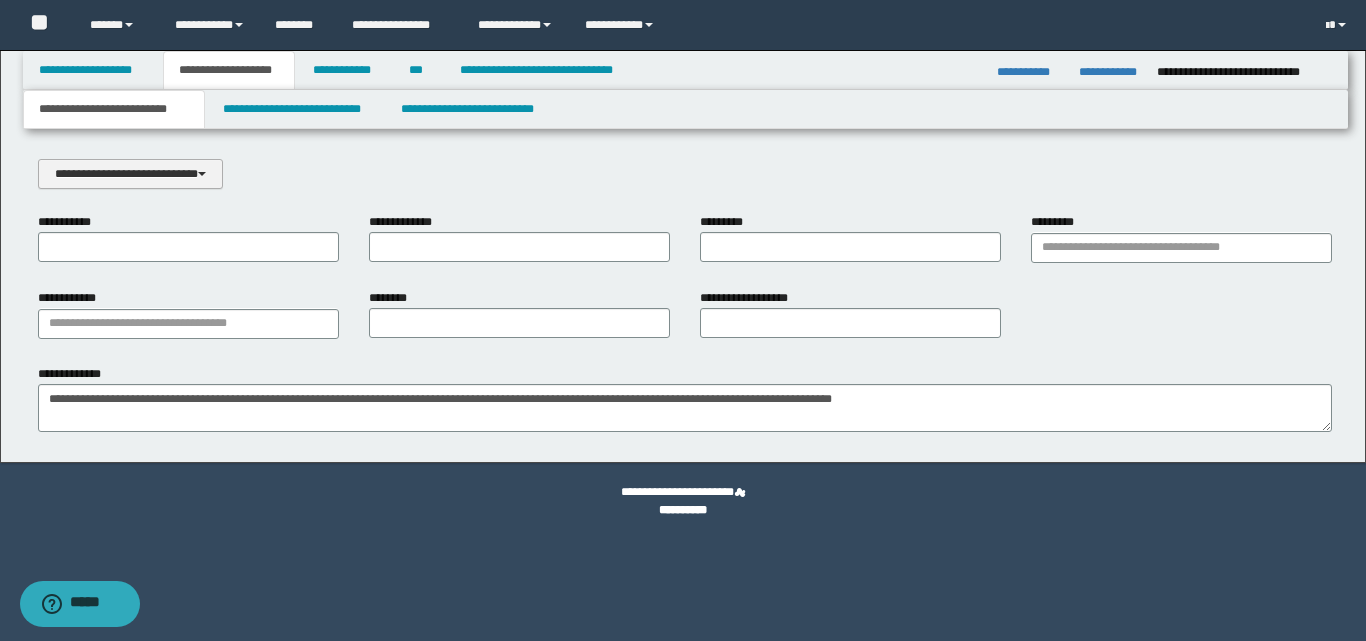 click on "**********" at bounding box center (130, 174) 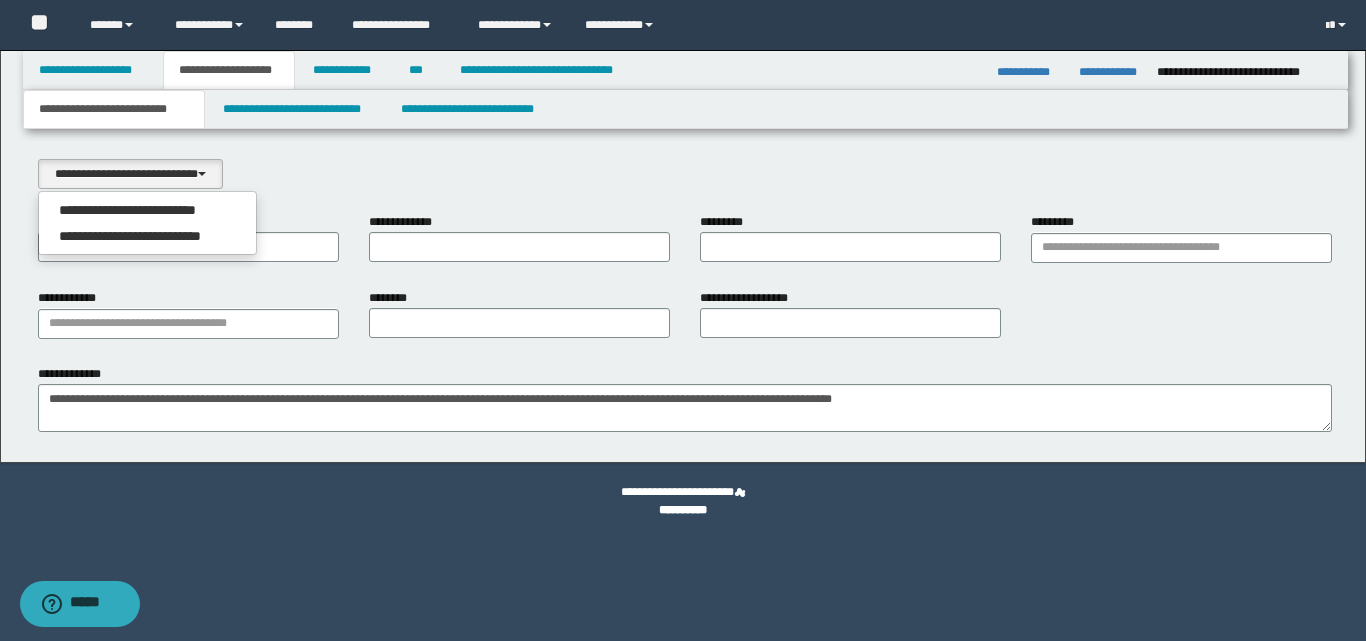 drag, startPoint x: 185, startPoint y: 220, endPoint x: 195, endPoint y: 202, distance: 20.59126 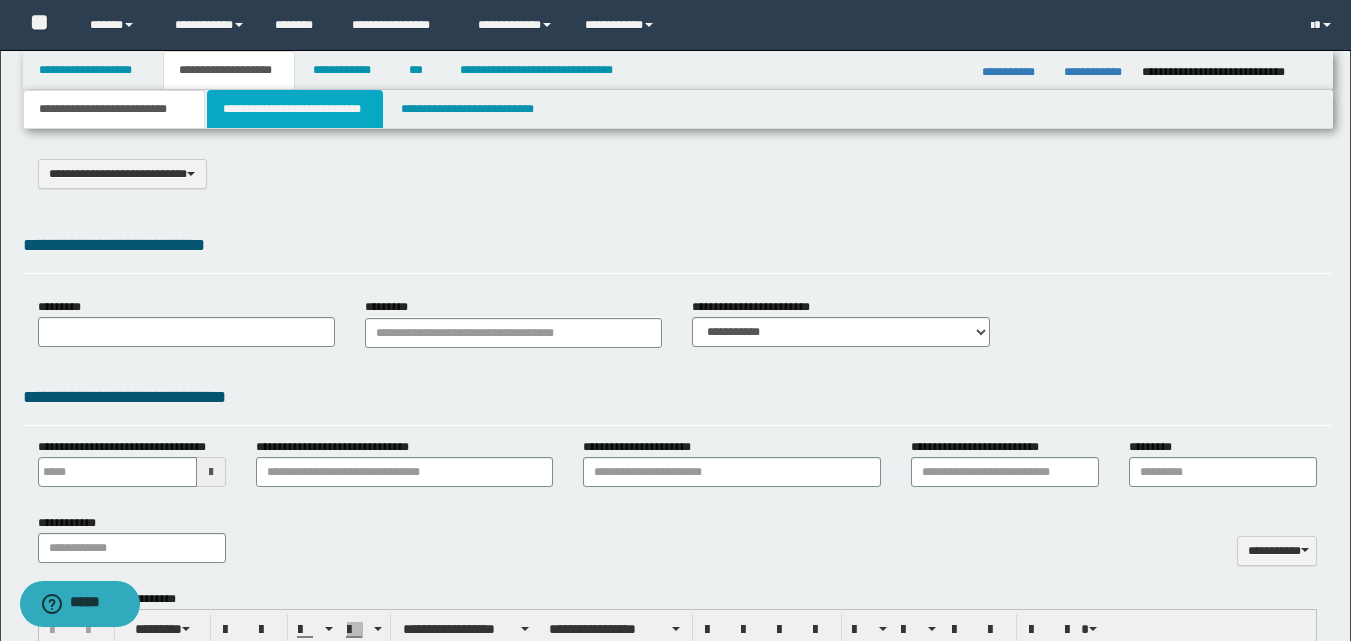 click on "**********" at bounding box center (295, 109) 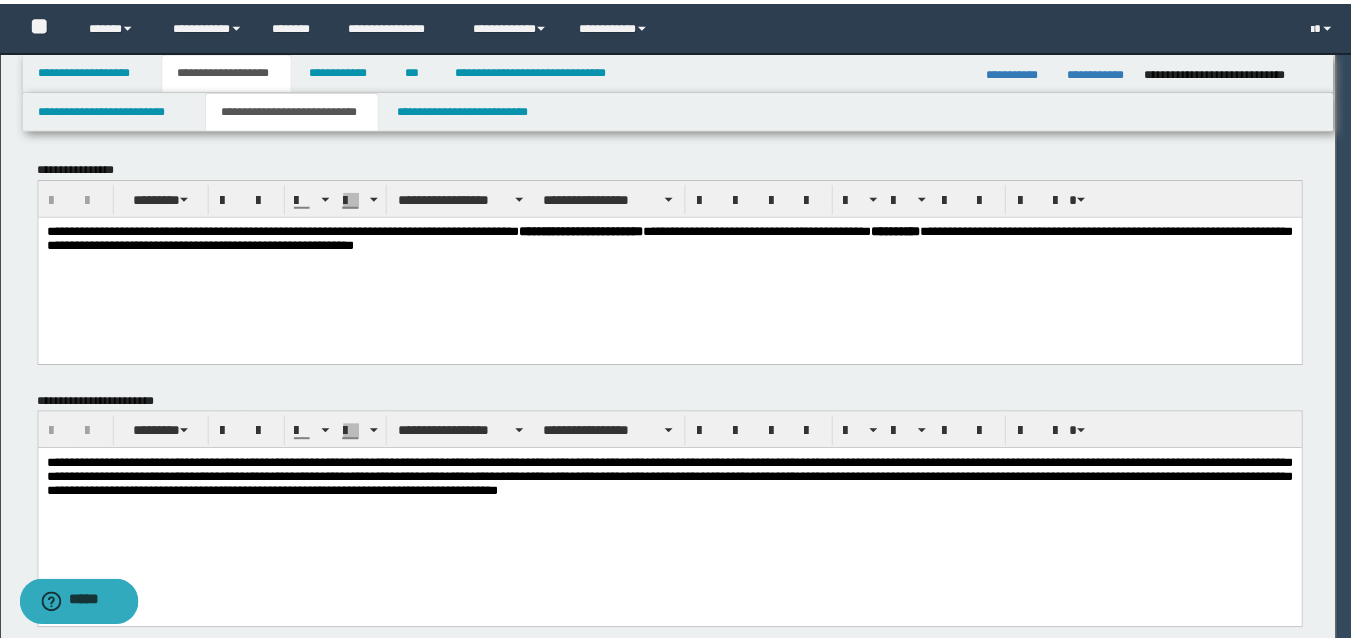 scroll, scrollTop: 0, scrollLeft: 0, axis: both 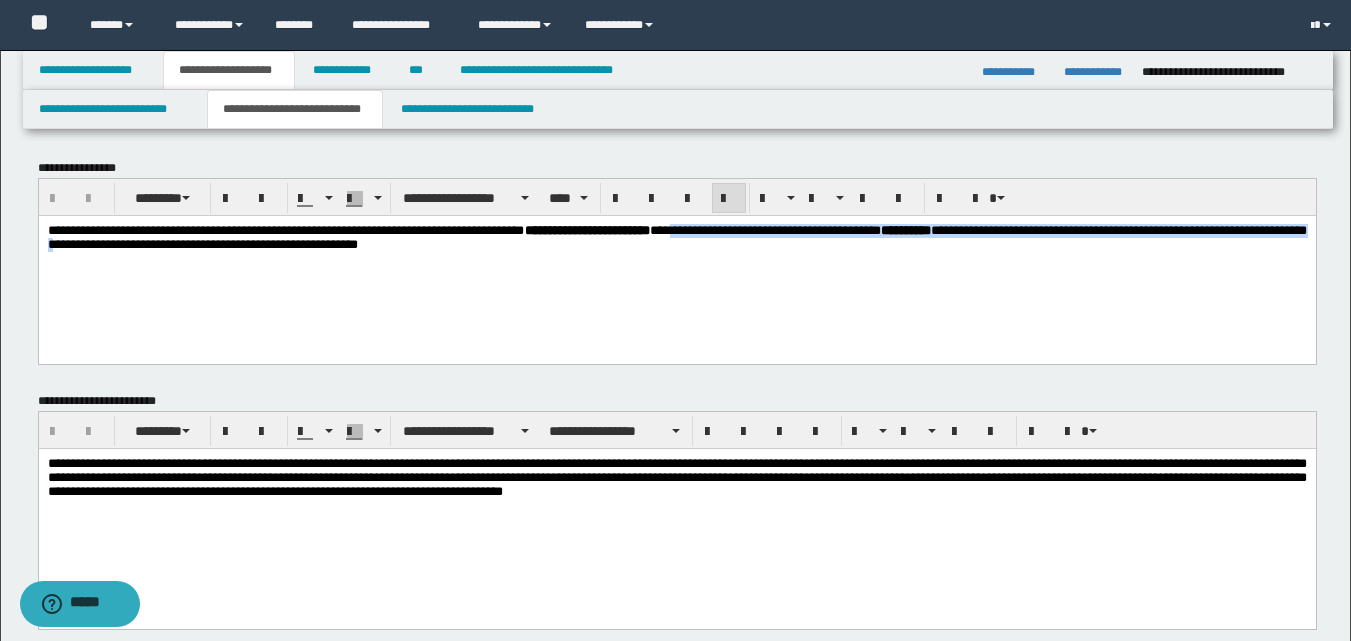 drag, startPoint x: 901, startPoint y: 234, endPoint x: 418, endPoint y: 336, distance: 493.6527 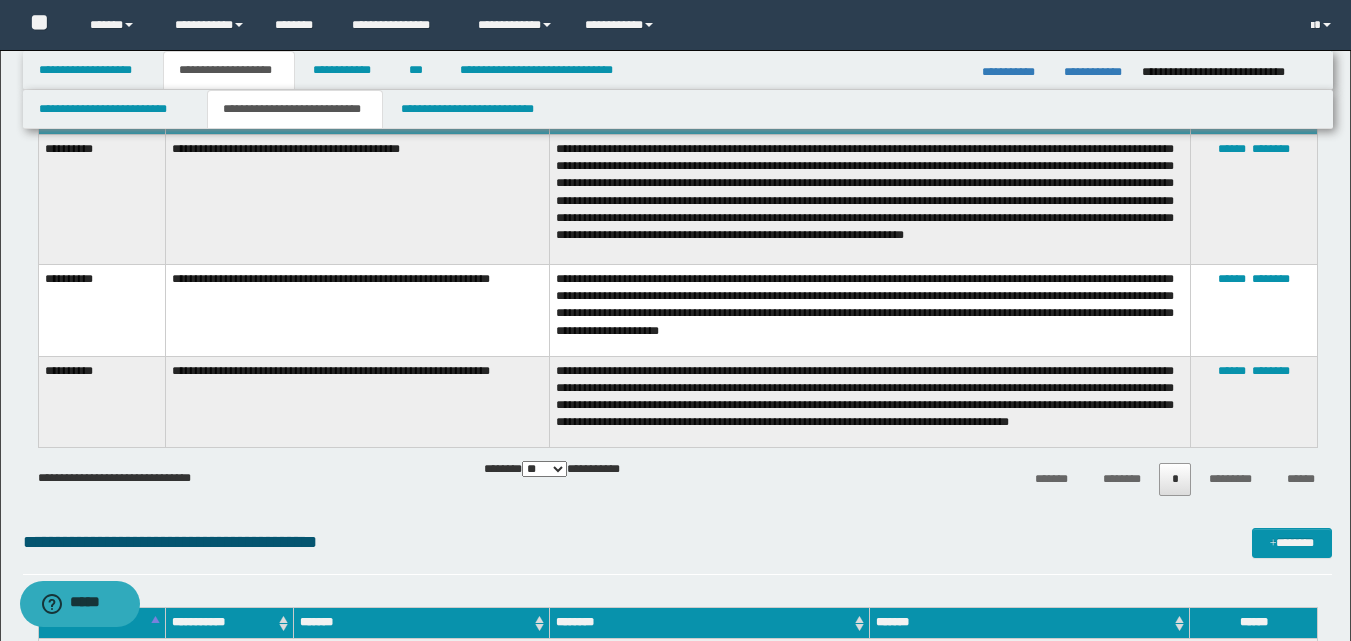 scroll, scrollTop: 700, scrollLeft: 0, axis: vertical 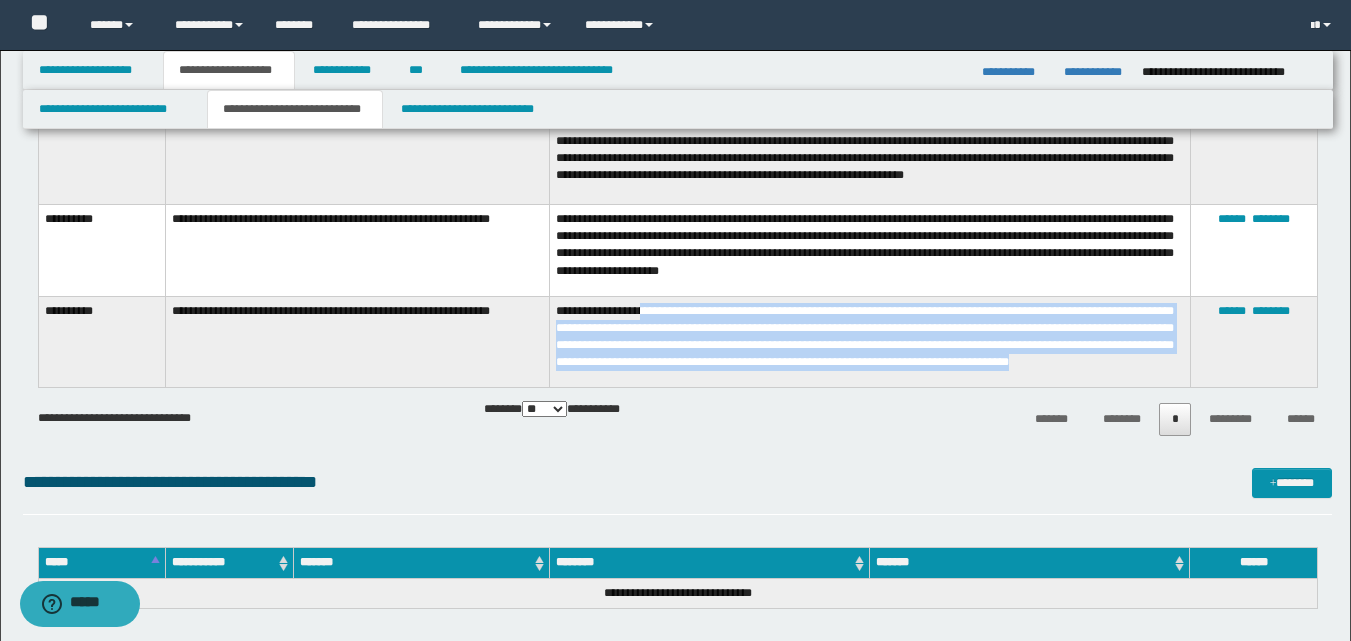 drag, startPoint x: 641, startPoint y: 309, endPoint x: 724, endPoint y: 352, distance: 93.47727 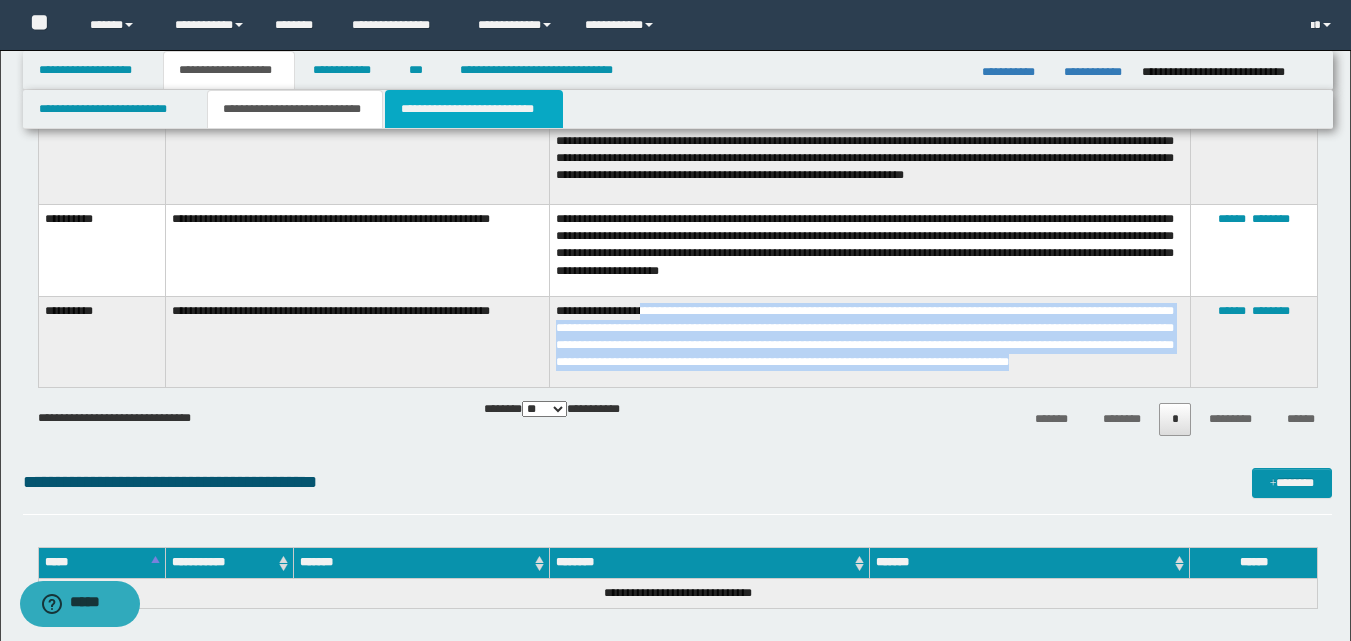 click on "**********" at bounding box center (474, 109) 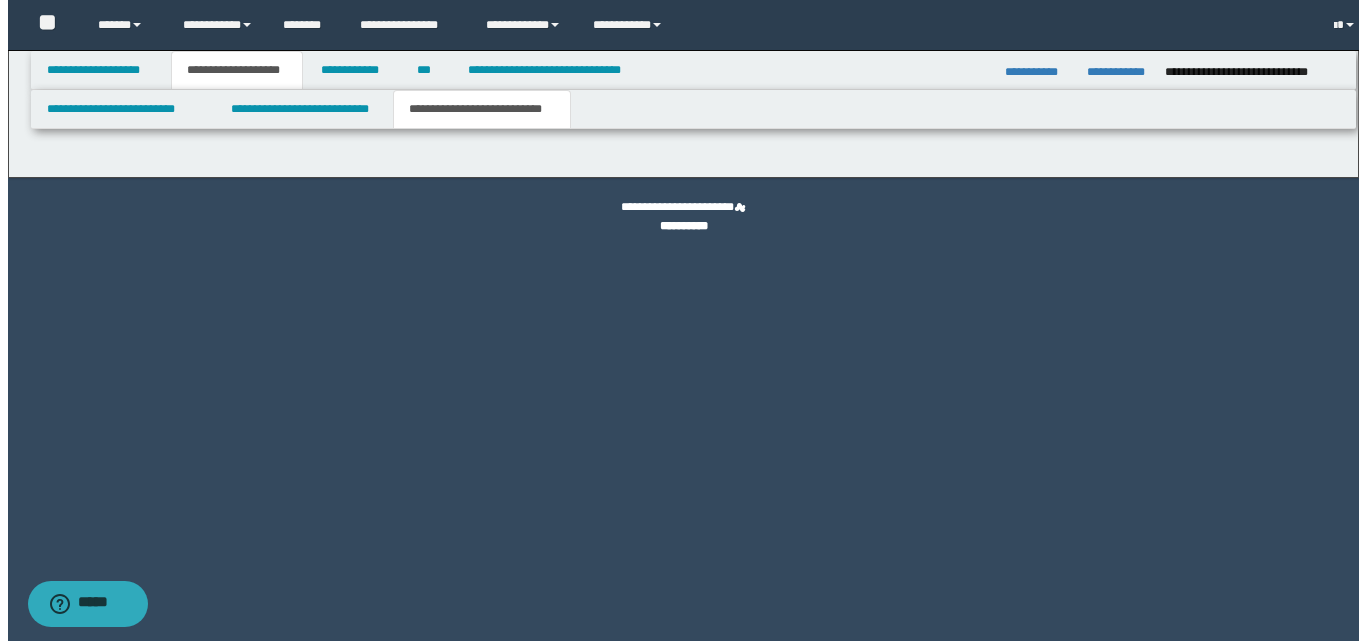 scroll, scrollTop: 0, scrollLeft: 0, axis: both 